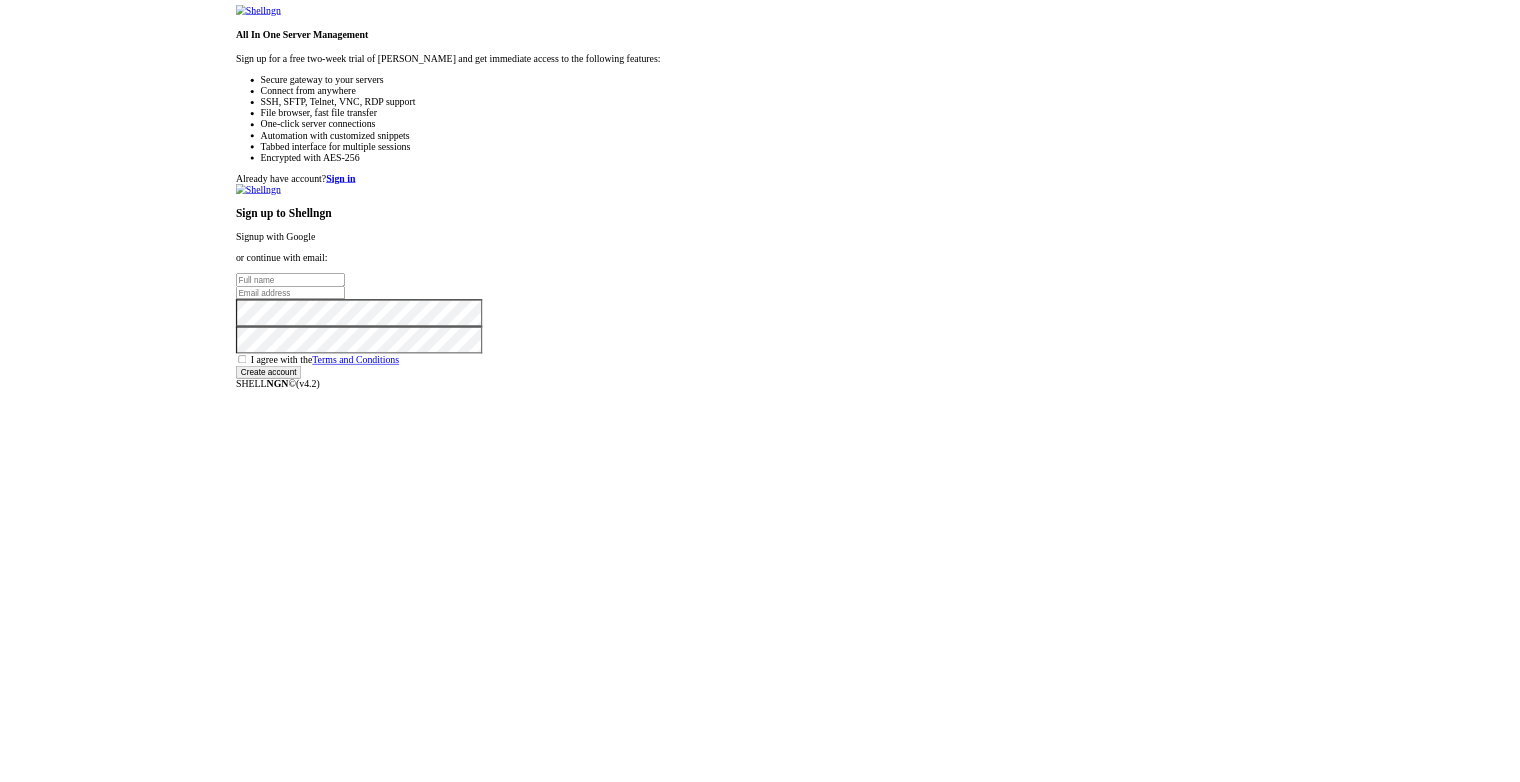 scroll, scrollTop: 0, scrollLeft: 0, axis: both 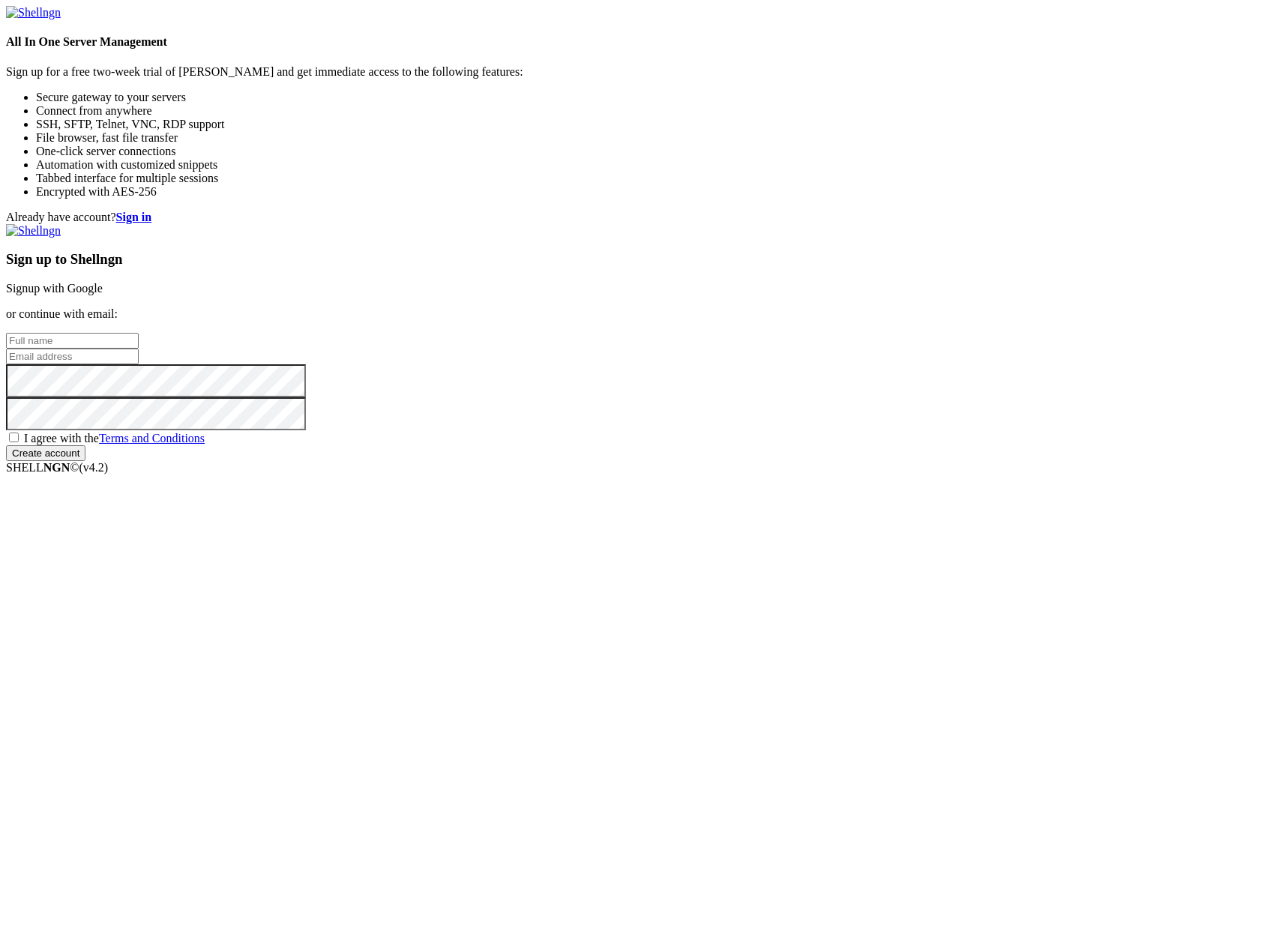 click on "Signup with Google" at bounding box center (54, 288) 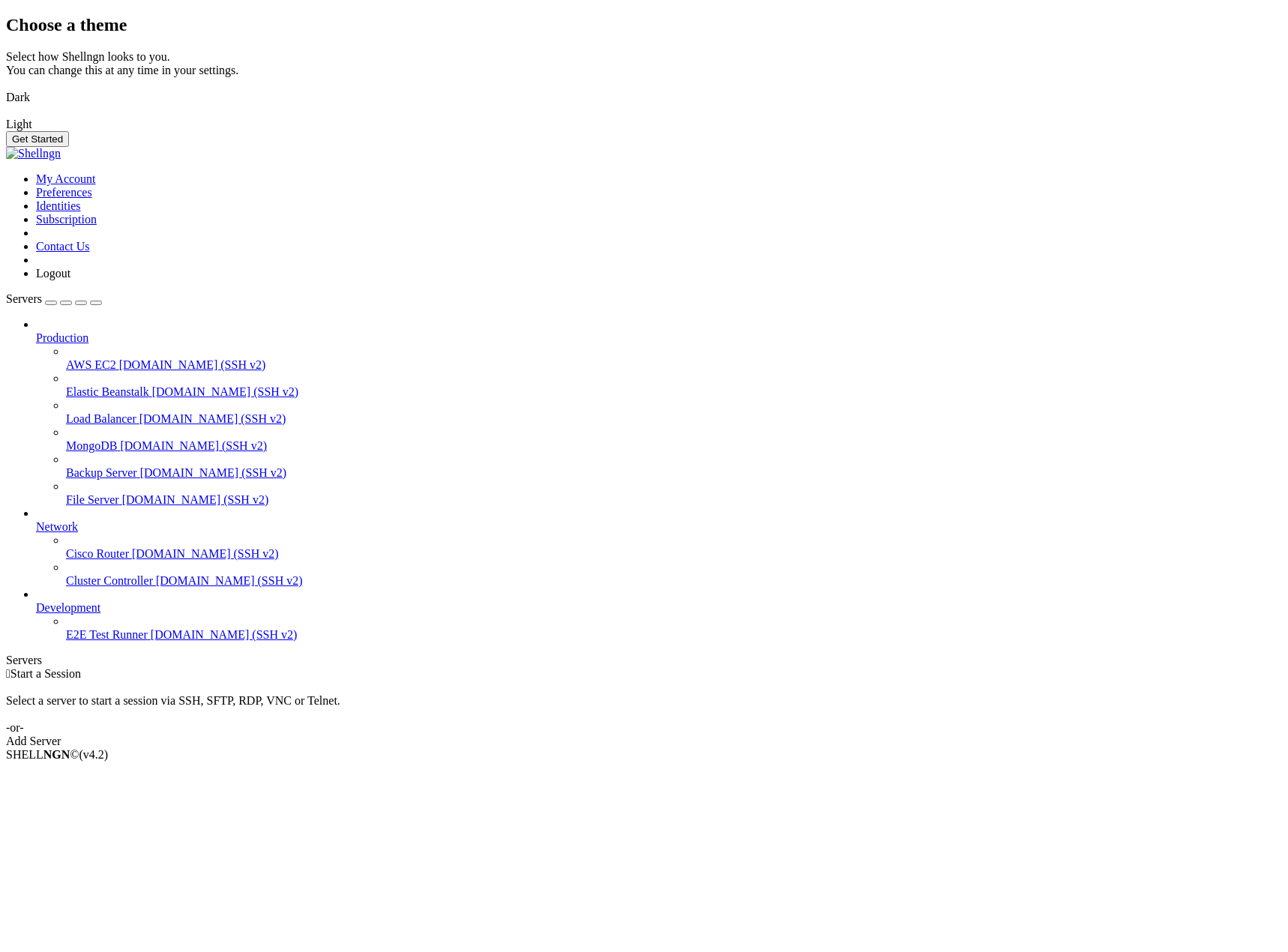 click on "Get Started" at bounding box center (37, 139) 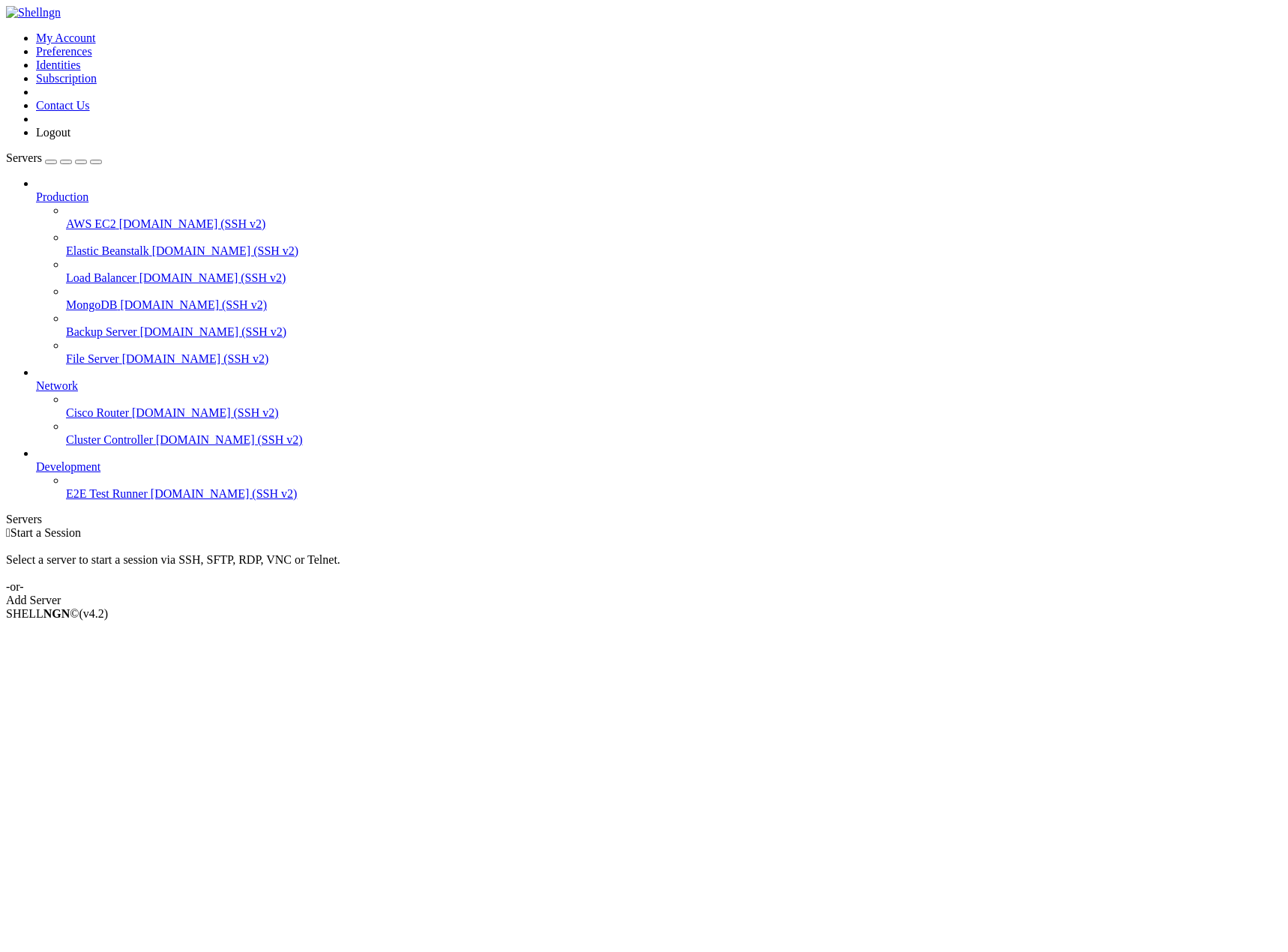 click on "Add Server" at bounding box center [644, 600] 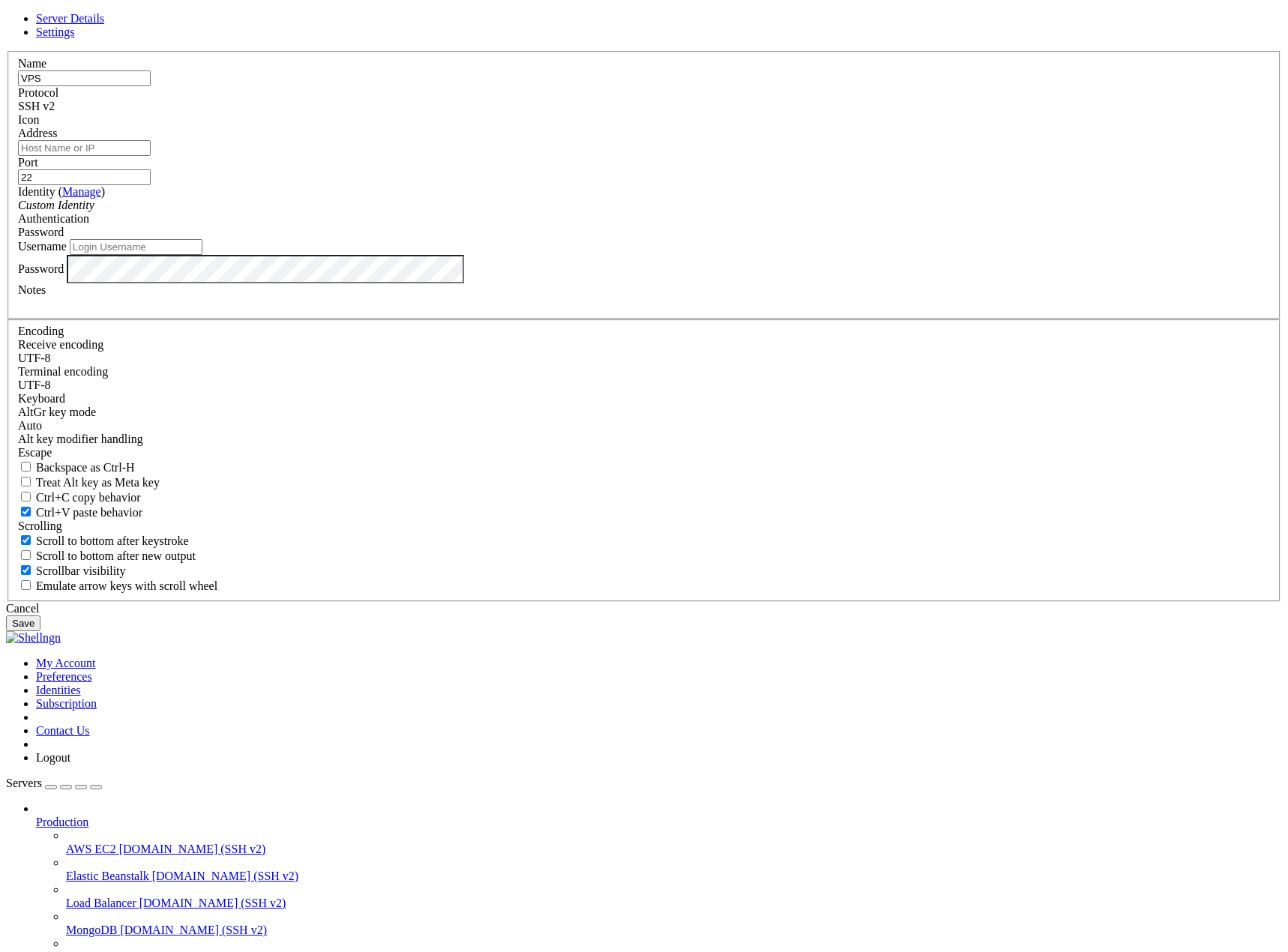 type on "VPS" 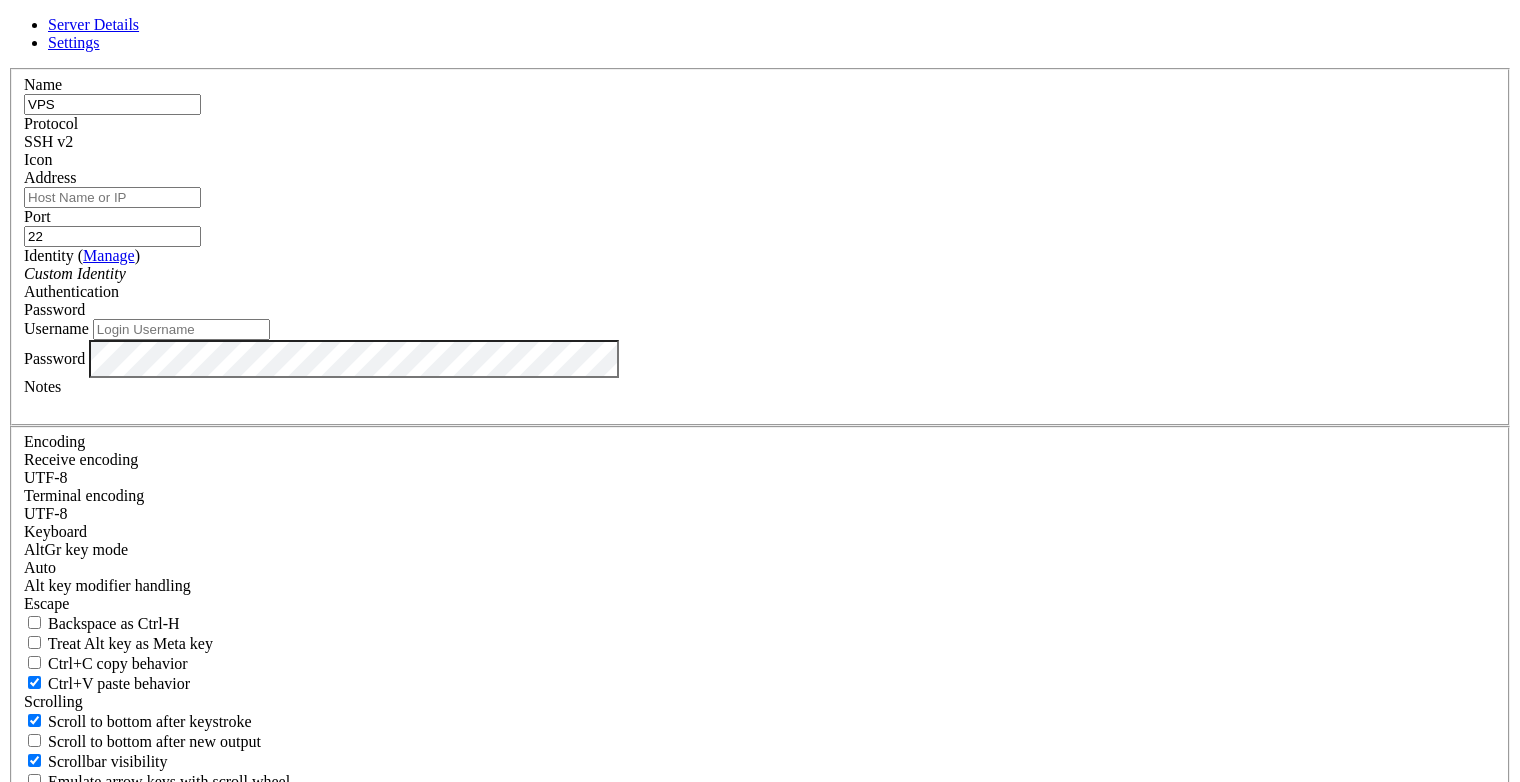 click on "Address" at bounding box center [112, 197] 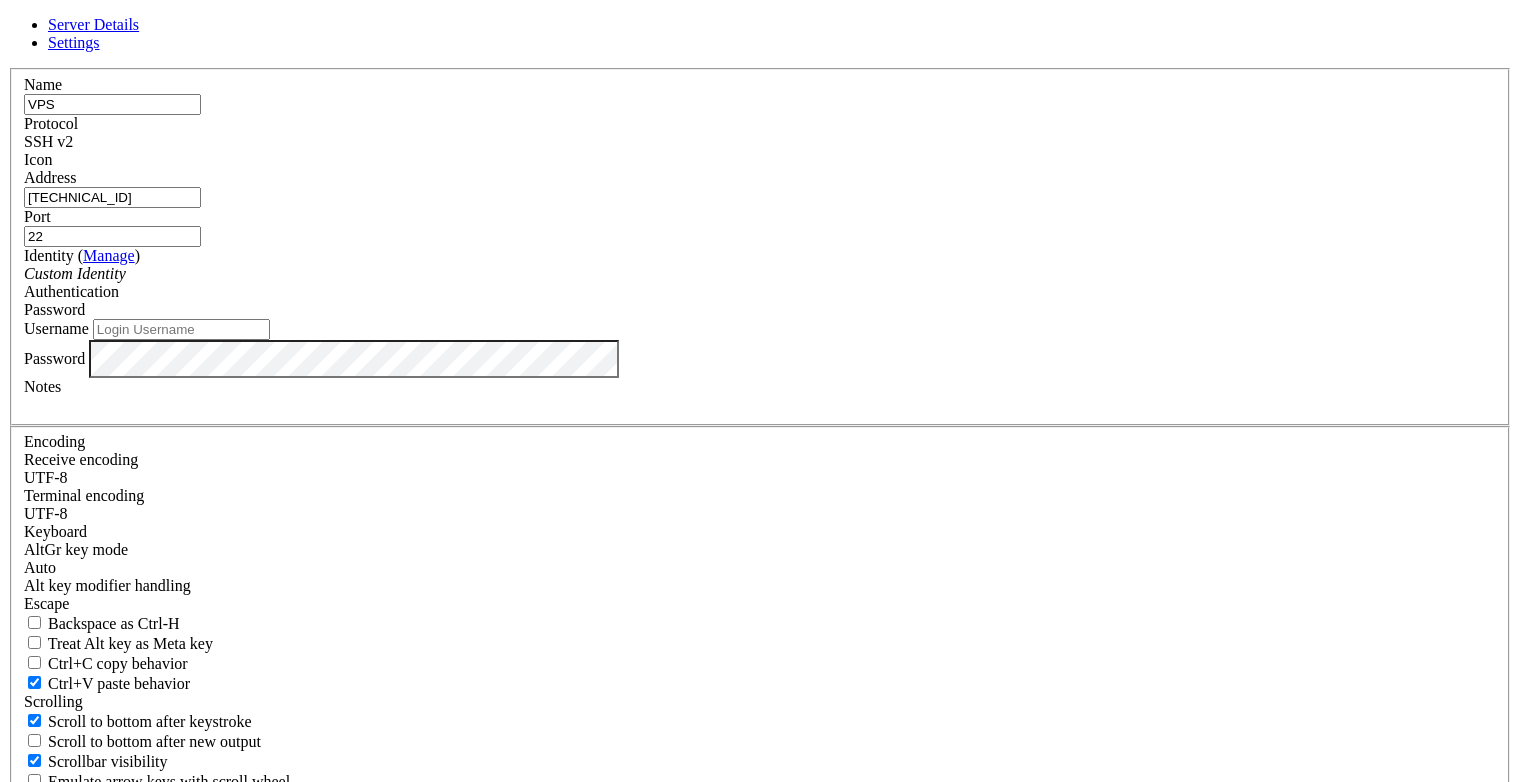 type on "[TECHNICAL_ID]" 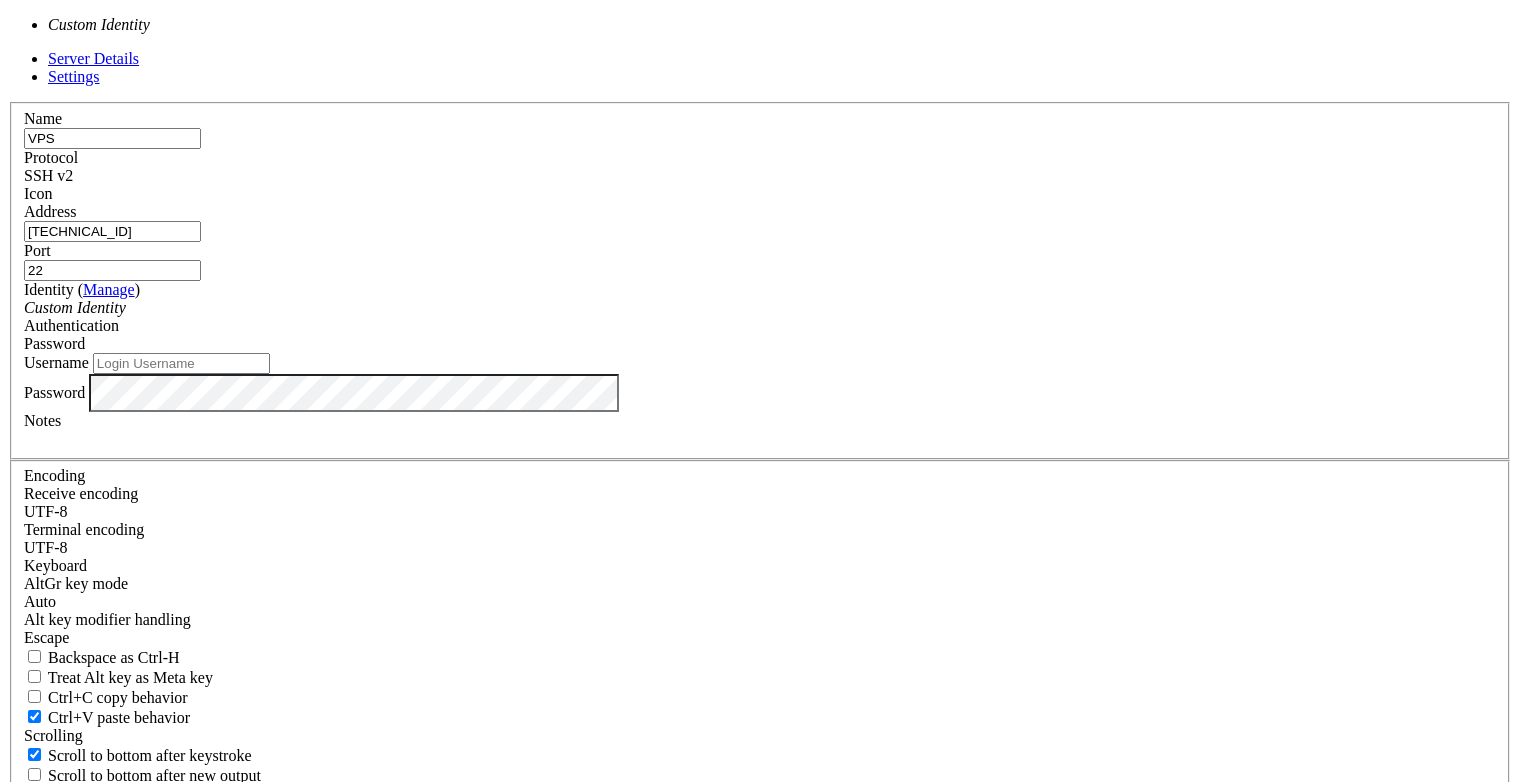 click at bounding box center (126, 307) 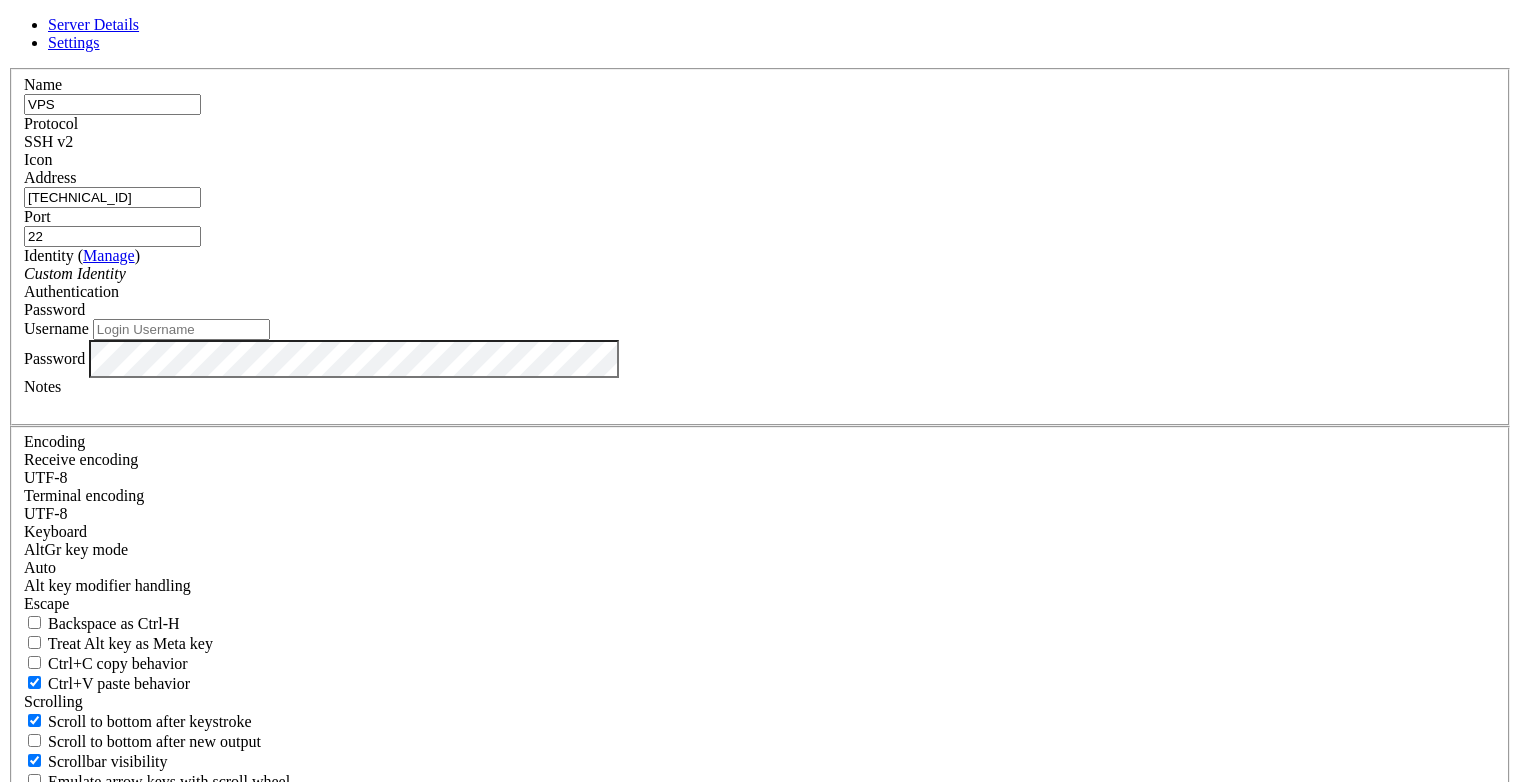 click on "Username" at bounding box center [181, 329] 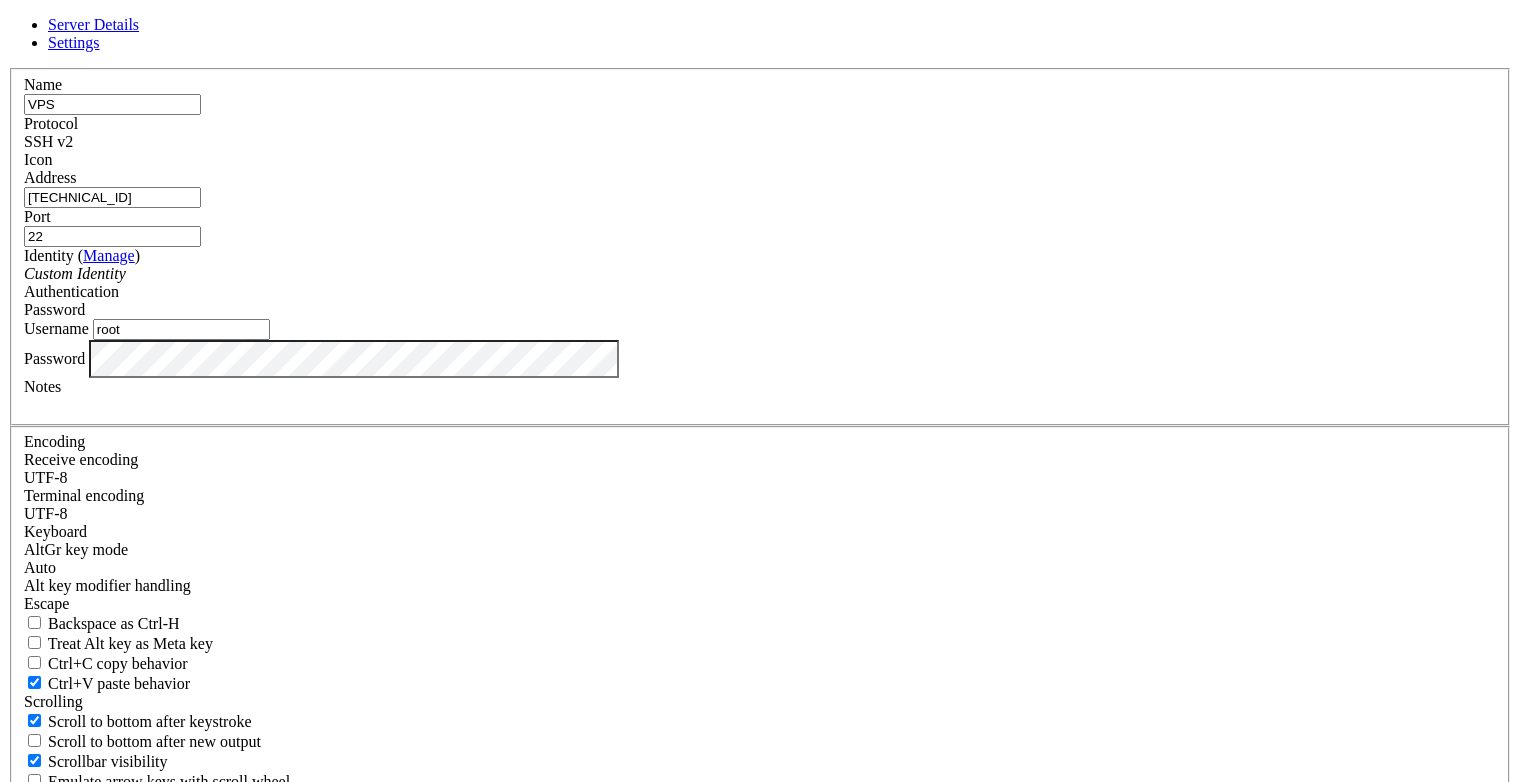 type on "root" 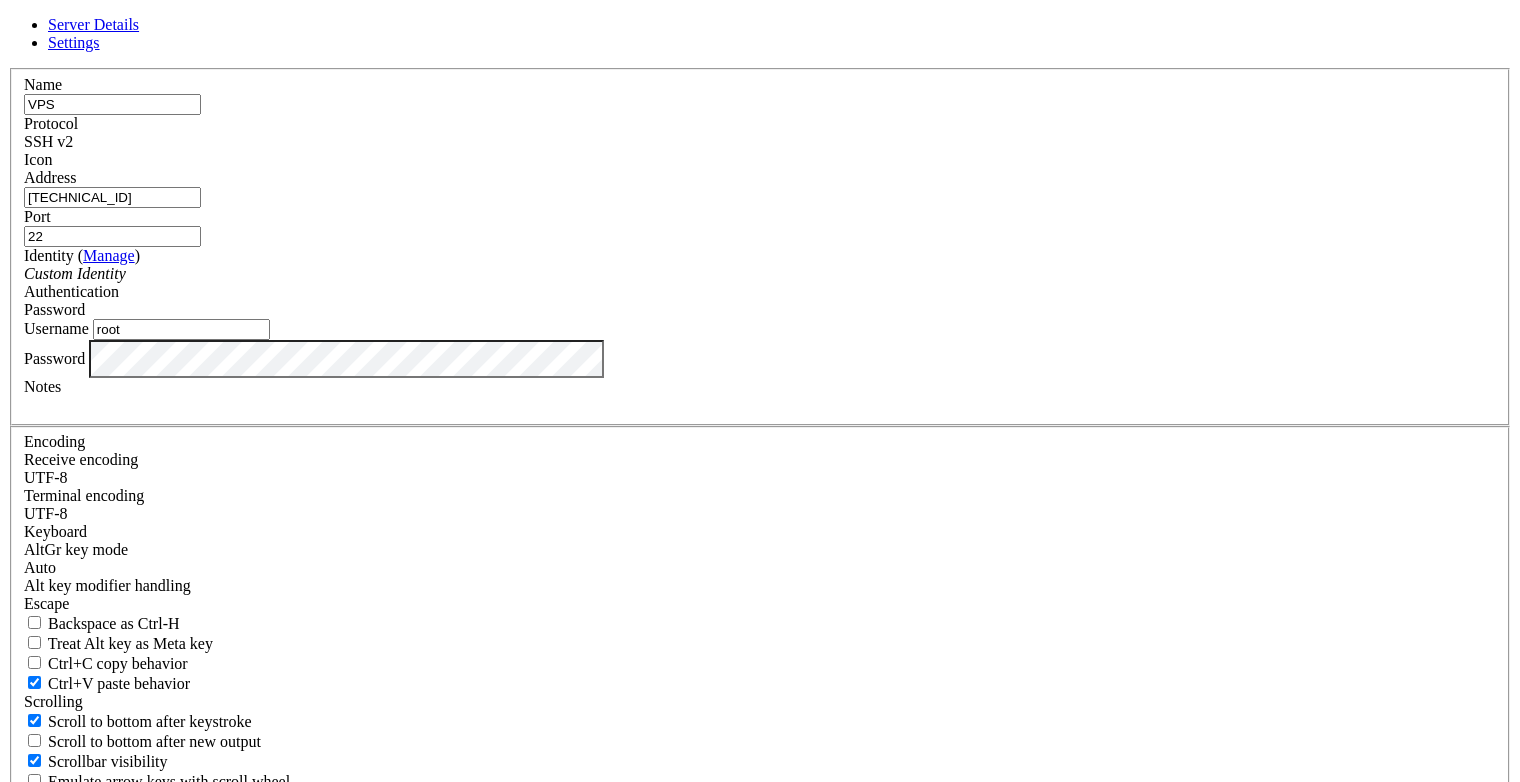 click on "Save" at bounding box center (31, 831) 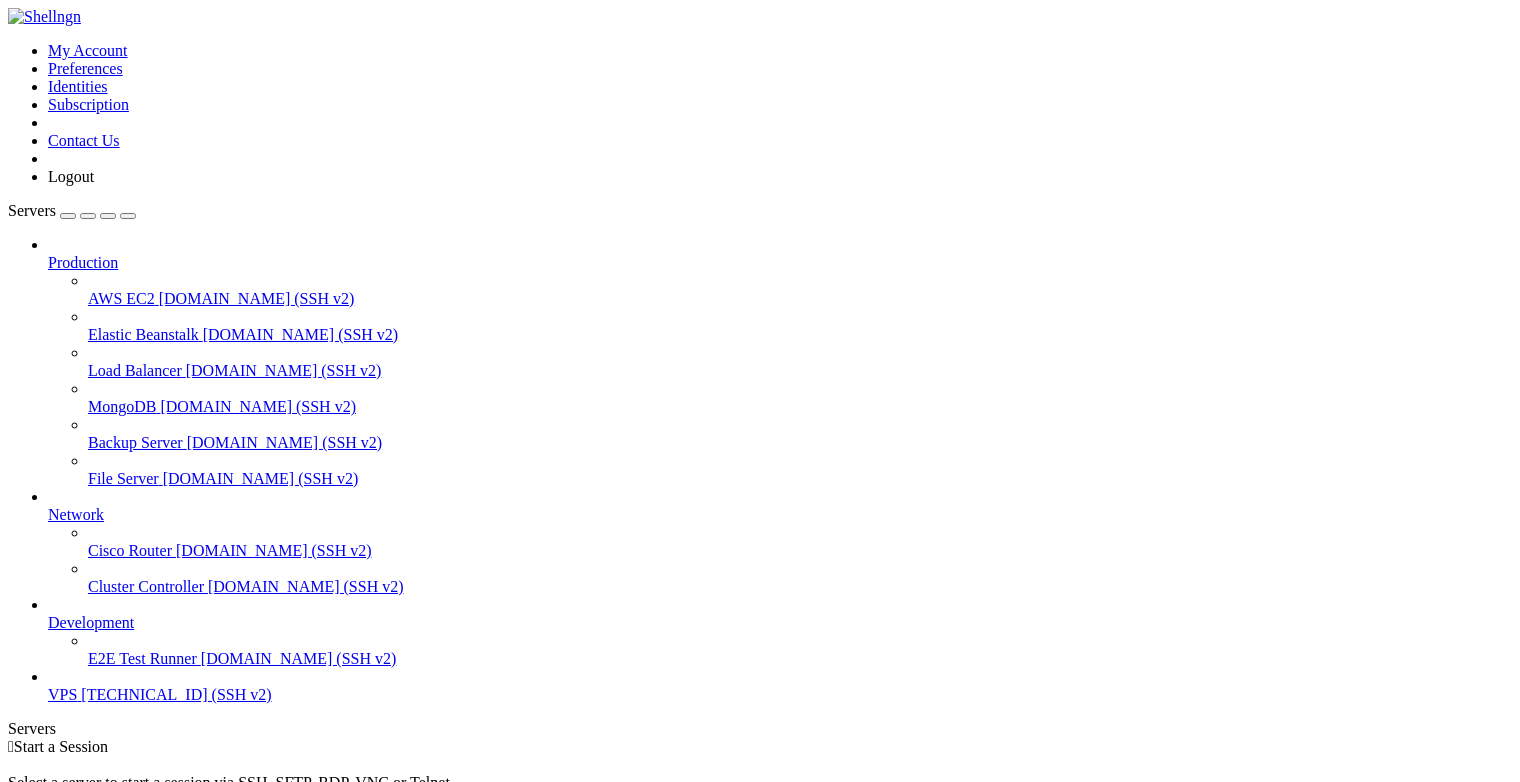 scroll, scrollTop: 25, scrollLeft: 0, axis: vertical 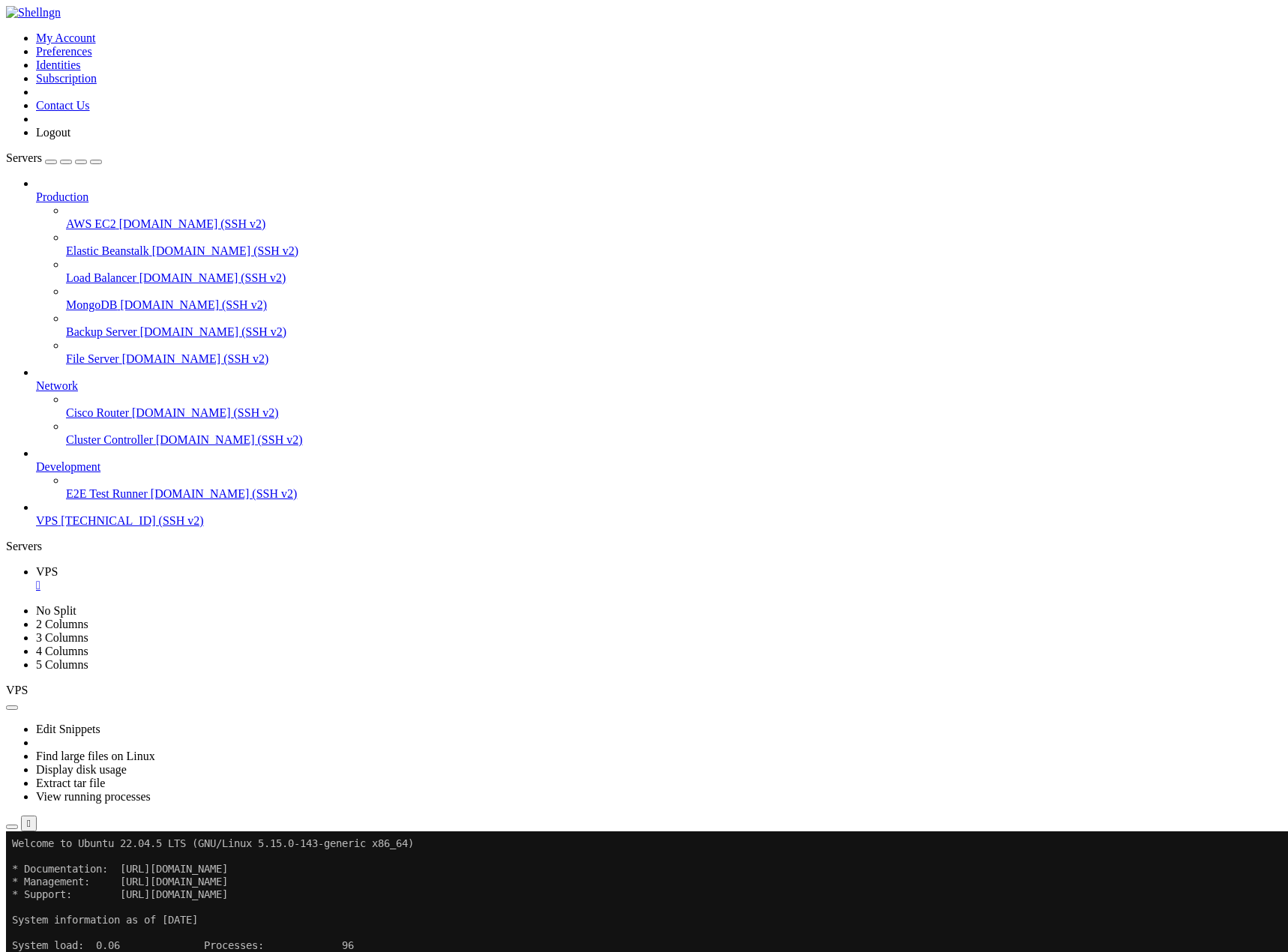 click at bounding box center [9, 831] 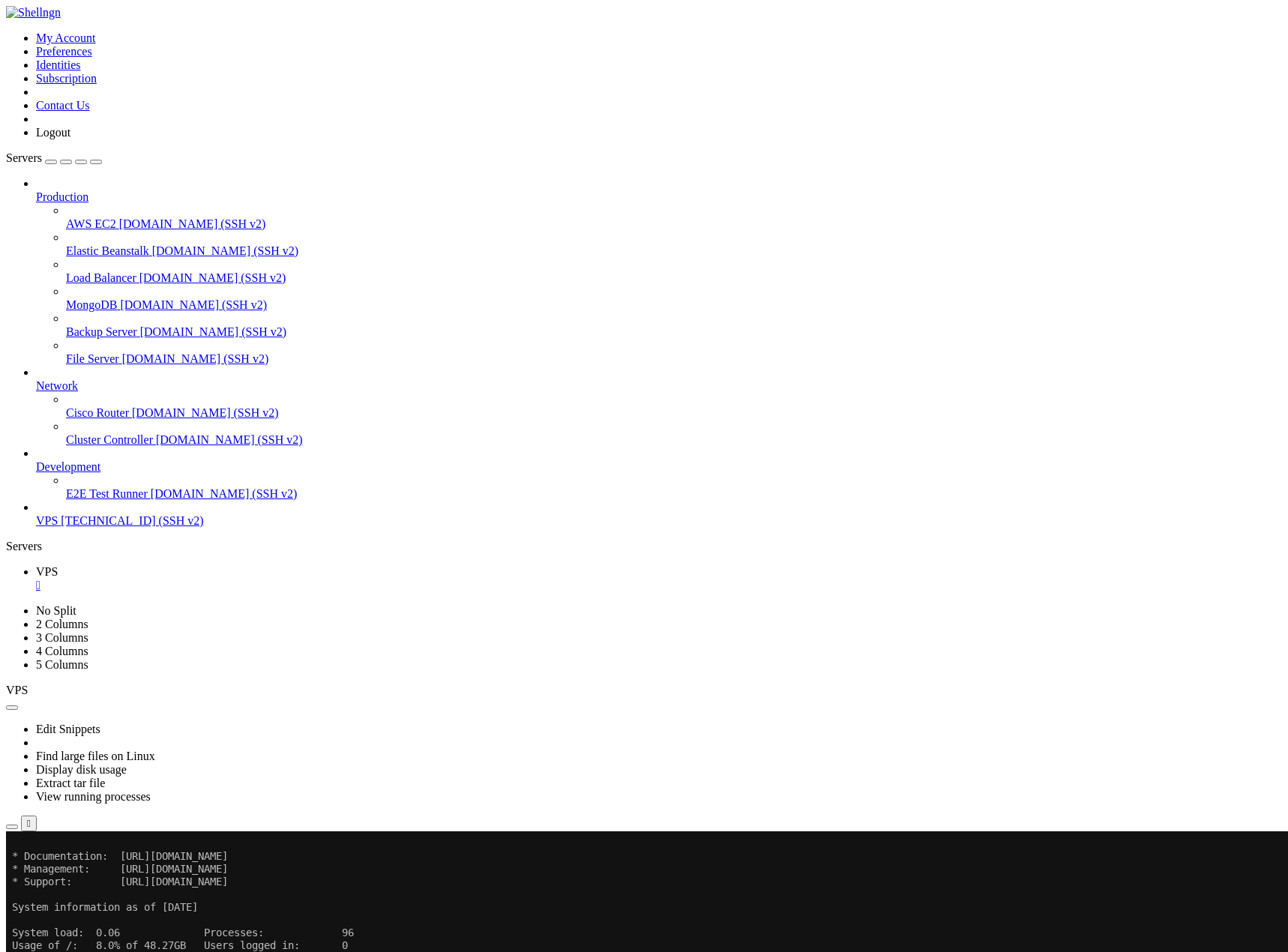 scroll, scrollTop: 13, scrollLeft: 0, axis: vertical 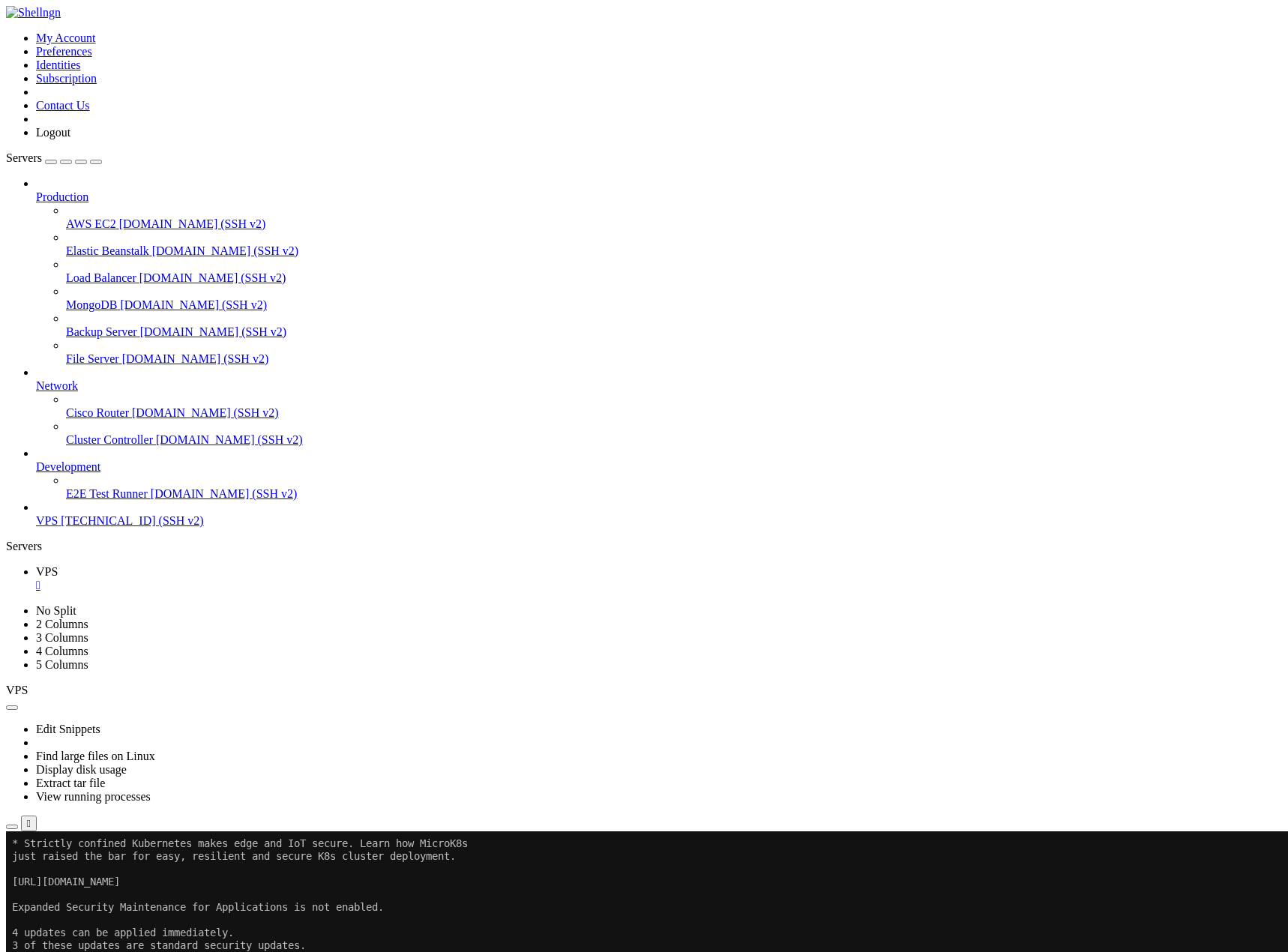 drag, startPoint x: 106, startPoint y: 1660, endPoint x: 403, endPoint y: 1657, distance: 297.01515 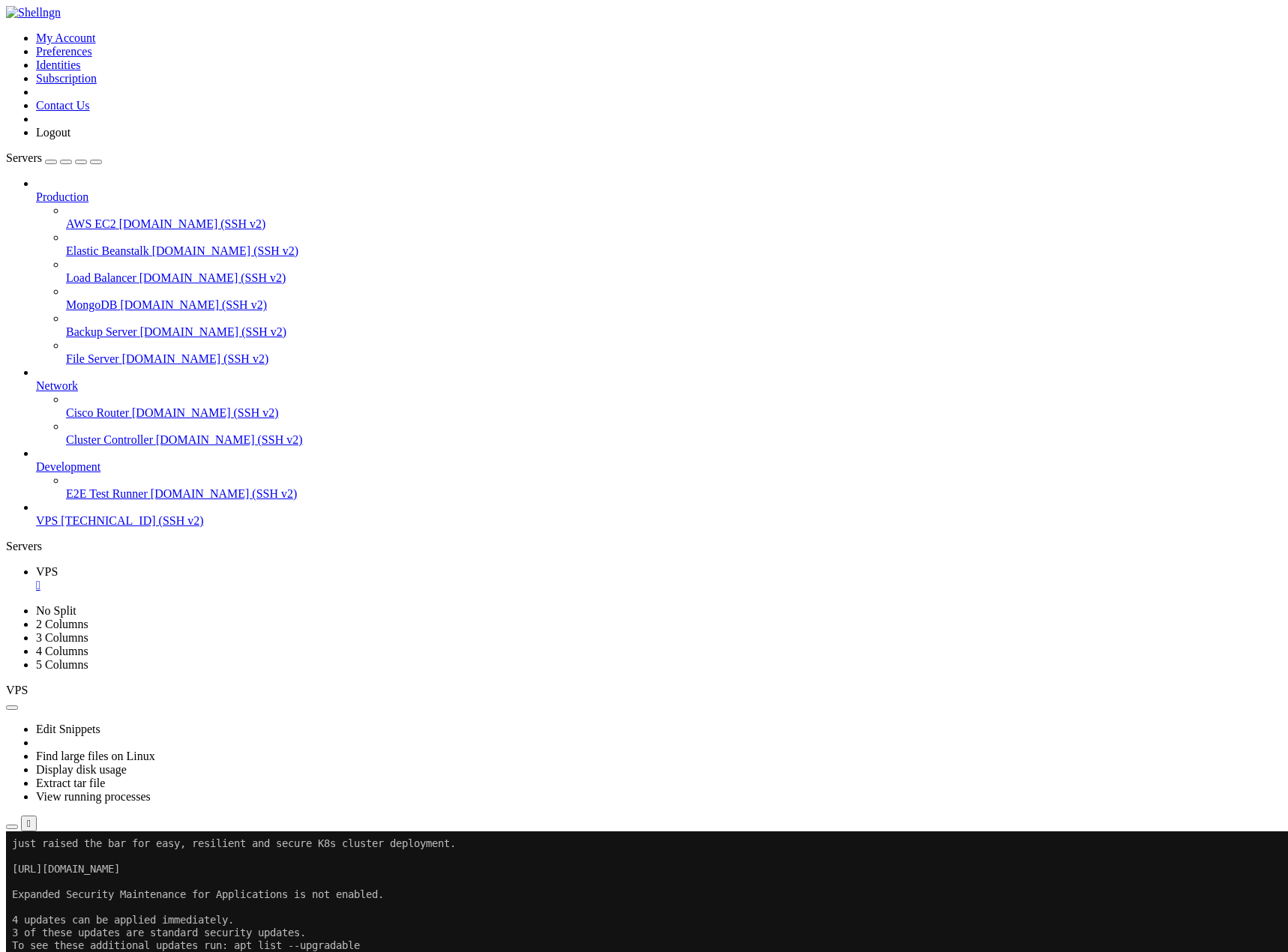 scroll, scrollTop: 178, scrollLeft: 0, axis: vertical 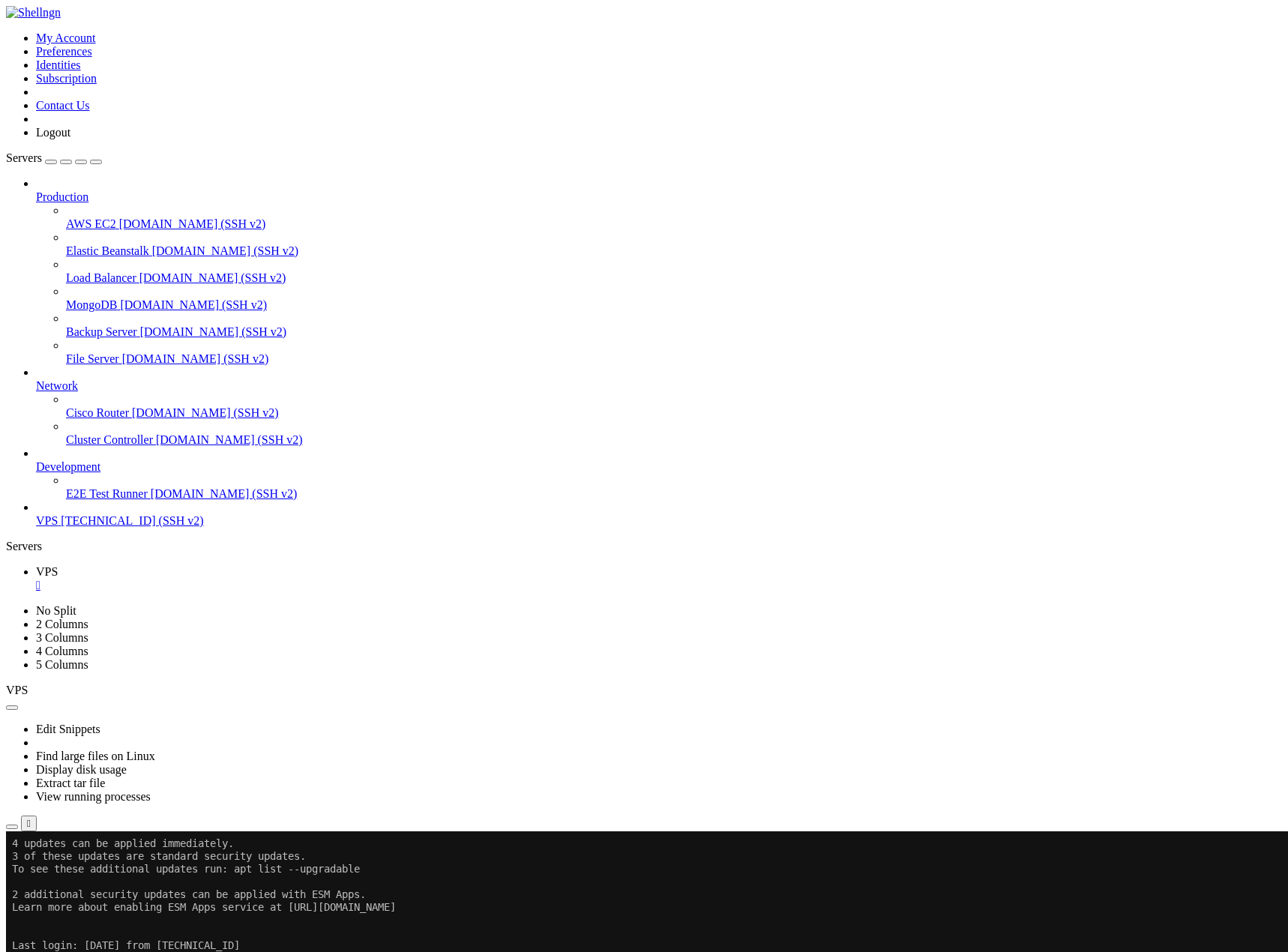 click on "root@srv893663:/home/savenotsend/src/main/java/com/savenotsend/util#" 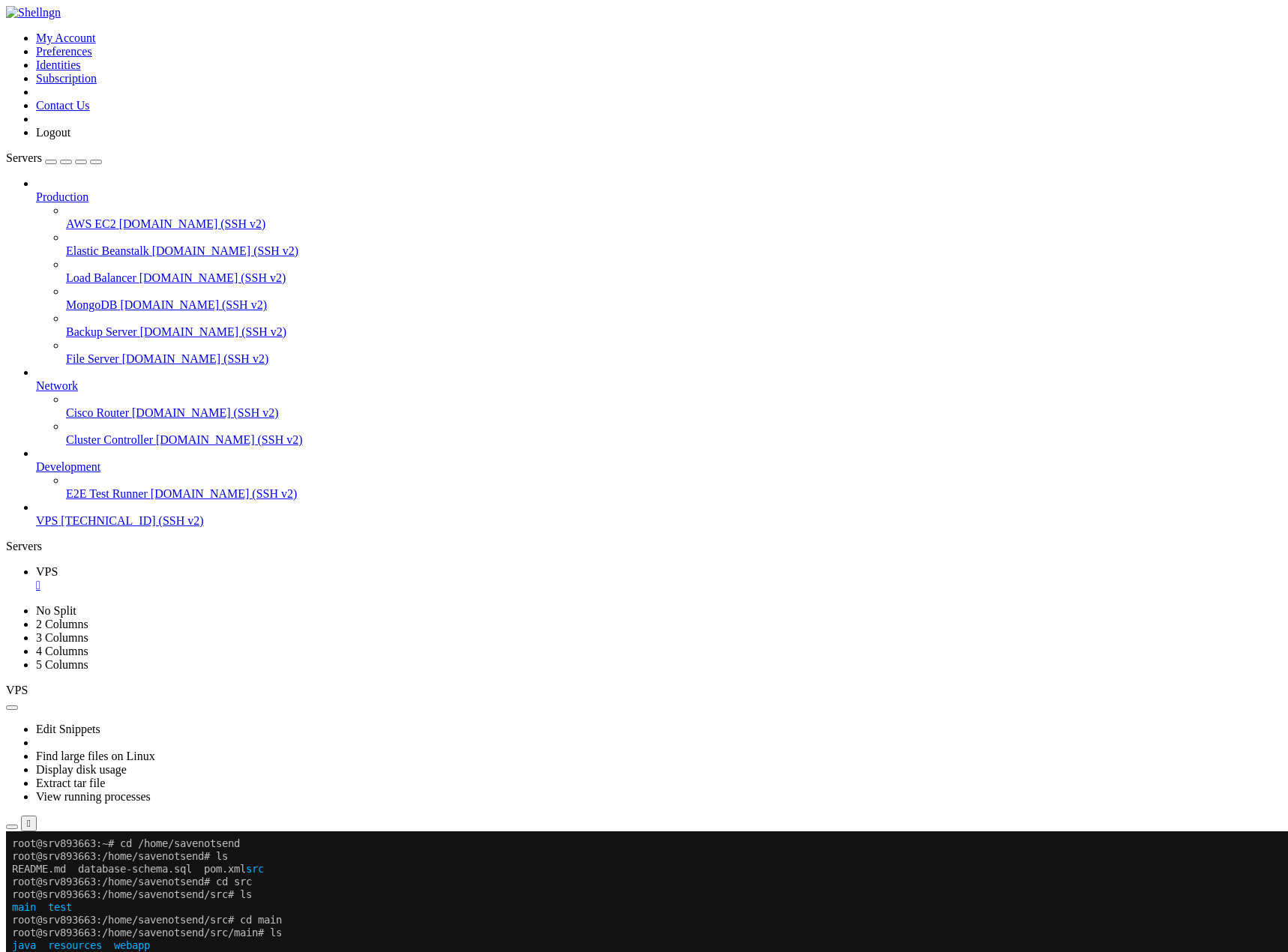 scroll, scrollTop: 421, scrollLeft: 0, axis: vertical 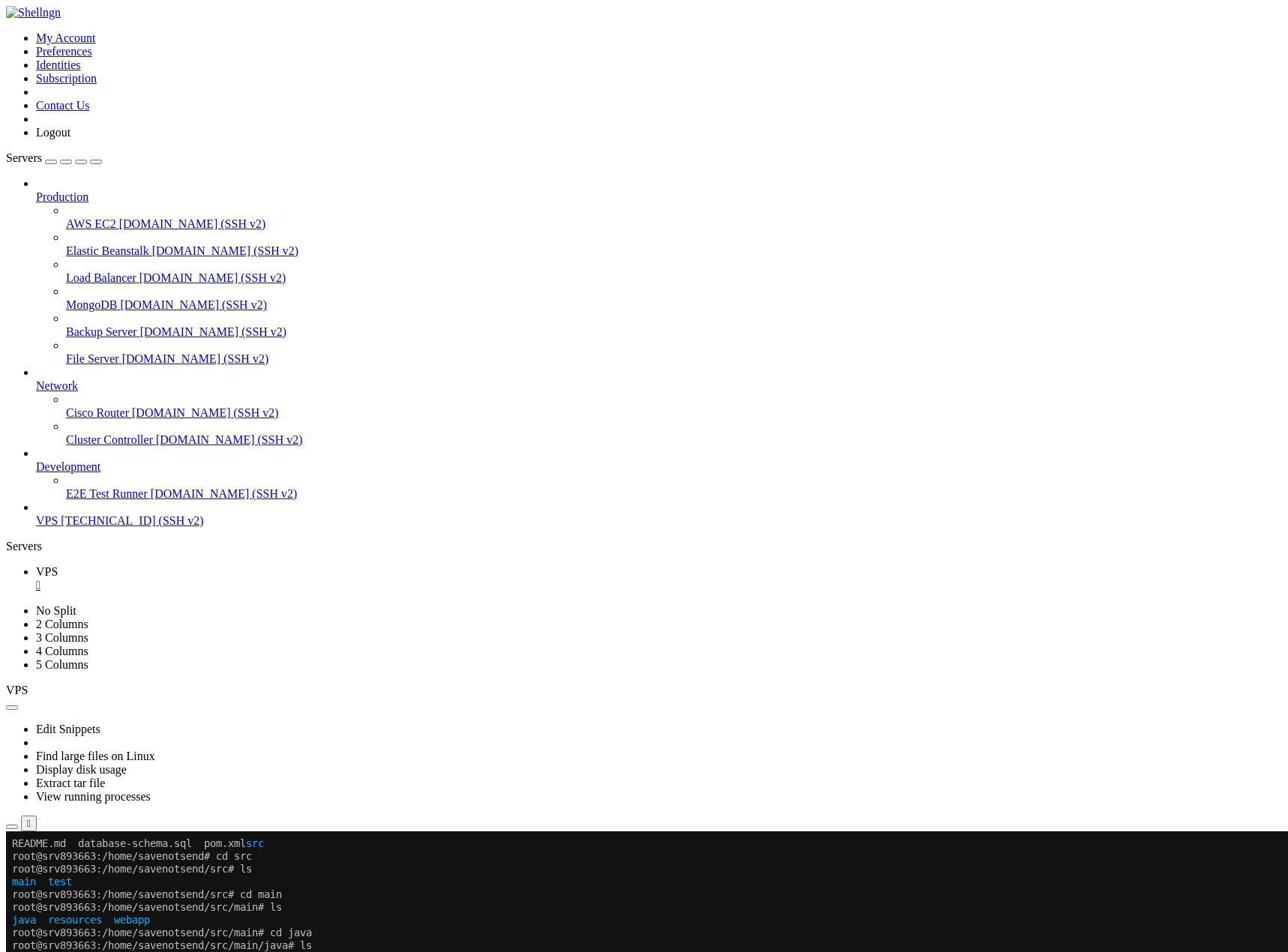 click on "root@srv893663:/home/savenotsend/src/main/resources#" 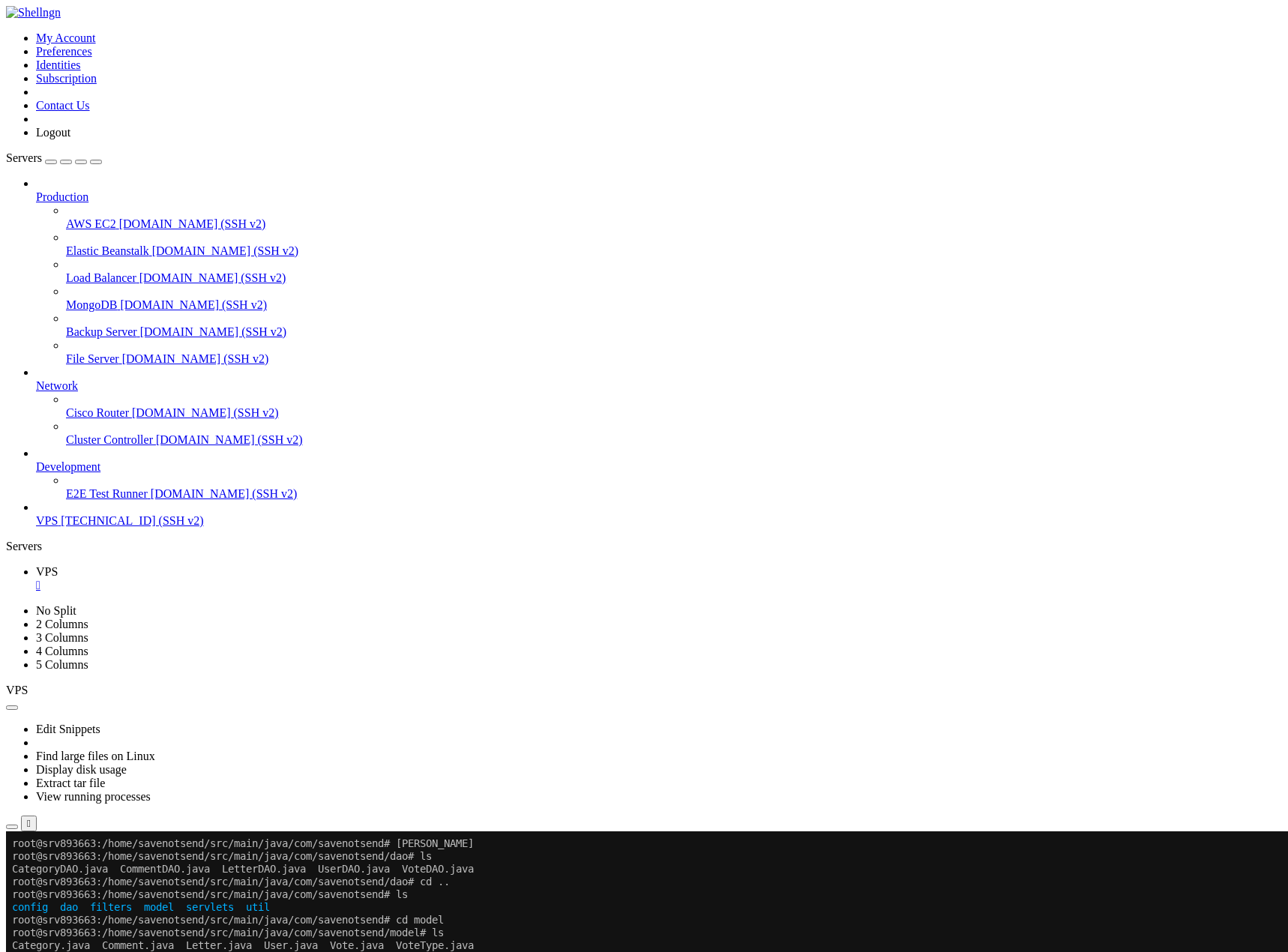 scroll, scrollTop: 790, scrollLeft: 0, axis: vertical 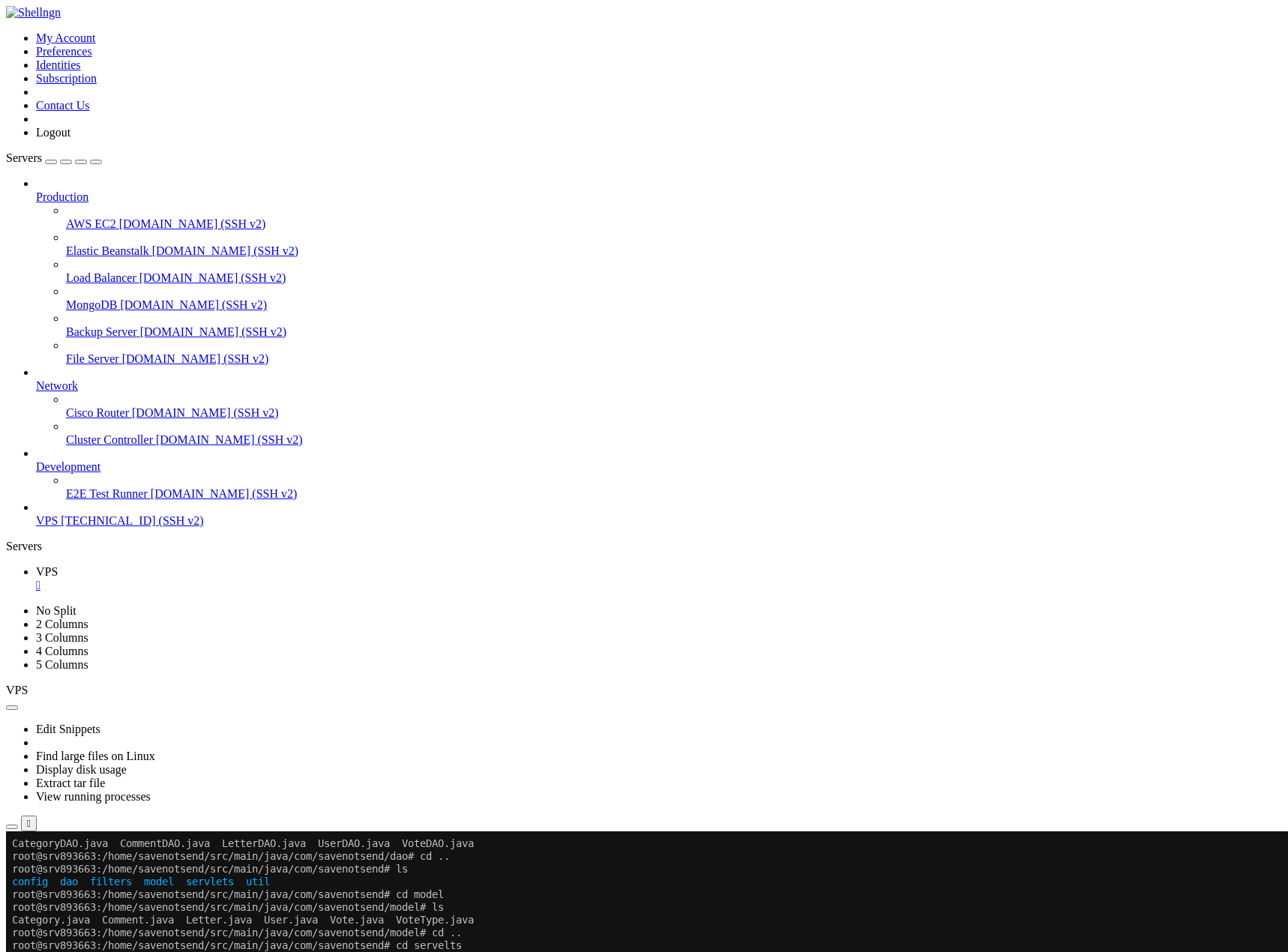 click on "root@srv893663:/home/savenotsend/src/main/webapp/WEB-INF/jsp/admin#" 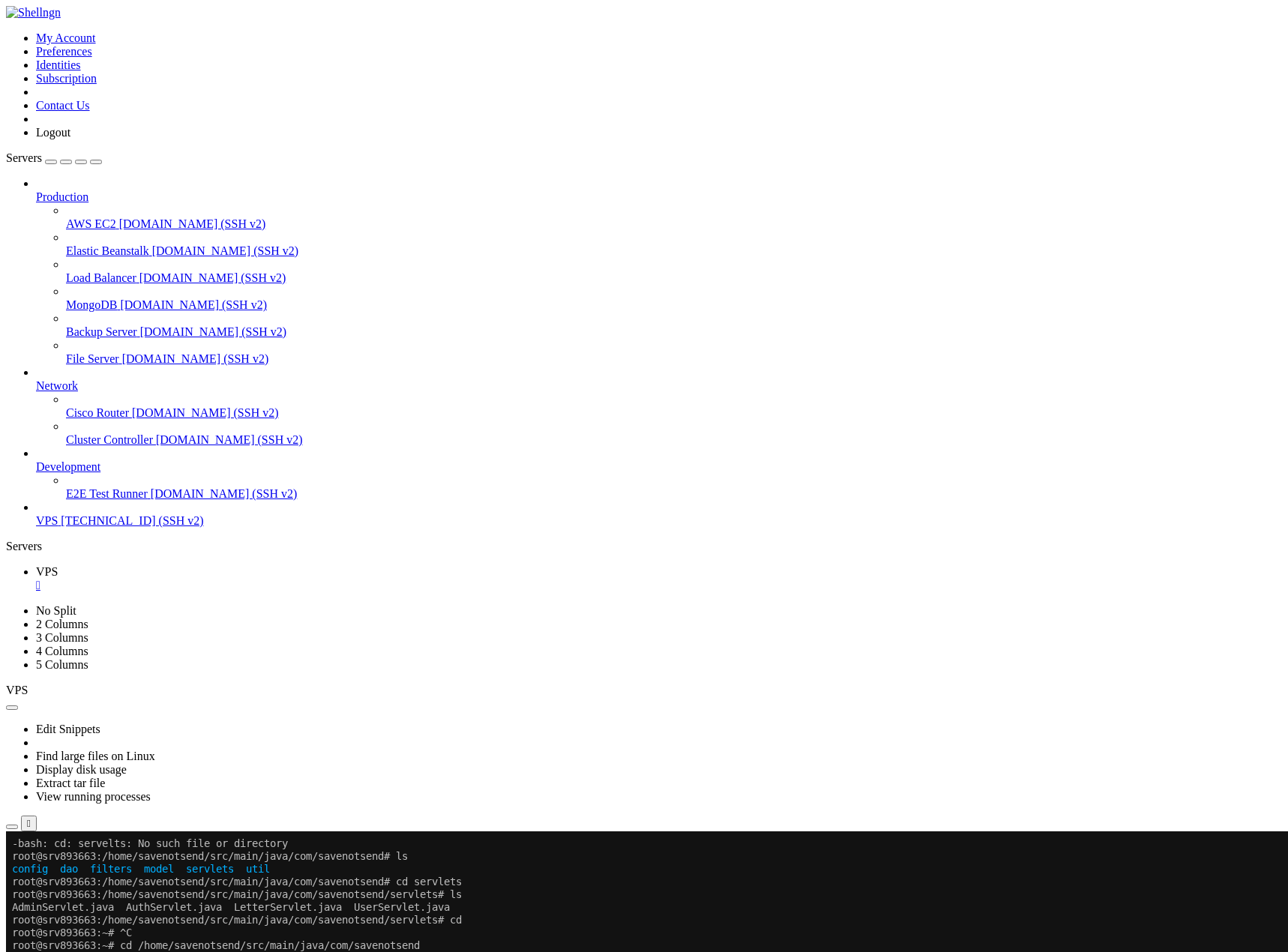 scroll, scrollTop: 905, scrollLeft: 0, axis: vertical 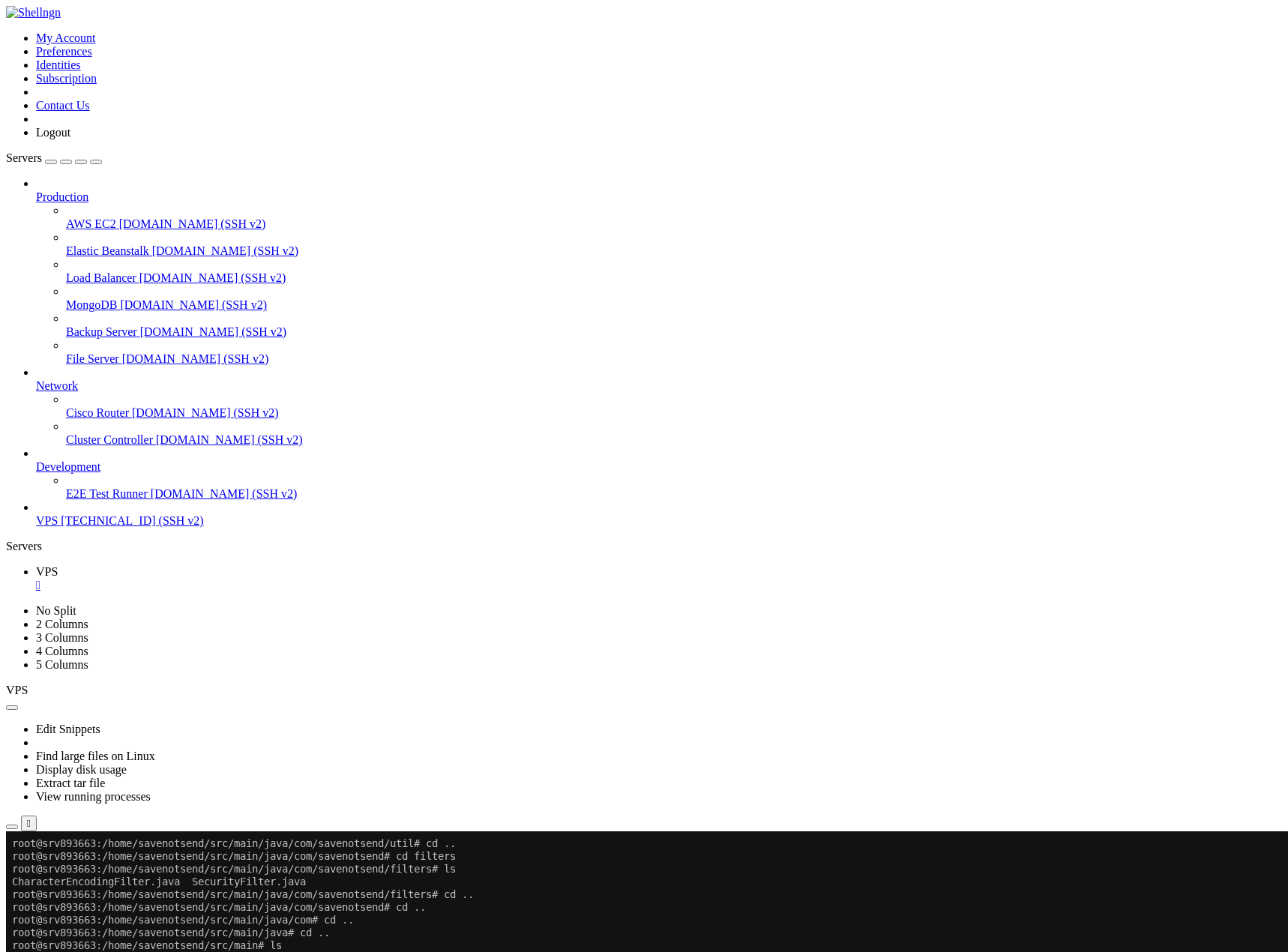 click at bounding box center (9, 831) 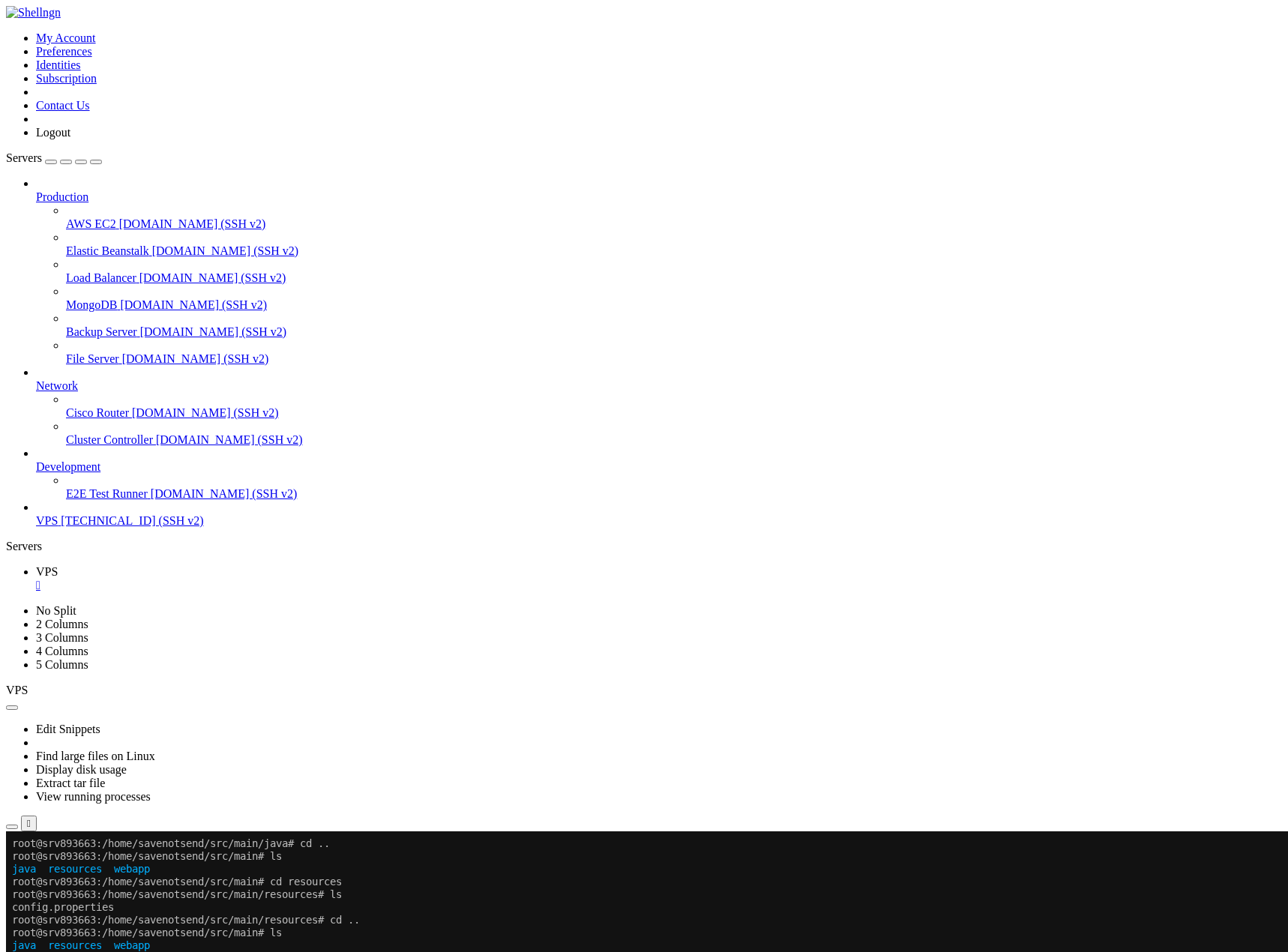scroll, scrollTop: 1198, scrollLeft: 0, axis: vertical 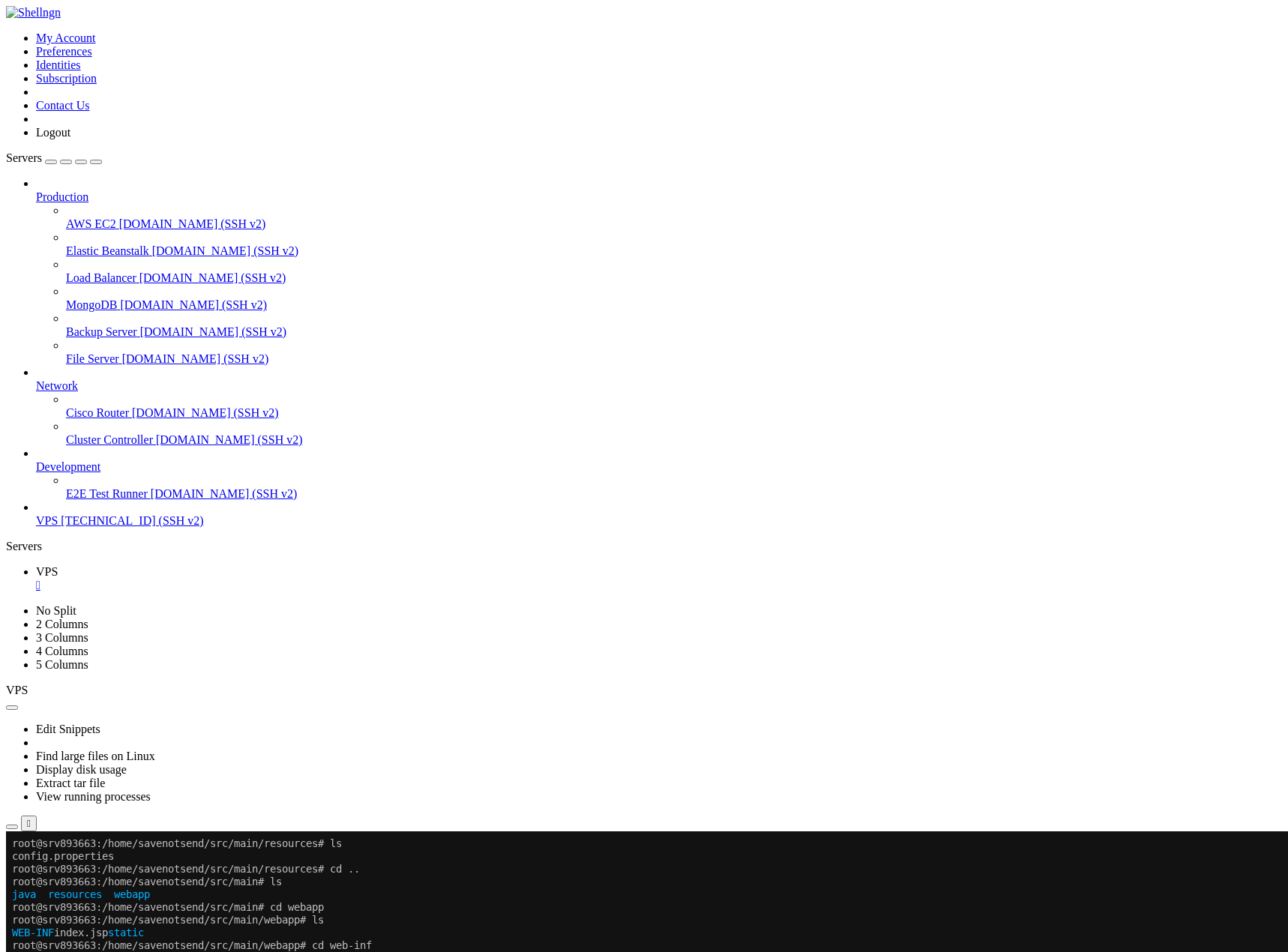 click on "root@srv893663:/home/savenotsend/src/main/webapp/static/js#" 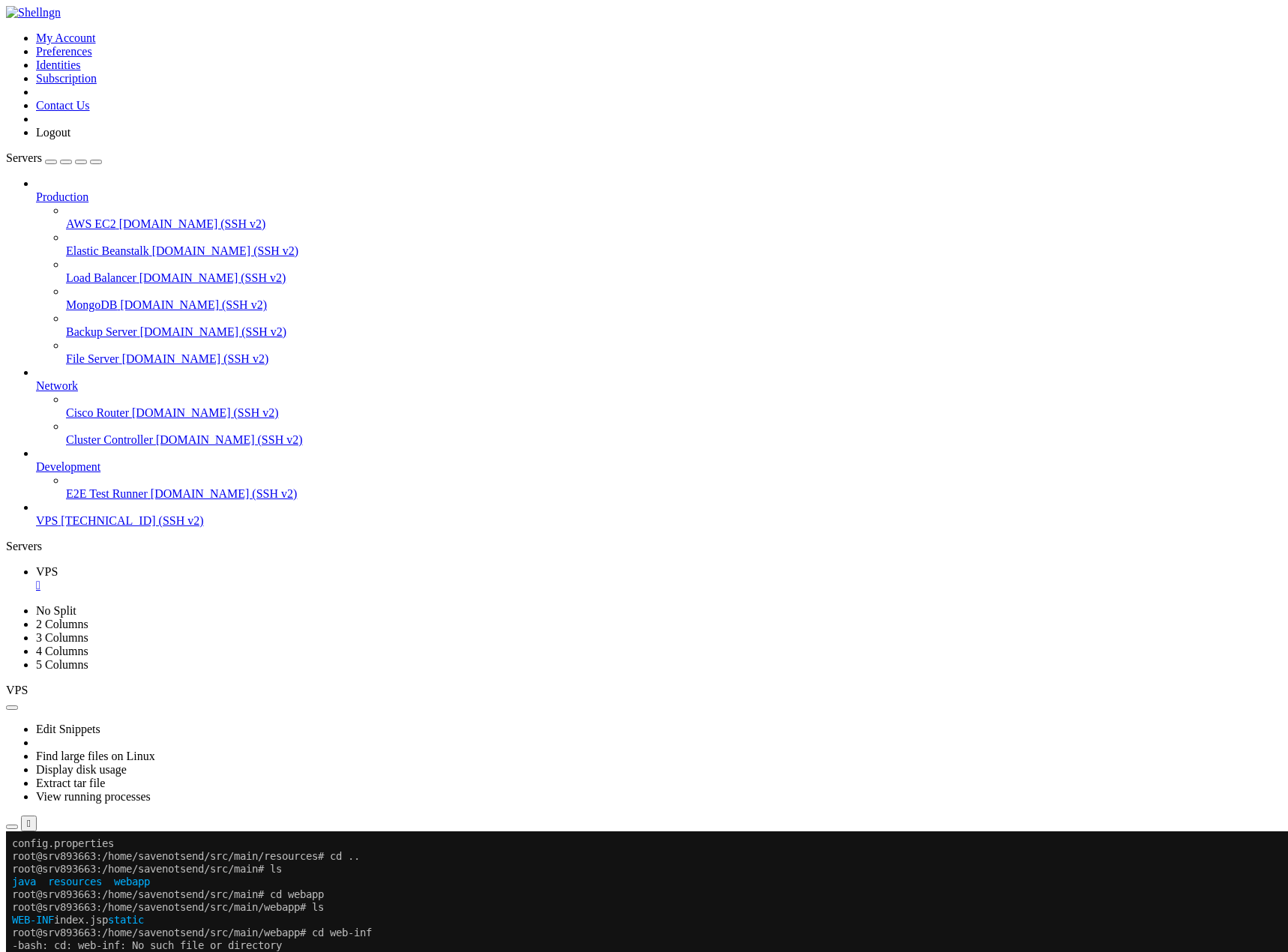 click on "root@srv893663:/home/savenotsend/src/main/webapp/static/js#" 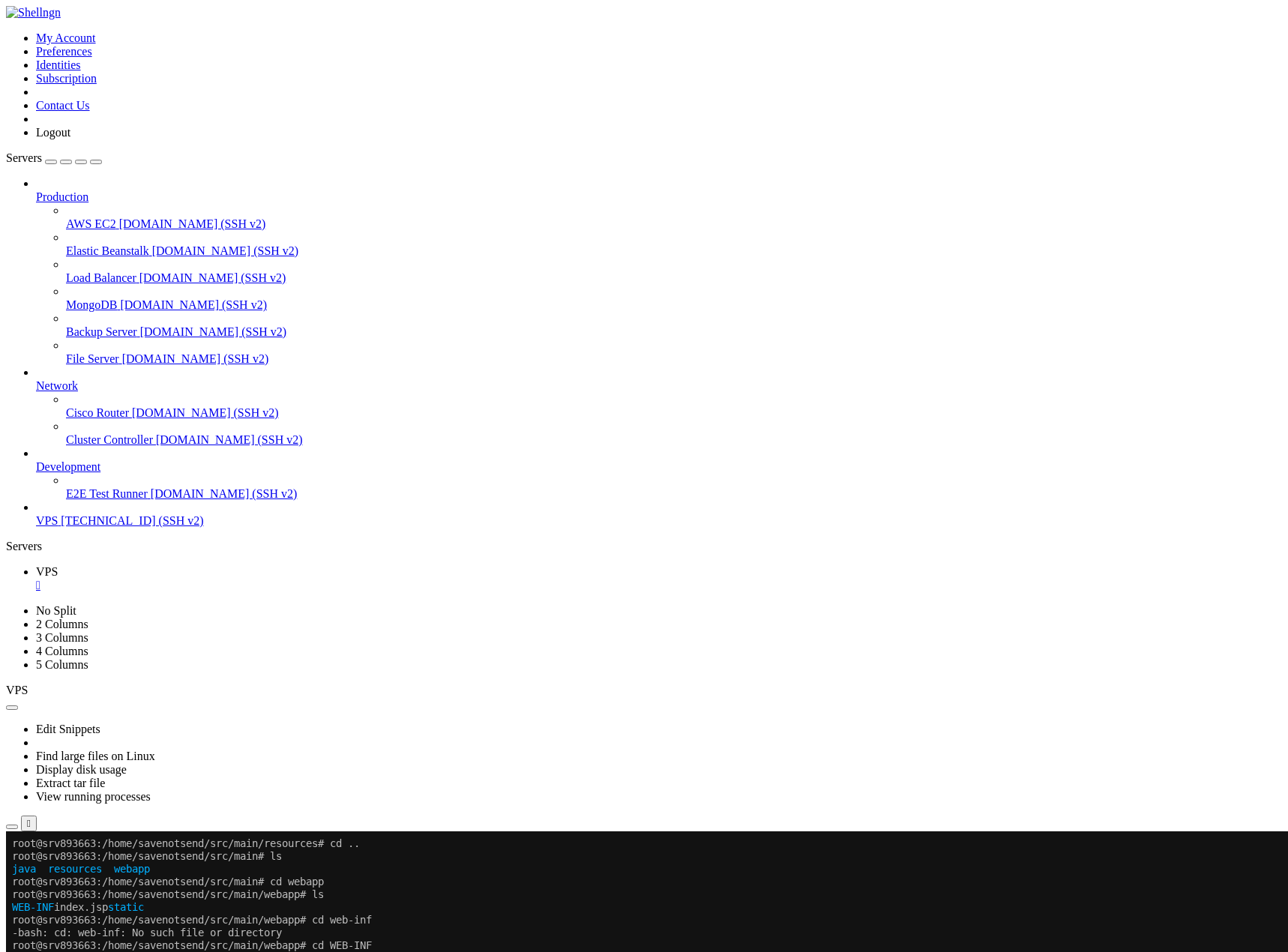 scroll, scrollTop: 1249, scrollLeft: 0, axis: vertical 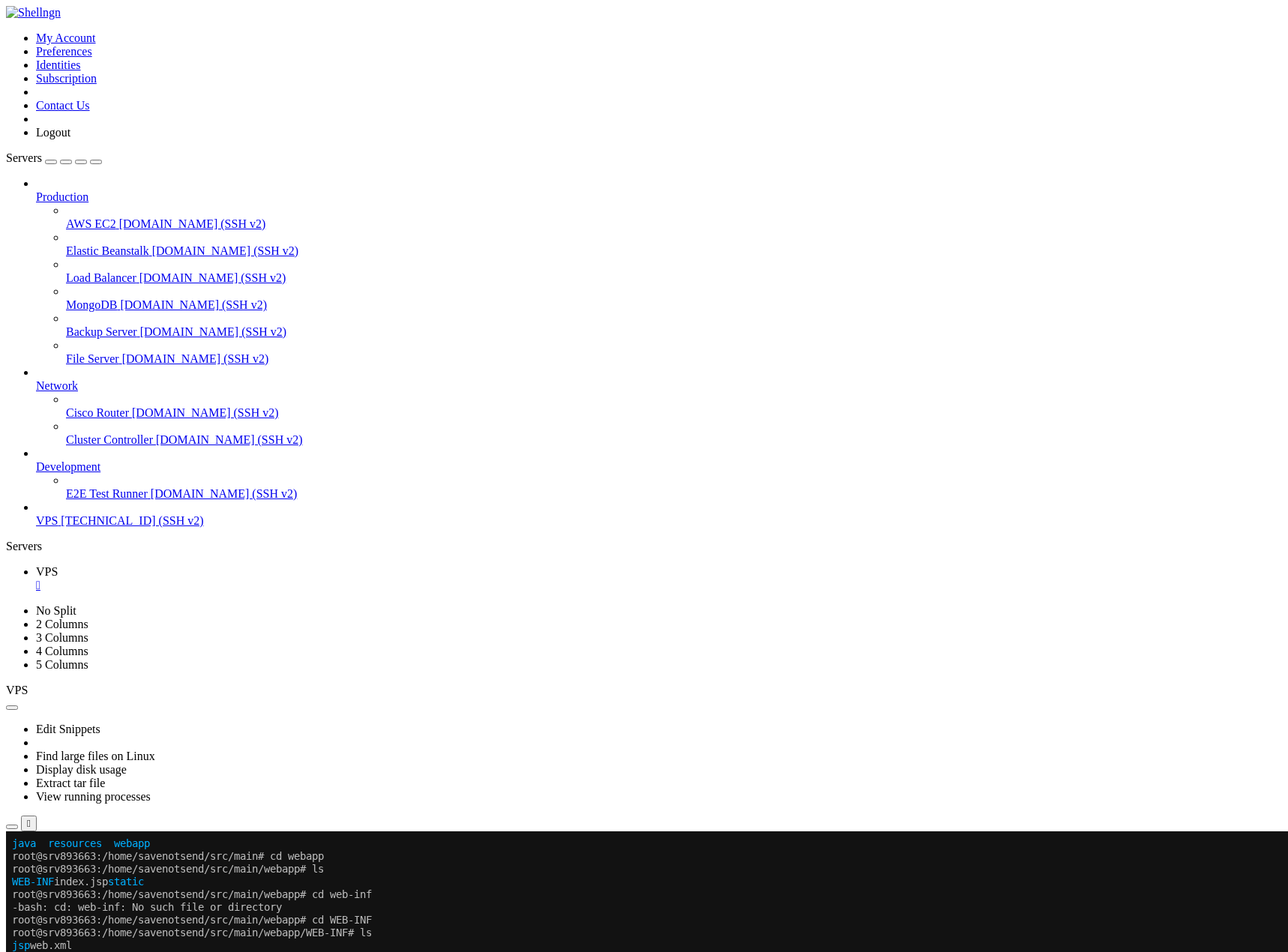 click on "root@srv893663:/home/savenotsend/src/main/webapp/static/js#" 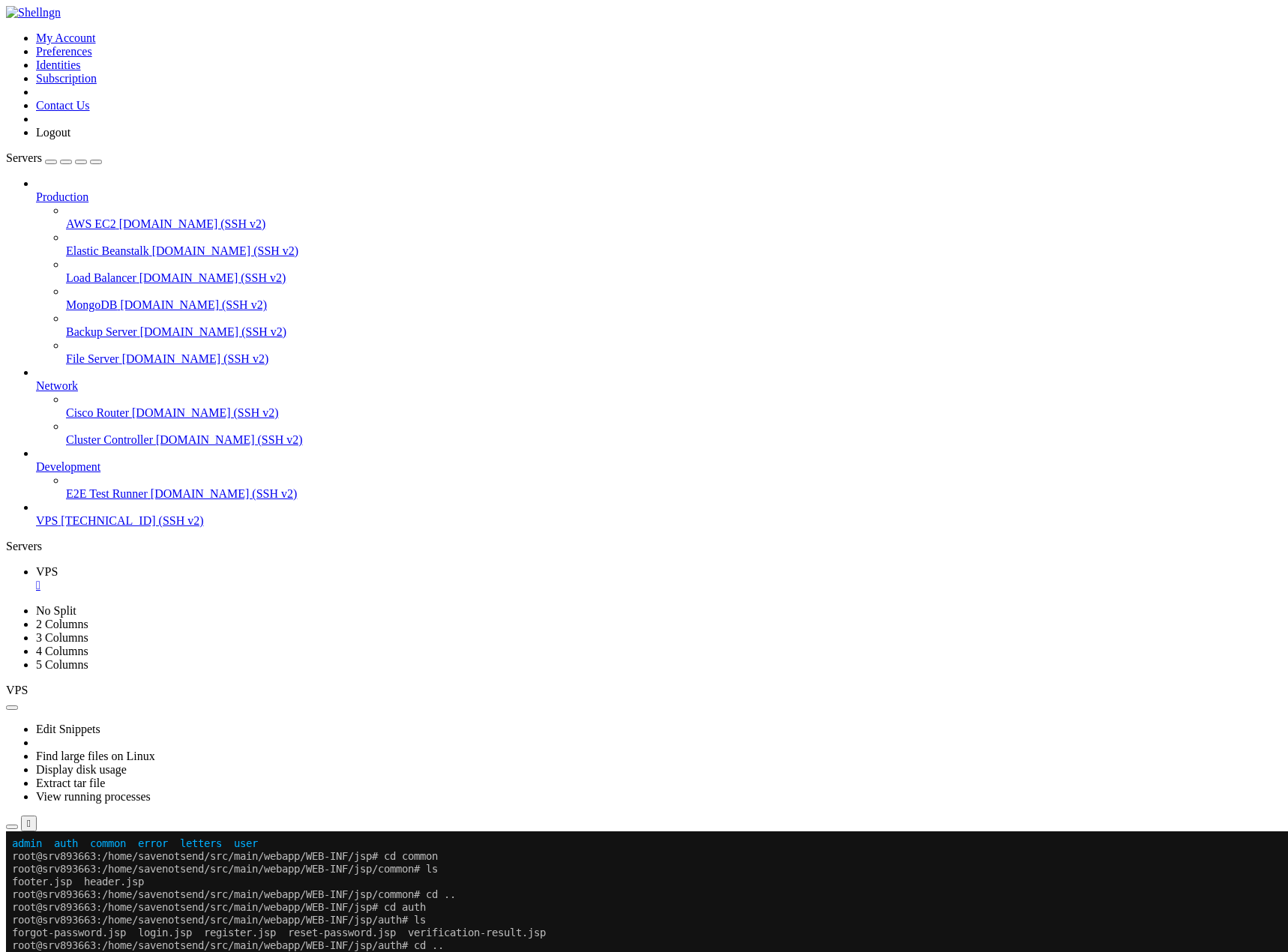 scroll, scrollTop: 1453, scrollLeft: 0, axis: vertical 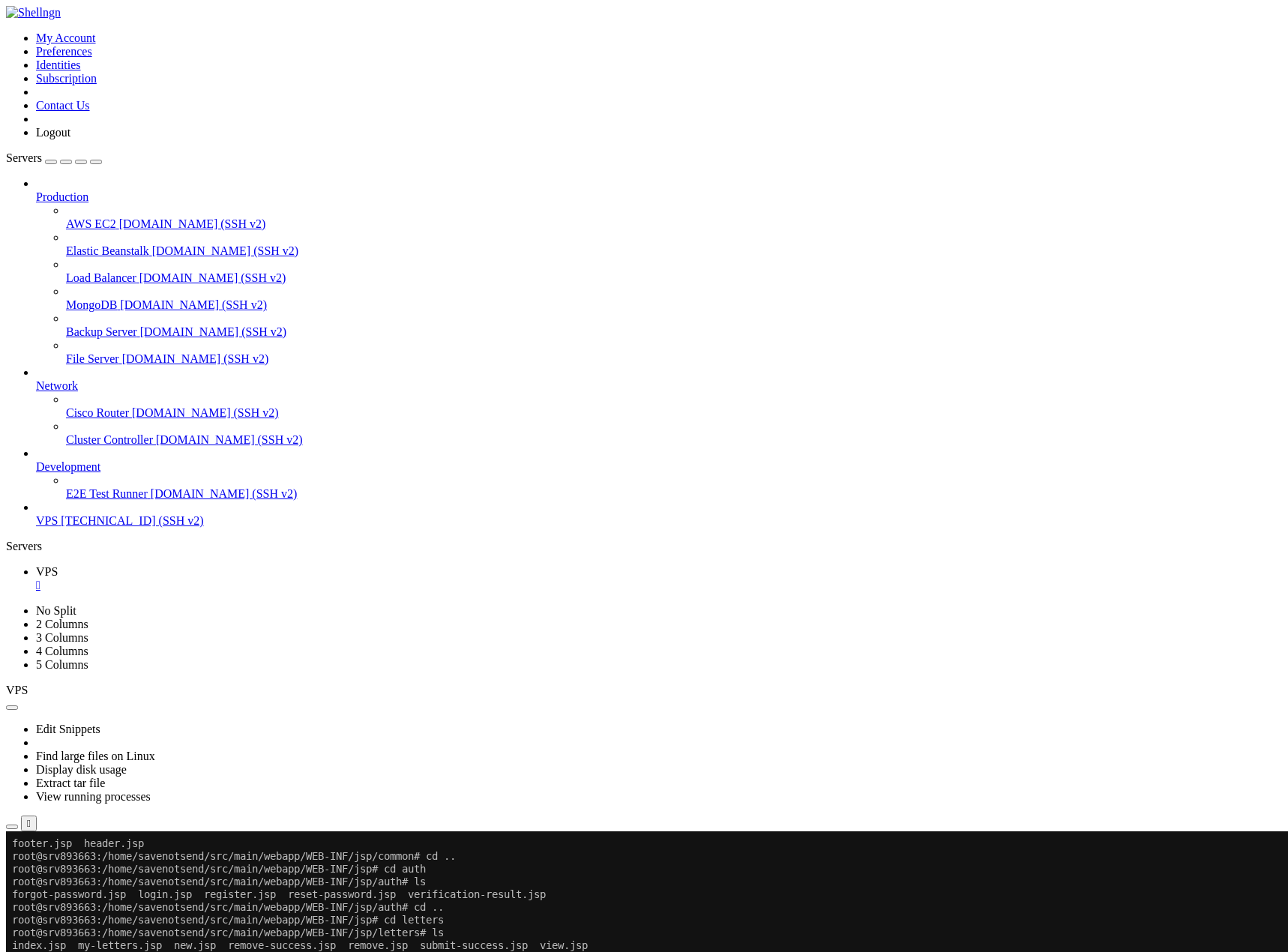 click on "root@srv893663:/home/savenotsend/src/main/resources#" 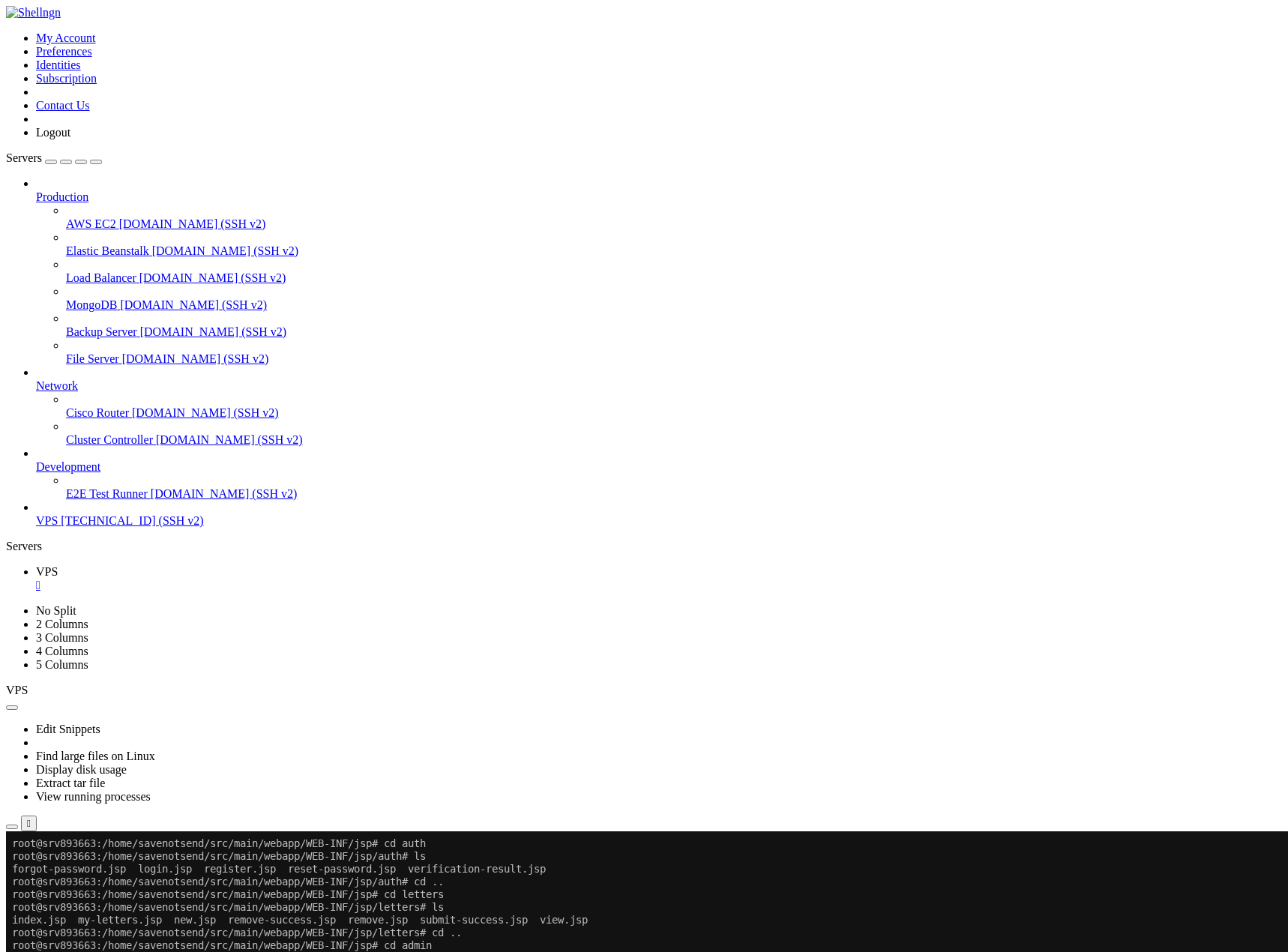 scroll, scrollTop: 1593, scrollLeft: 0, axis: vertical 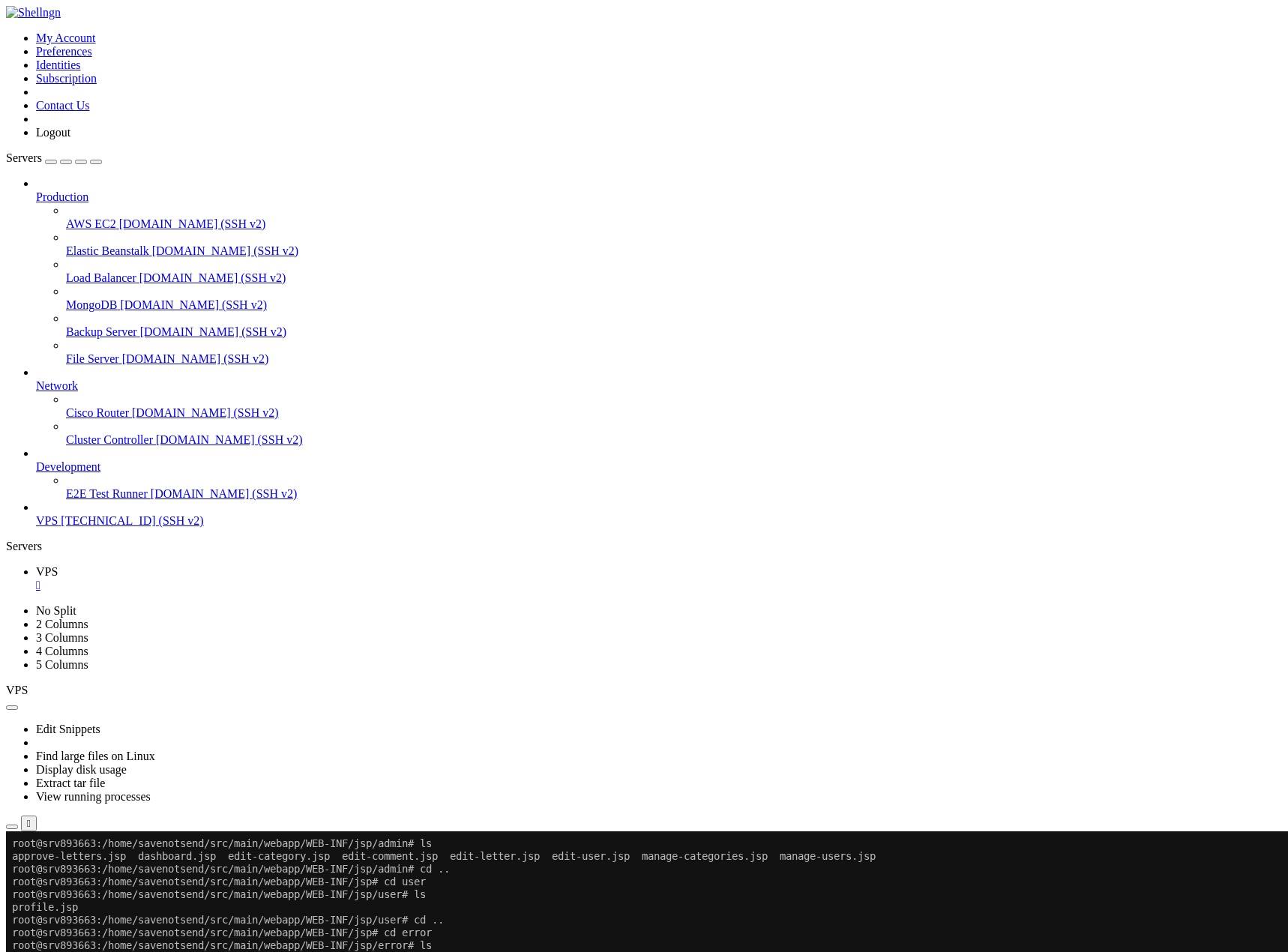 click on "root@srv893663:/home/savenotsend/src/main/resources#" 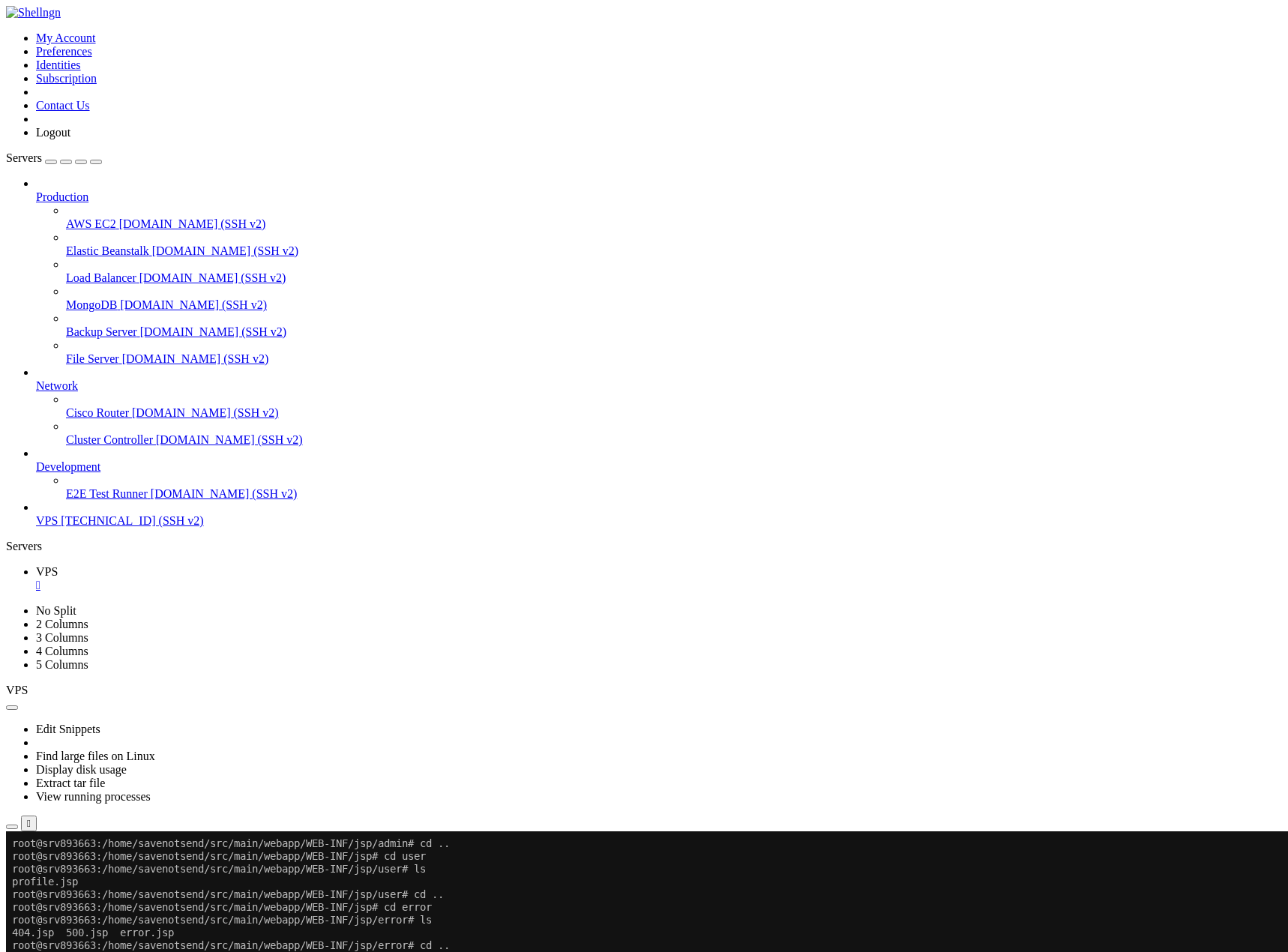 scroll, scrollTop: 1618, scrollLeft: 0, axis: vertical 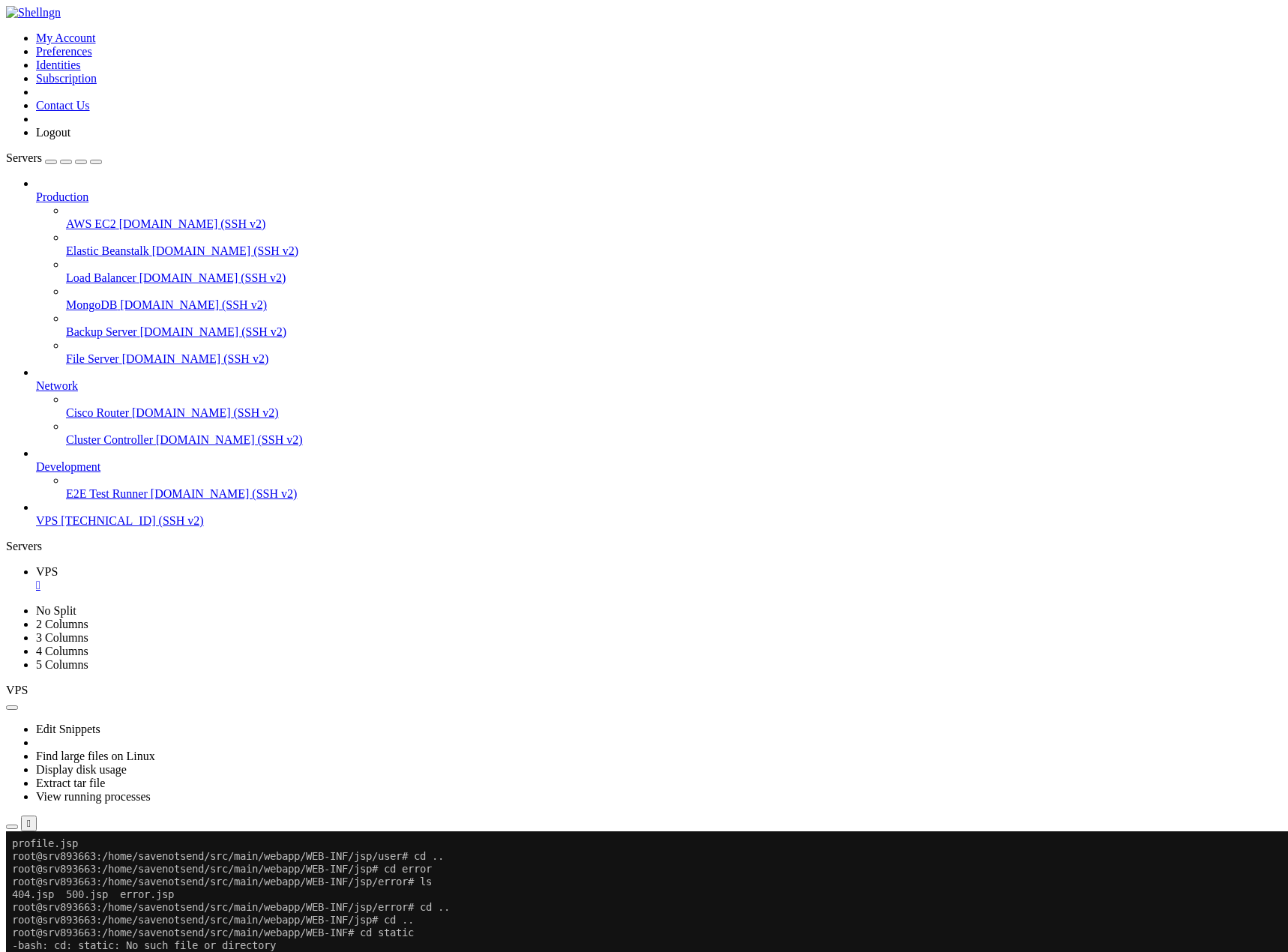 click on "profile.jsp root@srv893663:/home/savenotsend/src/main/webapp/WEB-INF/jsp/user# cd .. root@srv893663:/home/savenotsend/src/main/webapp/WEB-INF/jsp# cd error root@srv893663:/home/savenotsend/src/main/webapp/WEB-INF/jsp/error# ls 404.jsp  500.jsp  error.jsp root@srv893663:/home/savenotsend/src/main/webapp/WEB-INF/jsp/error# cd .. root@srv893663:/home/savenotsend/src/main/webapp/WEB-INF/jsp# cd .. root@srv893663:/home/savenotsend/src/main/webapp/WEB-INF# cd static -bash: cd: static: No such file or directory root@srv893663:/home/savenotsend/src/main/webapp/WEB-INF# ls jsp   web.xml root@srv893663:/home/savenotsend/src/main/webapp/WEB-INF# cd .. root@srv893663:/home/savenotsend/src/main/webapp# ls WEB-INF   index.jsp   static root@srv893663:/home/savenotsend/src/main/webapp# cd static root@srv893663:/home/savenotsend/src/main/webapp/static# ls css    images    js root@srv893663:/home/savenotsend/src/main/webapp/static# cd css root@srv893663:/home/savenotsend/src/main/webapp/static/css# ls custom.css css    images" at bounding box center [650, 1307] 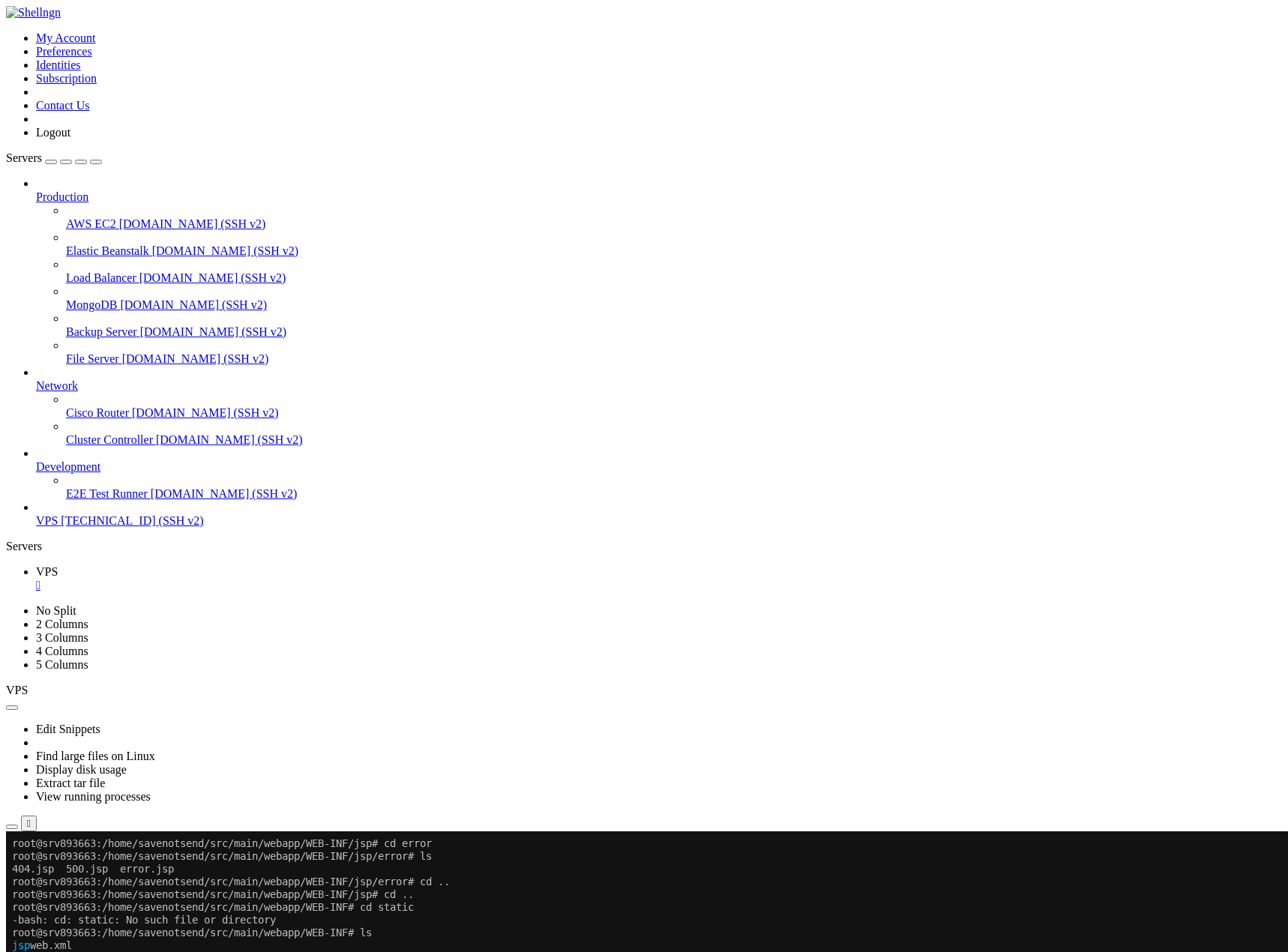 scroll, scrollTop: 1682, scrollLeft: 0, axis: vertical 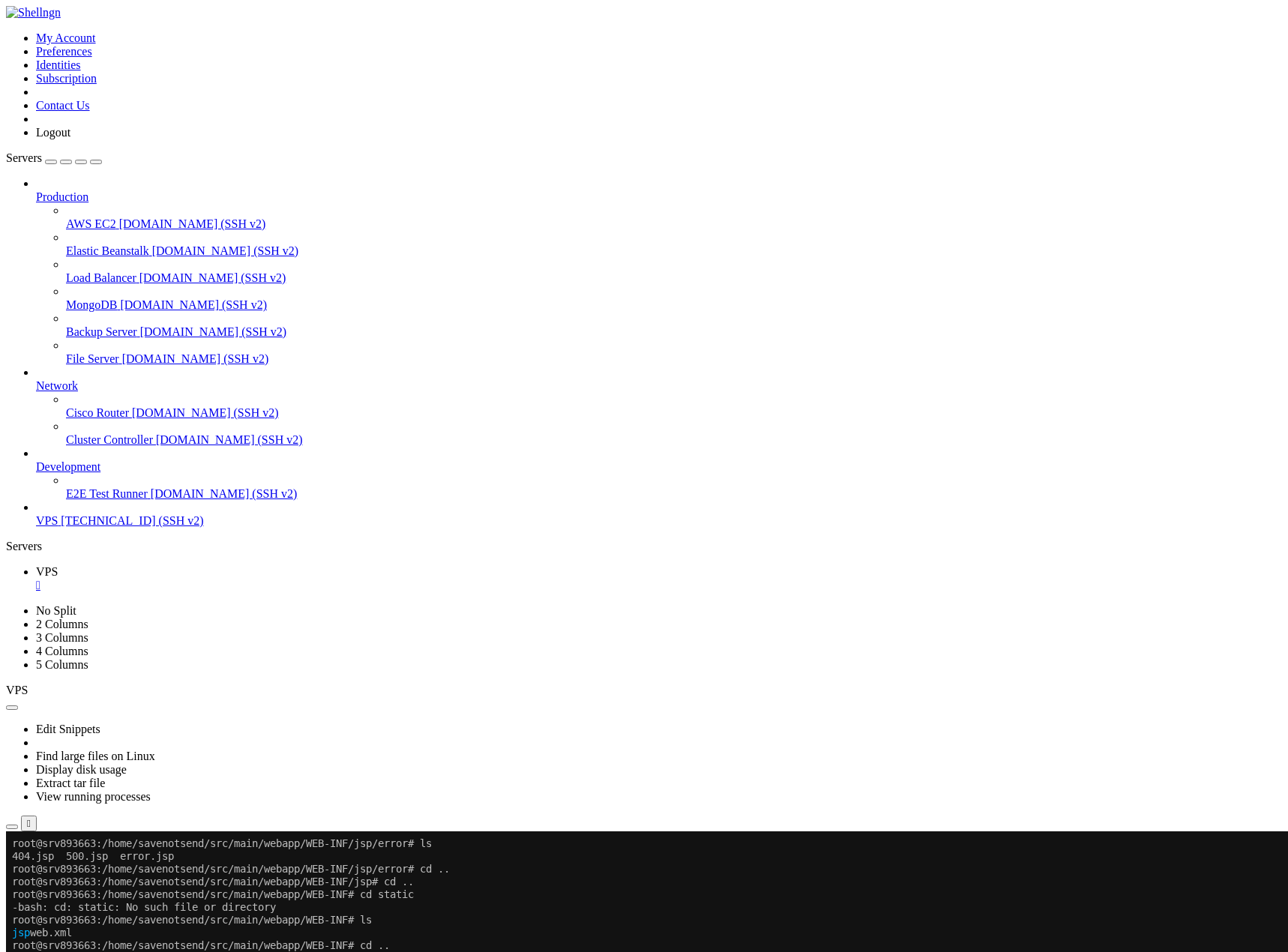 click on "root@srv893663:/home/savenotsend#" 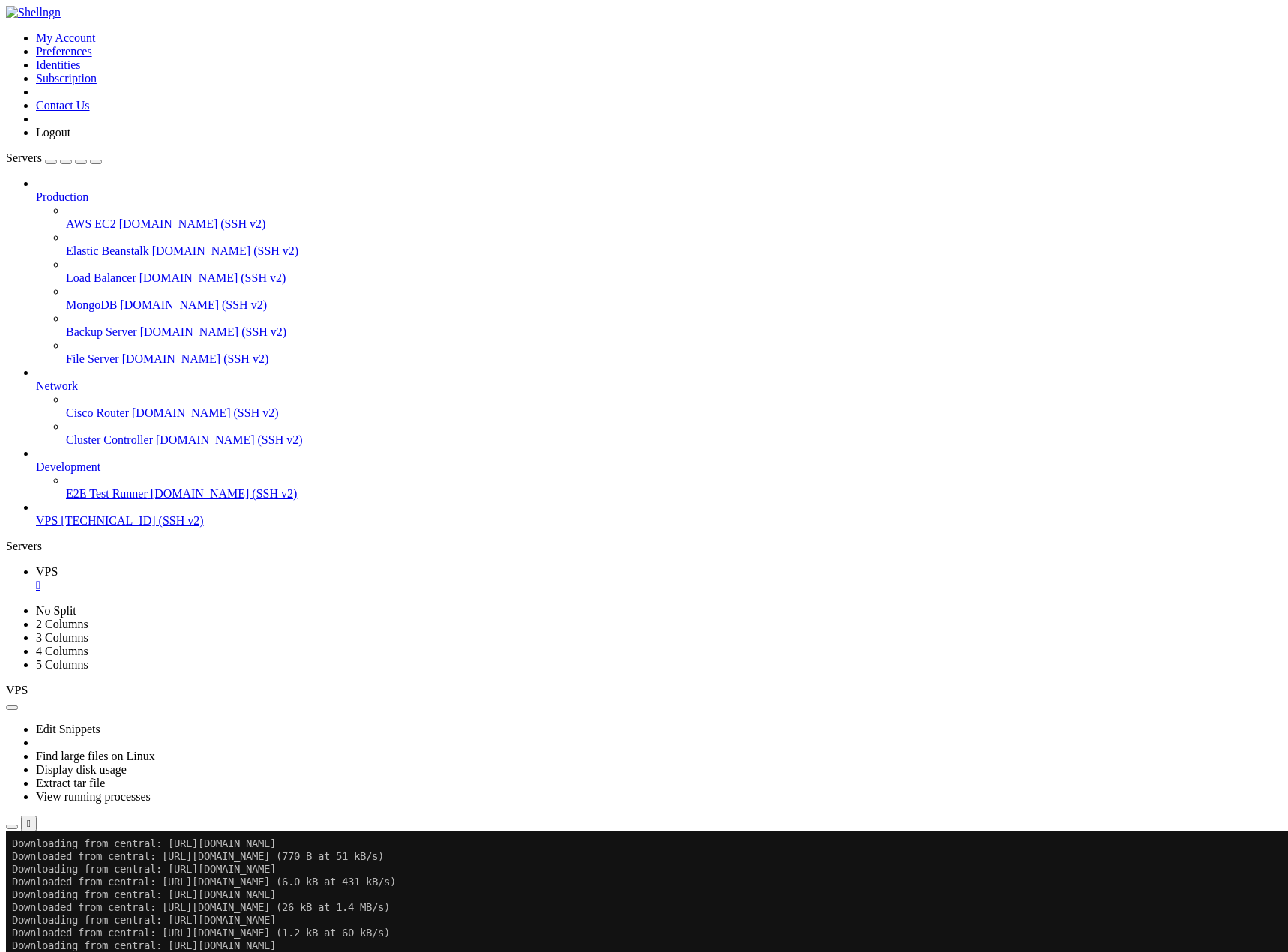 scroll, scrollTop: 8971, scrollLeft: 0, axis: vertical 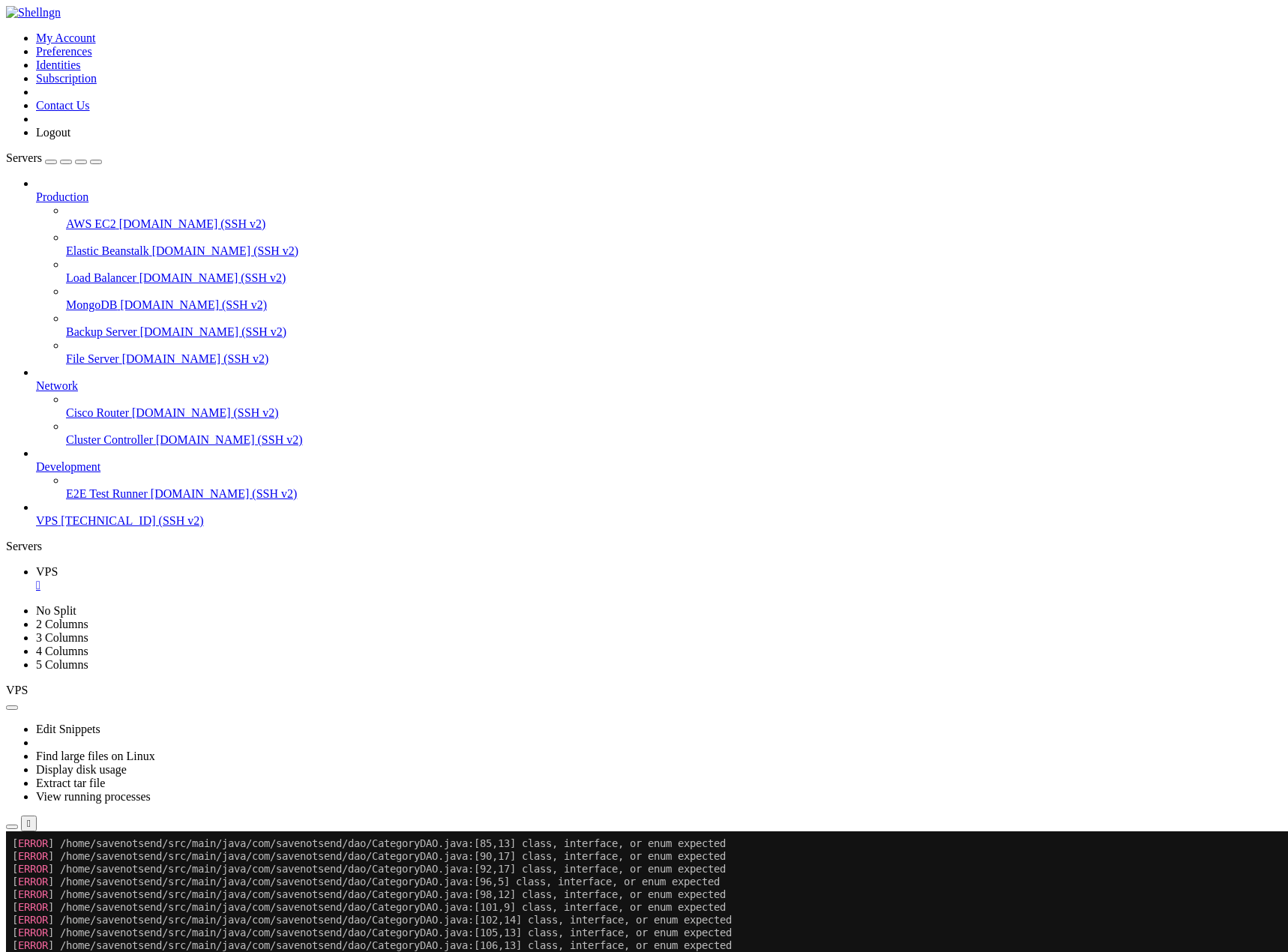 click on "root@srv893663:/home/savenotsend#" 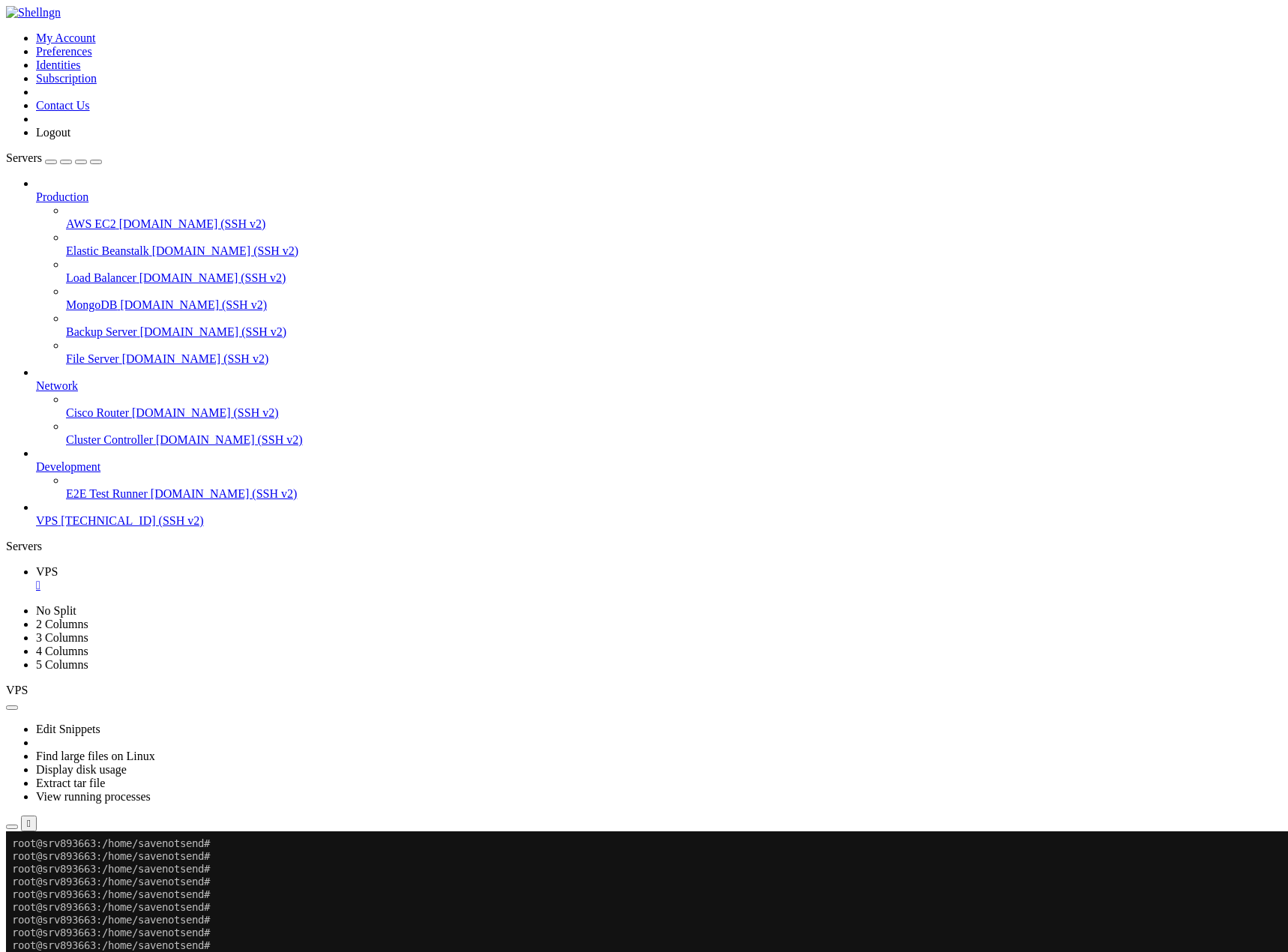 scroll, scrollTop: 10387, scrollLeft: 0, axis: vertical 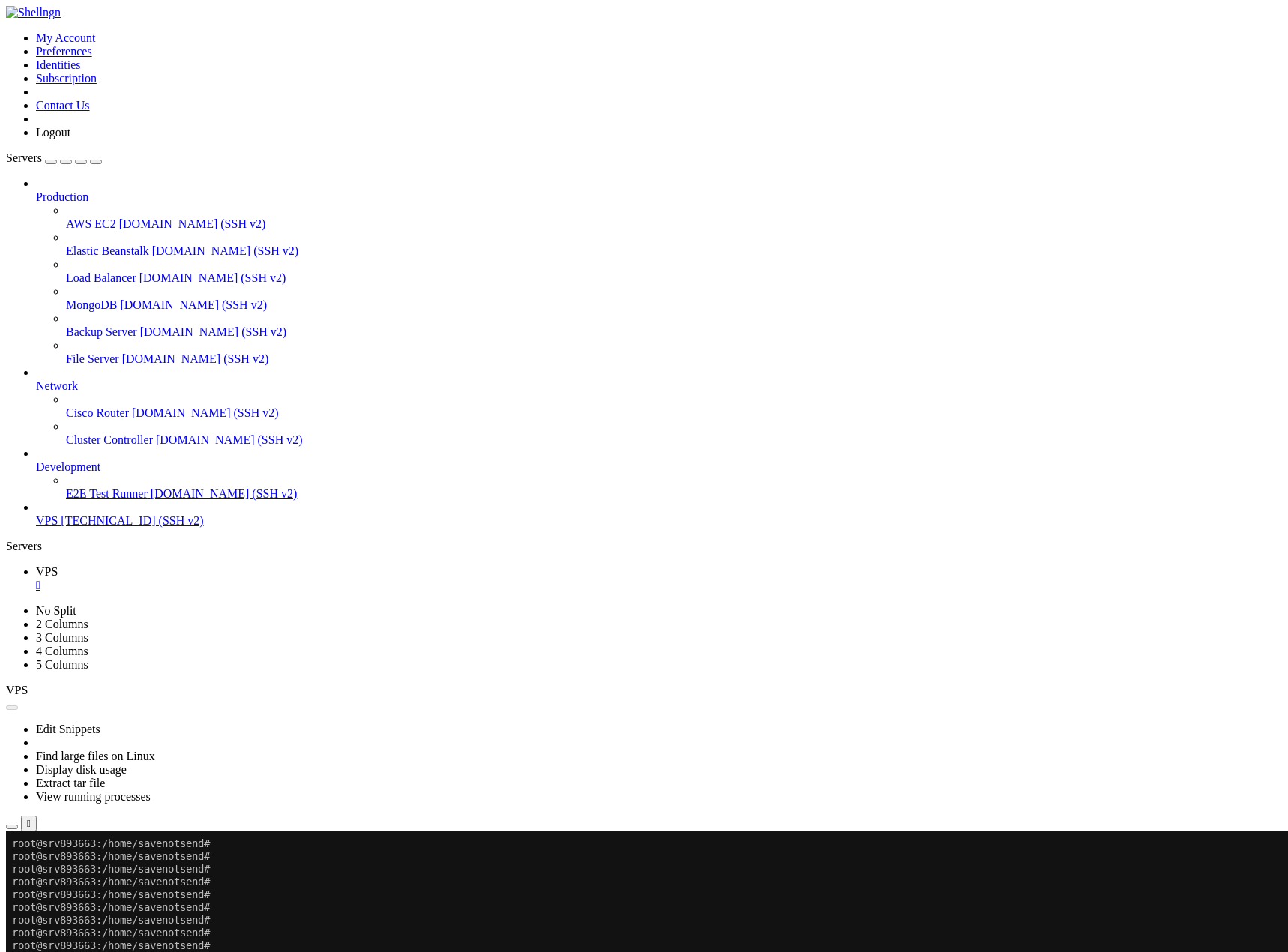 click on "Reconnect" at bounding box center (36, 881) 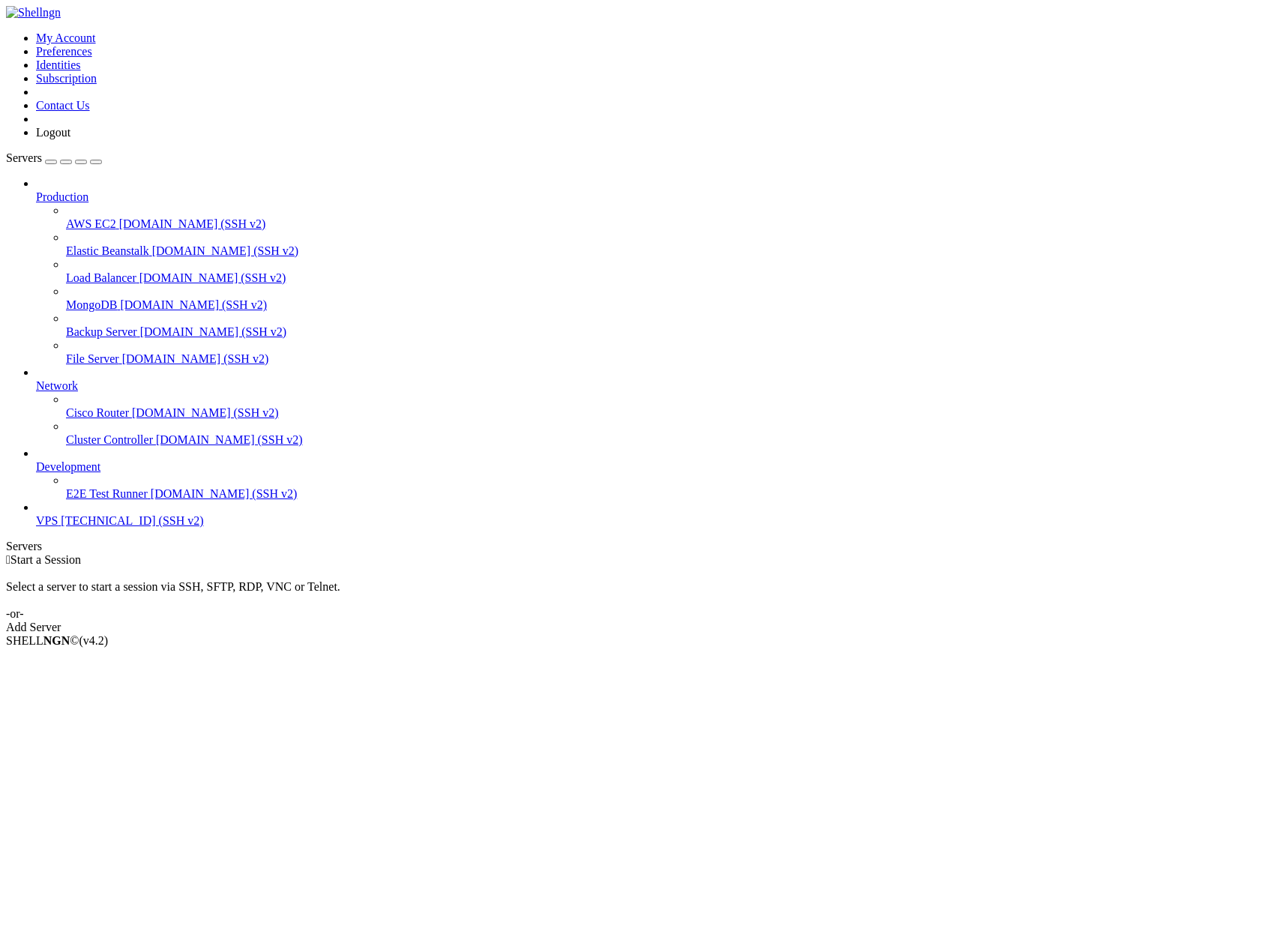 scroll, scrollTop: 0, scrollLeft: 0, axis: both 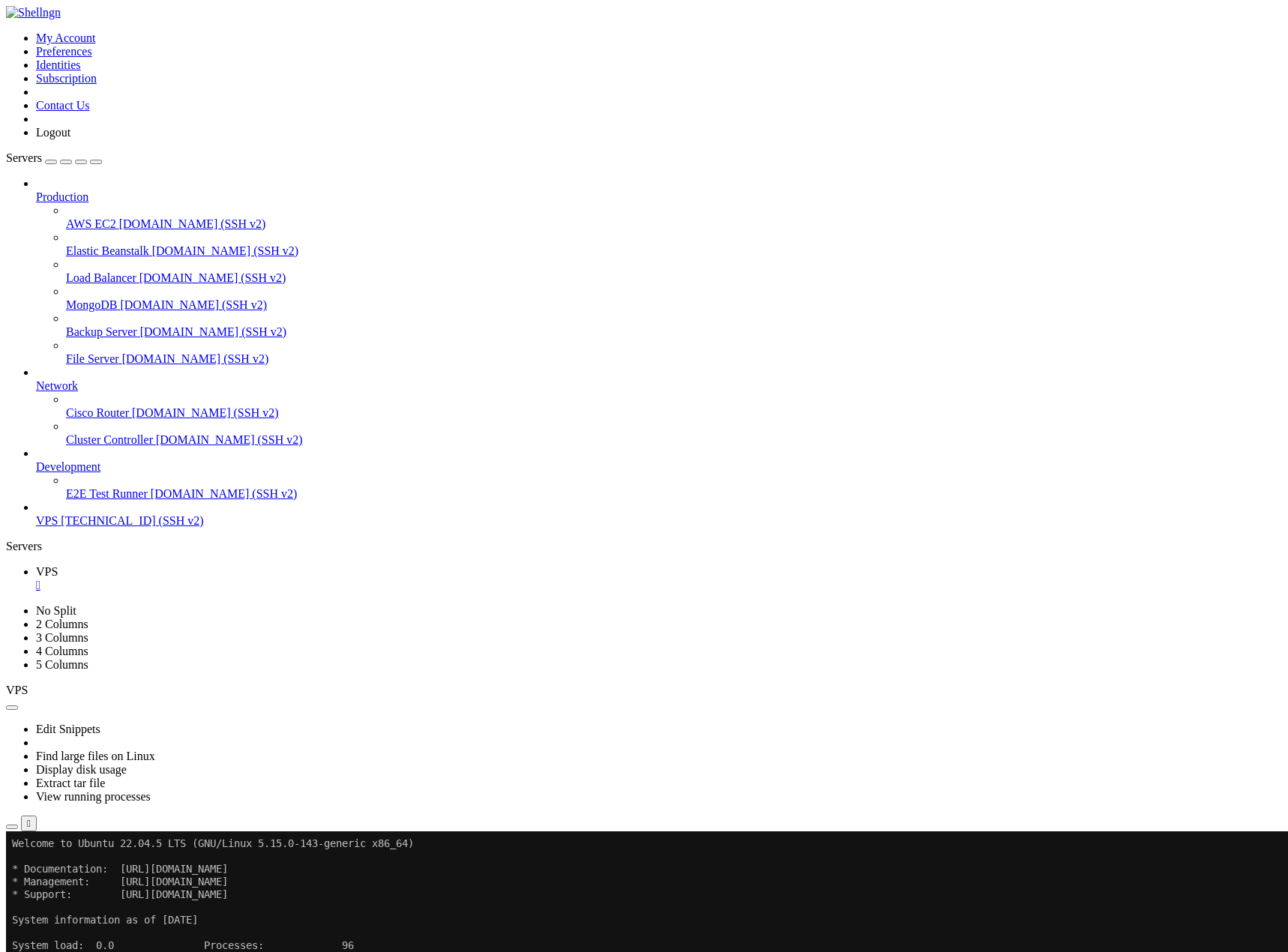 click 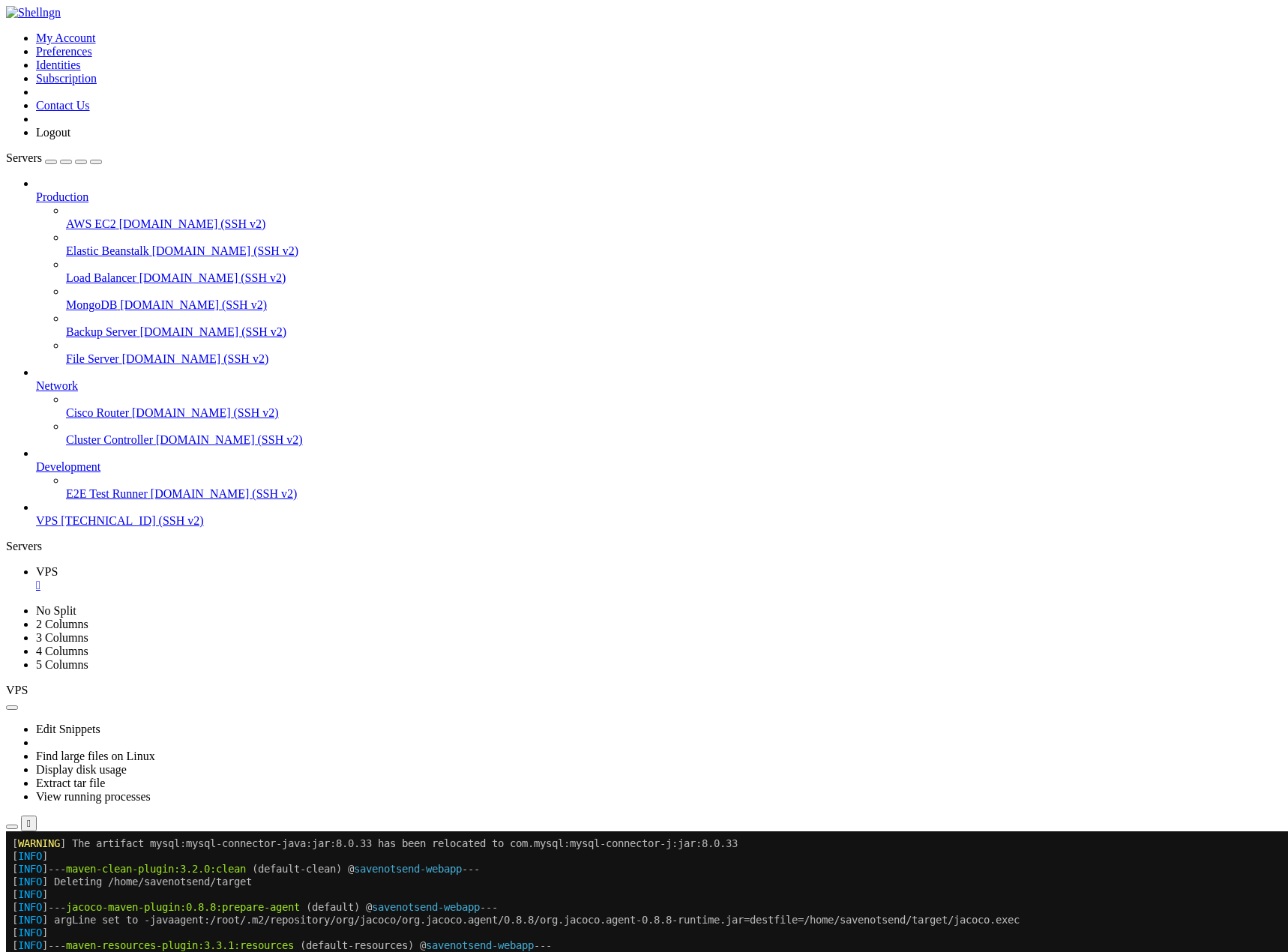 scroll, scrollTop: 867, scrollLeft: 0, axis: vertical 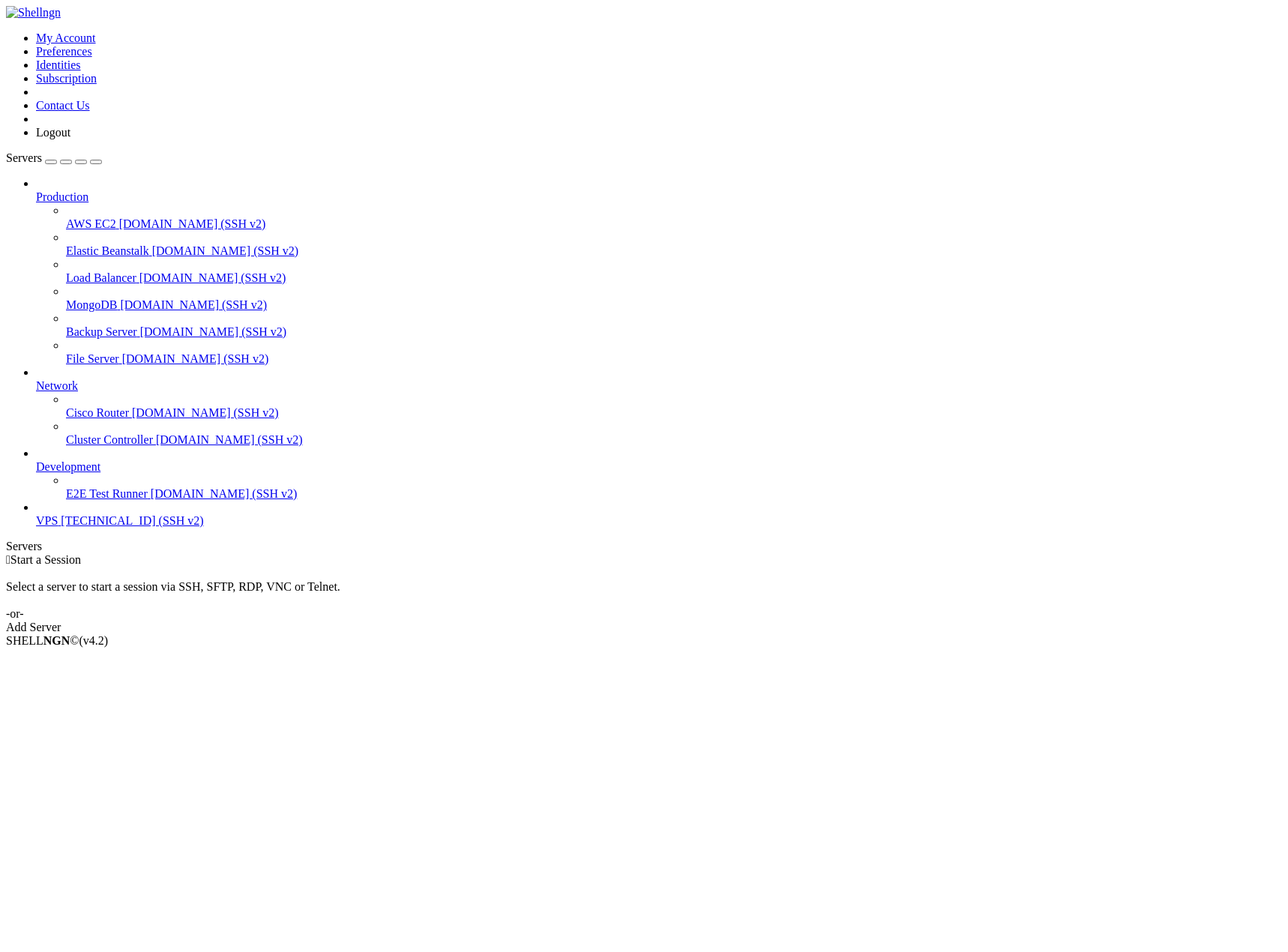 click on "[TECHNICAL_ID] (SSH v2)" at bounding box center (132, 520) 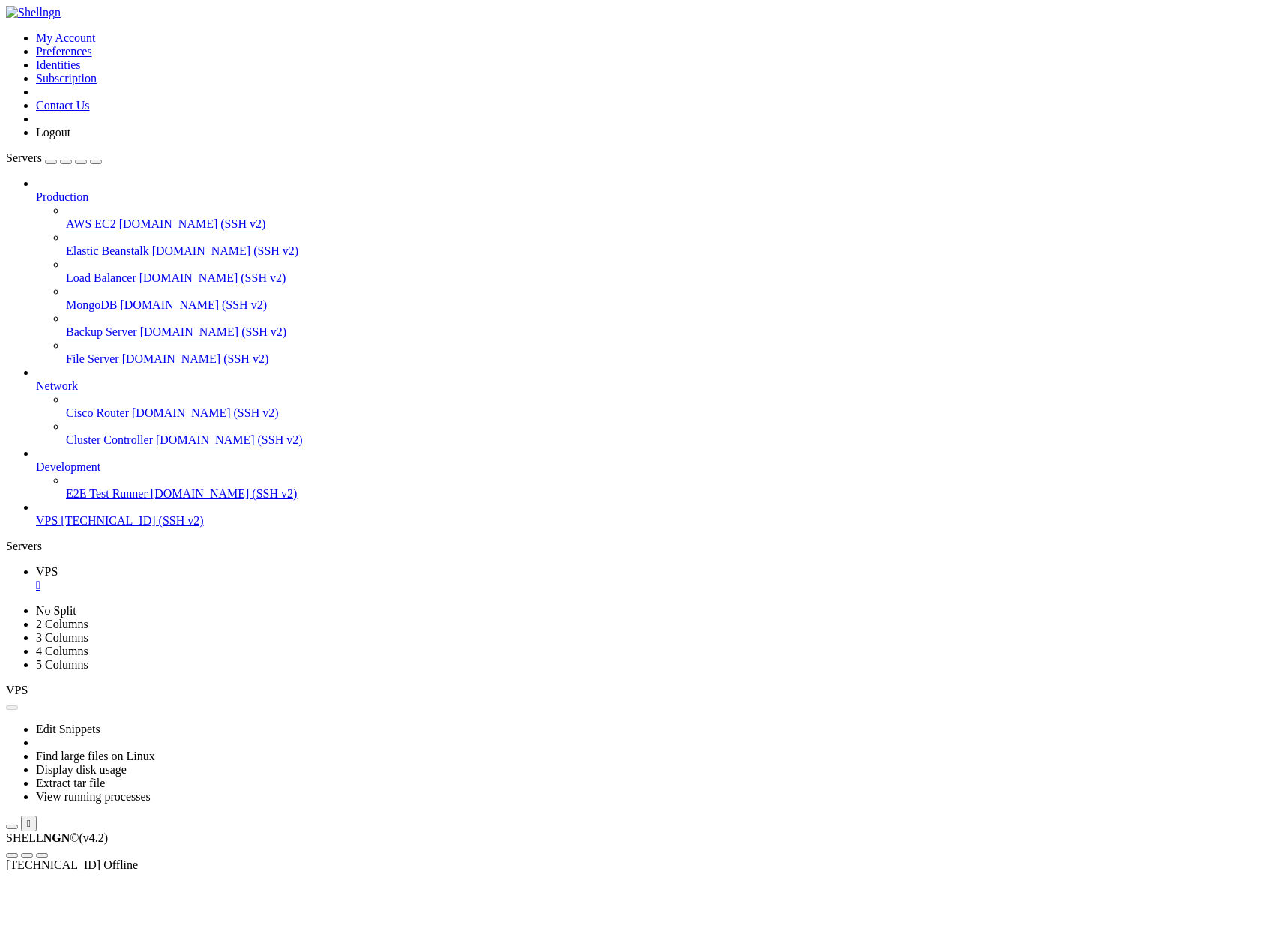 scroll, scrollTop: 0, scrollLeft: 0, axis: both 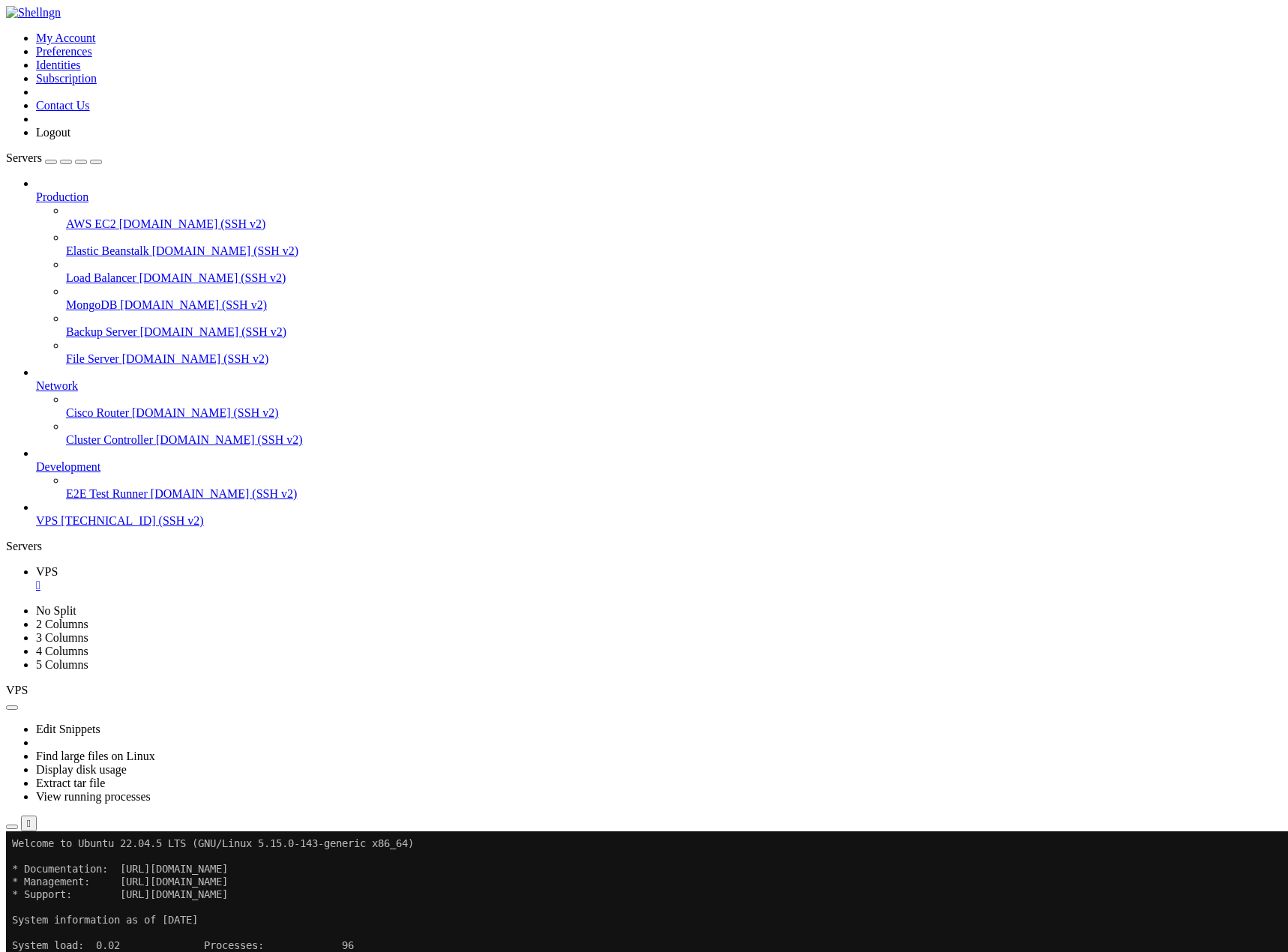 click 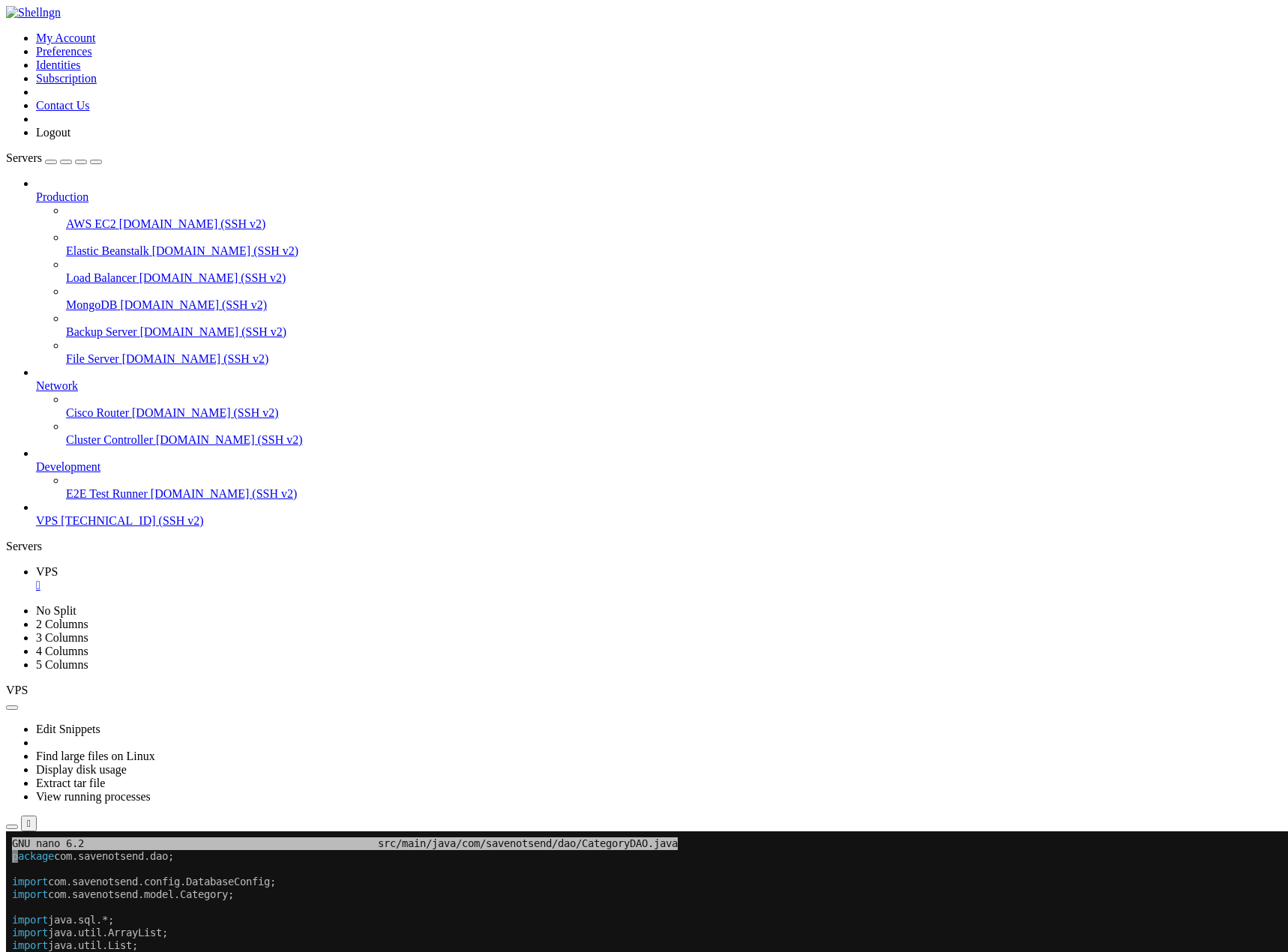 click at bounding box center [54, 1047] 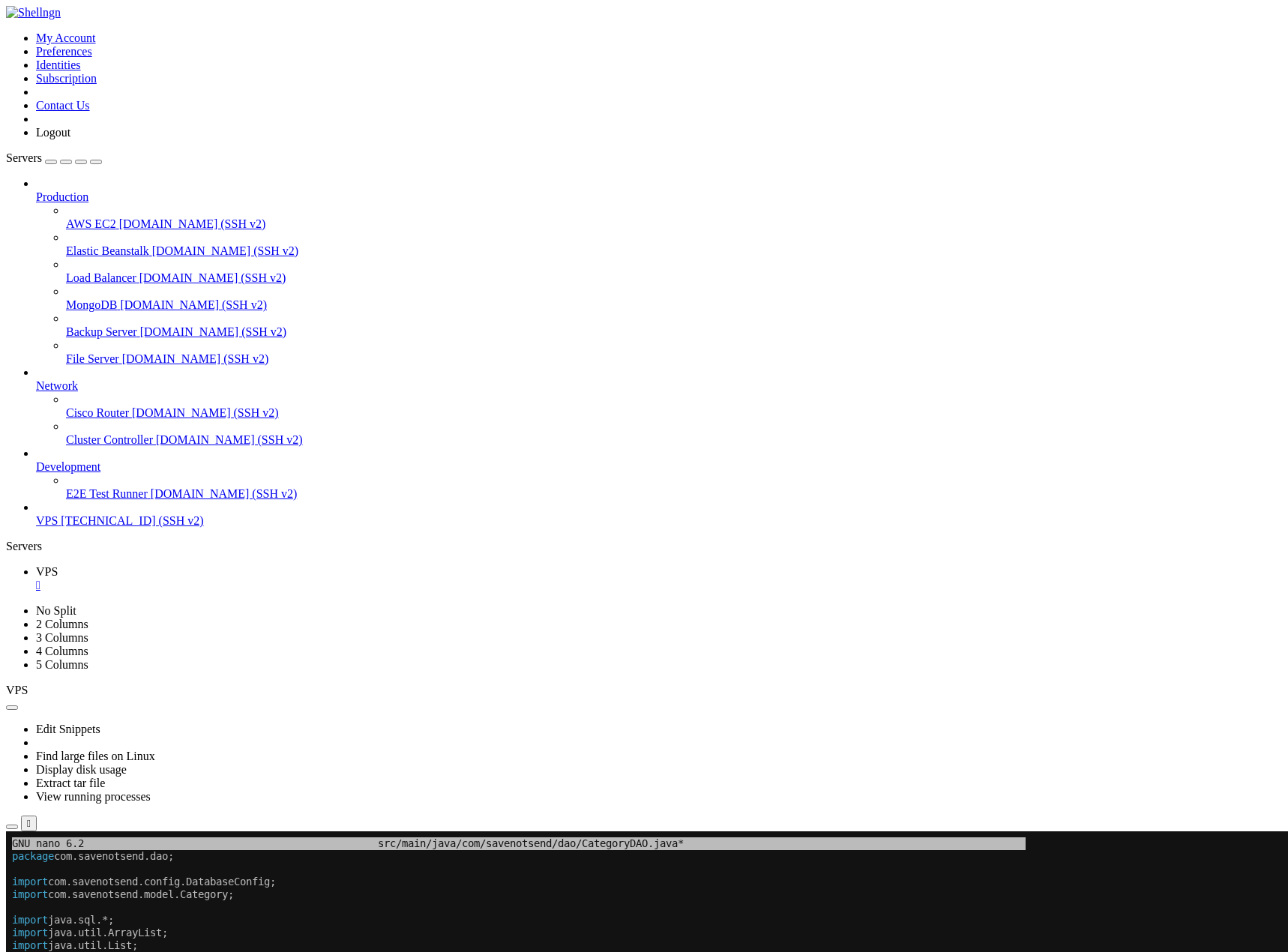 click on ""SELECT * FROM categories WHERE is_active = TRUE ORDER BY name"" at bounding box center [36, 1136] 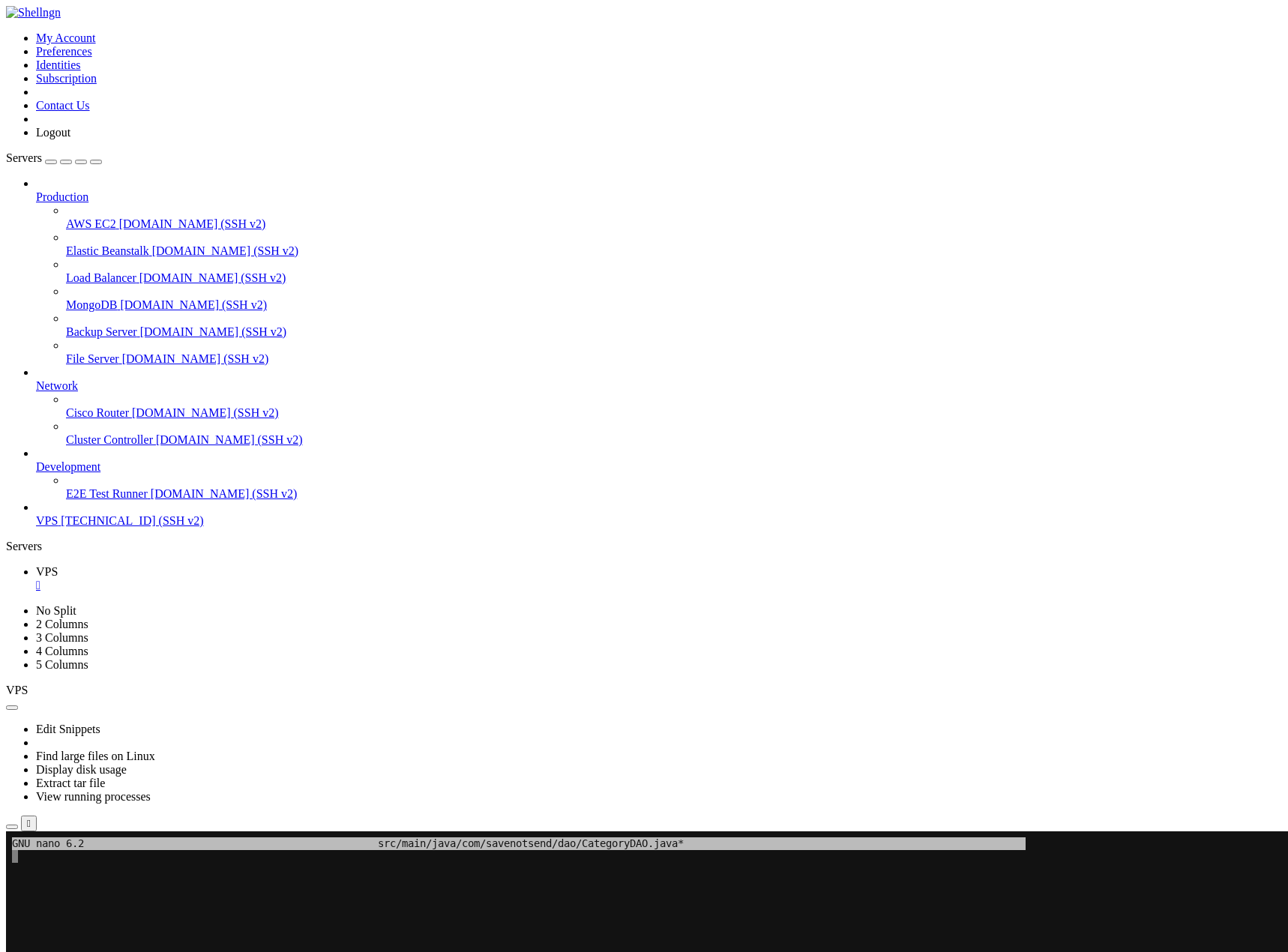 click 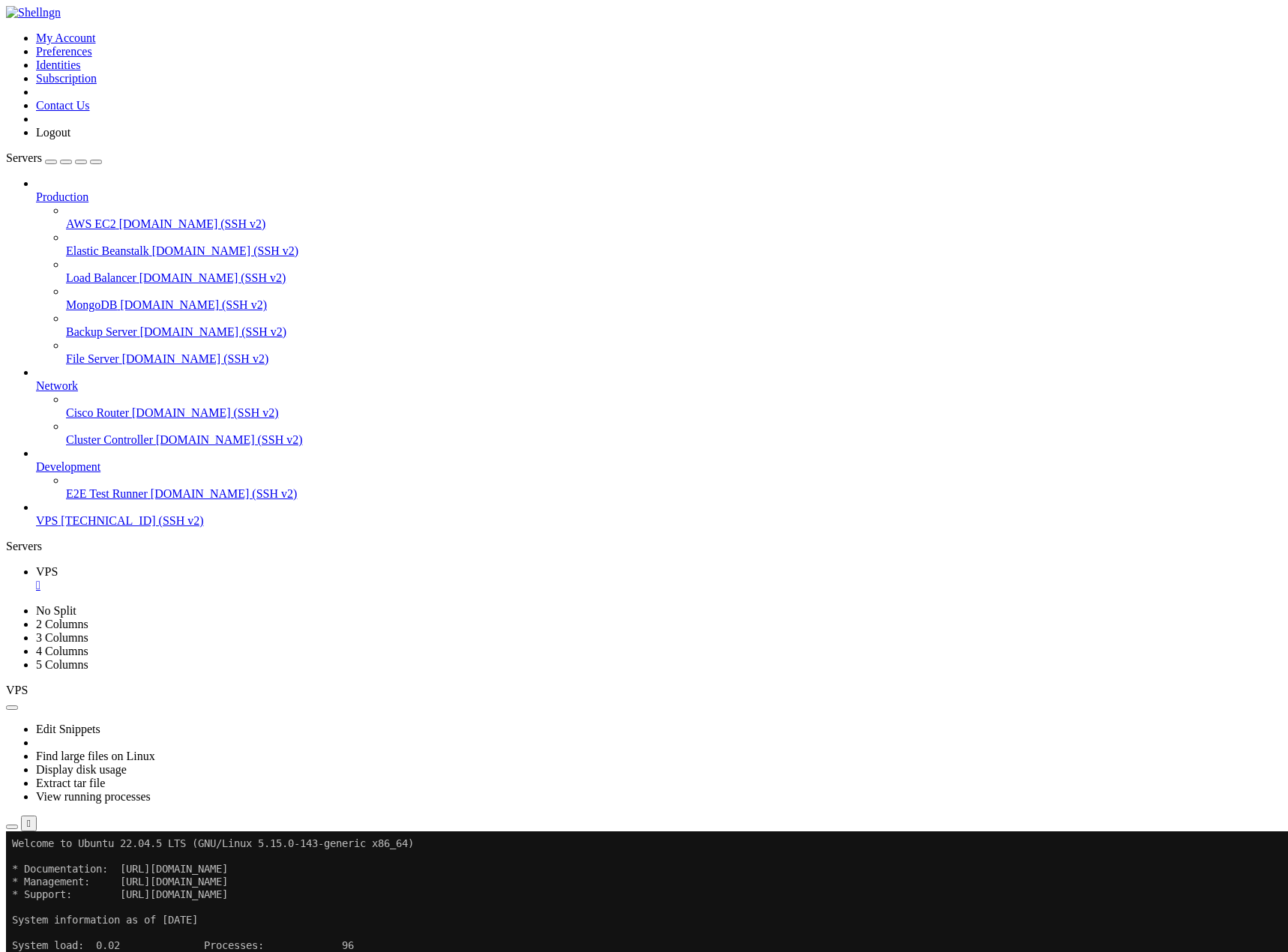 click 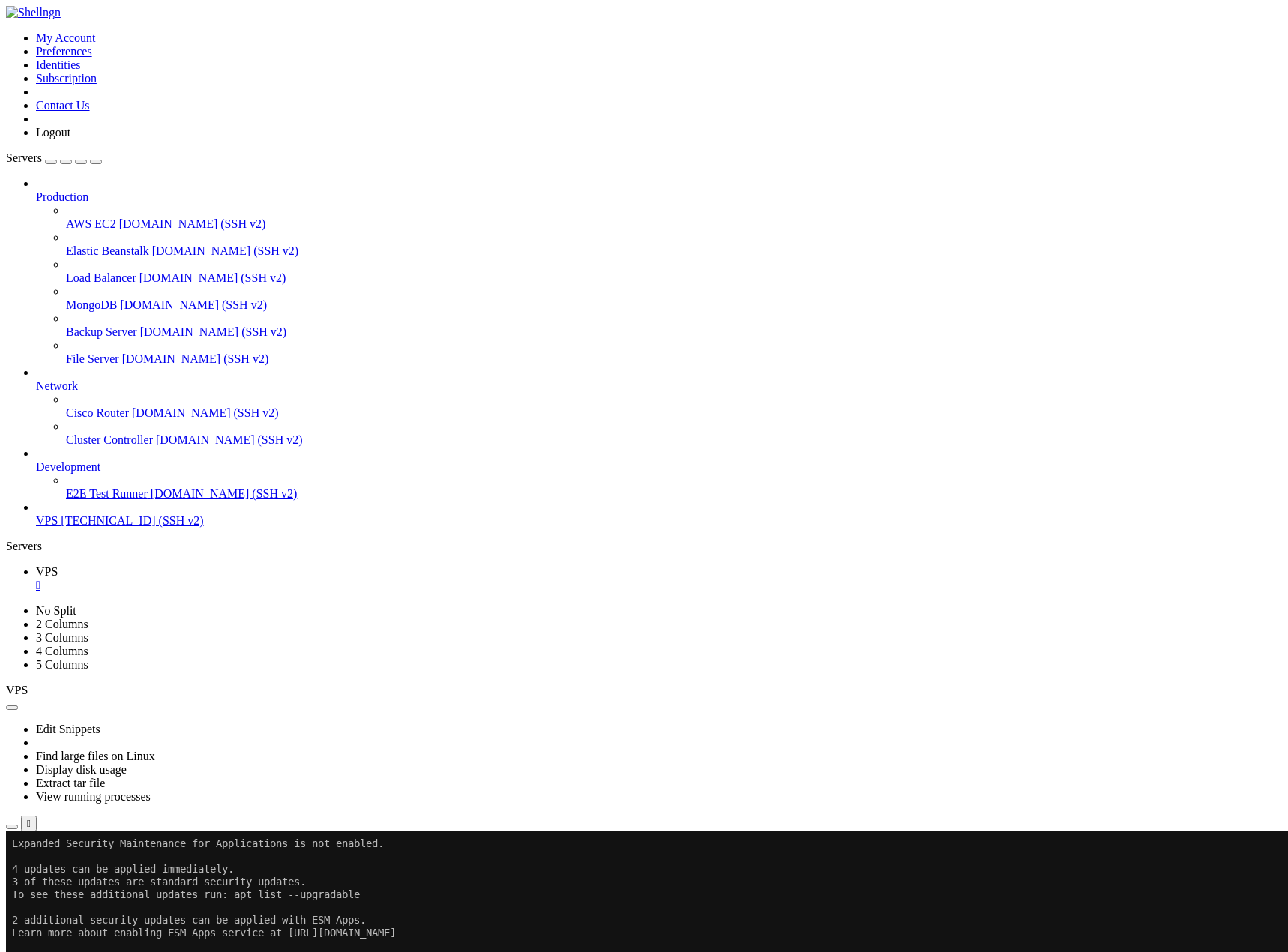 click on "root@srv893663:/home/savenotsend#" 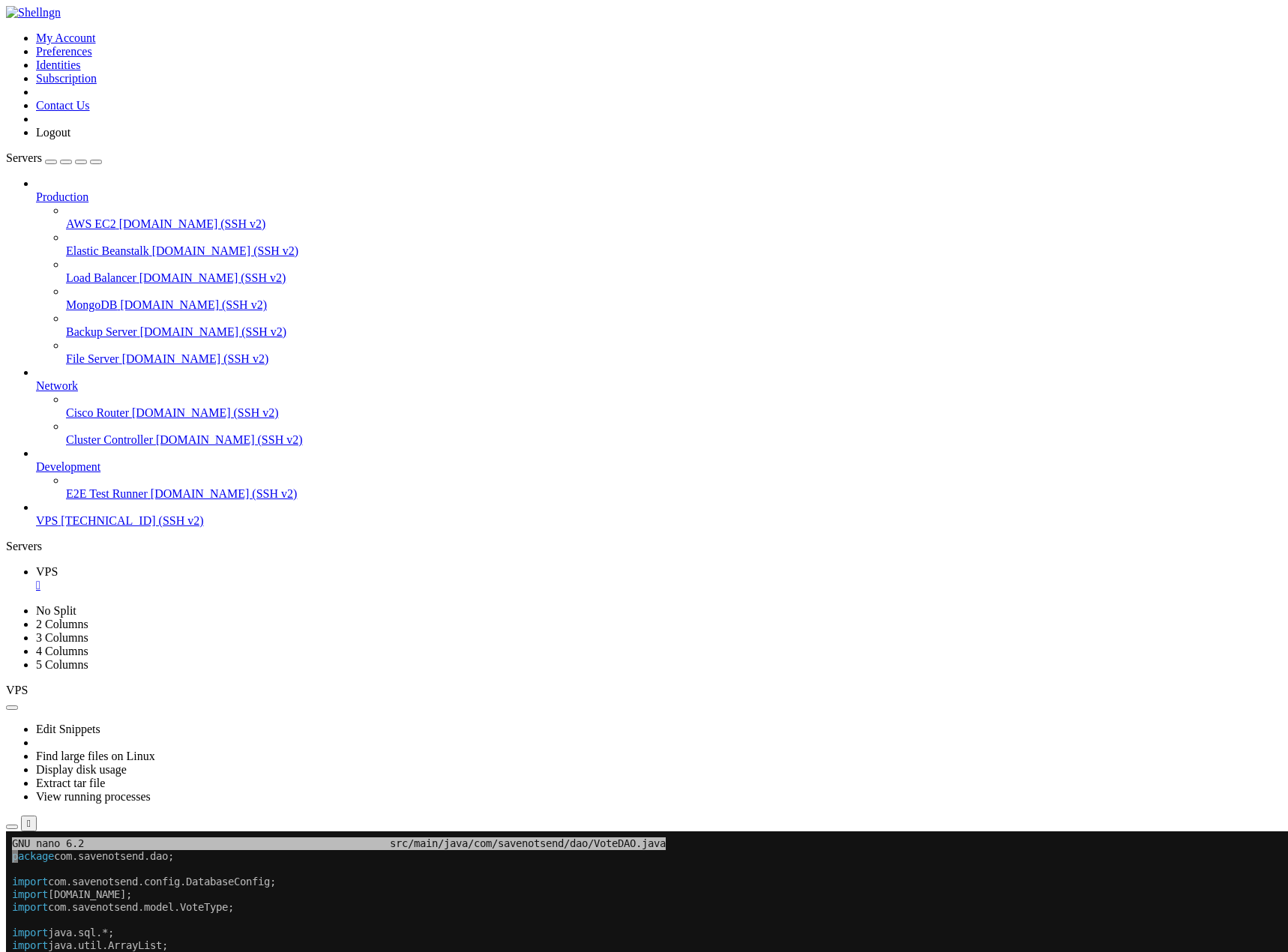 click on "stmt.setInt(1, userId);" 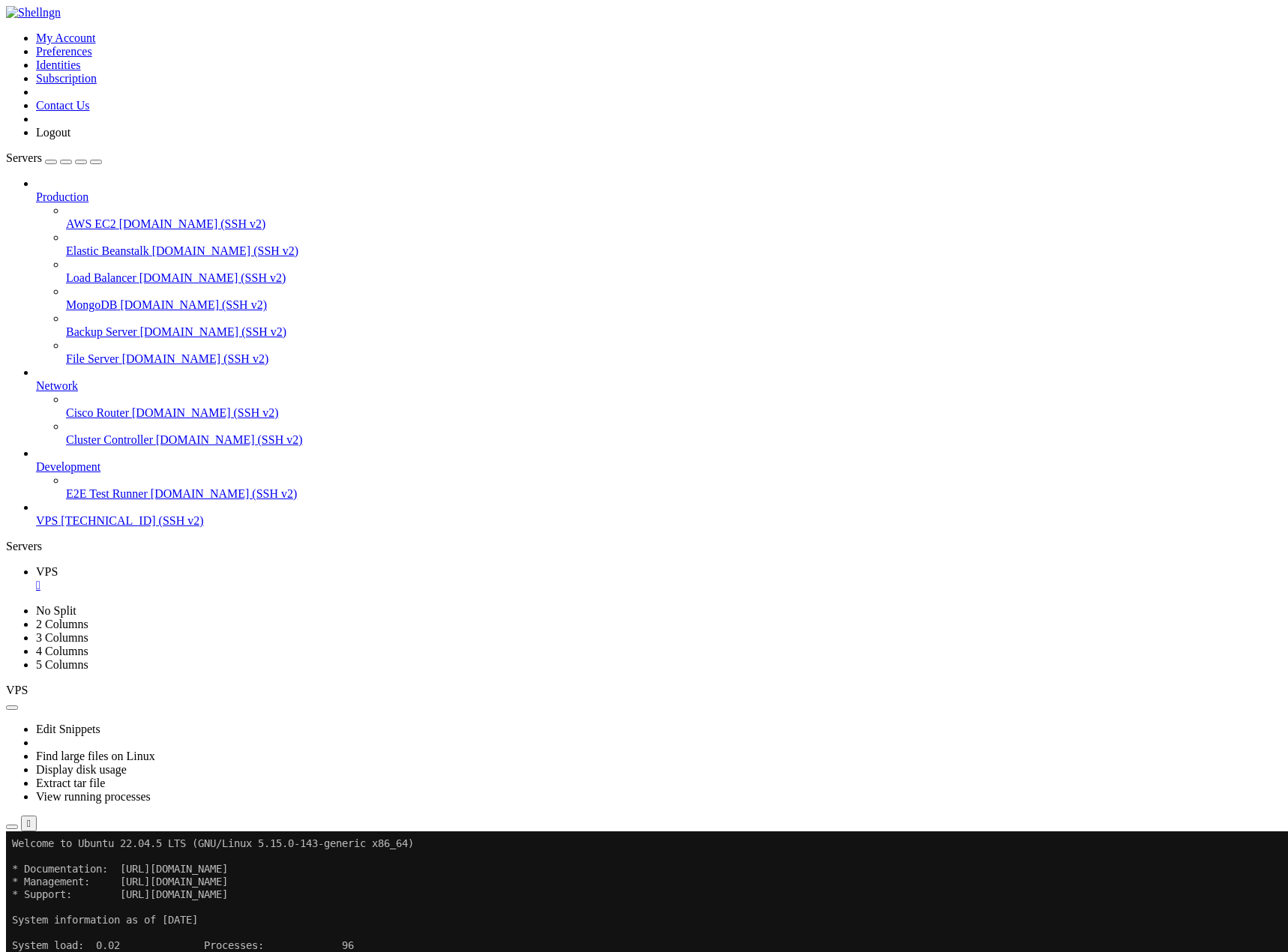 scroll, scrollTop: 242, scrollLeft: 0, axis: vertical 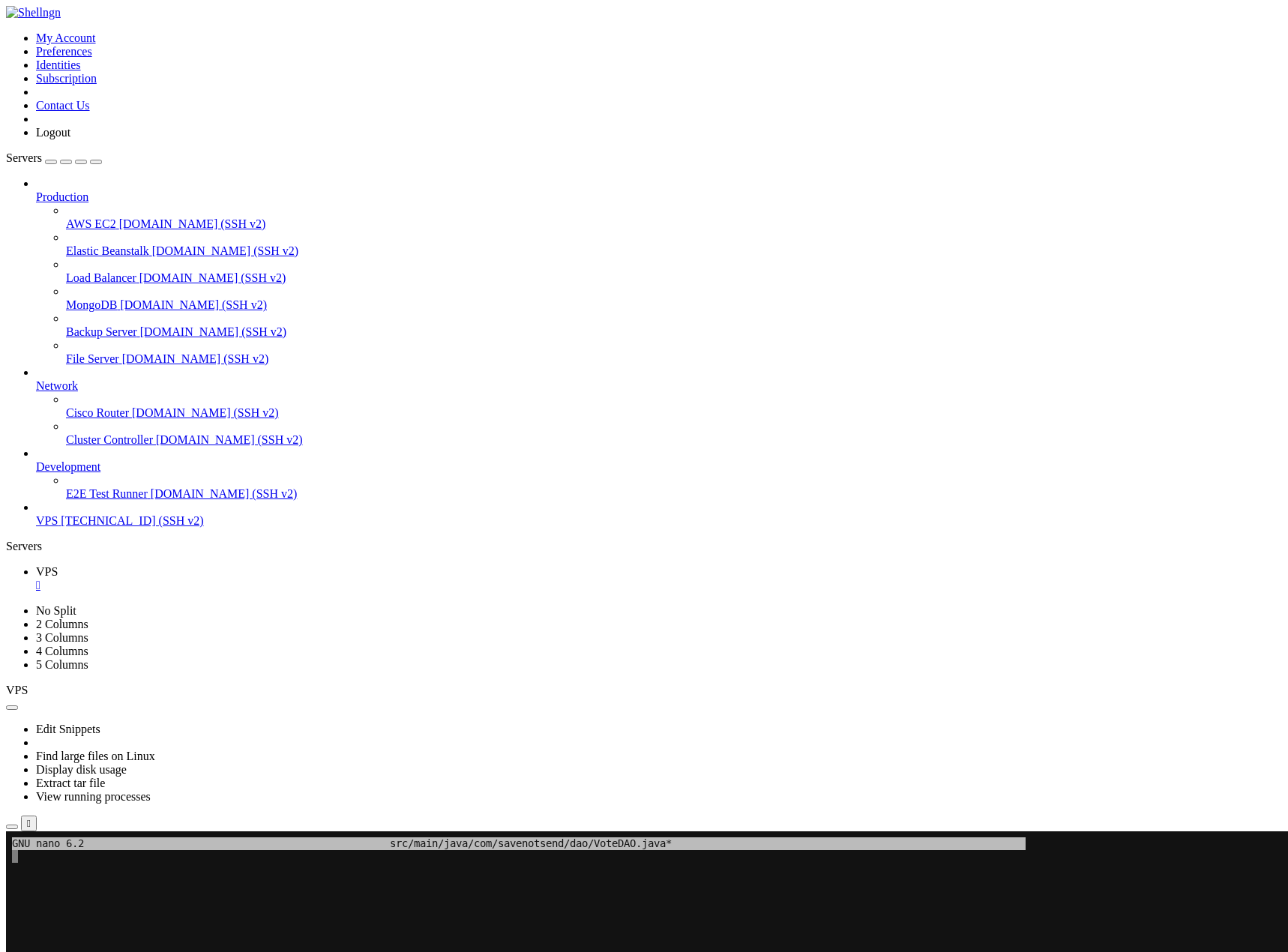 click 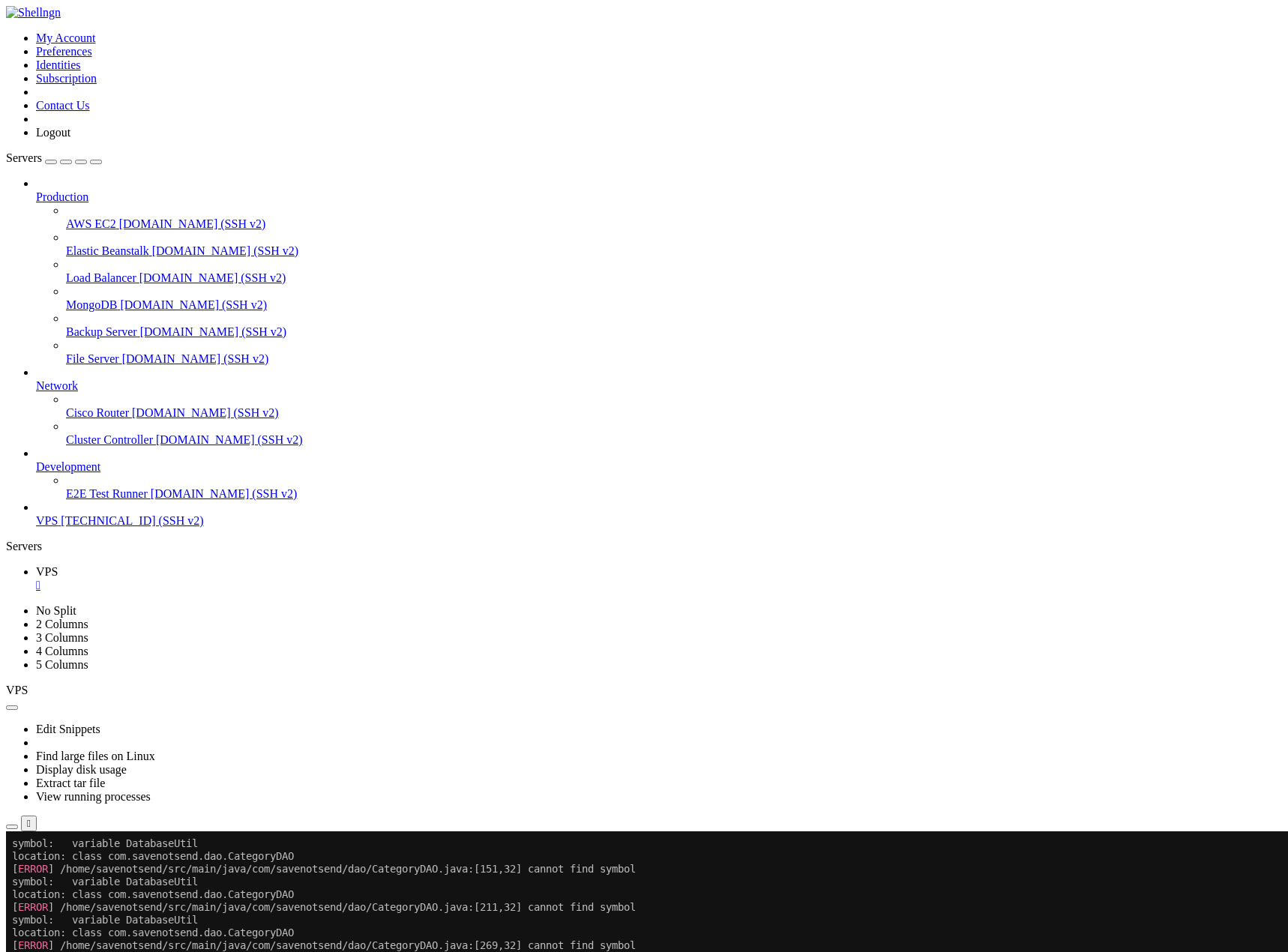scroll, scrollTop: 1314, scrollLeft: 0, axis: vertical 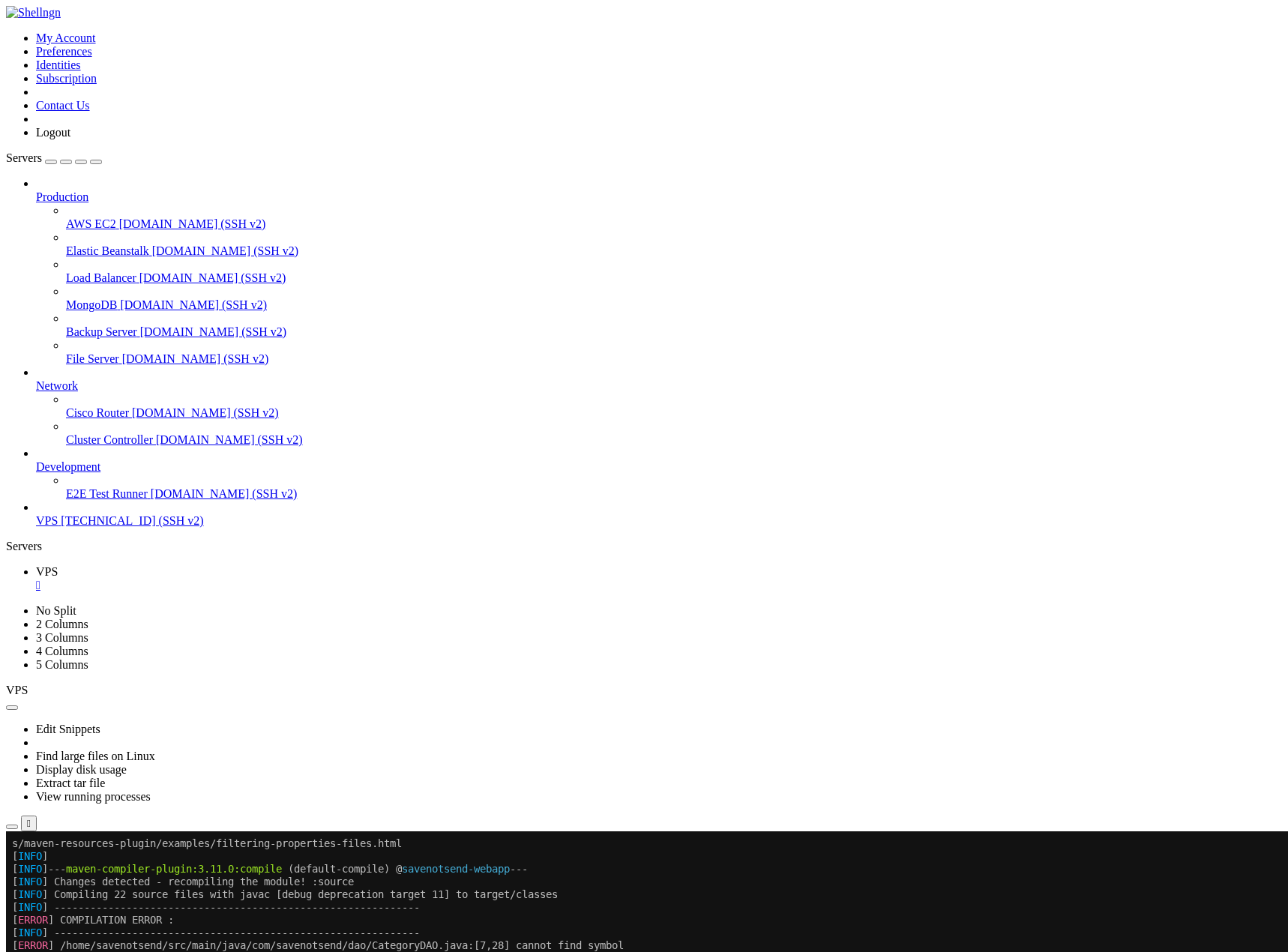 drag, startPoint x: 13, startPoint y: 945, endPoint x: 278, endPoint y: 968, distance: 265.9962 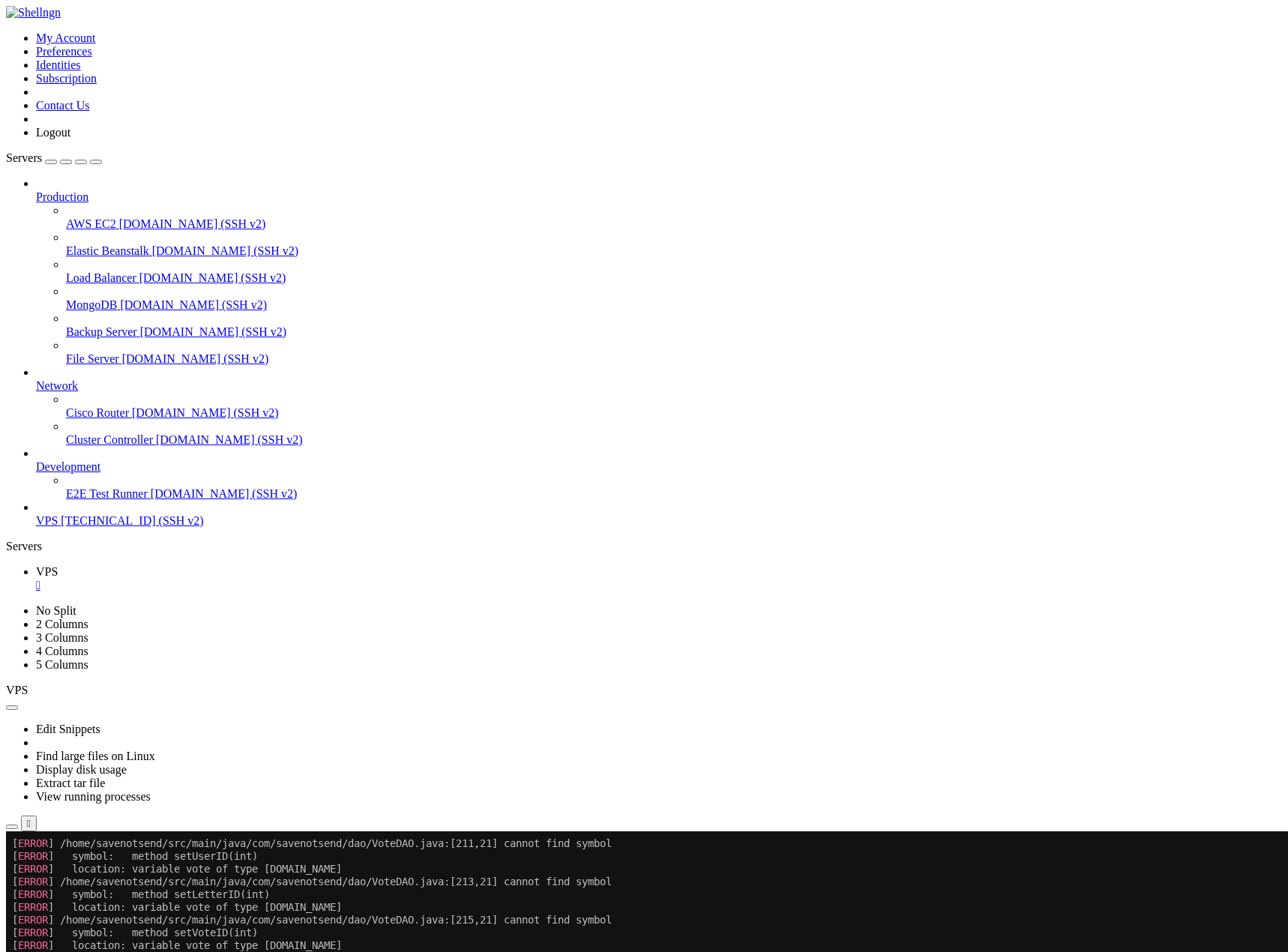 scroll, scrollTop: 3950, scrollLeft: 0, axis: vertical 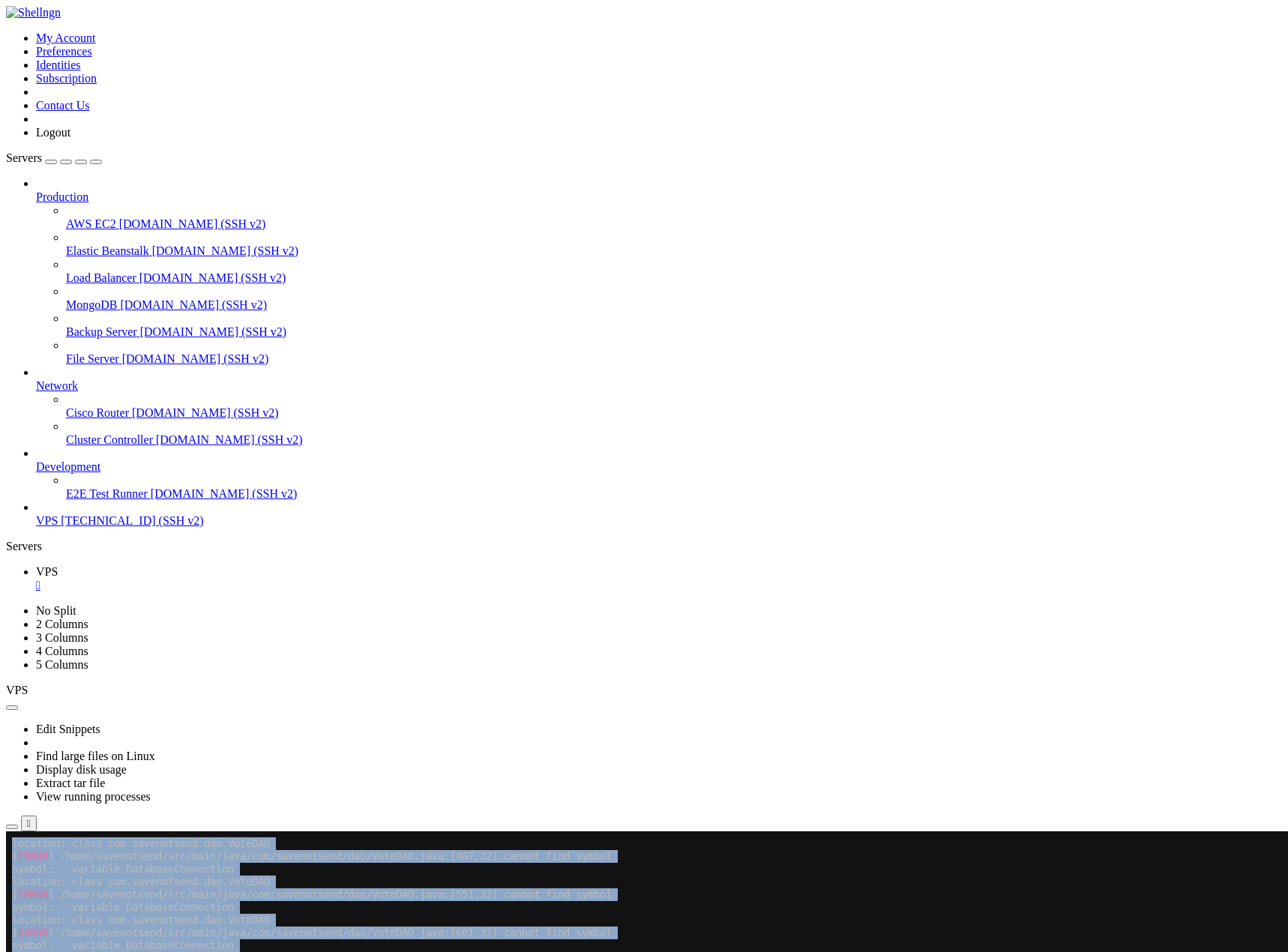 drag, startPoint x: 7, startPoint y: 1211, endPoint x: 303, endPoint y: 1226, distance: 296.3798 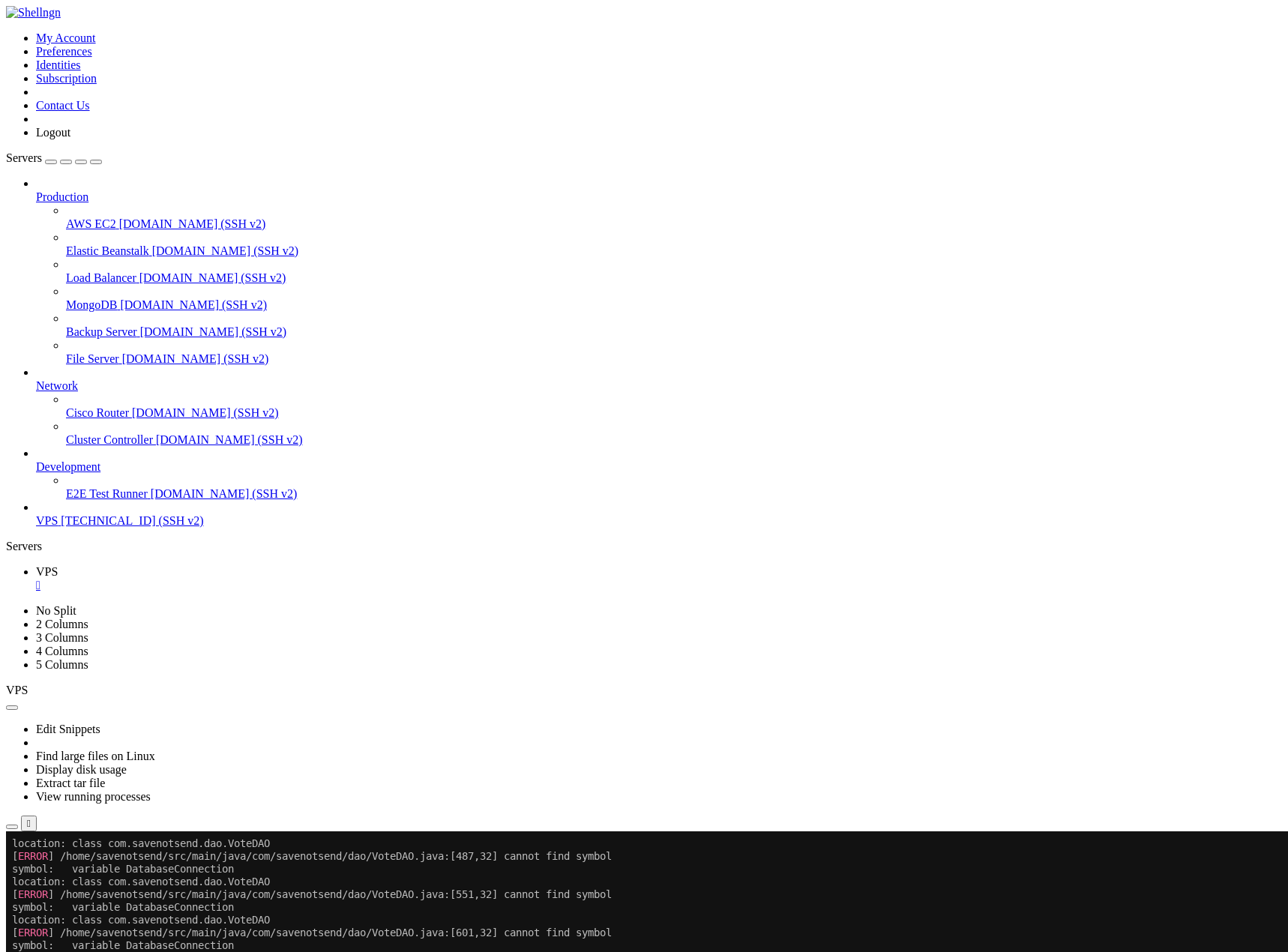 drag, startPoint x: 278, startPoint y: 1226, endPoint x: 15, endPoint y: 1214, distance: 263.27362 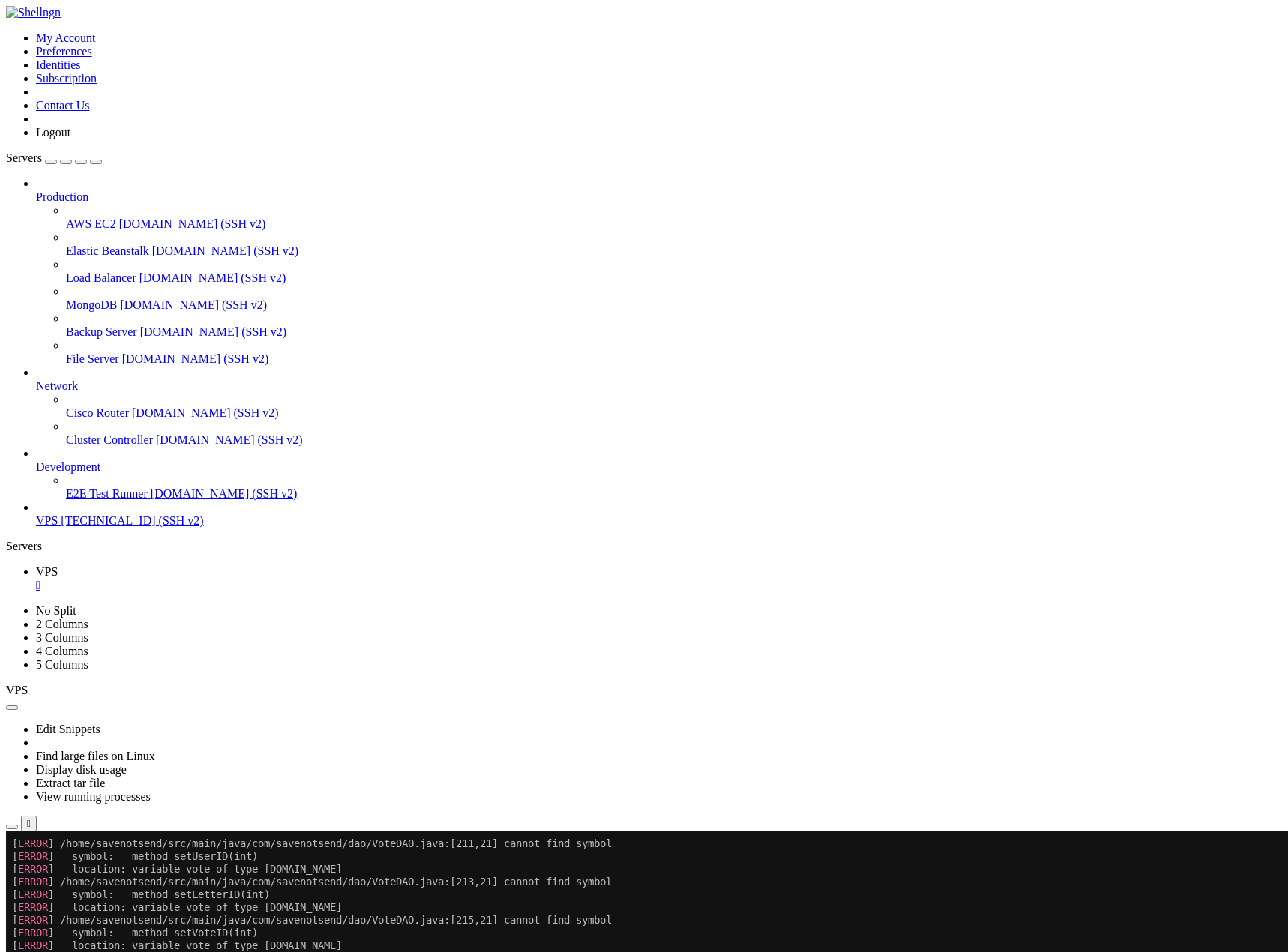 click on "[ ERROR ] /home/savenotsend/src/main/java/com/savenotsend/dao/VoteDAO.java:[551,32] cannot find symbol" 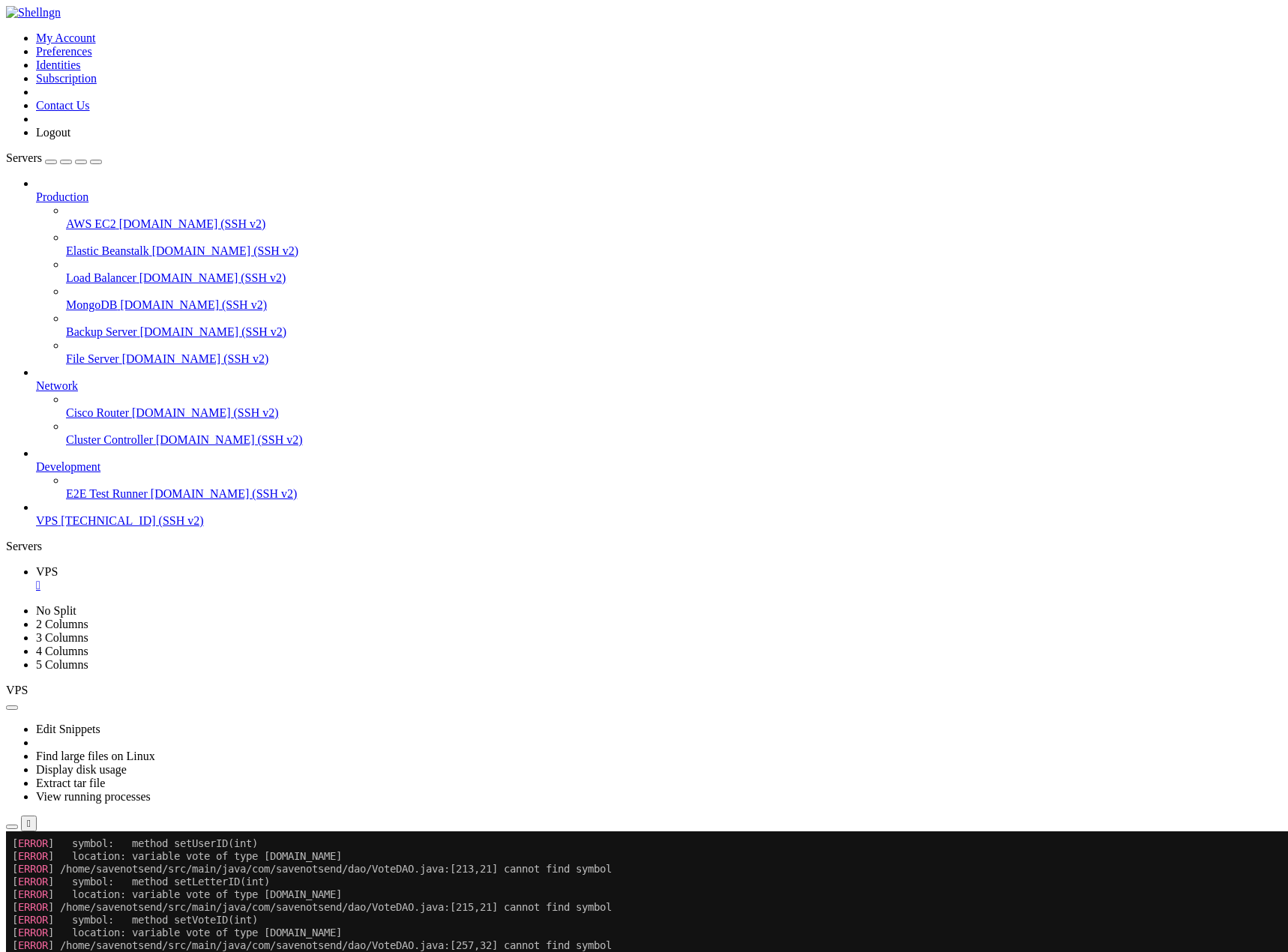 click on "root@srv893663:/home/savenotsend#" 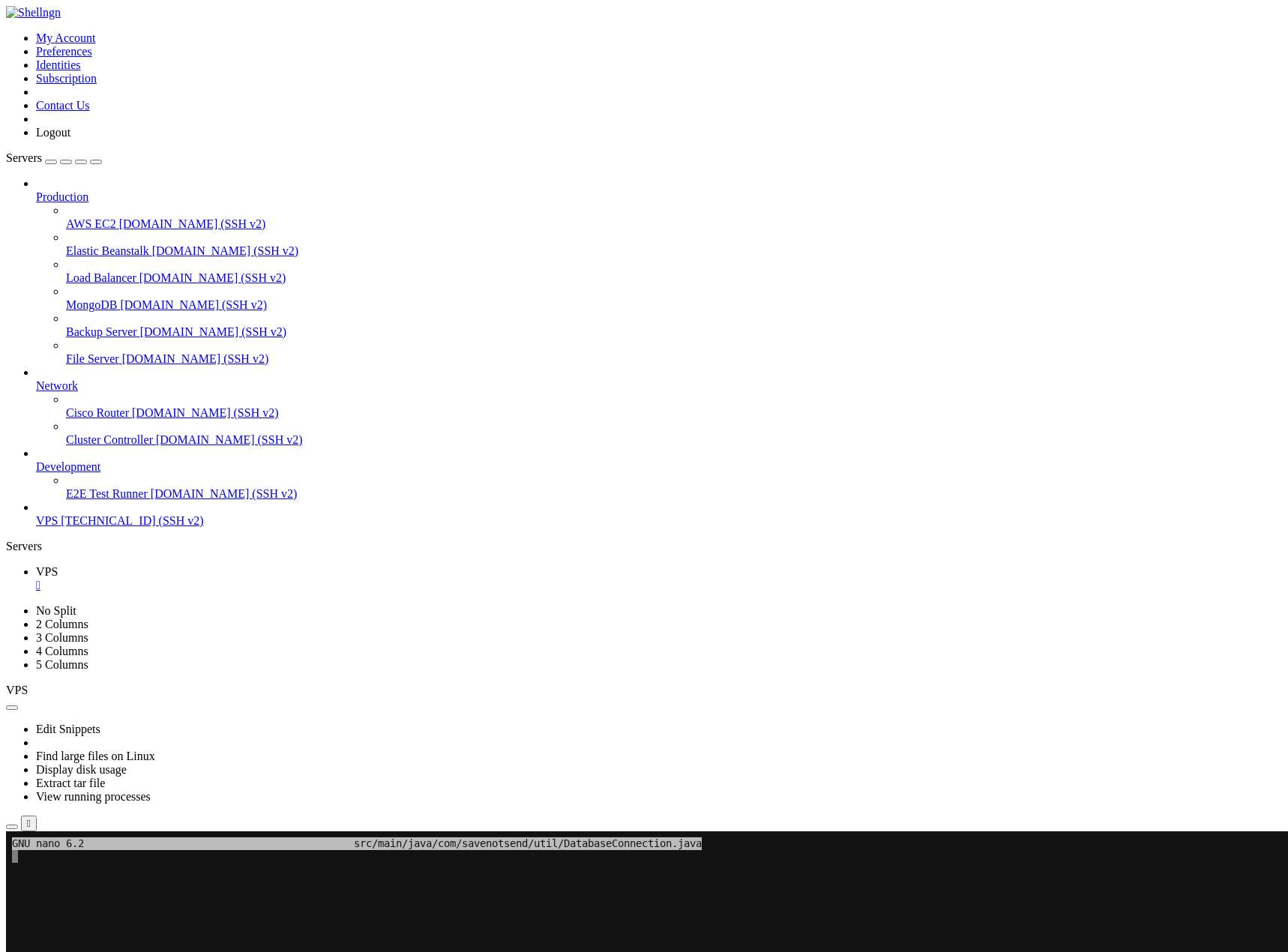 click 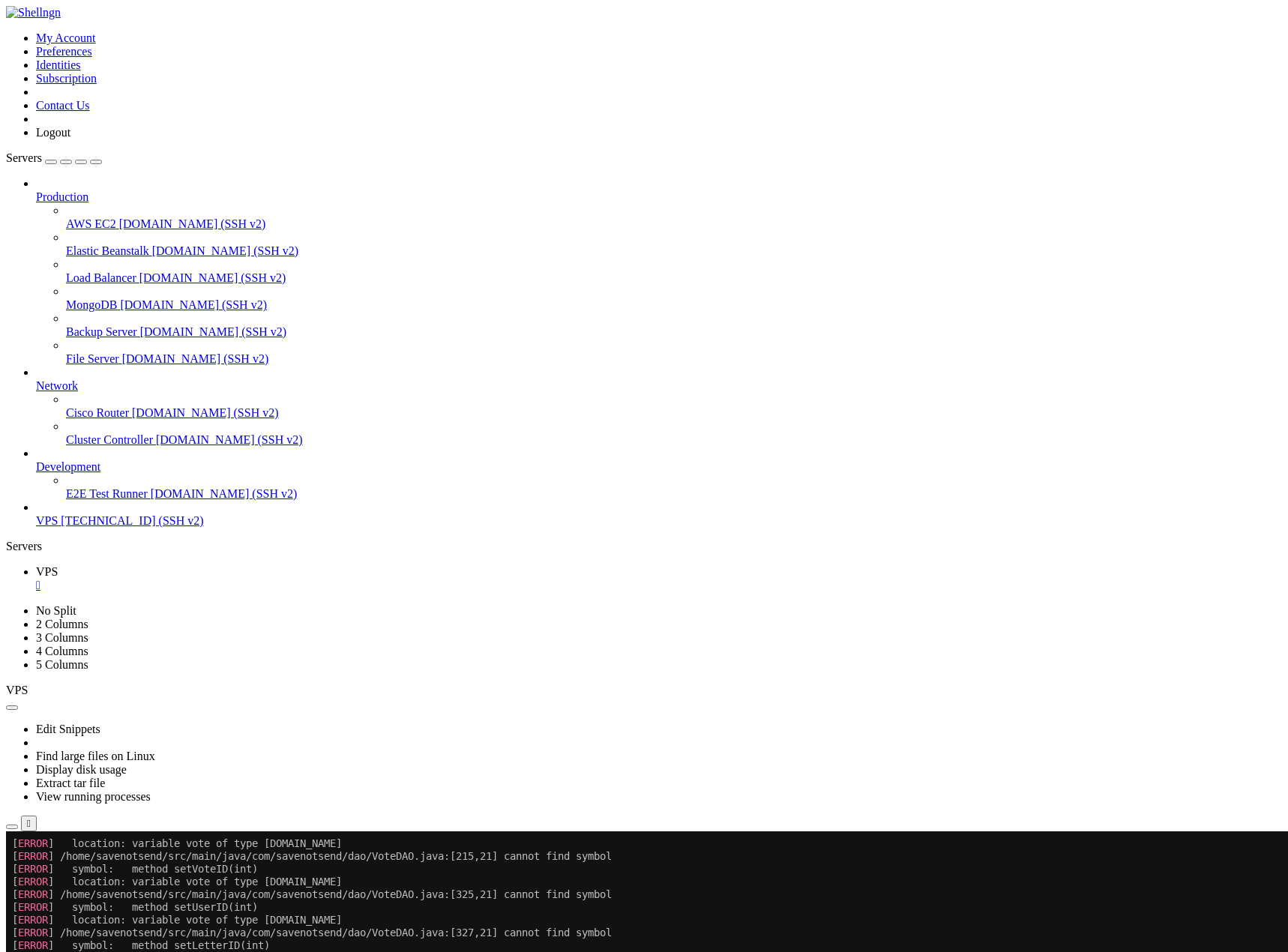 scroll, scrollTop: 14910, scrollLeft: 0, axis: vertical 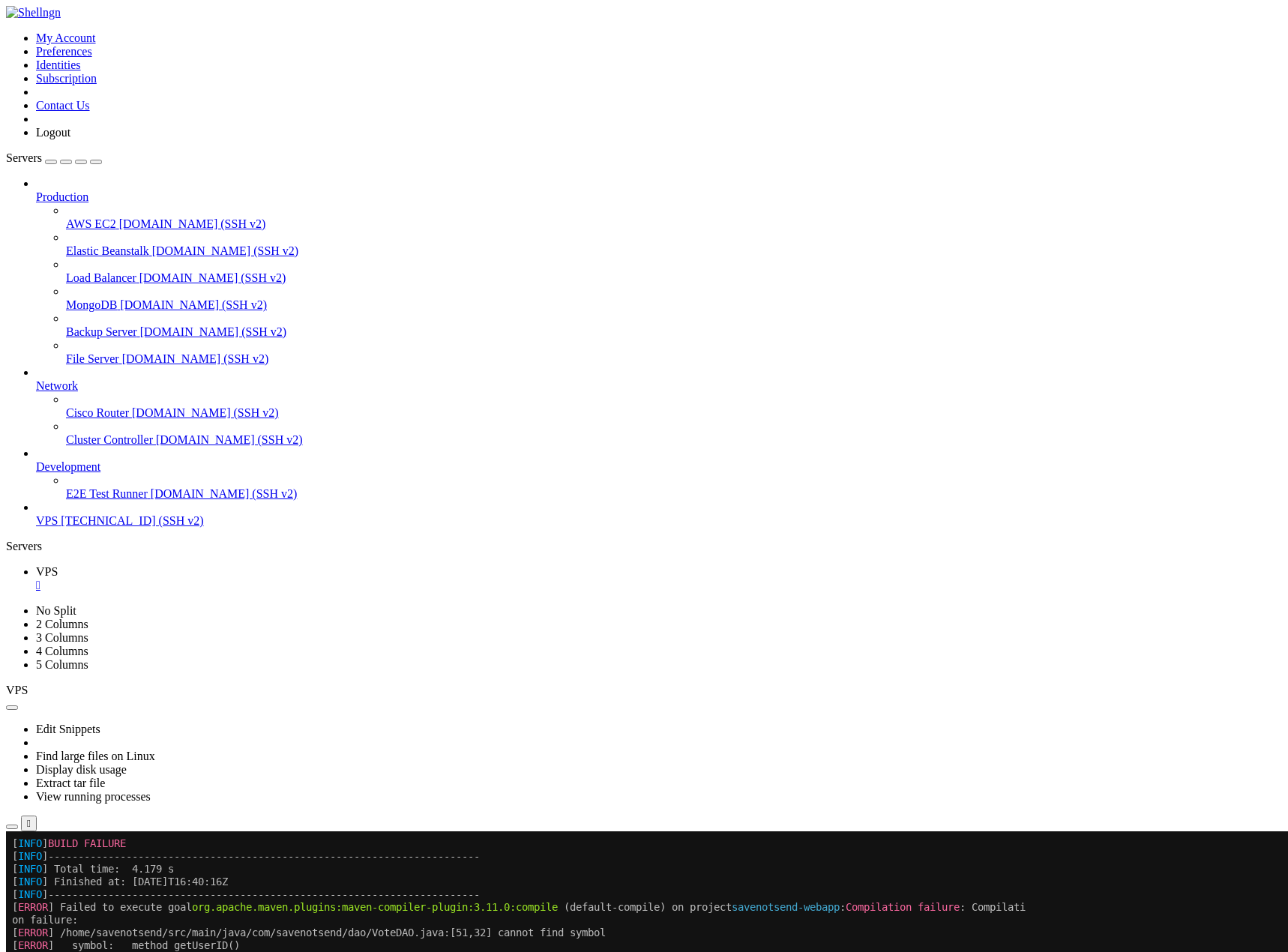 drag, startPoint x: 13, startPoint y: 932, endPoint x: 468, endPoint y: 962, distance: 455.9879 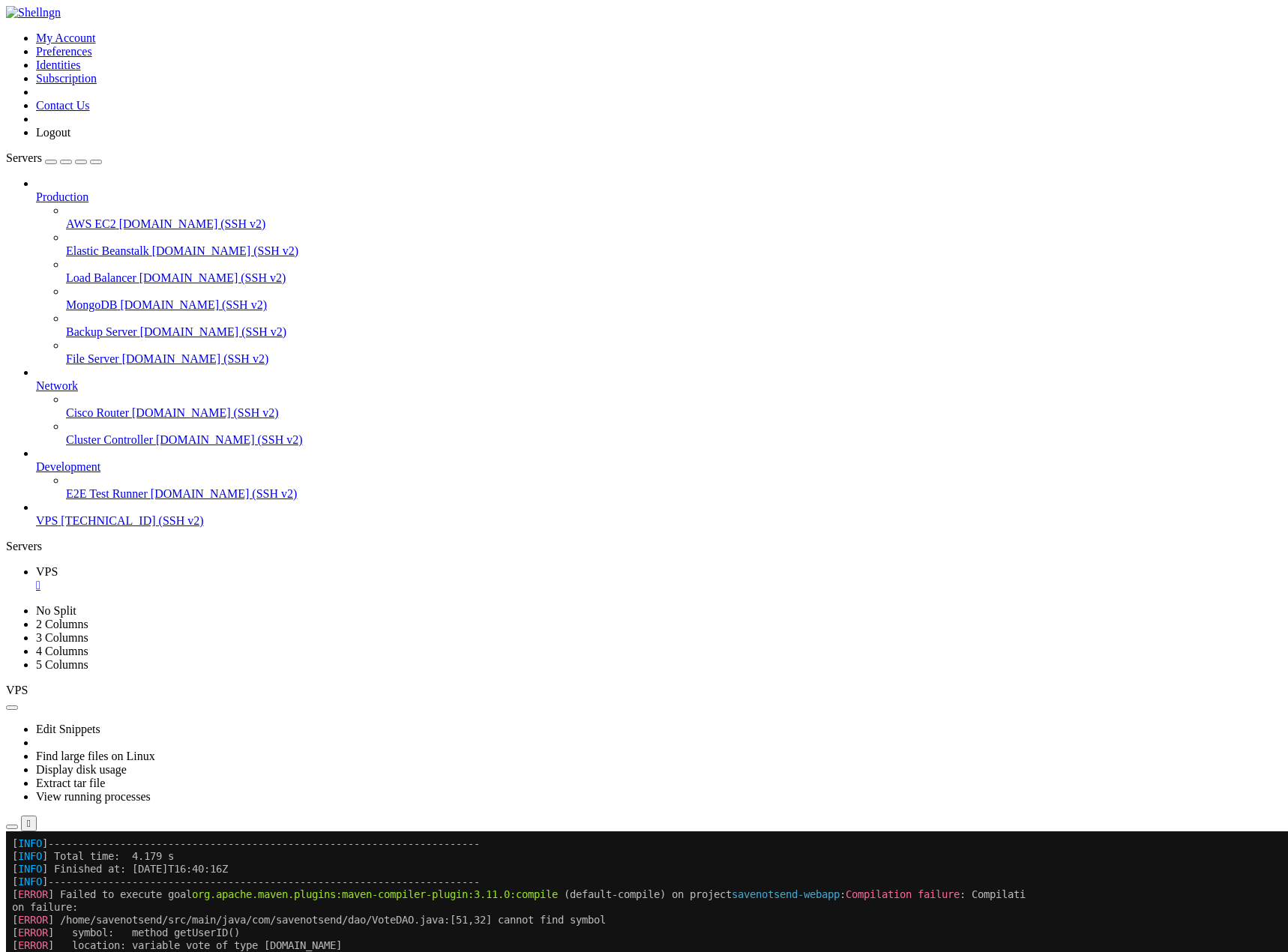 click on "root@srv893663:/home/savenotsend#" 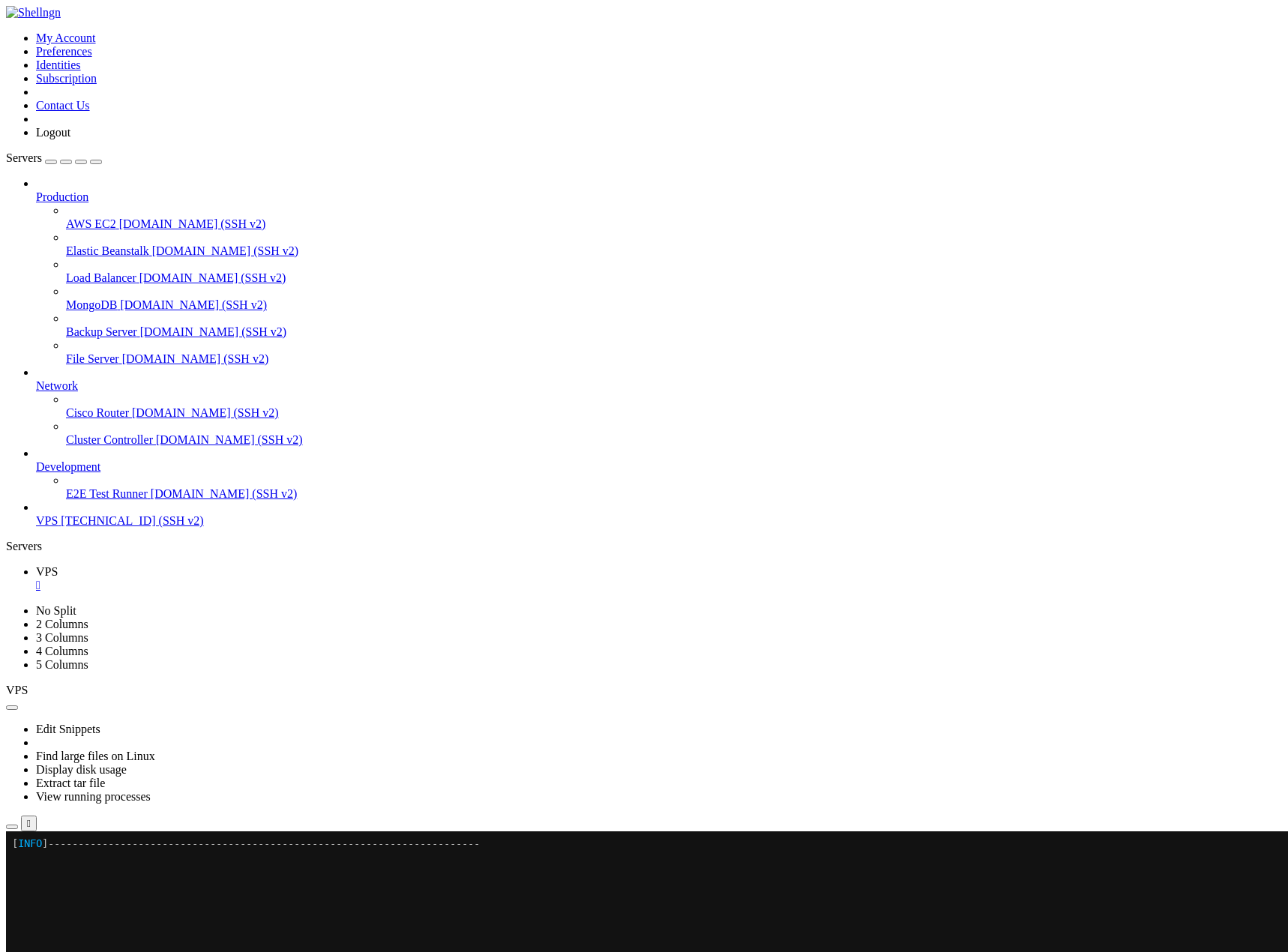 scroll, scrollTop: 14935, scrollLeft: 0, axis: vertical 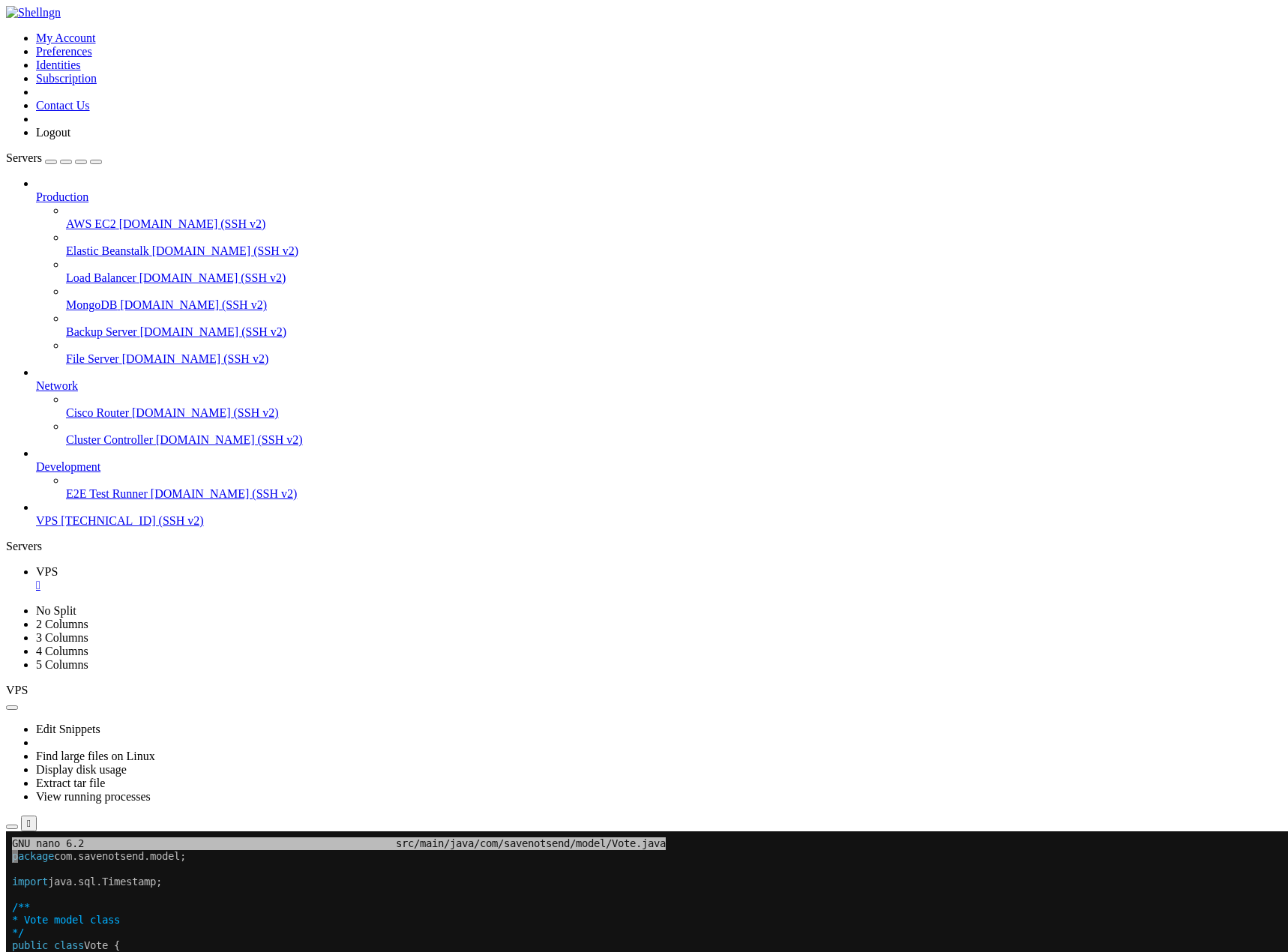 click 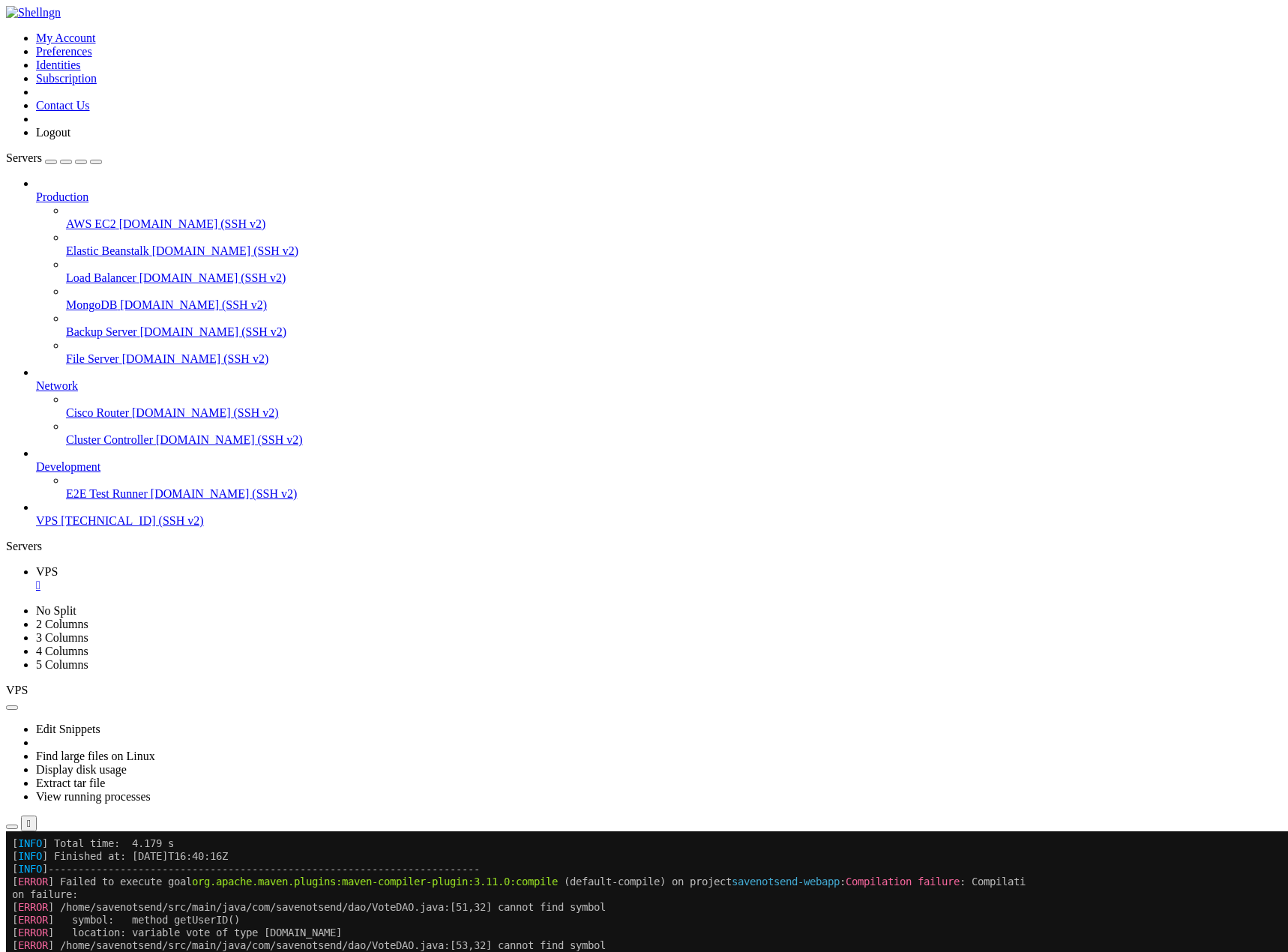 scroll, scrollTop: 14948, scrollLeft: 0, axis: vertical 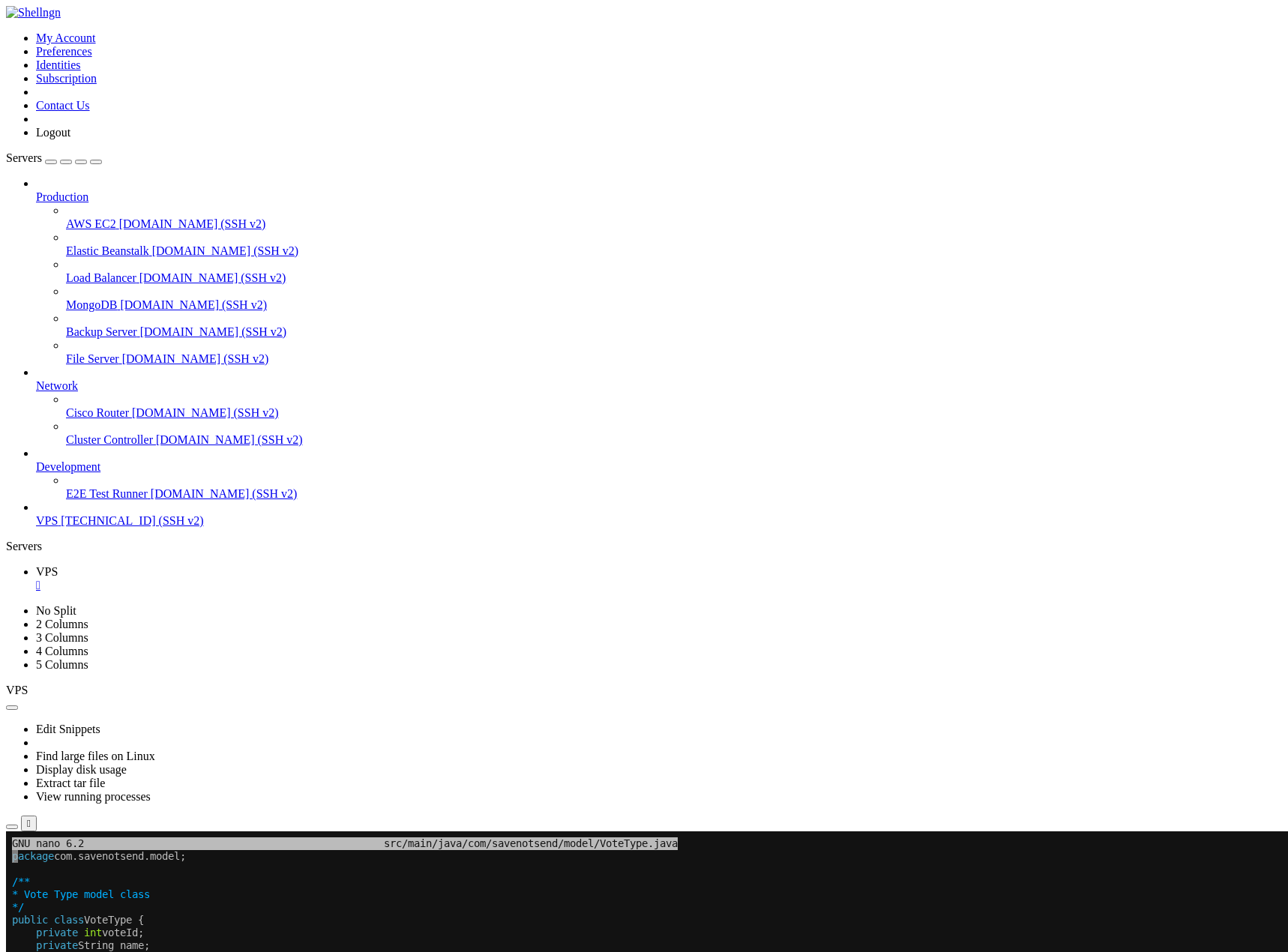click 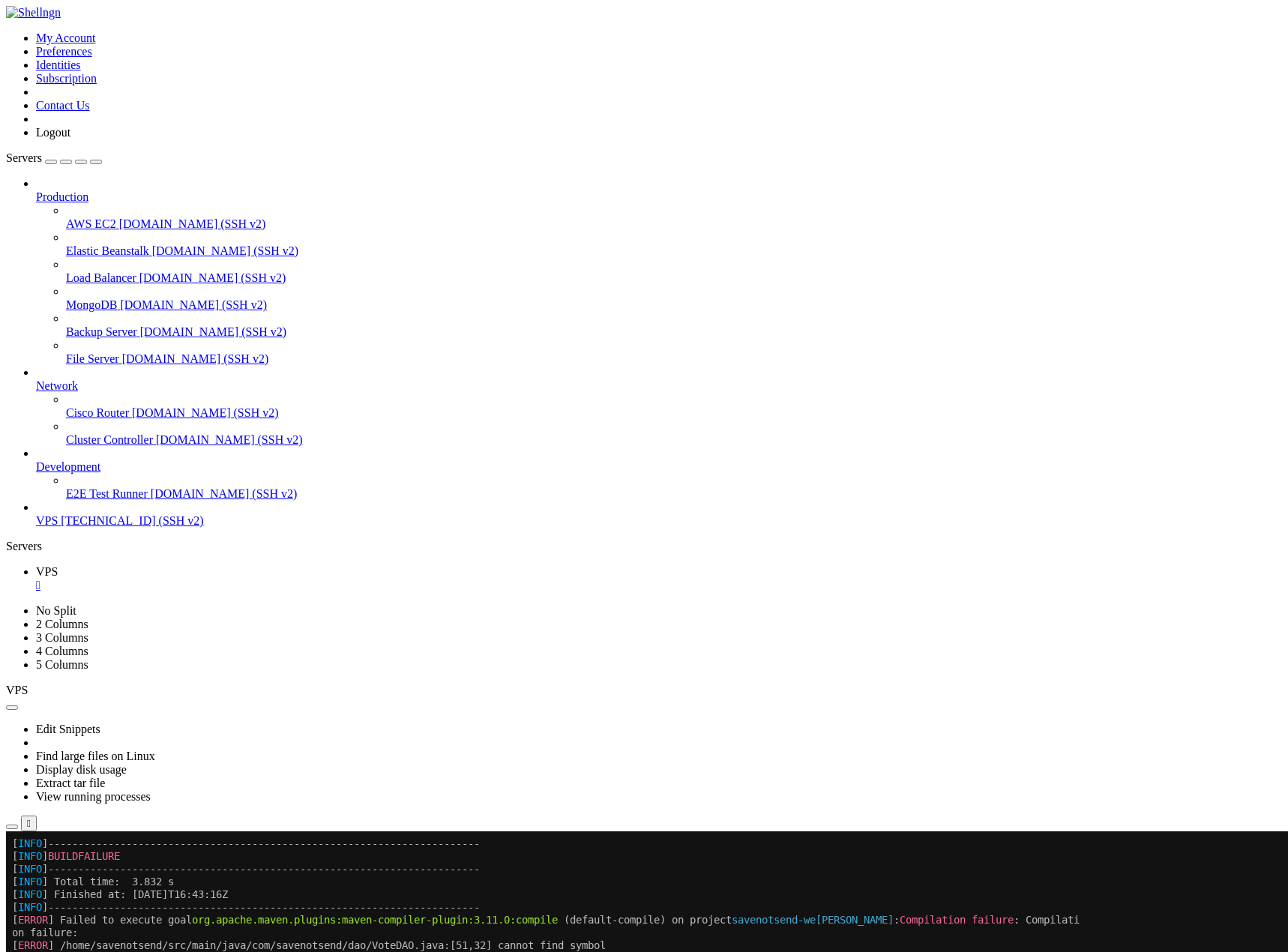 scroll, scrollTop: 16808, scrollLeft: 0, axis: vertical 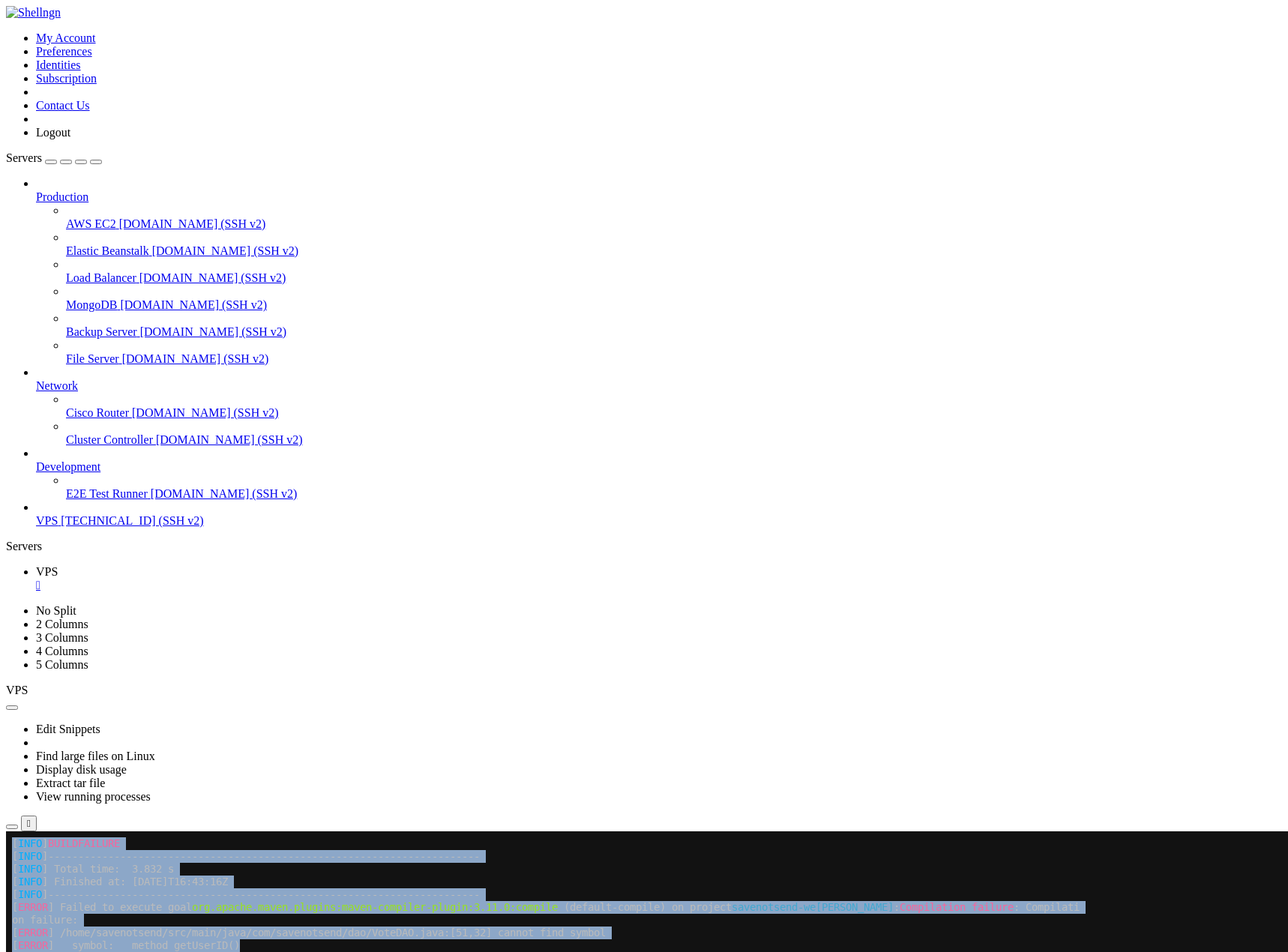 drag, startPoint x: 10, startPoint y: 933, endPoint x: 481, endPoint y: 942, distance: 471.08598 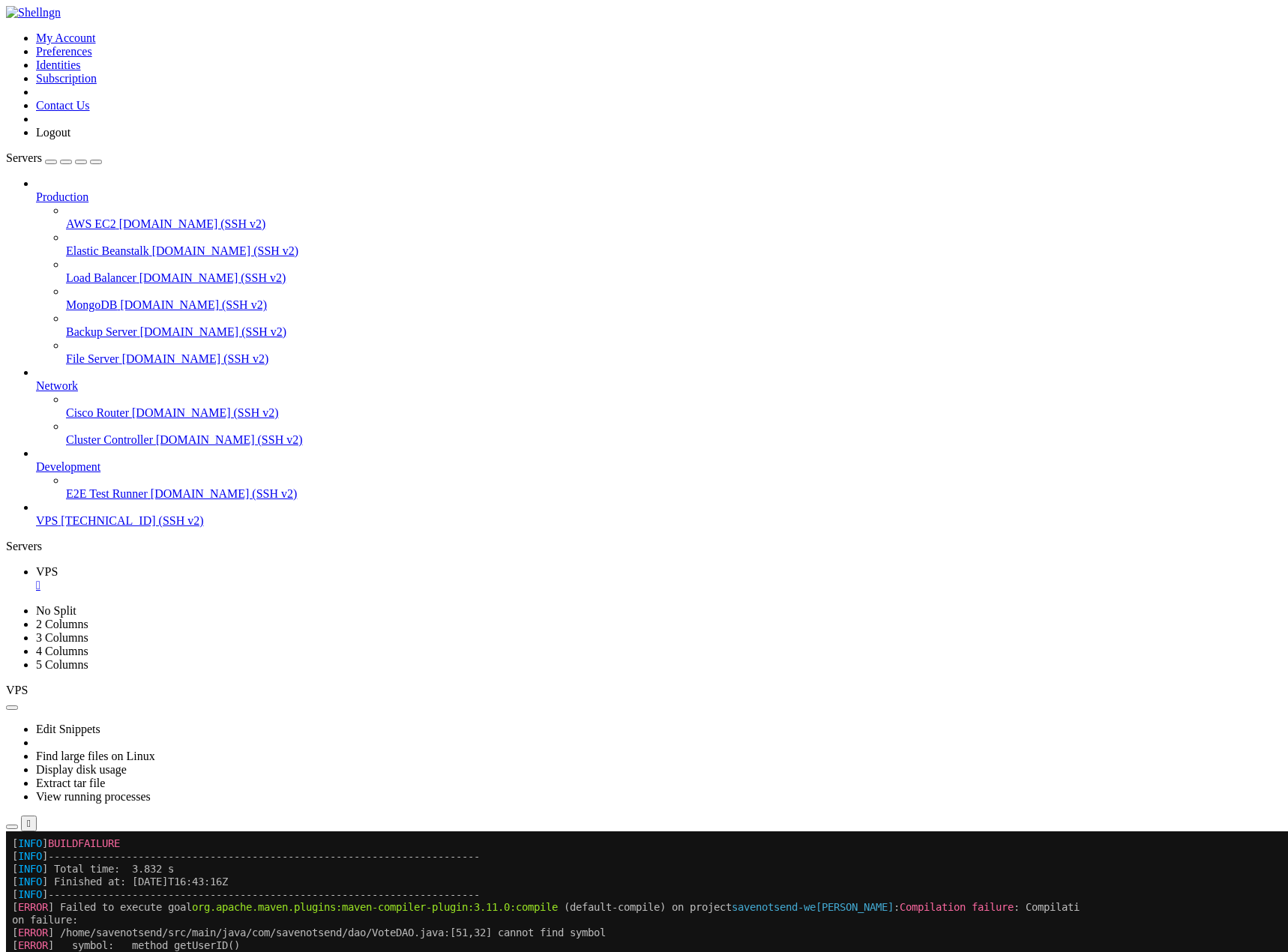 click on "[ ERROR ]   location: variable vote of type com.savenotsend.model.Vote" 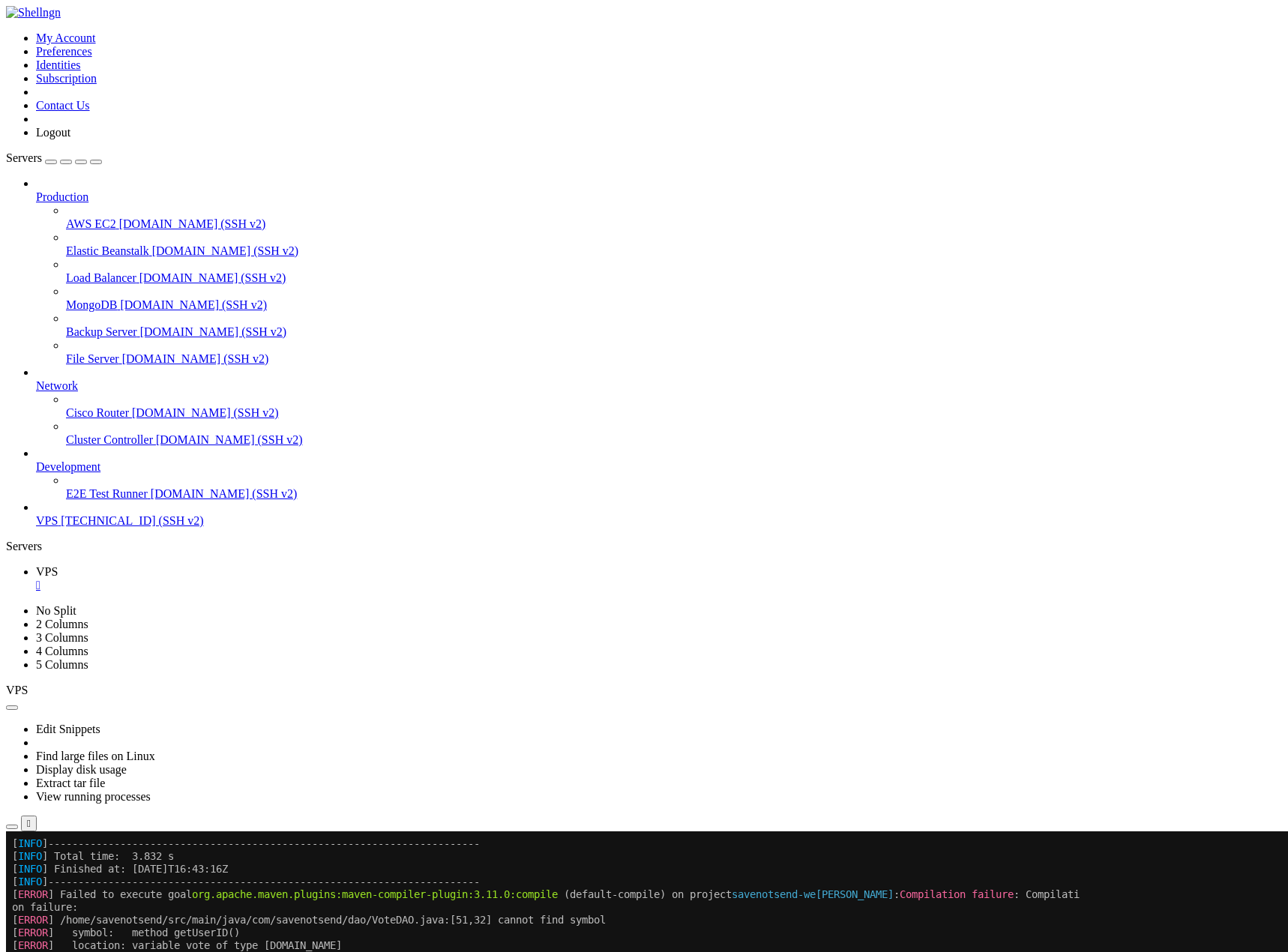 scroll, scrollTop: 16821, scrollLeft: 0, axis: vertical 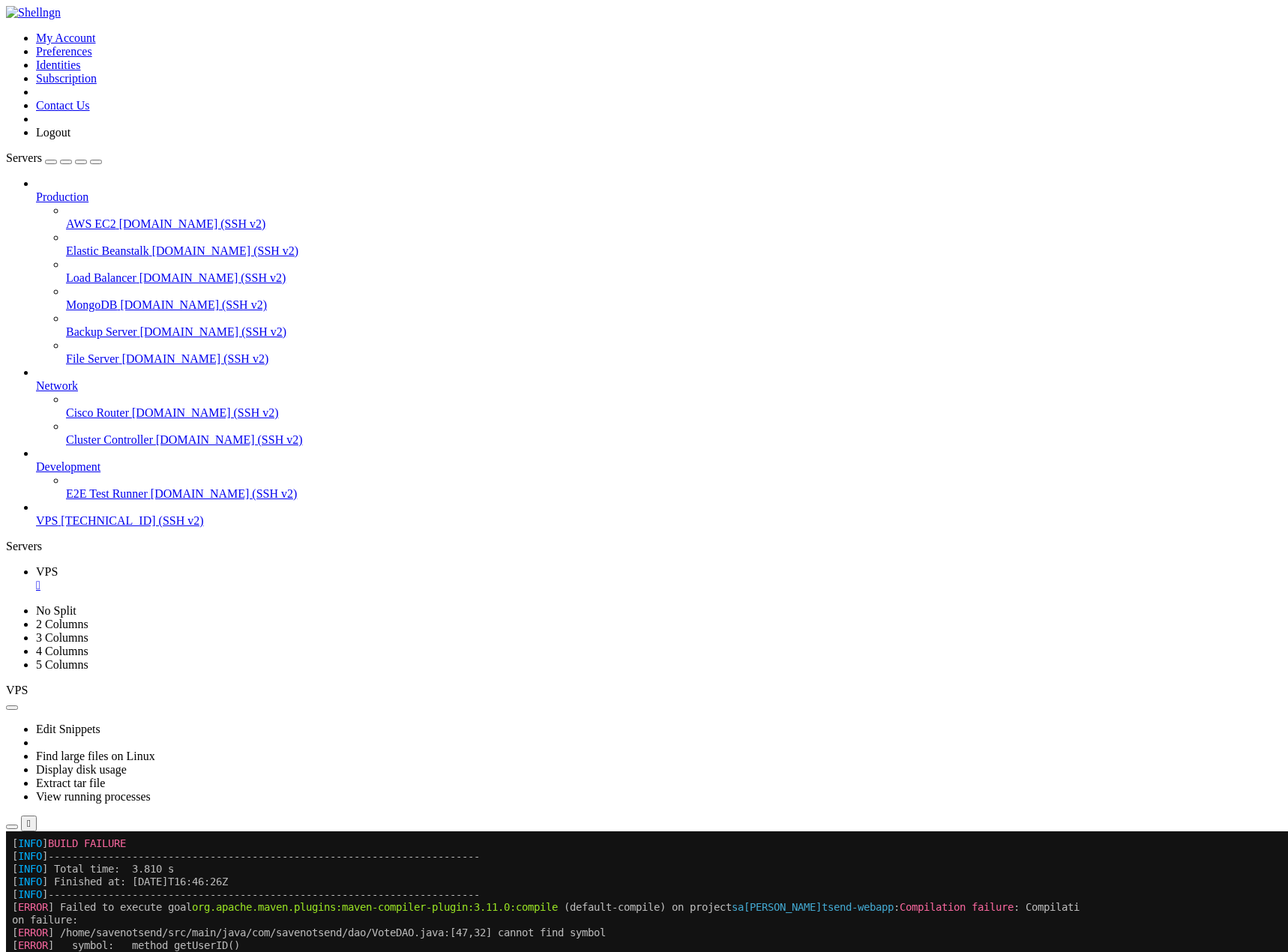 click on "[ ERROR ]   symbol:   method createOrUpdateVote(com.savenotsend.model.Vote)" 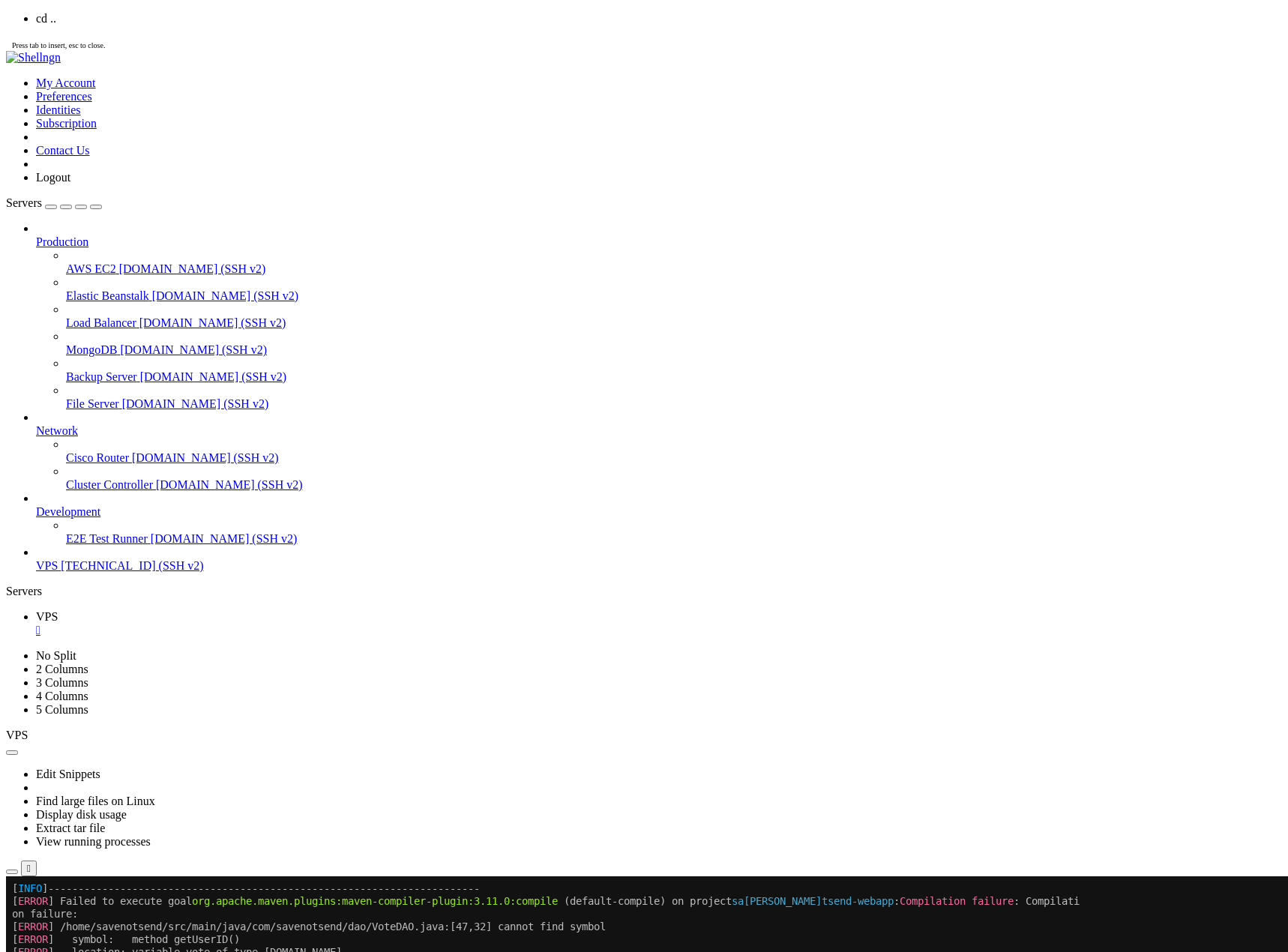 scroll, scrollTop: 19000, scrollLeft: 0, axis: vertical 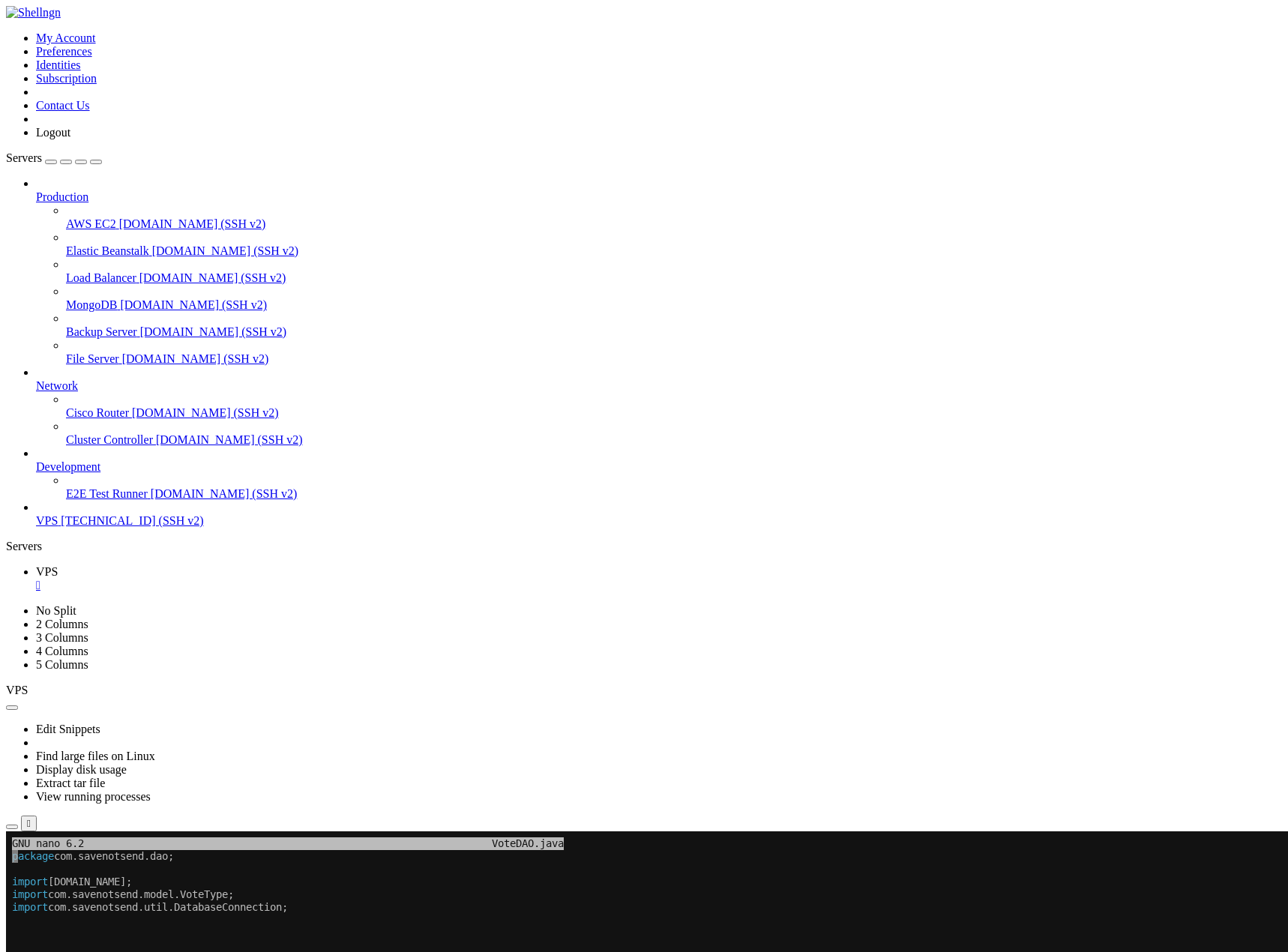 click 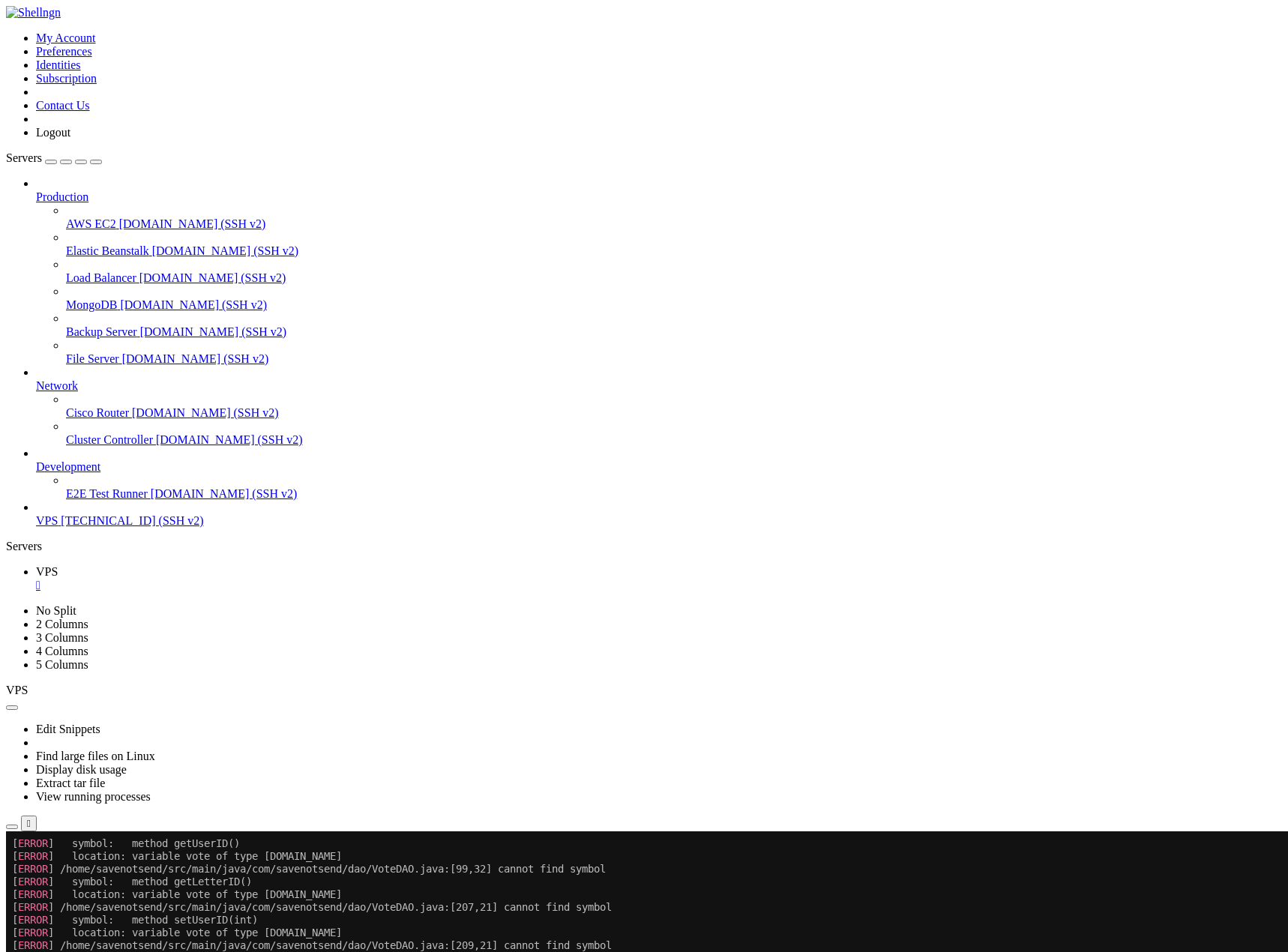 scroll, scrollTop: 18904, scrollLeft: 0, axis: vertical 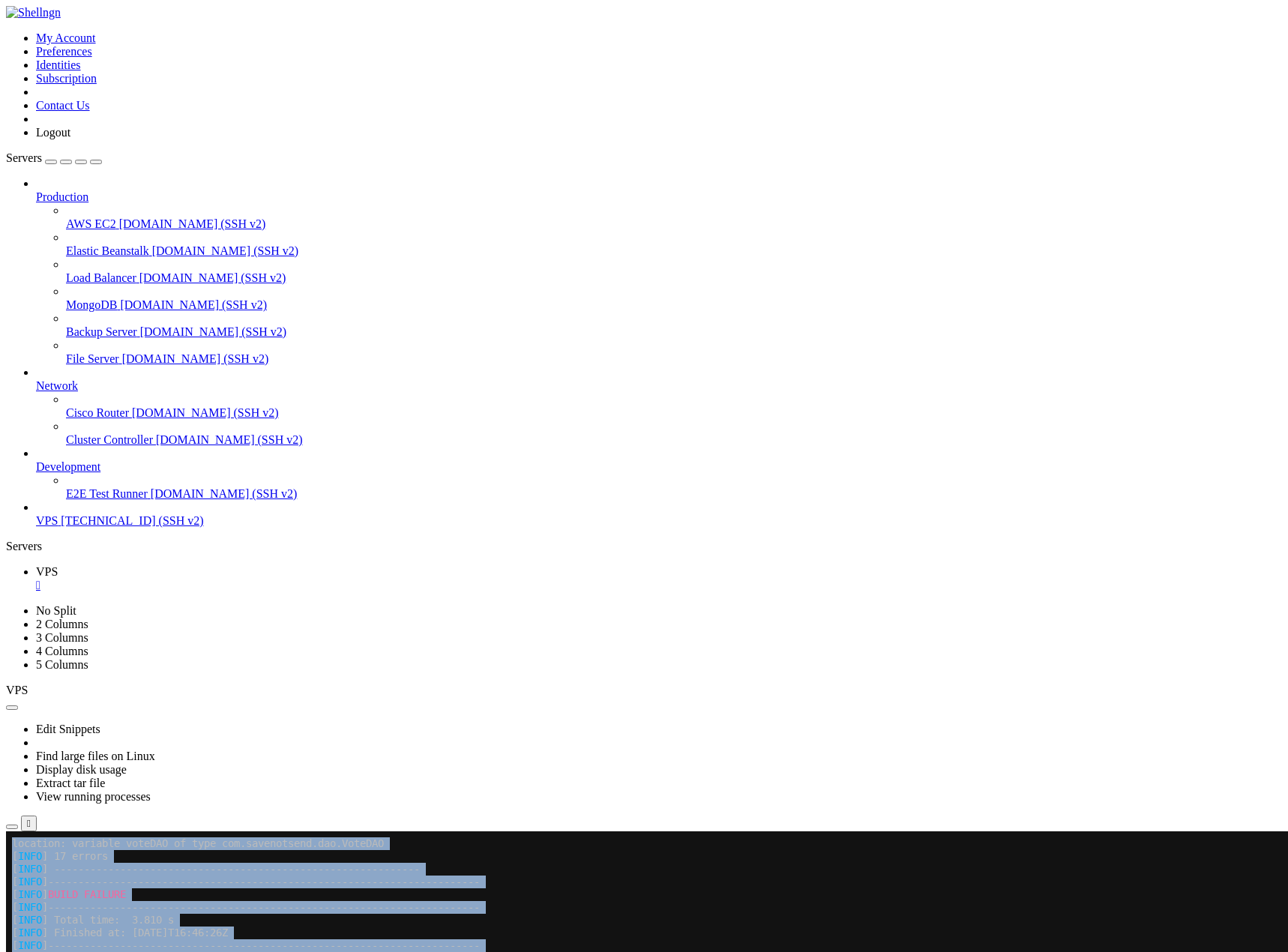 drag, startPoint x: 8, startPoint y: 984, endPoint x: 455, endPoint y: 989, distance: 447.028 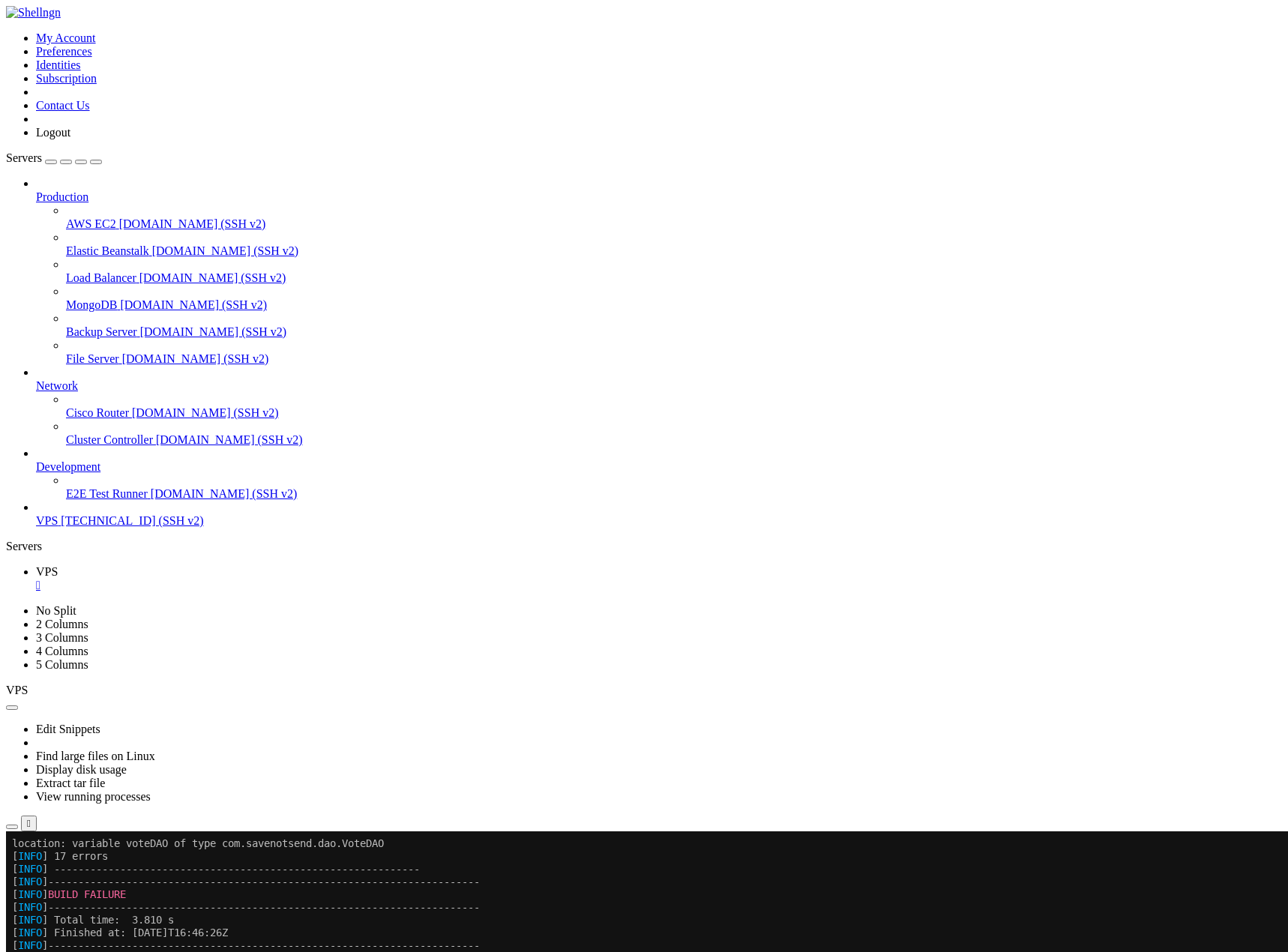 click on "[ ERROR ]   location: variable vote of type [DOMAIN_NAME]" 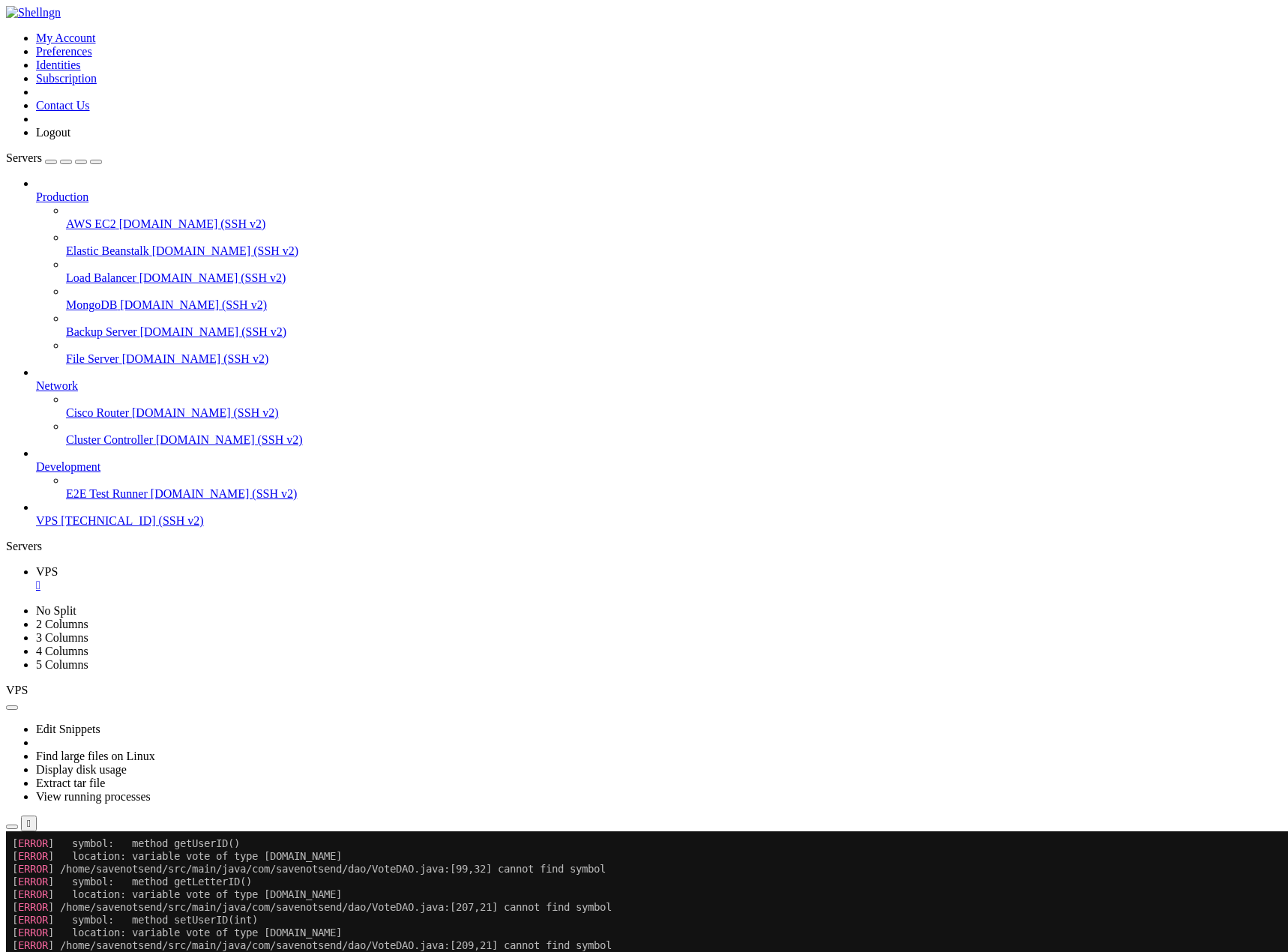 click on "root@srv893663:/home/savenotsend# cd .." 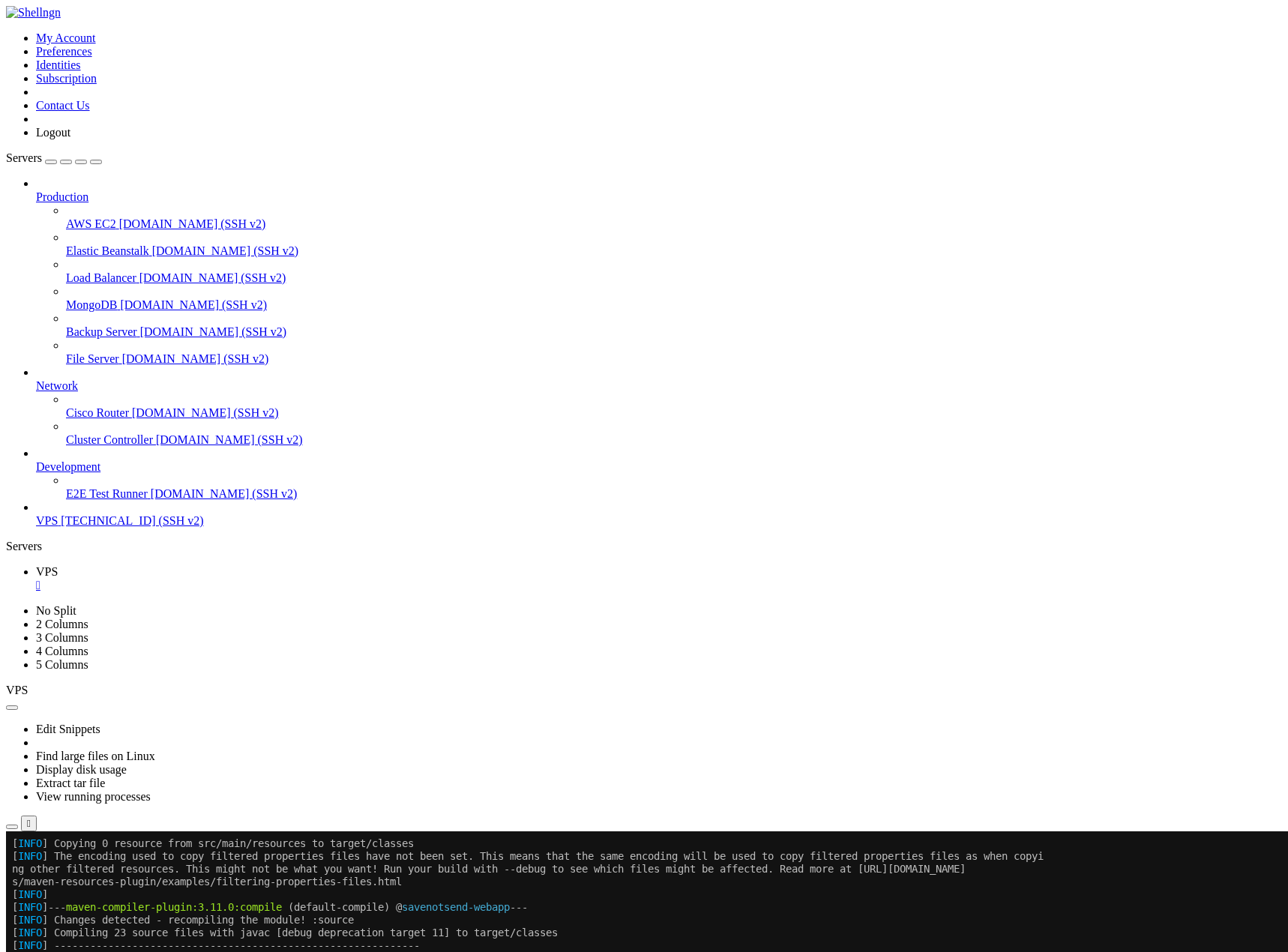 scroll, scrollTop: 21065, scrollLeft: 0, axis: vertical 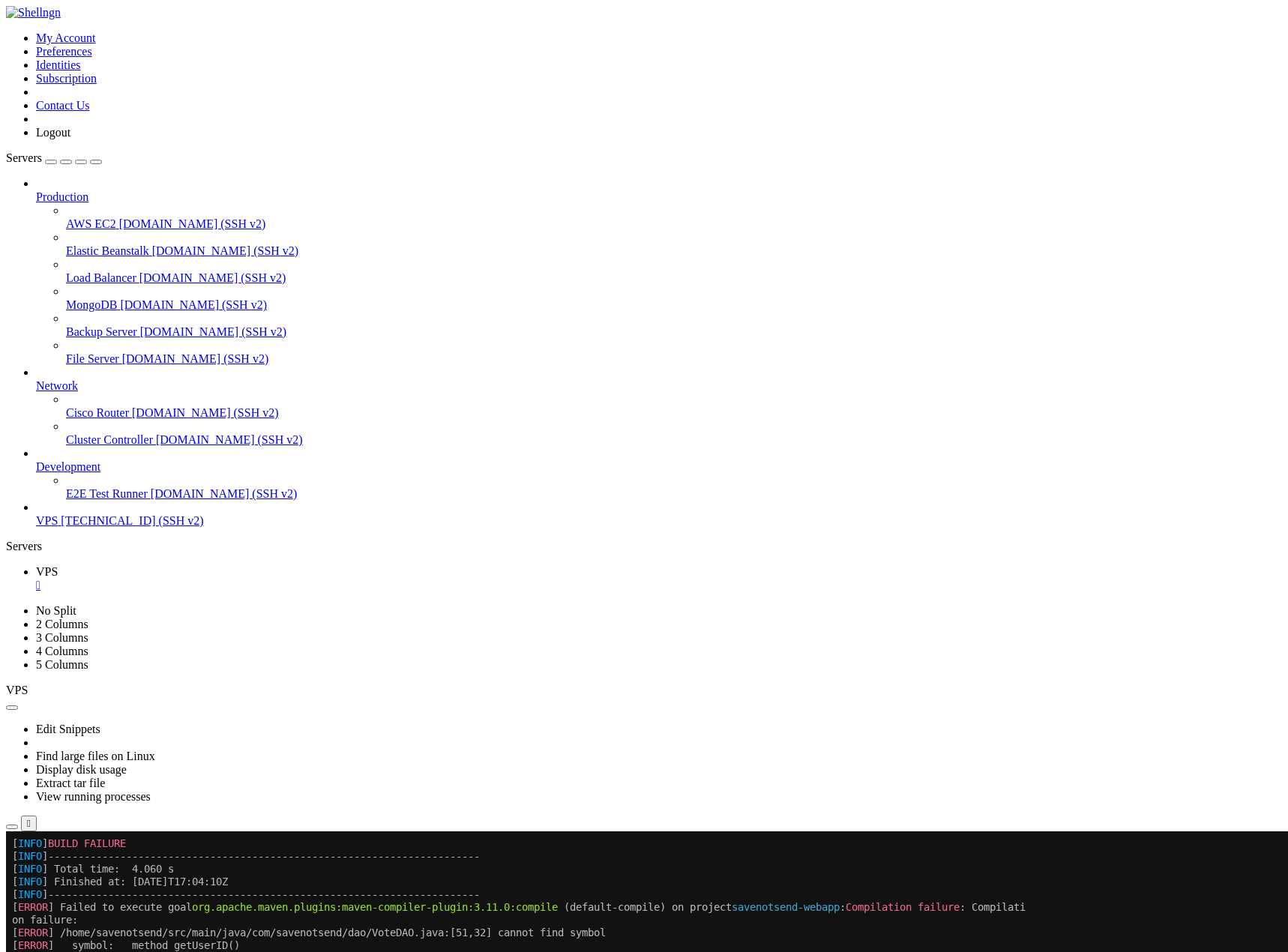 drag, startPoint x: 12, startPoint y: 931, endPoint x: 529, endPoint y: 956, distance: 517.6041 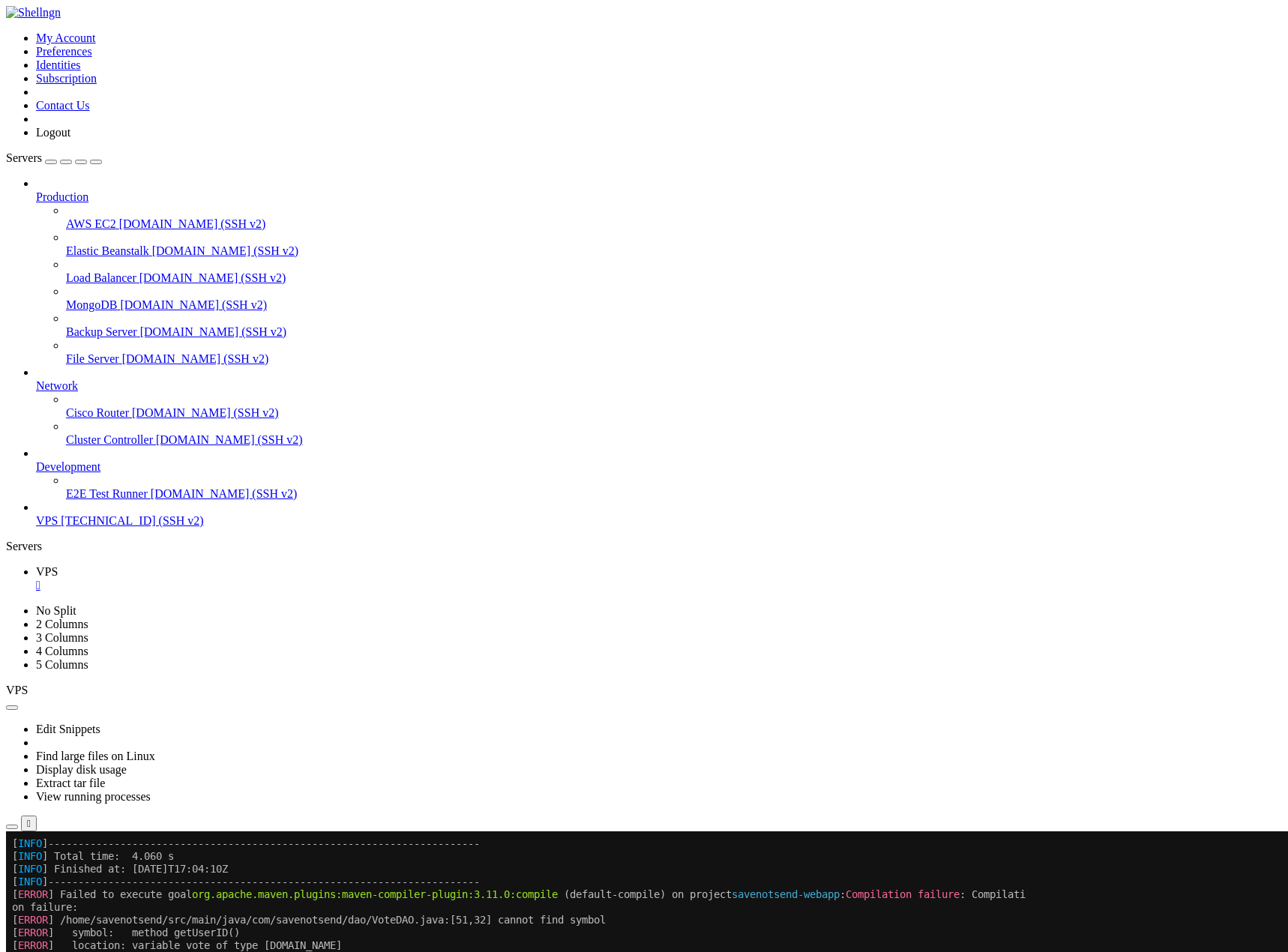 scroll, scrollTop: 21077, scrollLeft: 0, axis: vertical 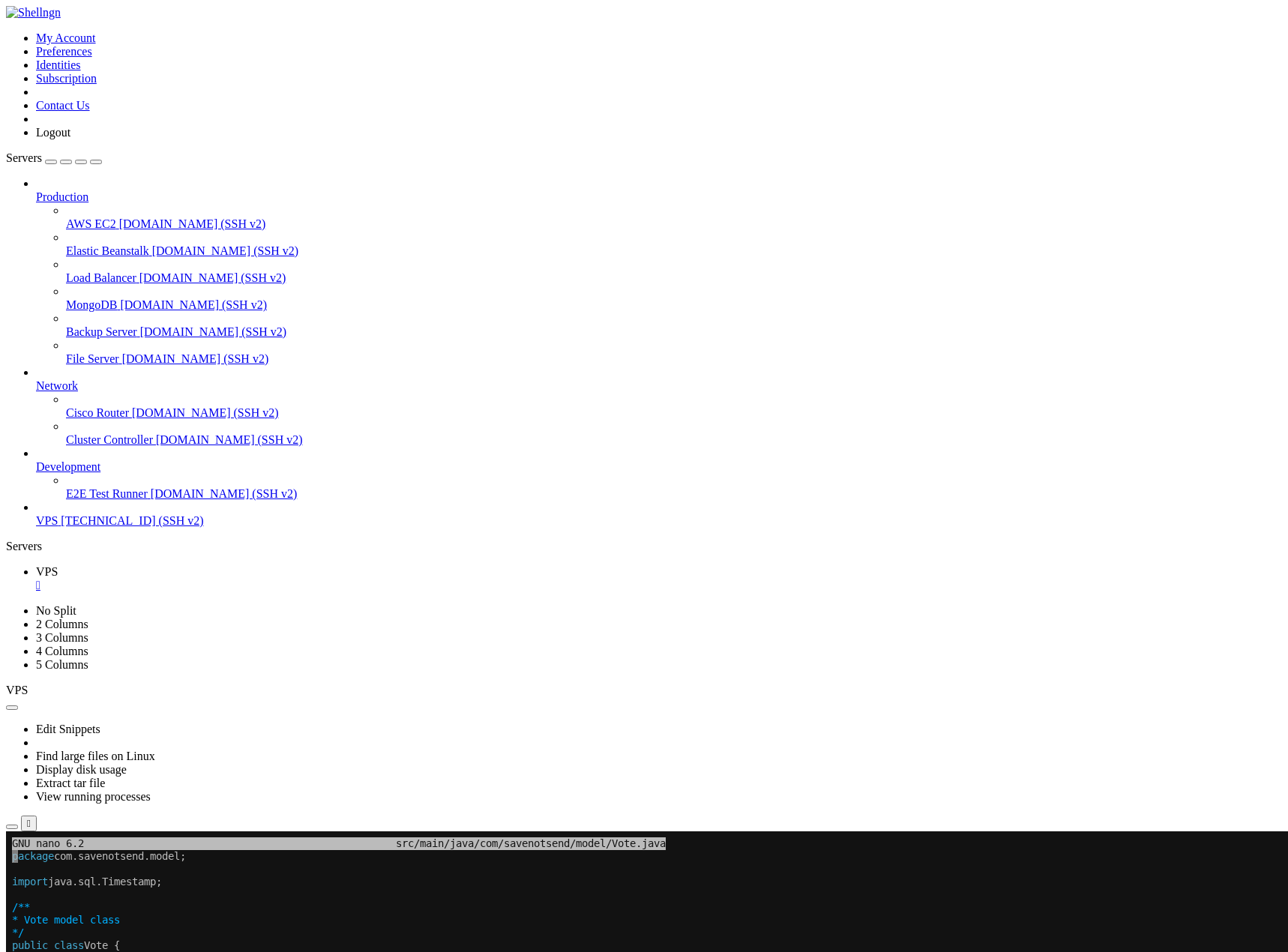 click 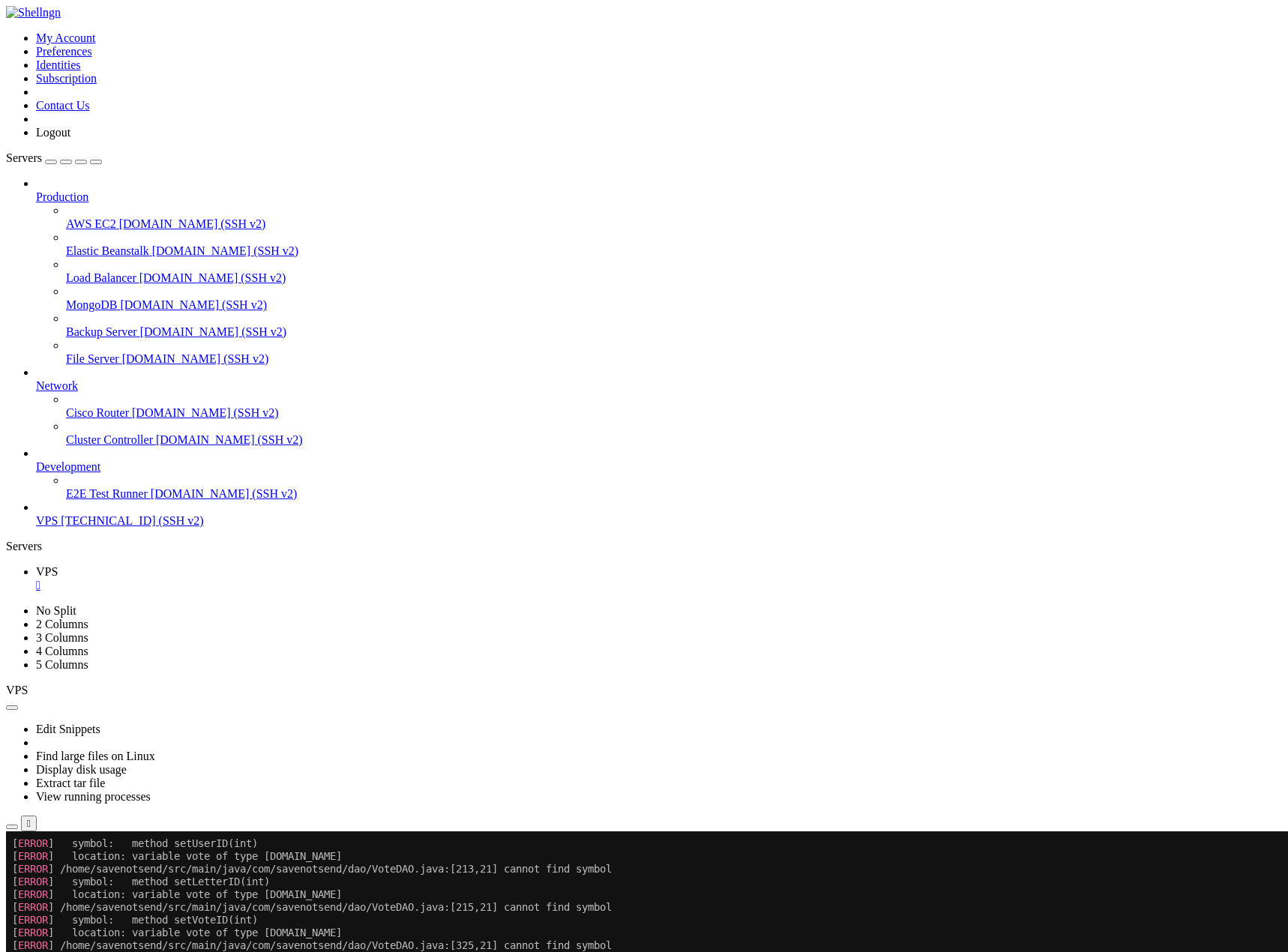 scroll, scrollTop: 22008, scrollLeft: 0, axis: vertical 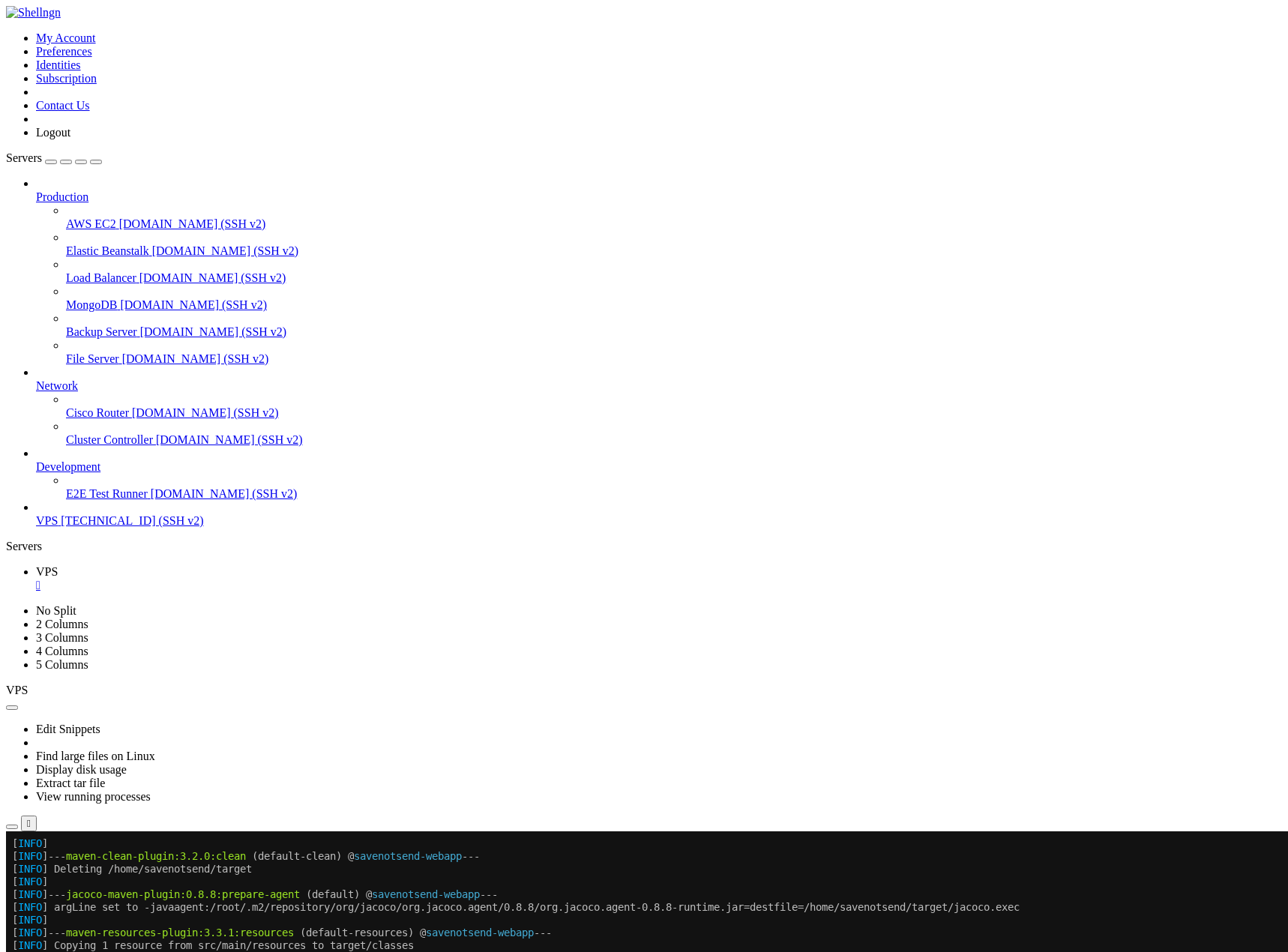 drag, startPoint x: 11, startPoint y: 1098, endPoint x: 64, endPoint y: 1112, distance: 54.81788 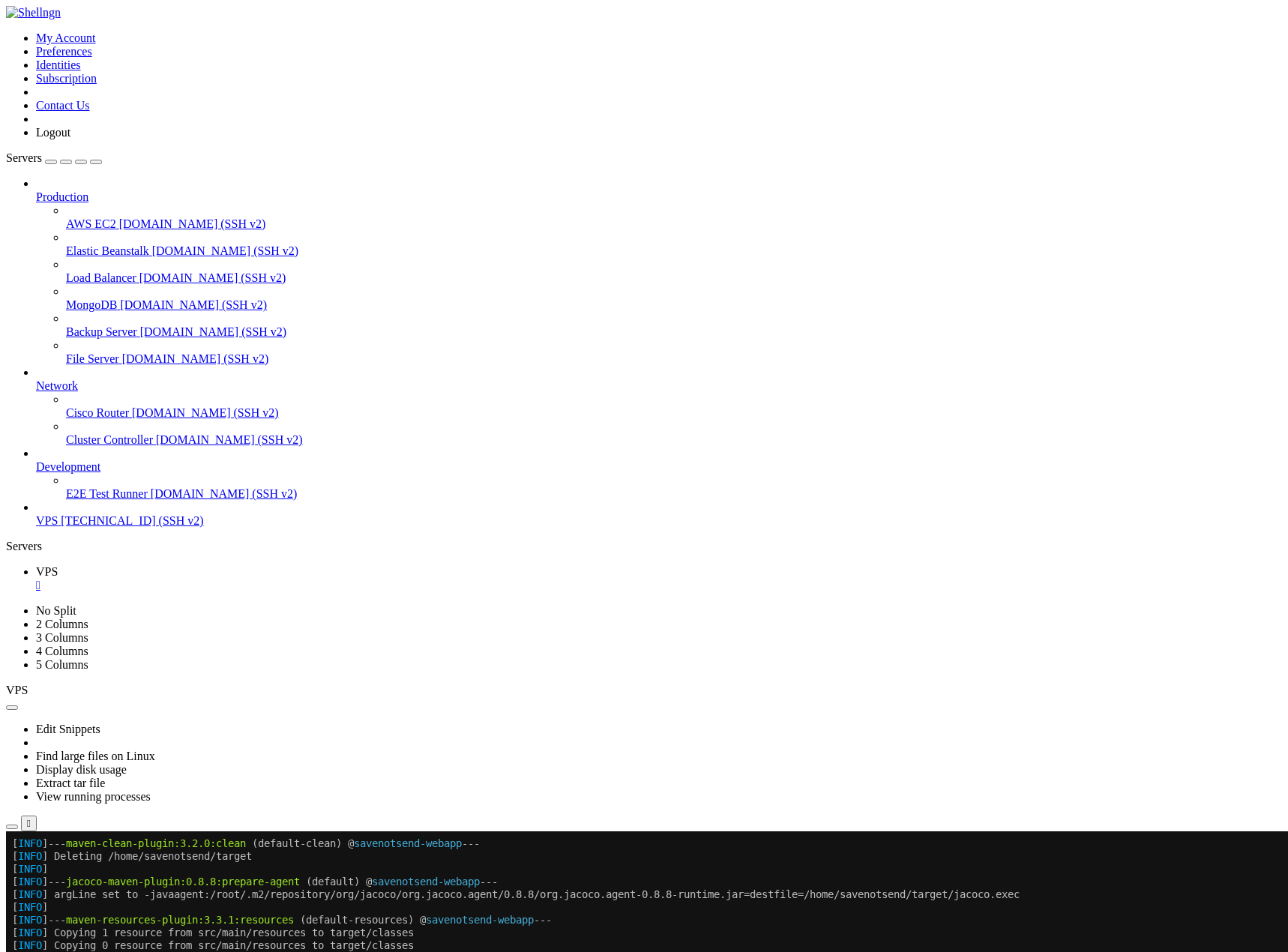 click on "root@srv893663:/home/savenotsend#" 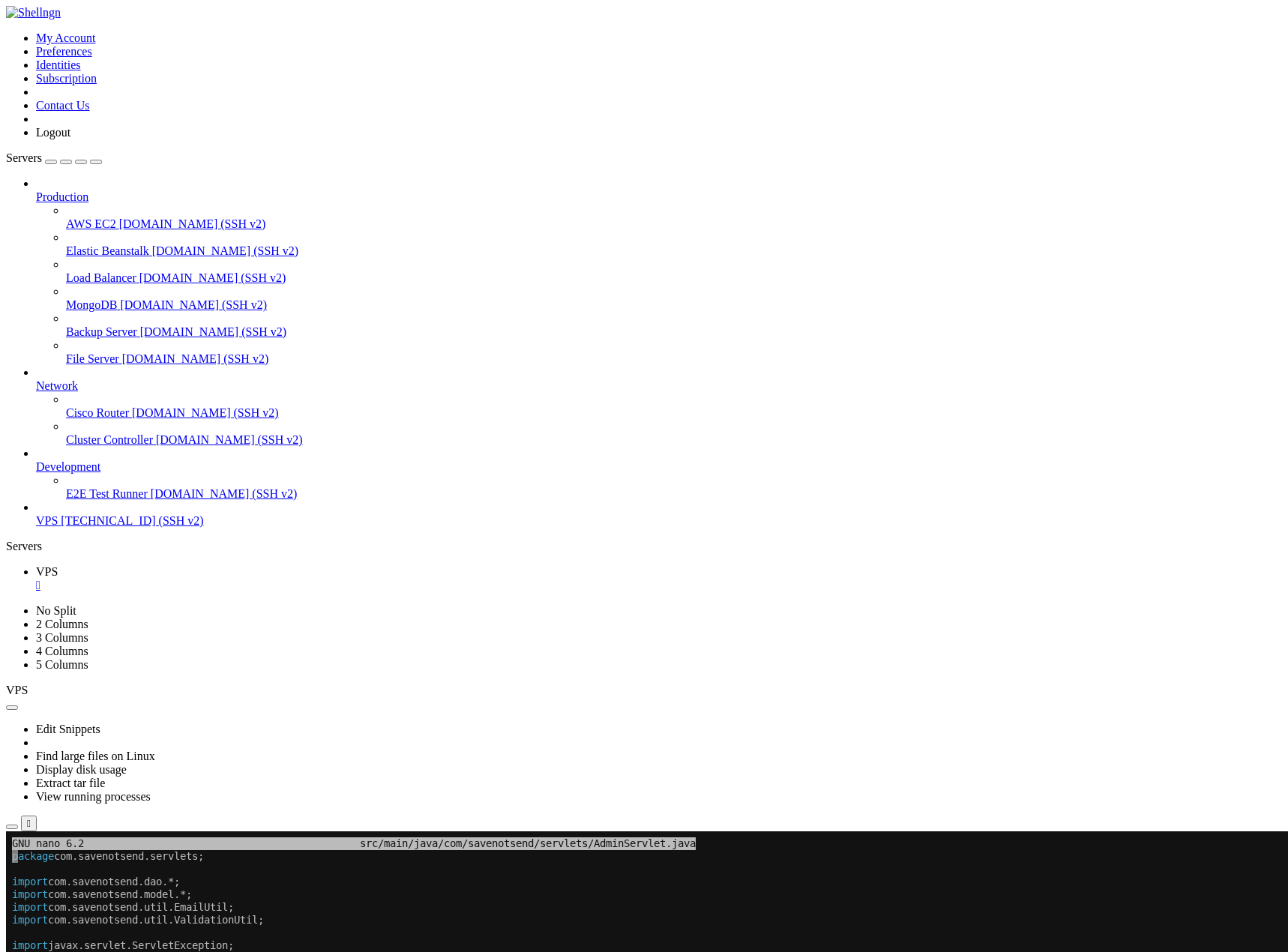 scroll, scrollTop: 22033, scrollLeft: 0, axis: vertical 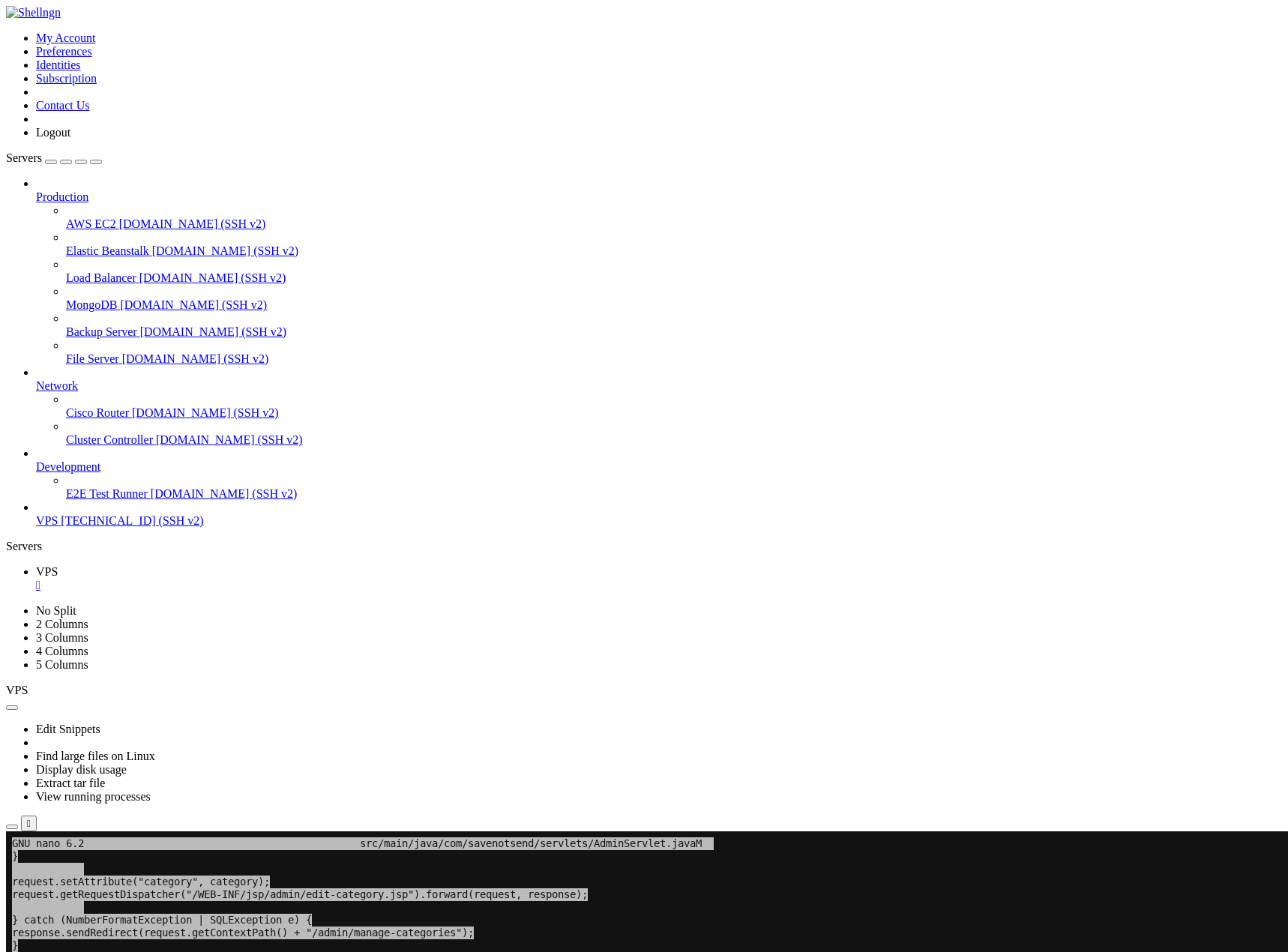 drag, startPoint x: 391, startPoint y: 22, endPoint x: 338, endPoint y: 7, distance: 55.0818 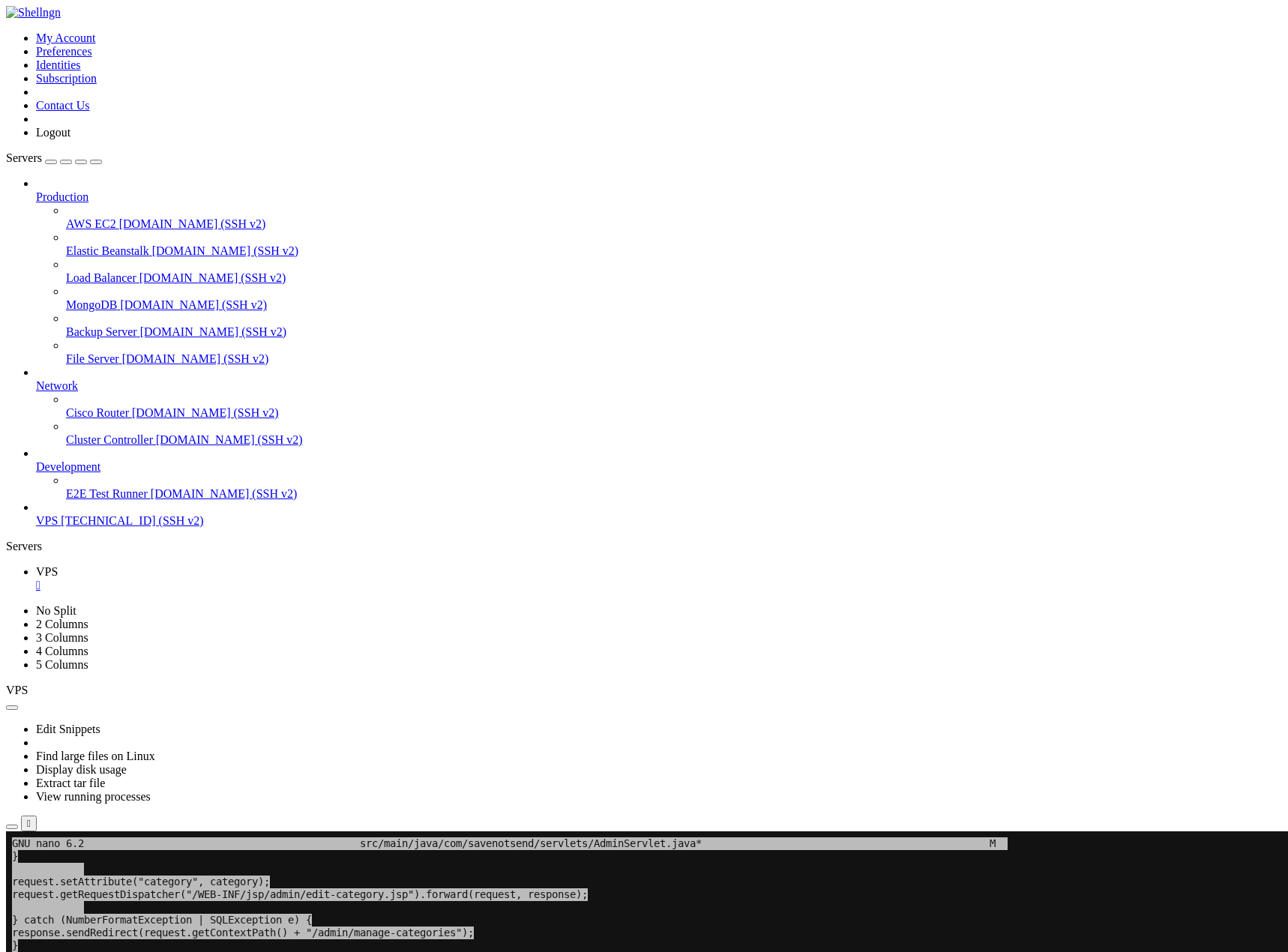 drag, startPoint x: 460, startPoint y: 1213, endPoint x: 722, endPoint y: 1608, distance: 473.99262 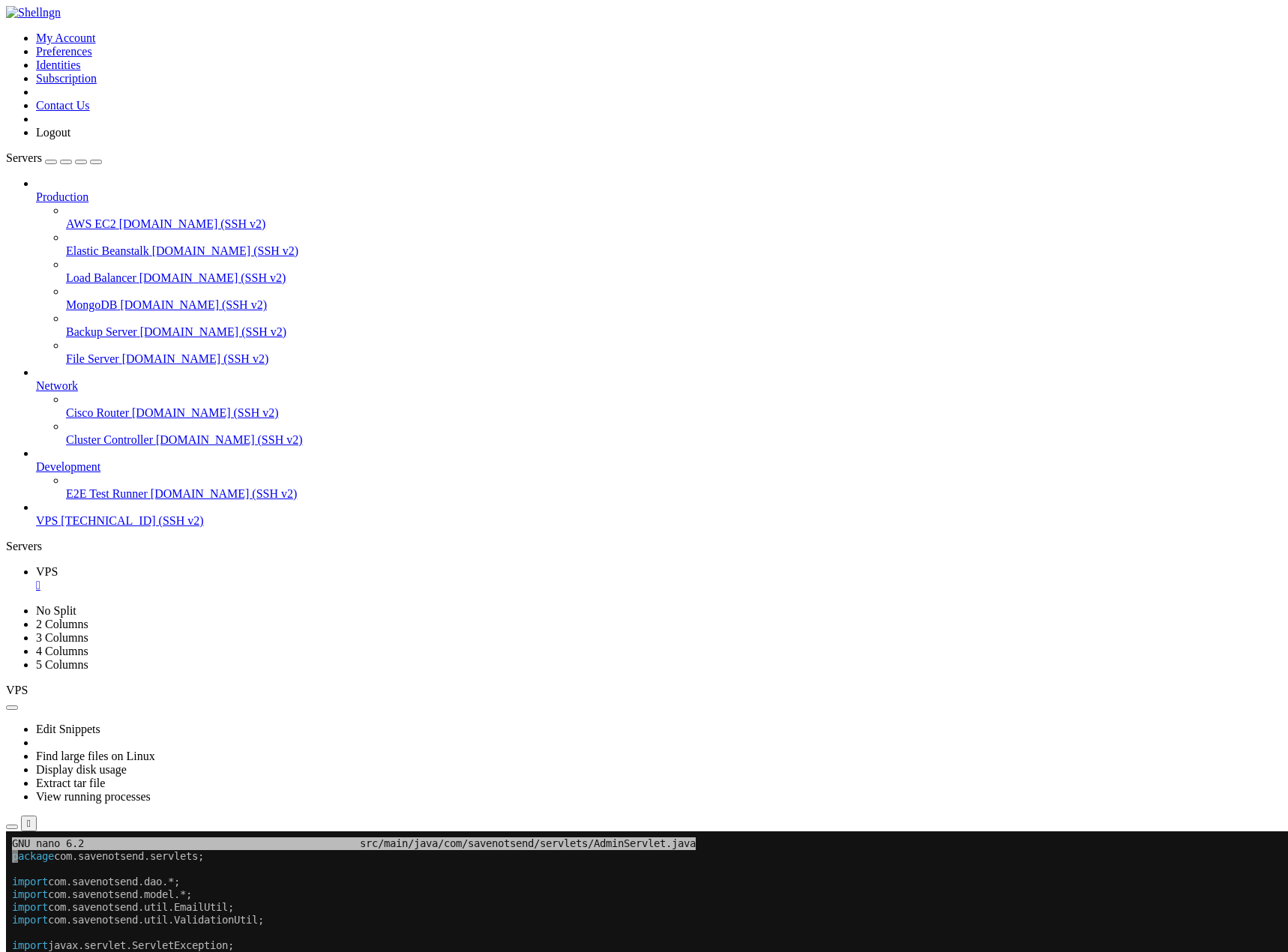 scroll, scrollTop: 22046, scrollLeft: 0, axis: vertical 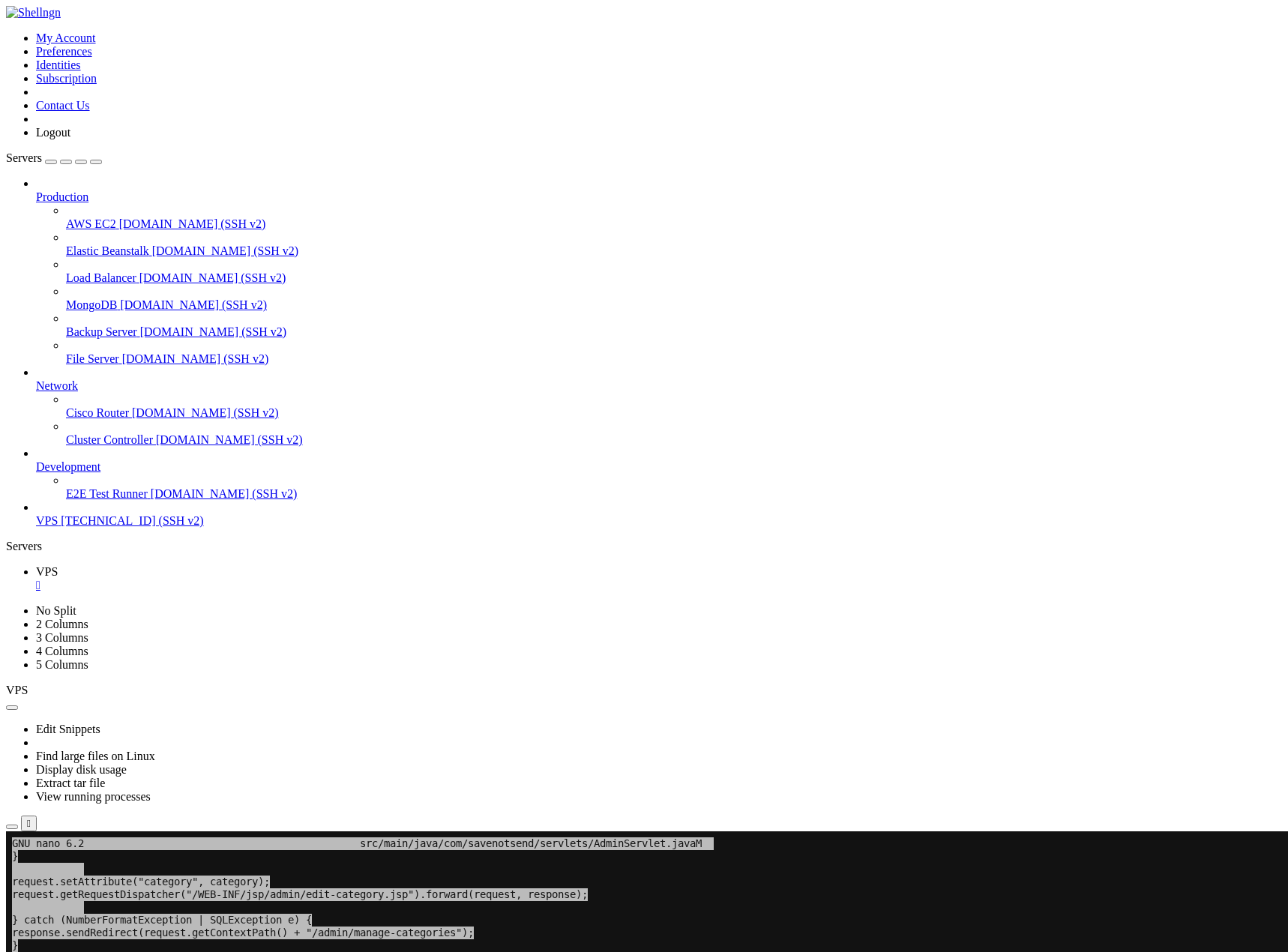 click on "VPS
" at bounding box center [644, 579] 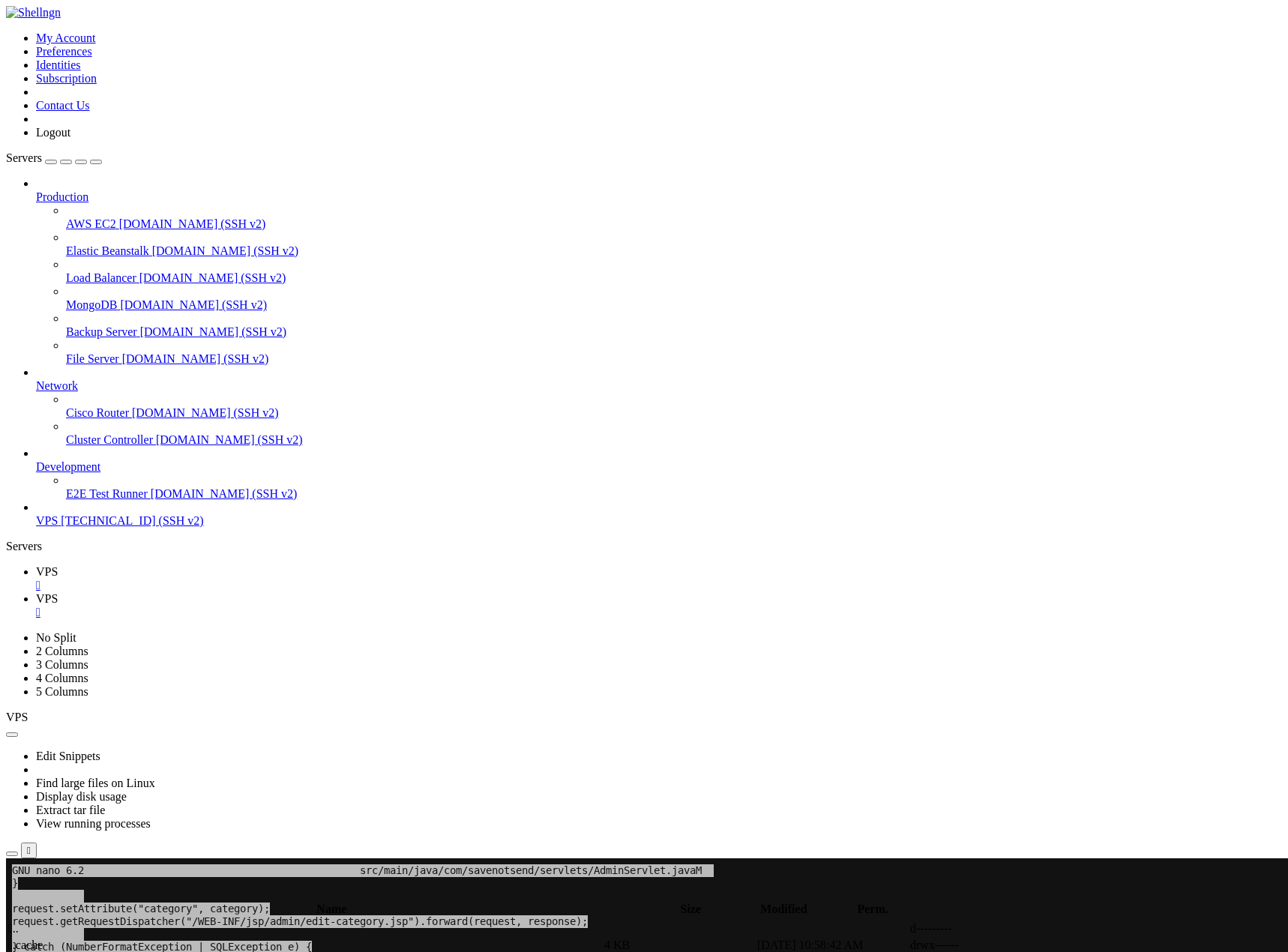 click on "  .." at bounding box center (13, 928) 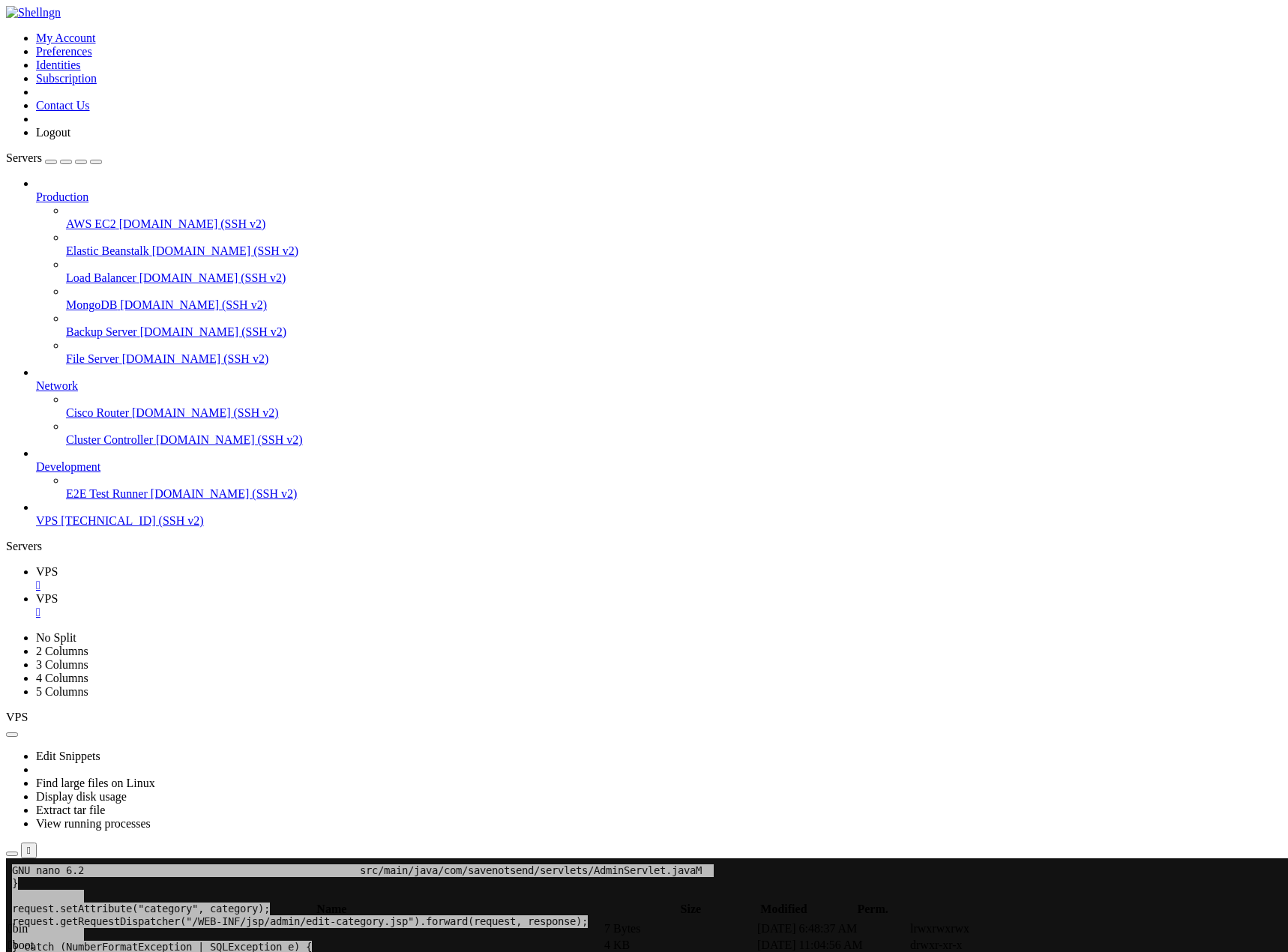 click on "  home" at bounding box center [23, 994] 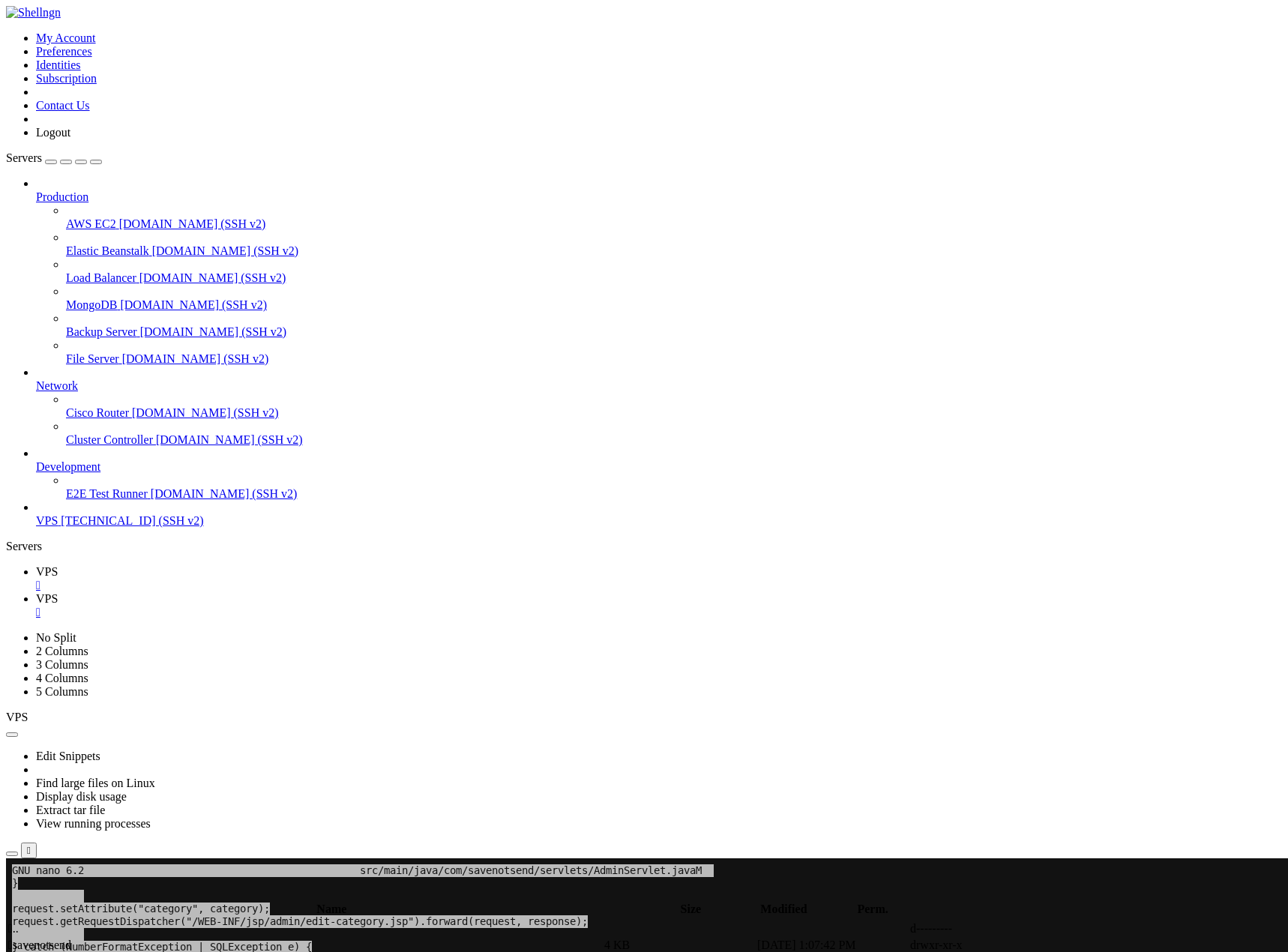click on "  savenotsend" at bounding box center [40, 945] 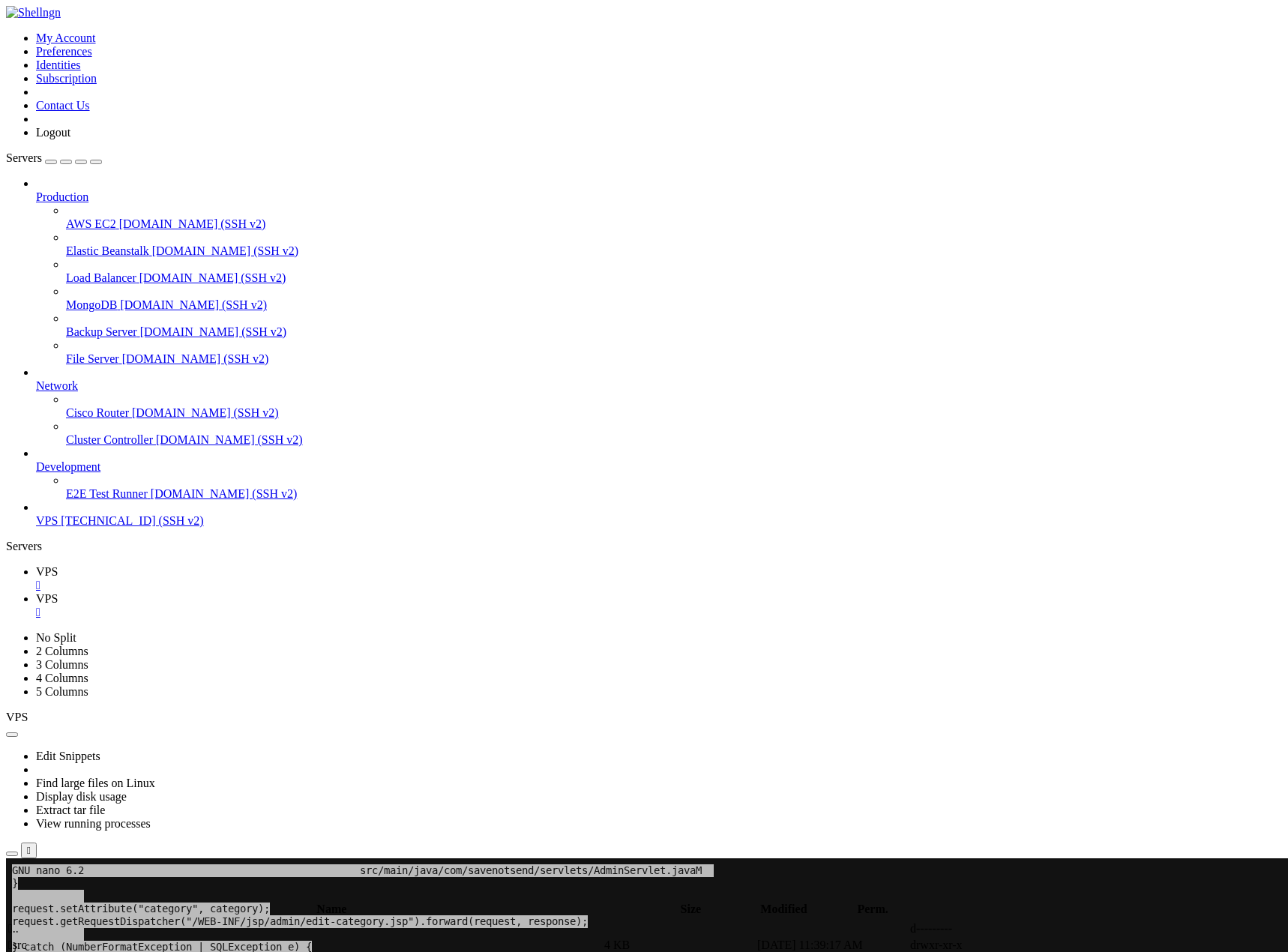 click on "  src" at bounding box center (17, 945) 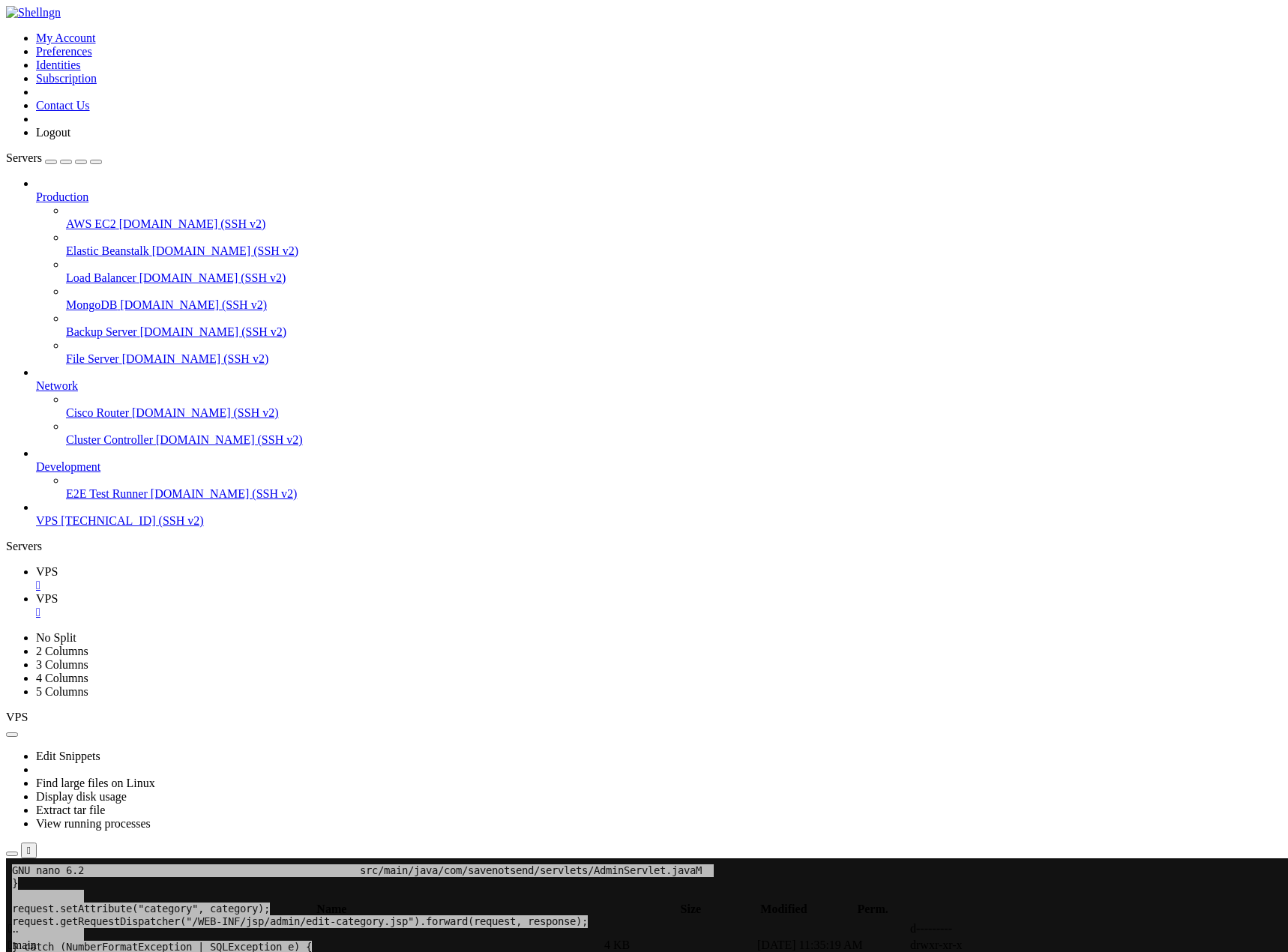click on "  main" at bounding box center (22, 945) 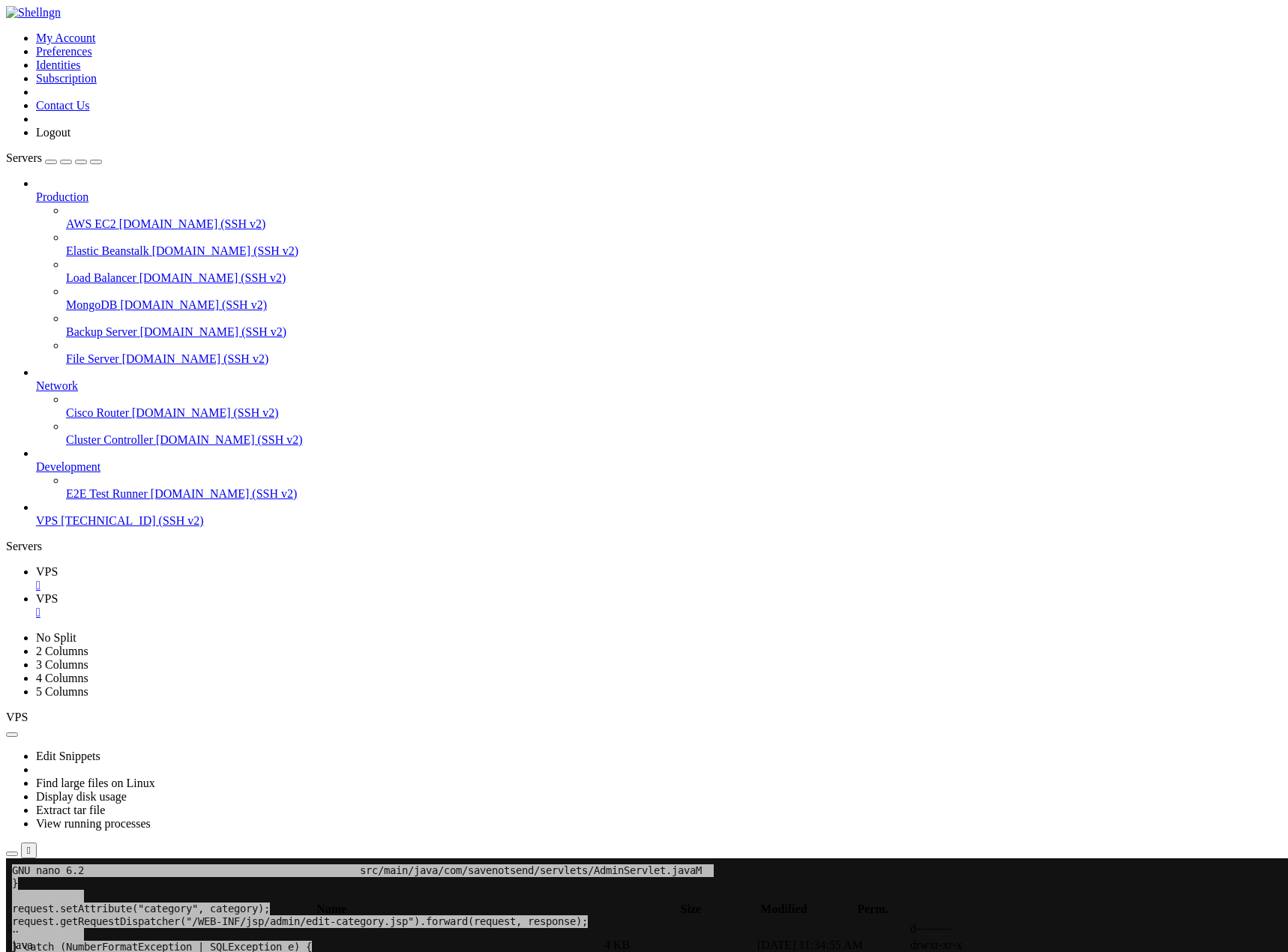 click on "  java" at bounding box center (20, 945) 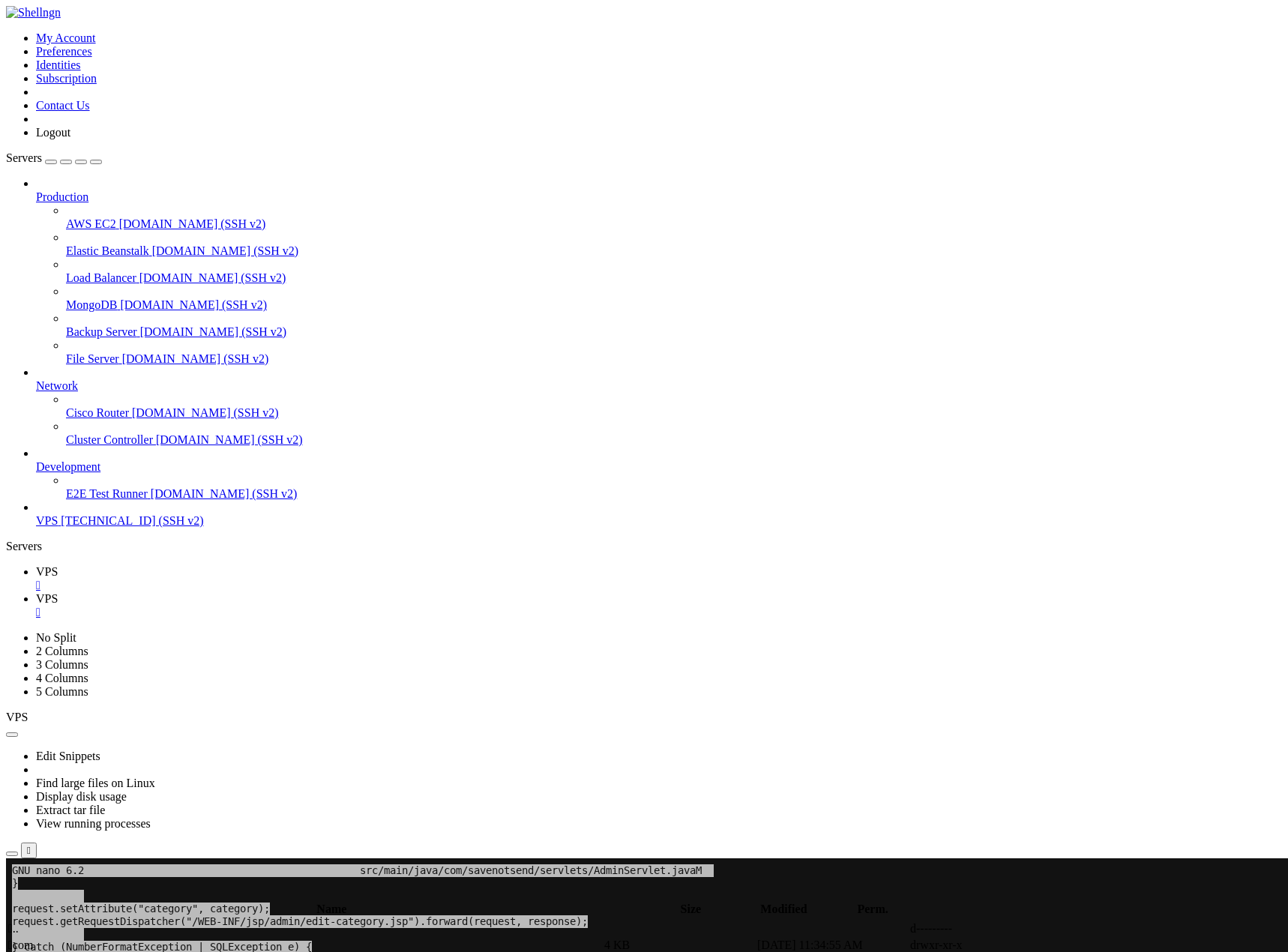 click on "  com" at bounding box center [20, 945] 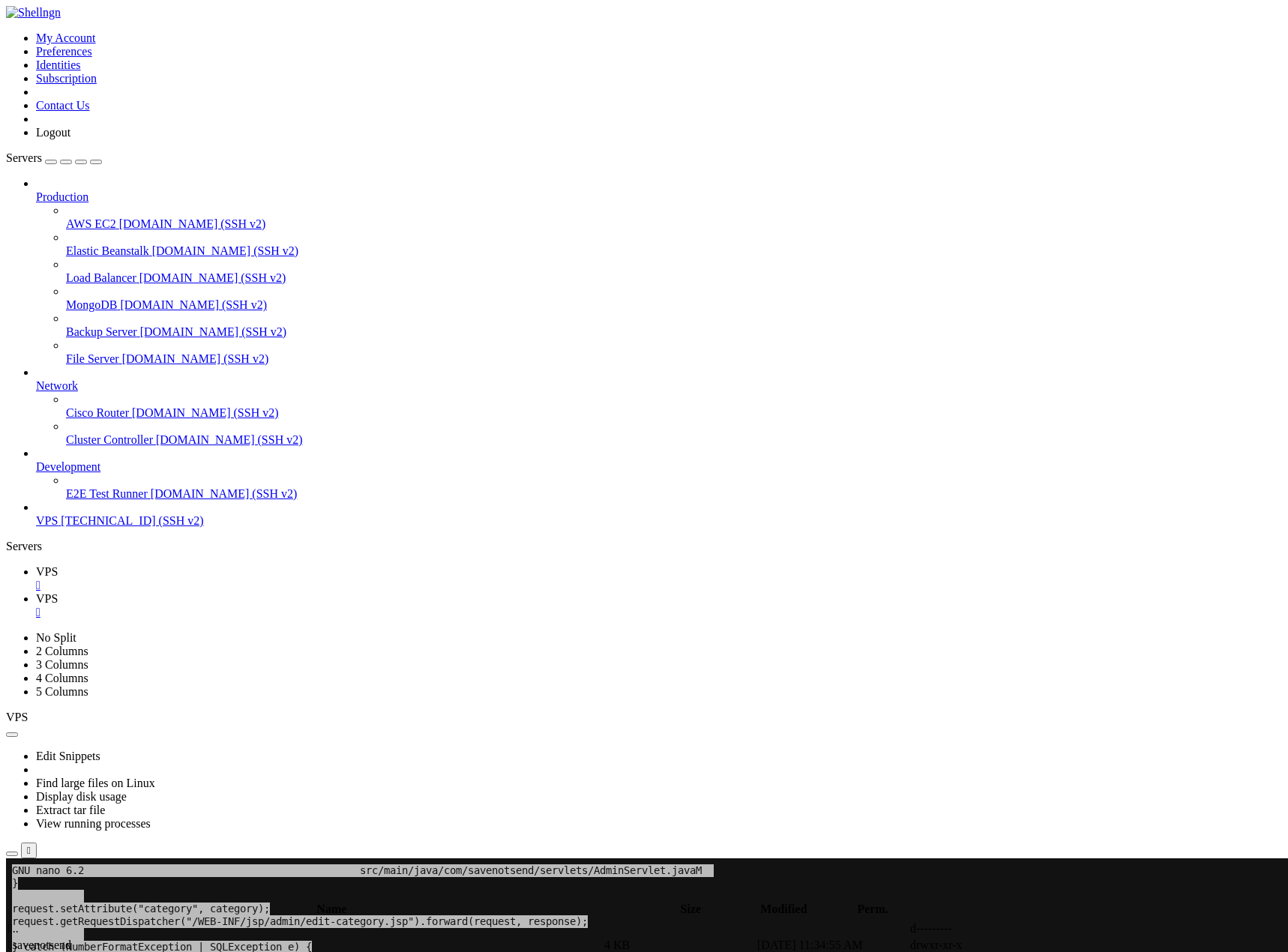 click on "  savenotsend" at bounding box center [40, 945] 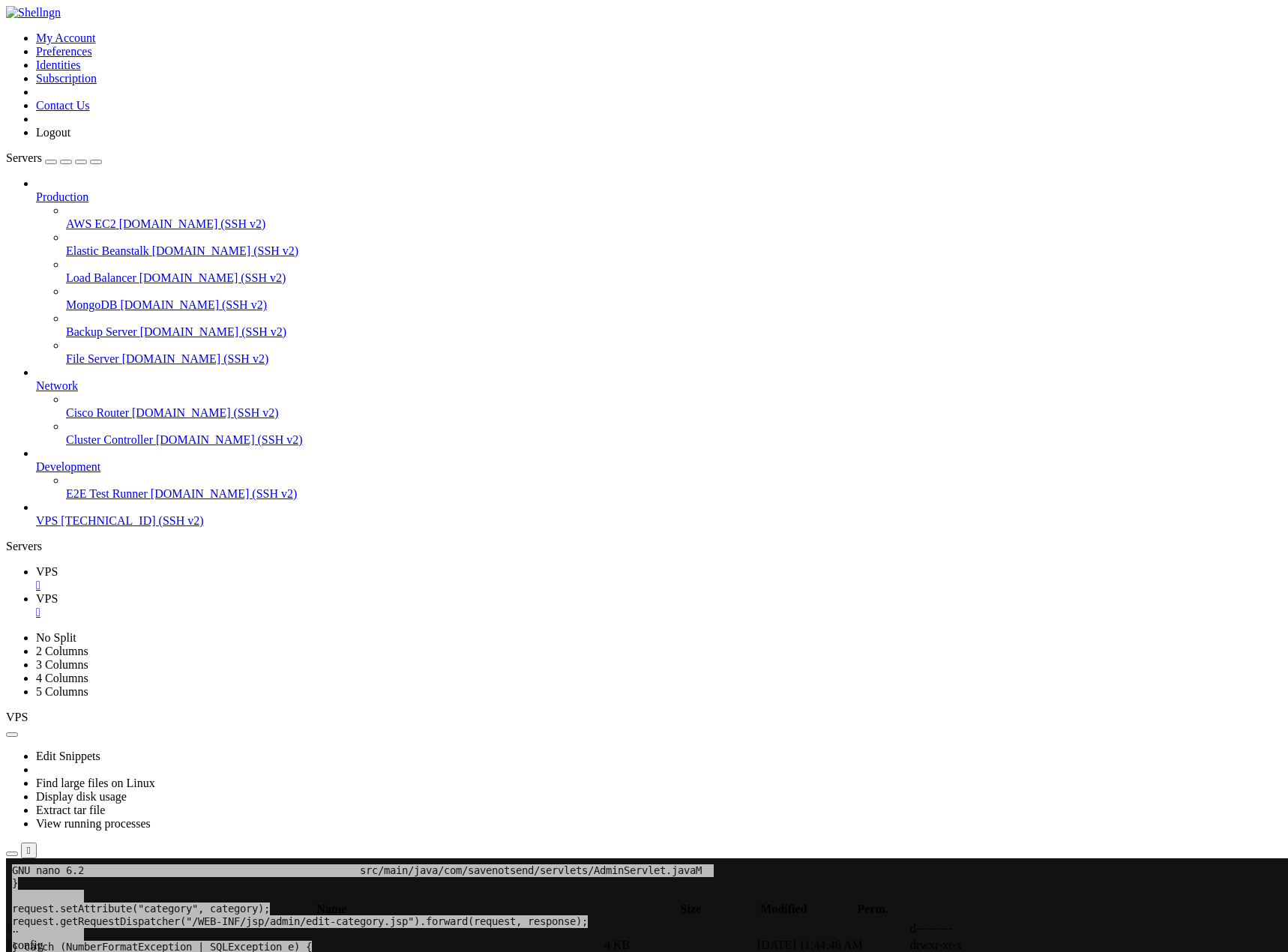 click on "  servlets" at bounding box center [28, 1010] 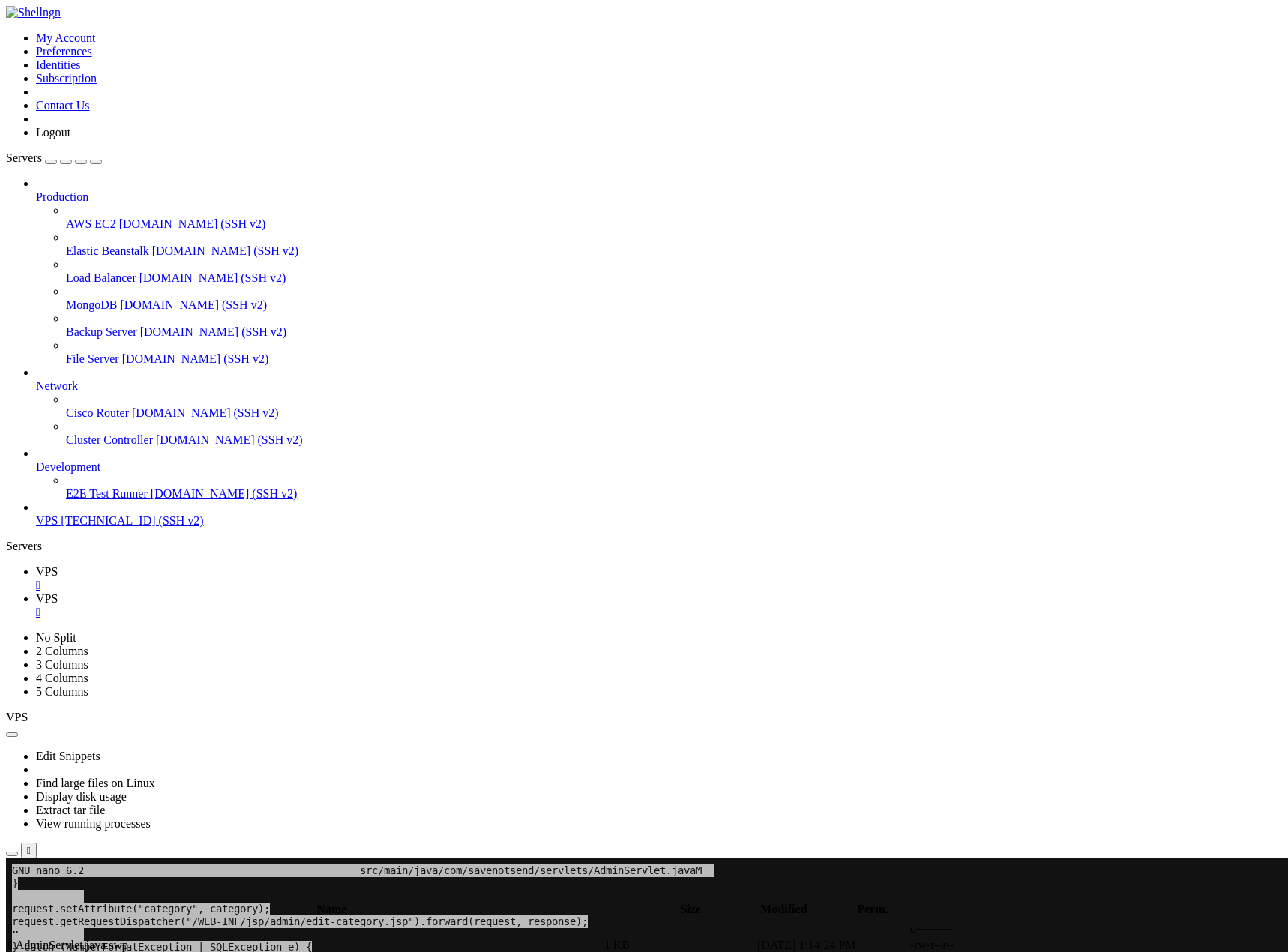 click on "  AdminServlet.java" at bounding box center [55, 961] 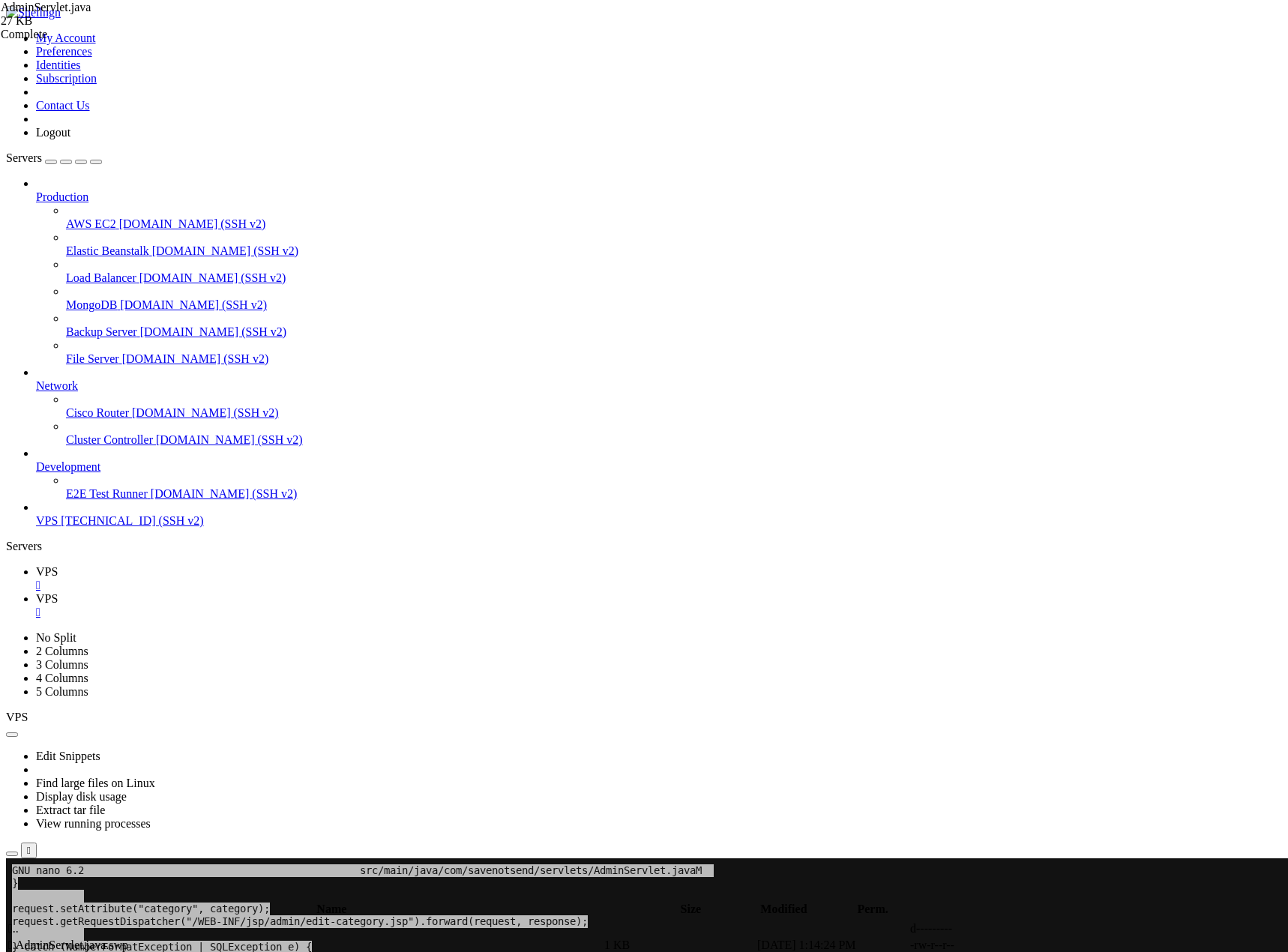click at bounding box center [1063, 962] 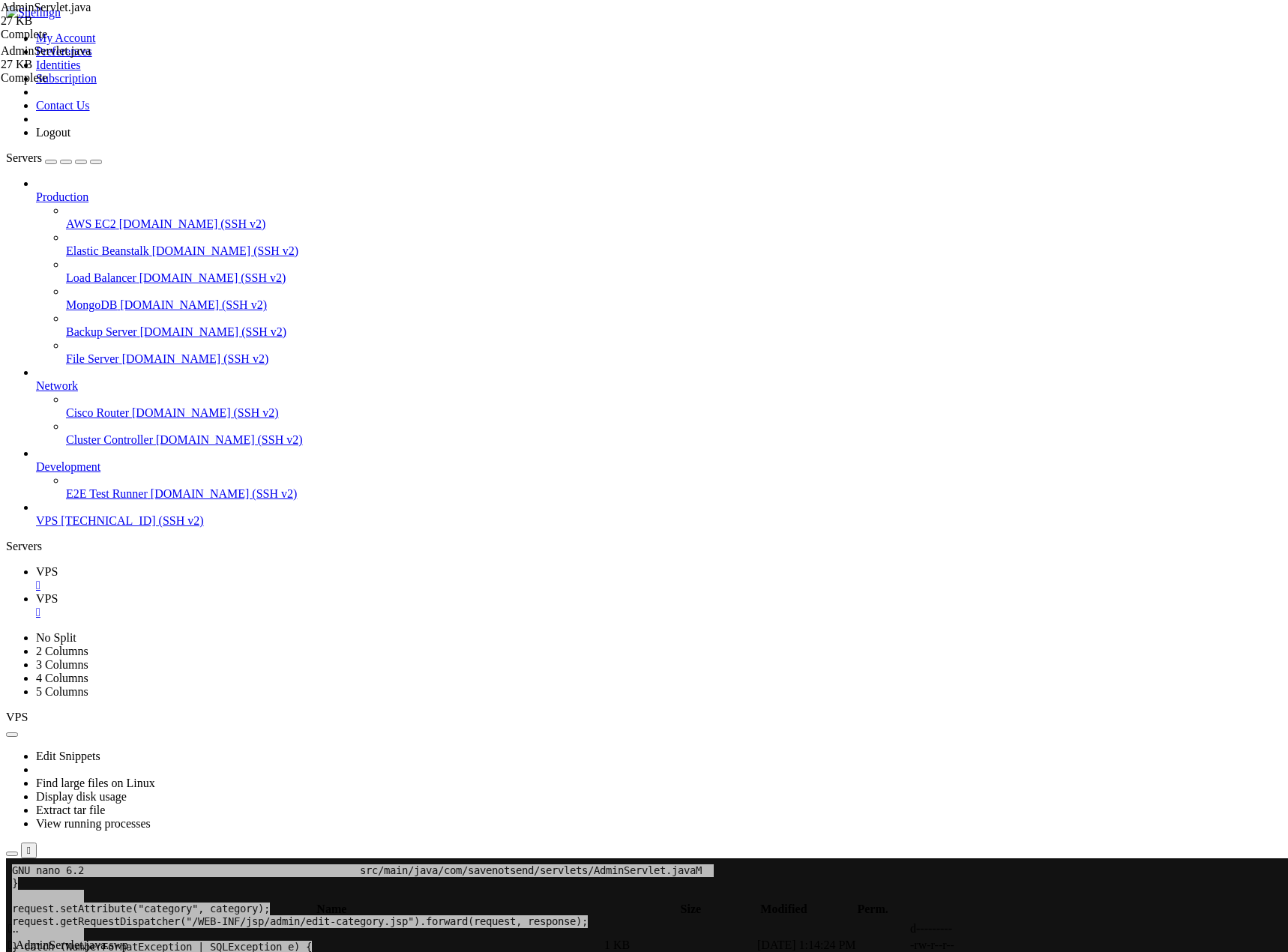 scroll, scrollTop: 4857, scrollLeft: 0, axis: vertical 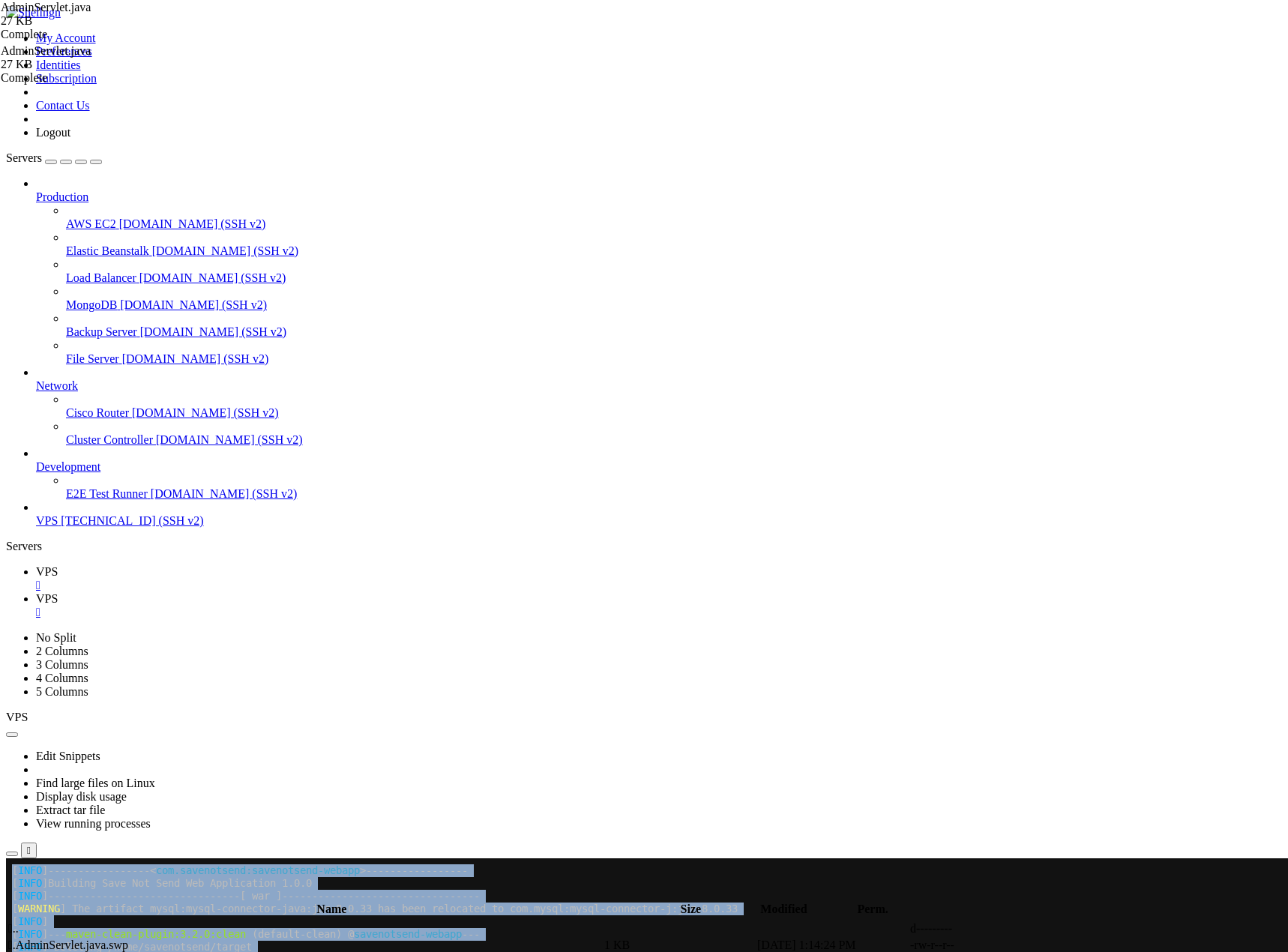 drag, startPoint x: 10, startPoint y: 1177, endPoint x: 49, endPoint y: 1191, distance: 41.436699 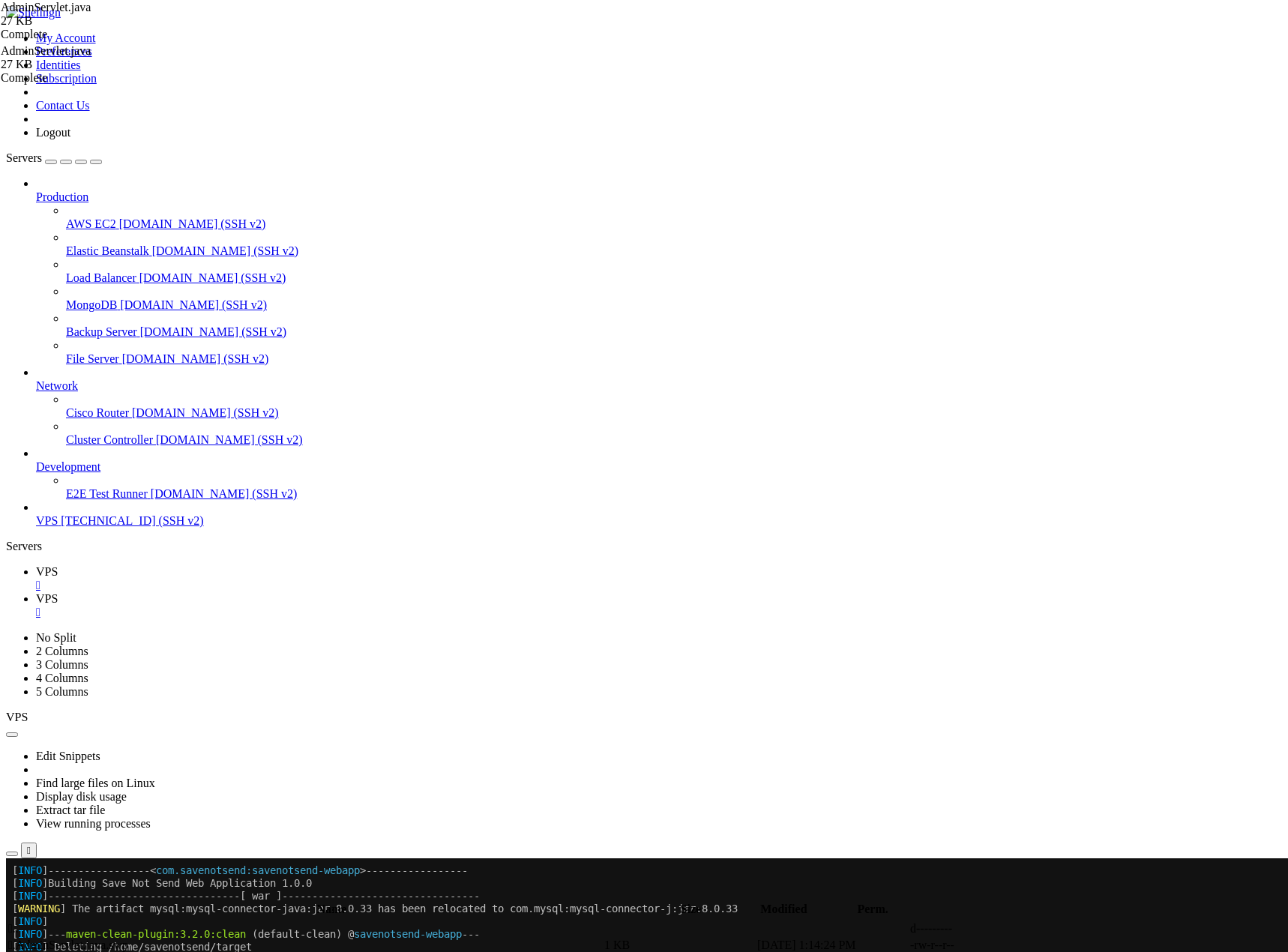 drag, startPoint x: 11, startPoint y: 1175, endPoint x: 54, endPoint y: 1190, distance: 45.54119 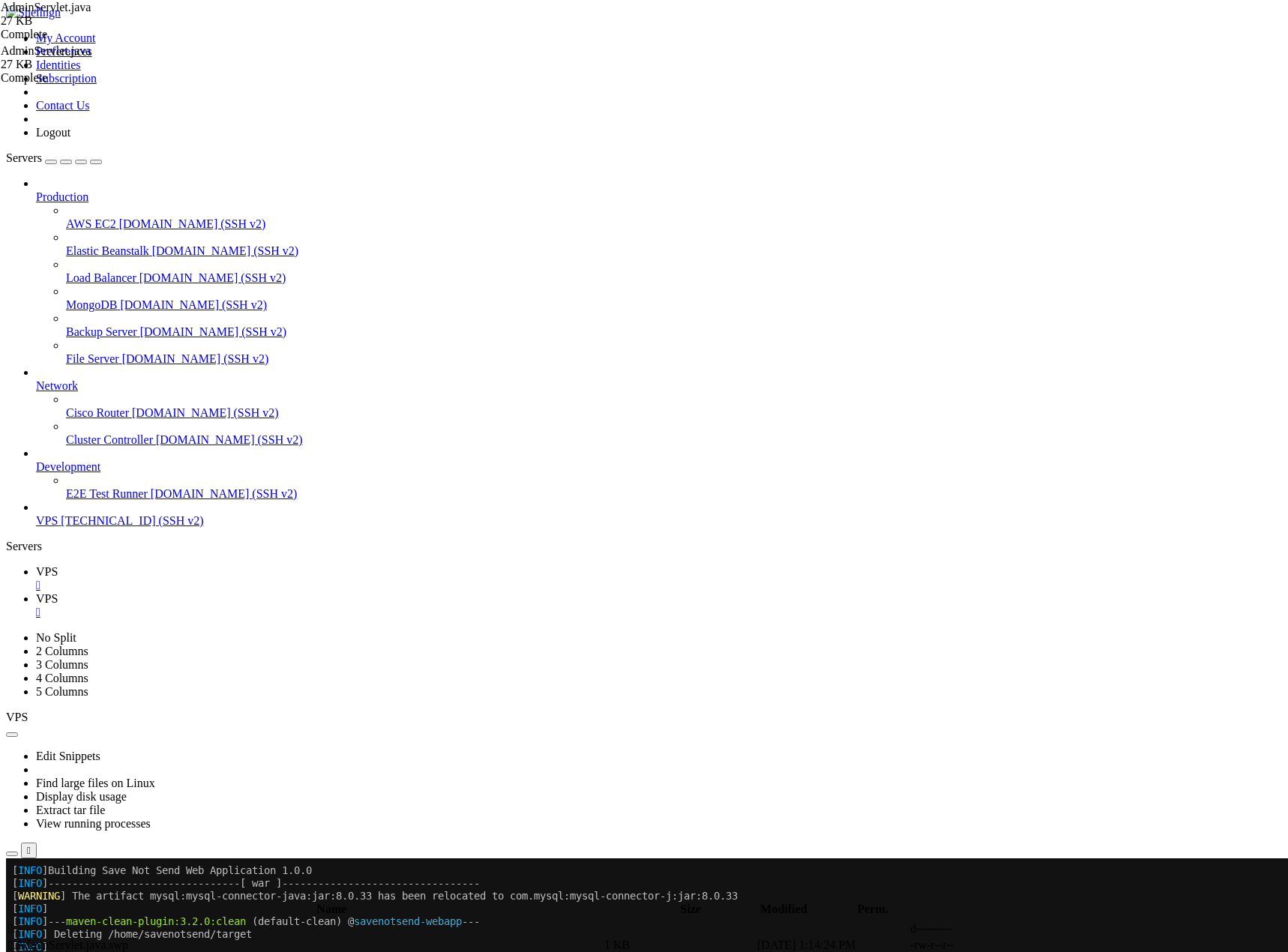 scroll, scrollTop: 22925, scrollLeft: 0, axis: vertical 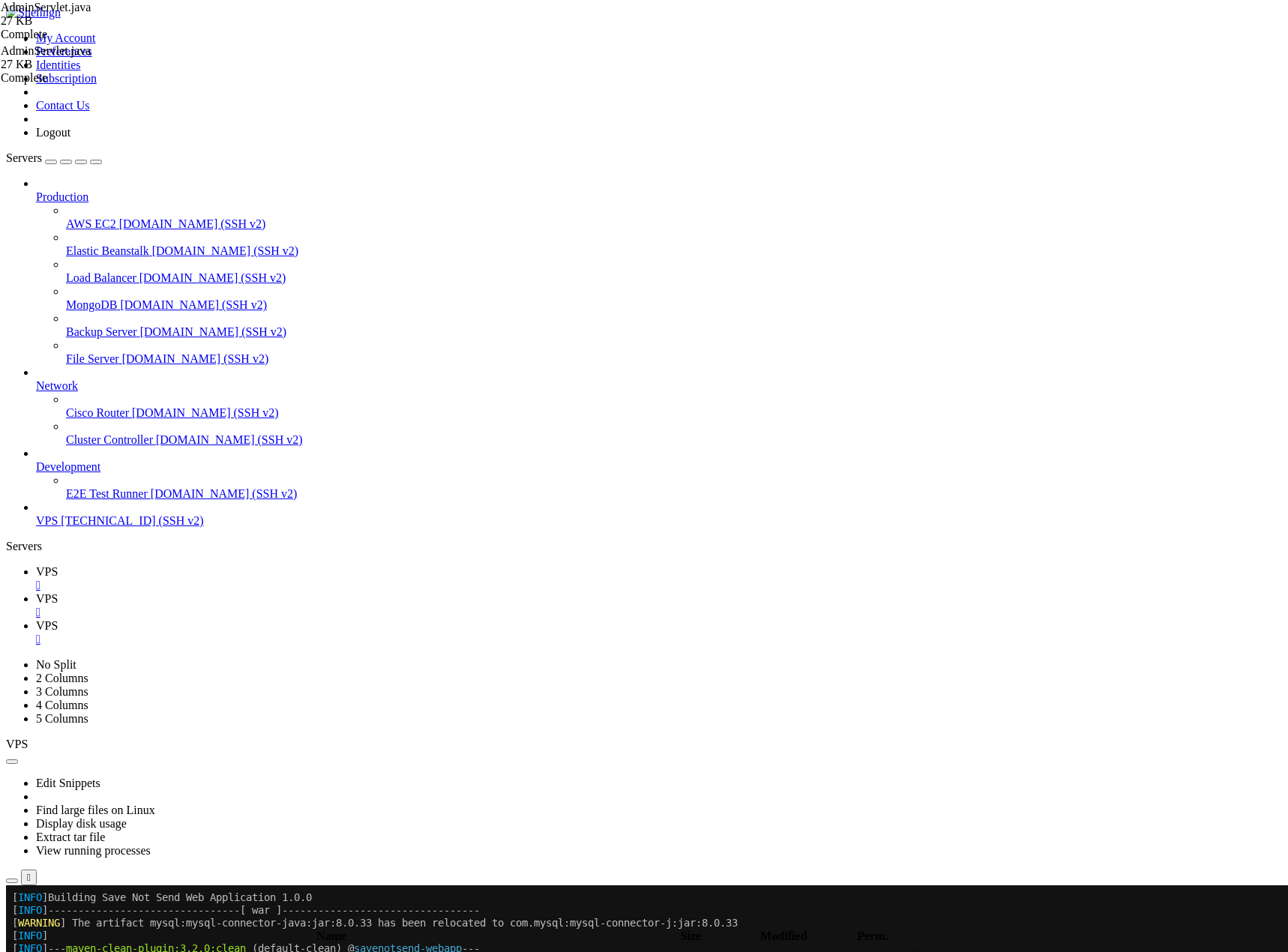 click on "" at bounding box center (659, 639) 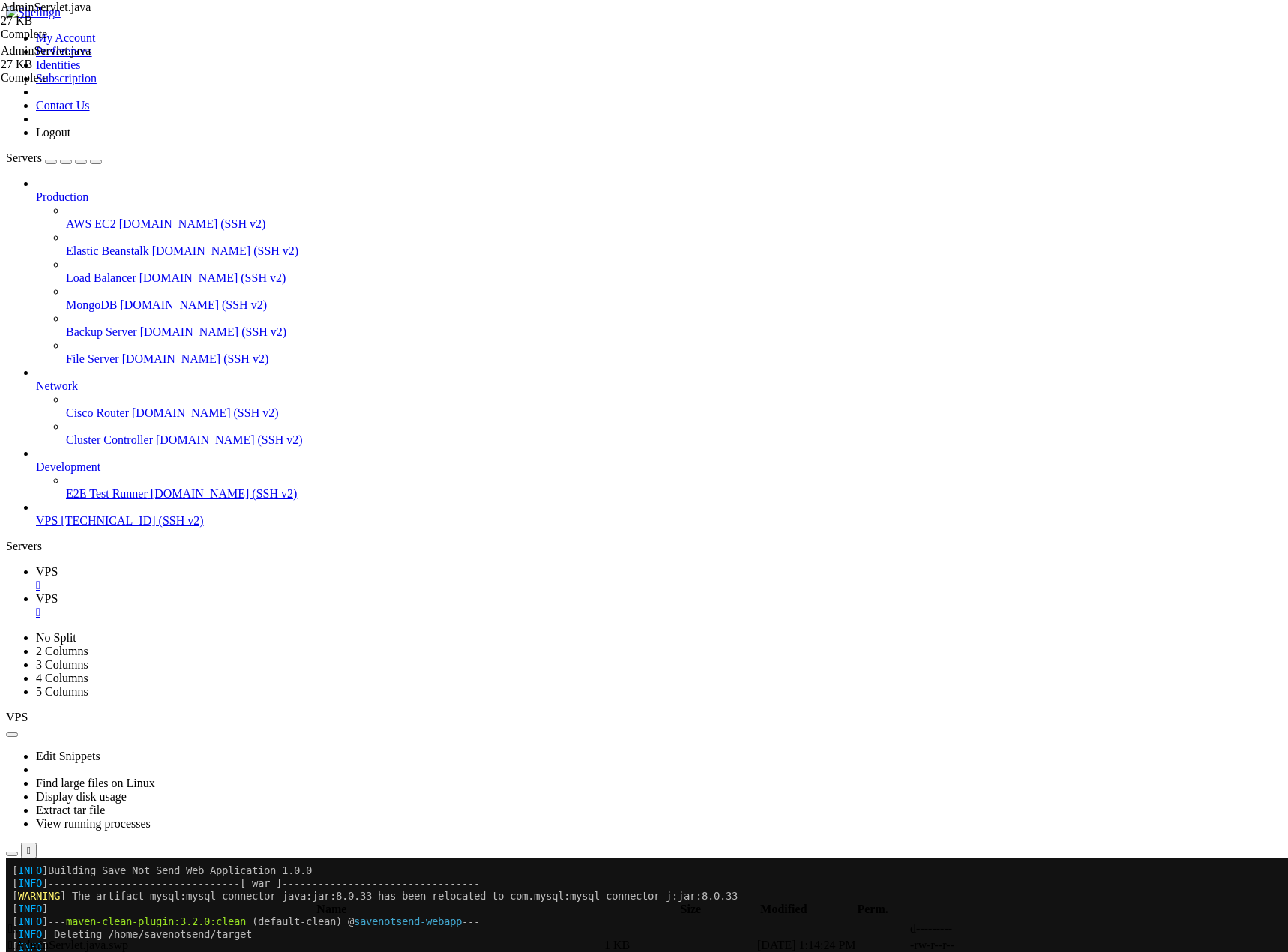 click on "VPS" at bounding box center [46, 598] 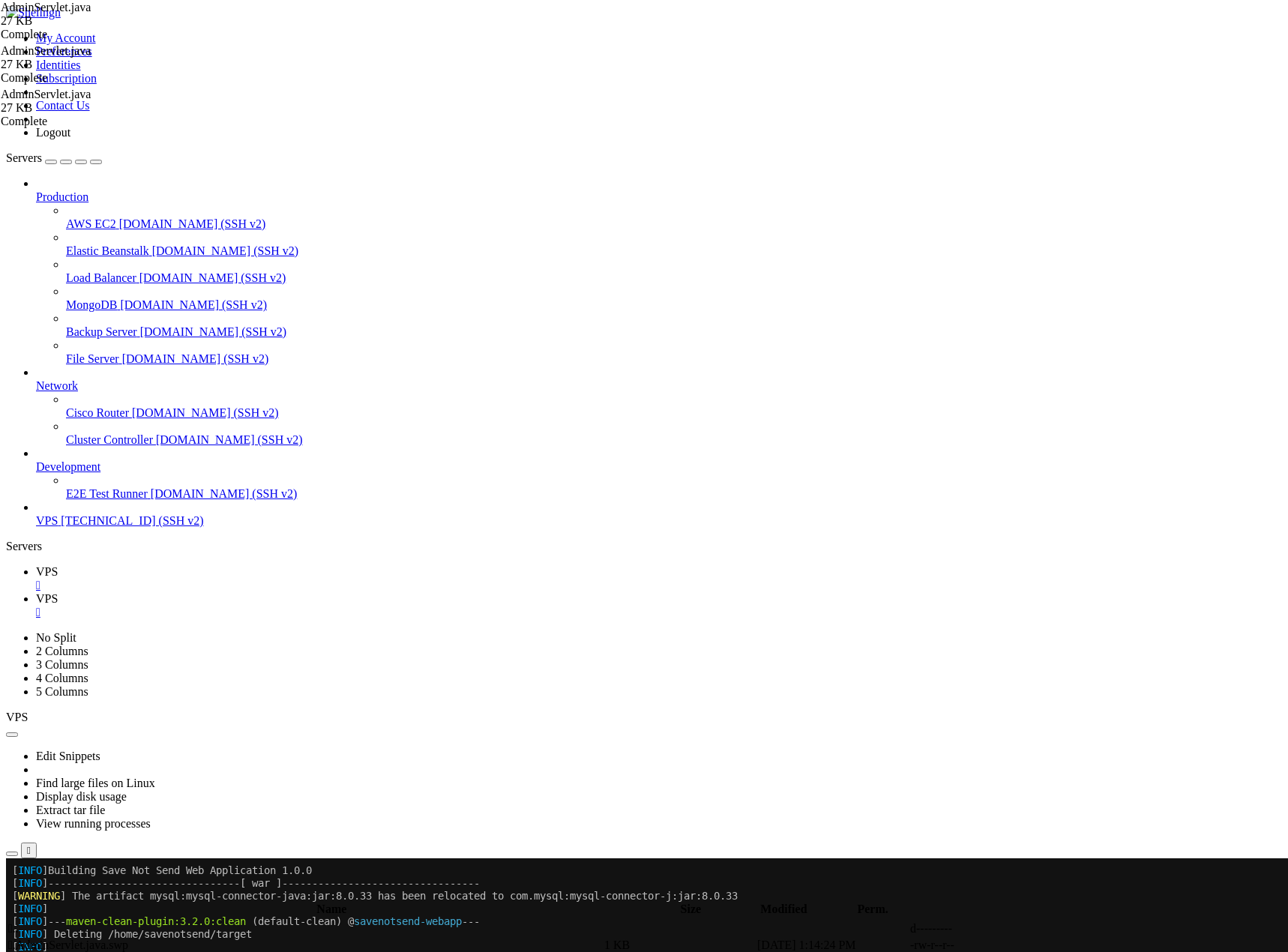 scroll, scrollTop: 5127, scrollLeft: 0, axis: vertical 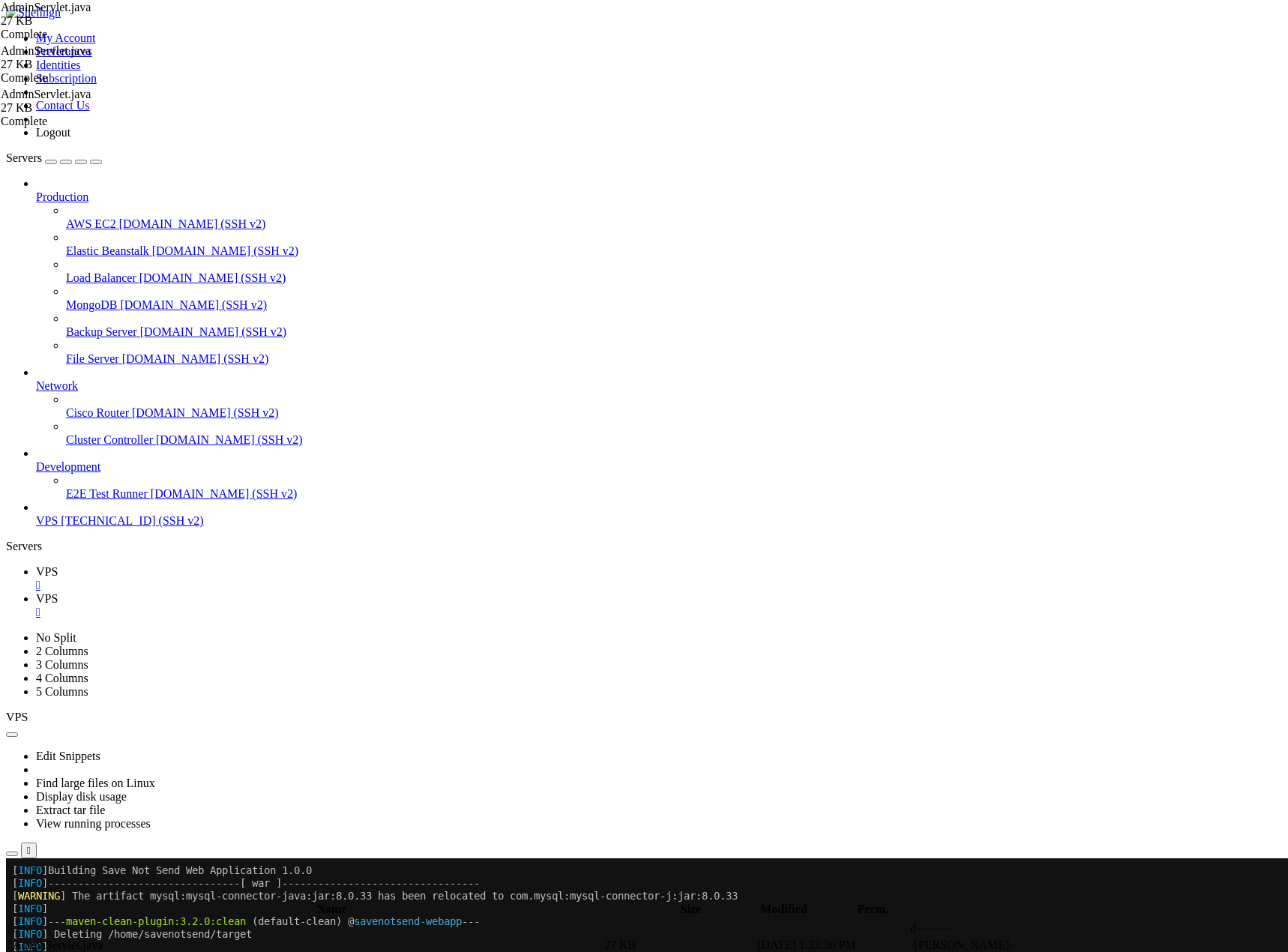 click on "VPS" at bounding box center (46, 571) 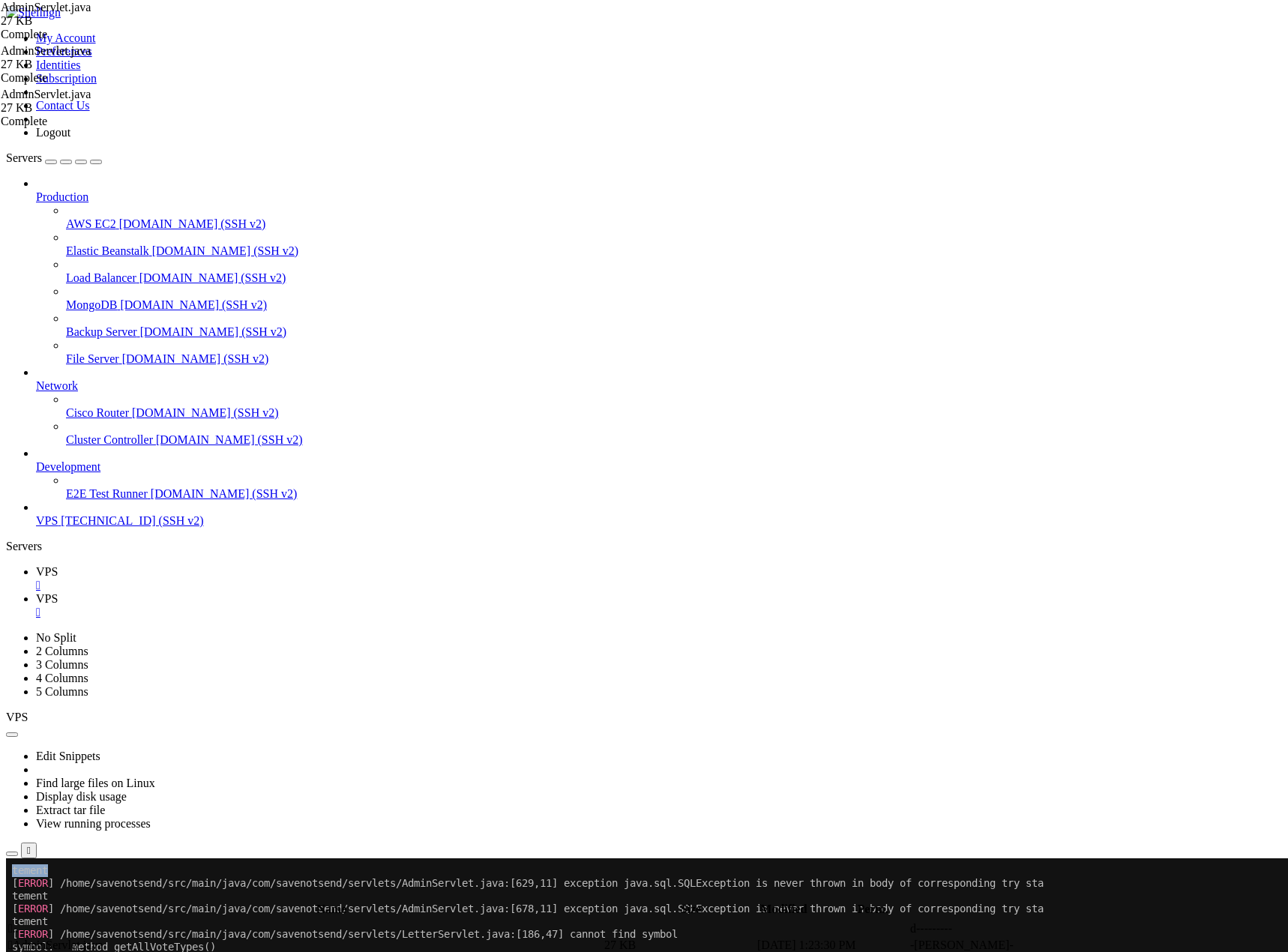 scroll, scrollTop: 23741, scrollLeft: 0, axis: vertical 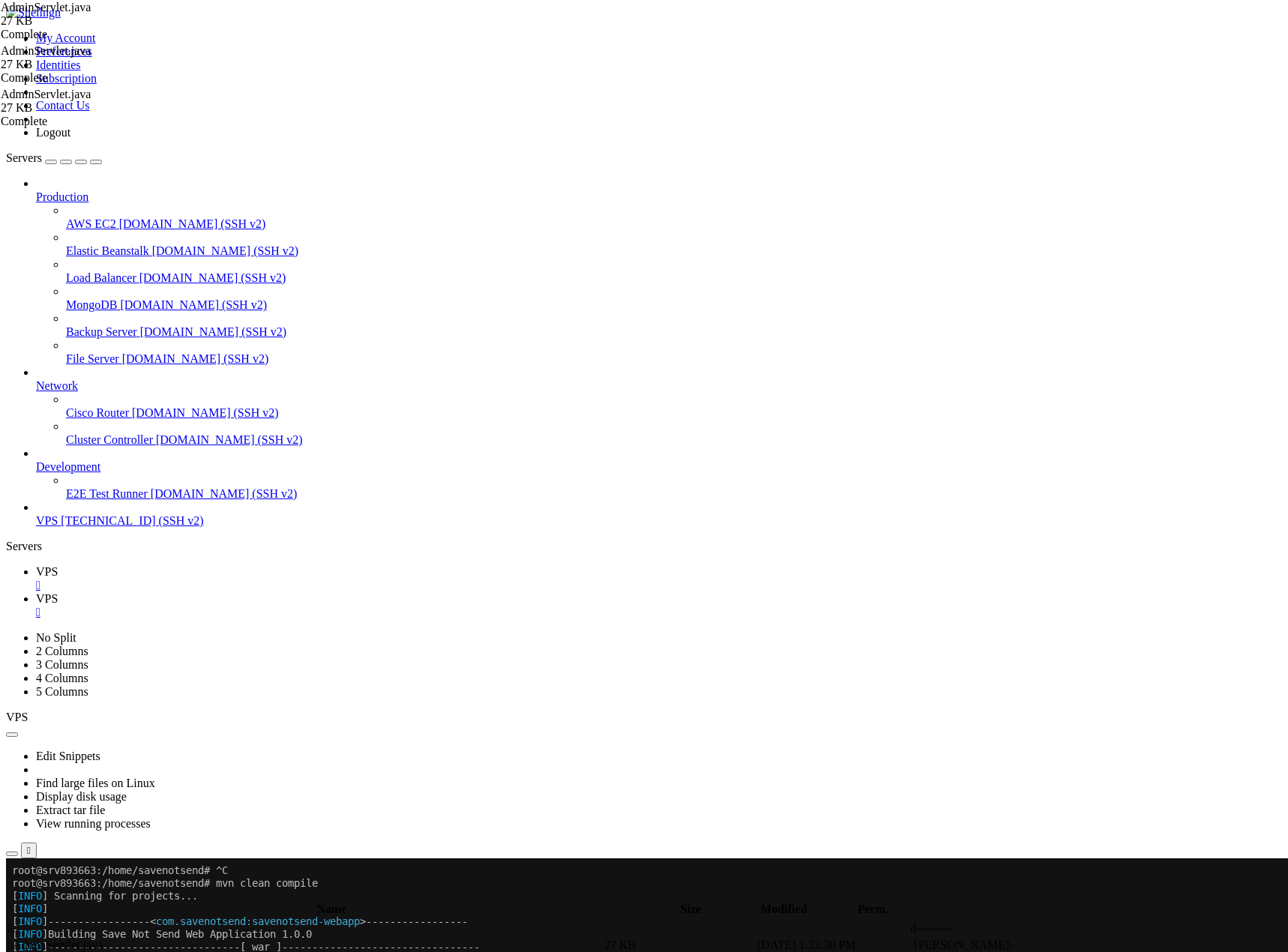 drag, startPoint x: 13, startPoint y: 1226, endPoint x: 51, endPoint y: 1242, distance: 41.231056 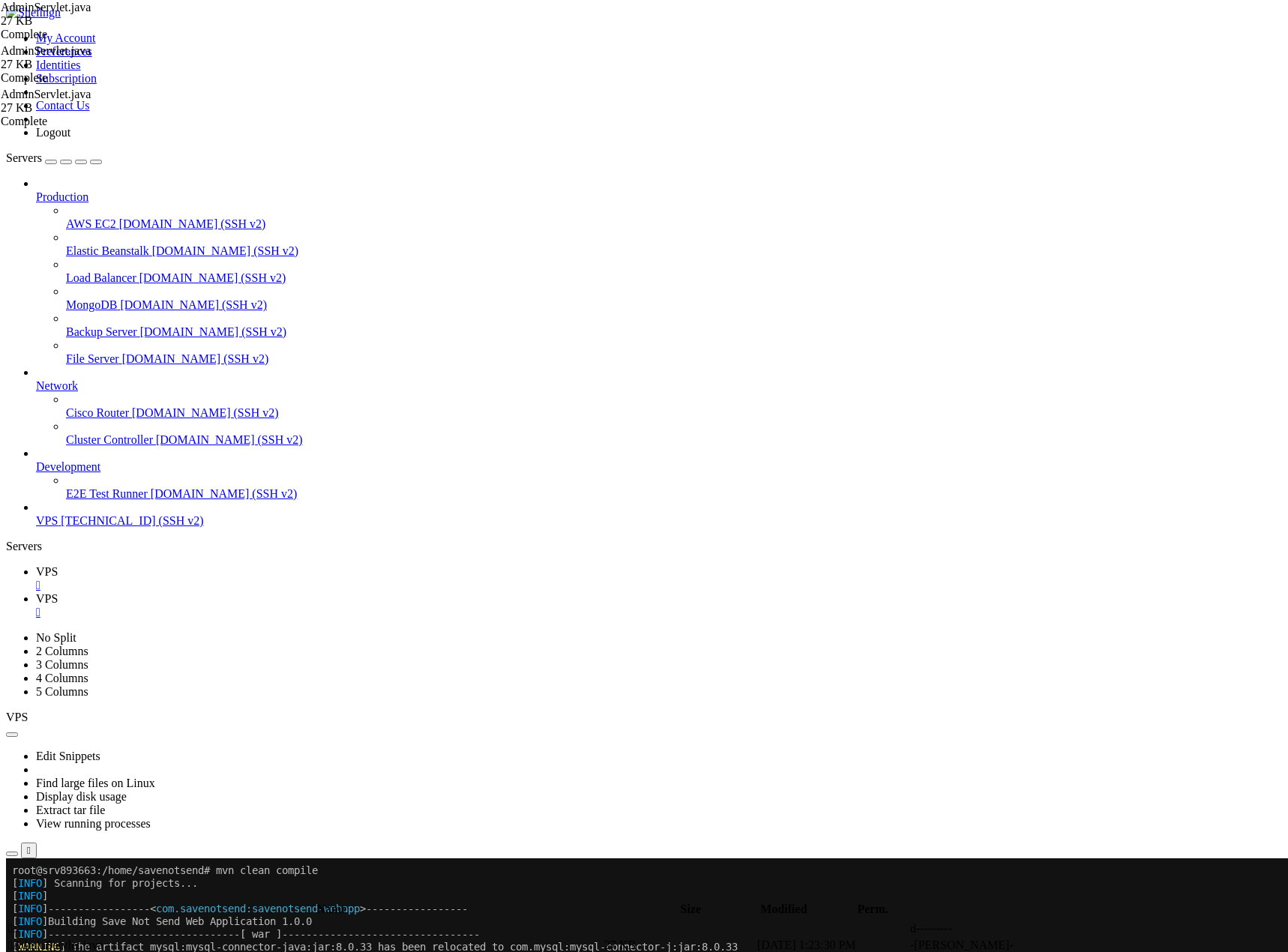 click on "VPS" at bounding box center (46, 598) 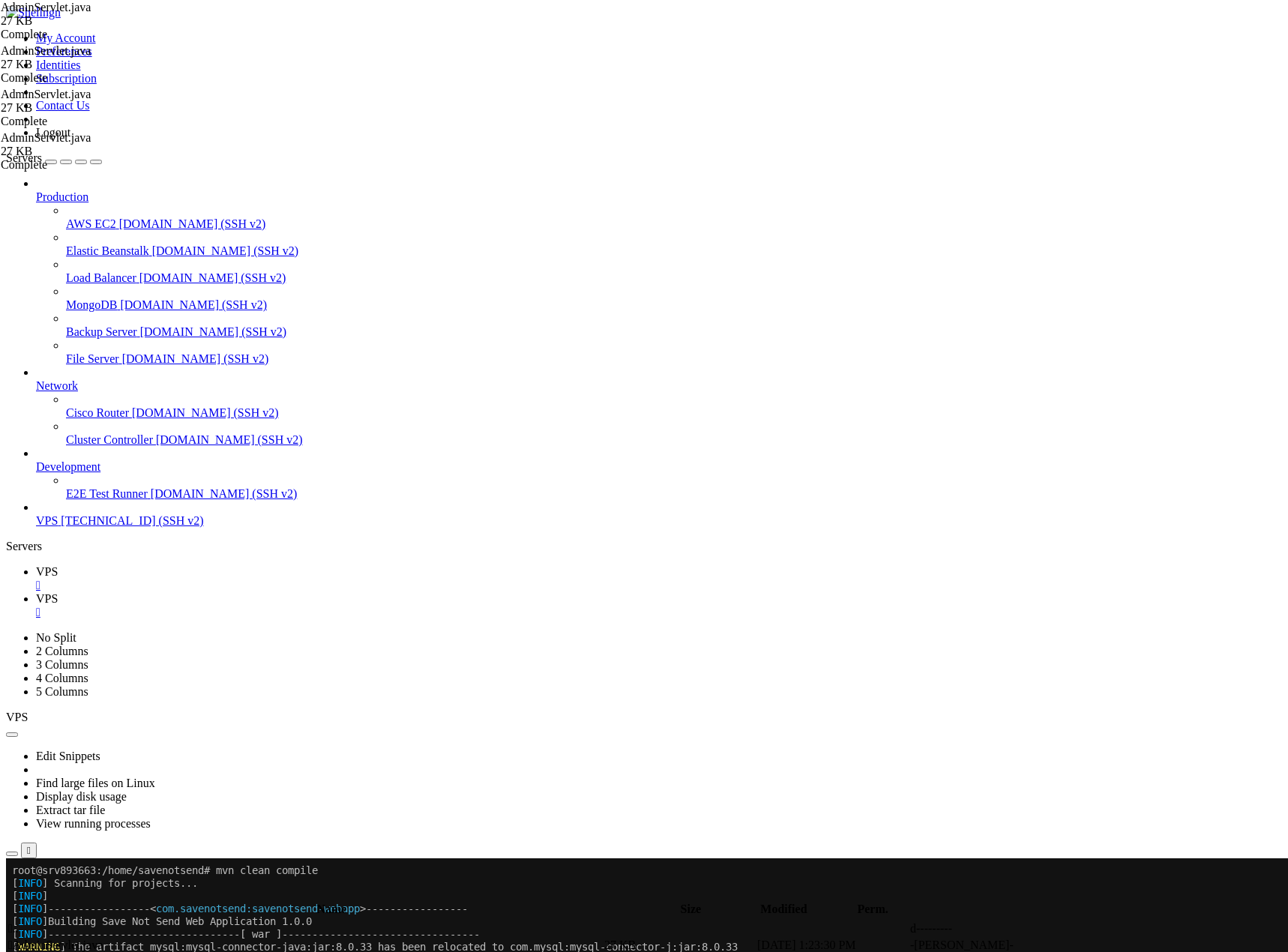 scroll, scrollTop: 5217, scrollLeft: 0, axis: vertical 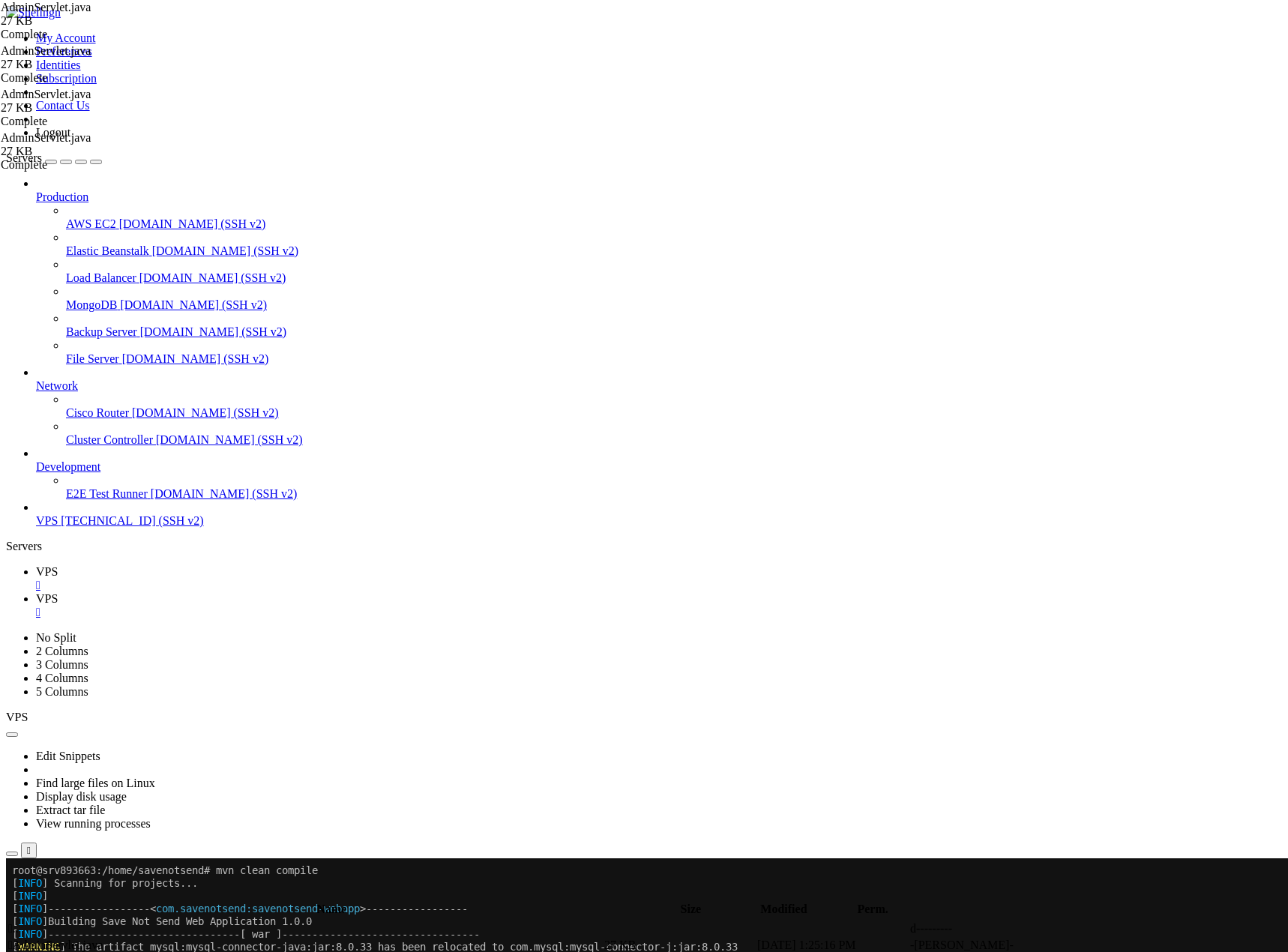 click on "VPS" at bounding box center (46, 571) 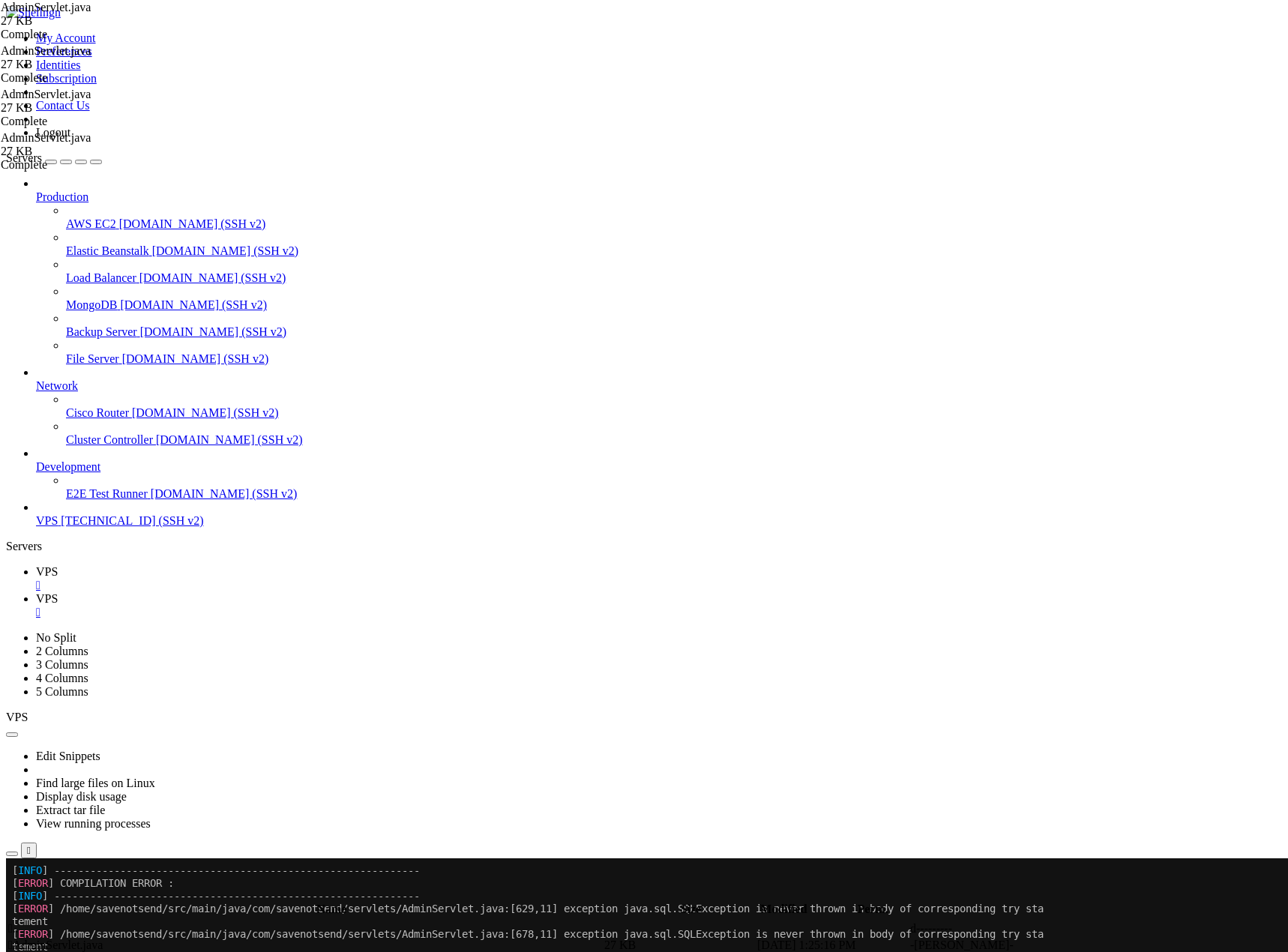 scroll, scrollTop: 24569, scrollLeft: 0, axis: vertical 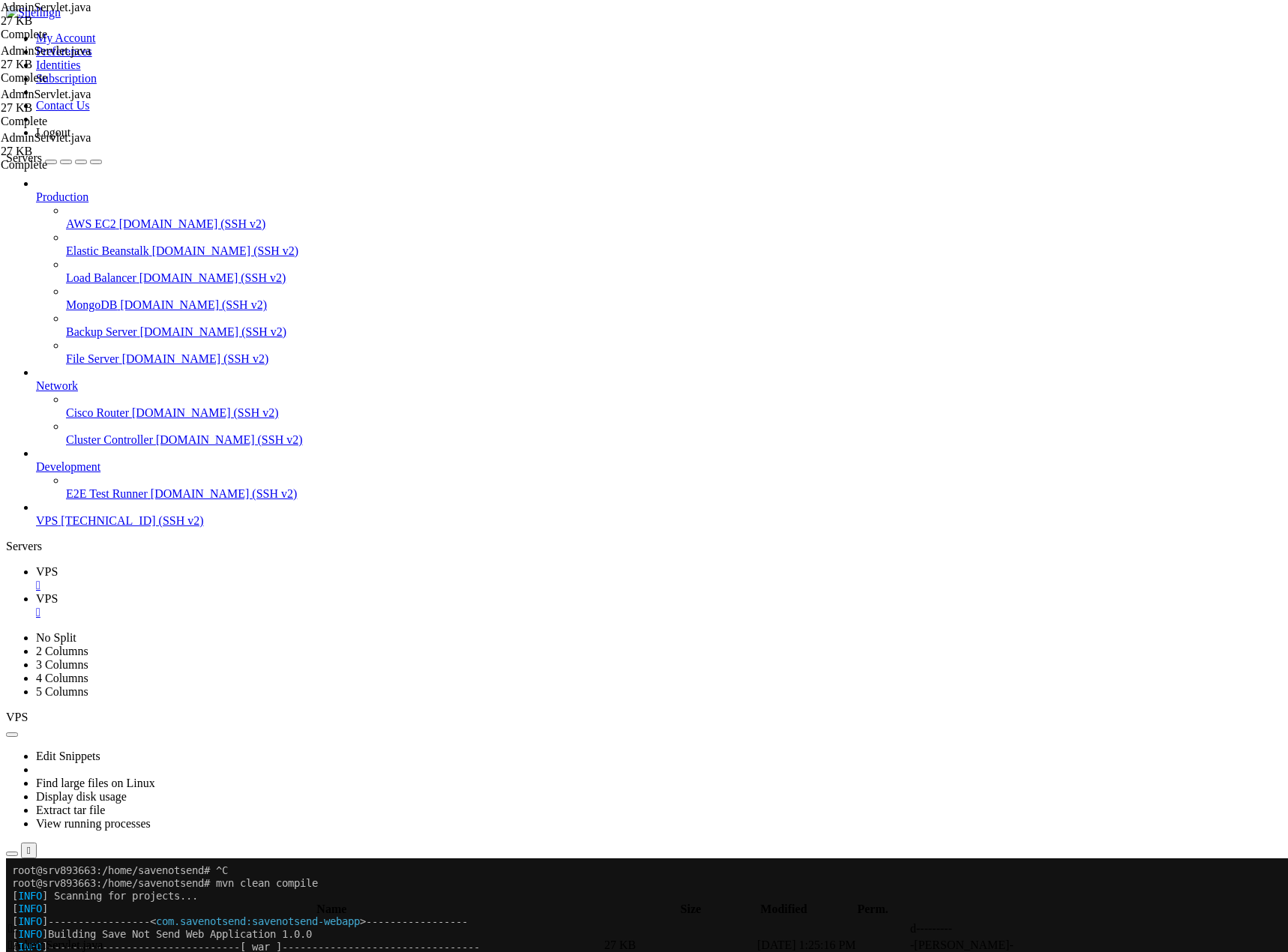 click on "VPS" at bounding box center [46, 598] 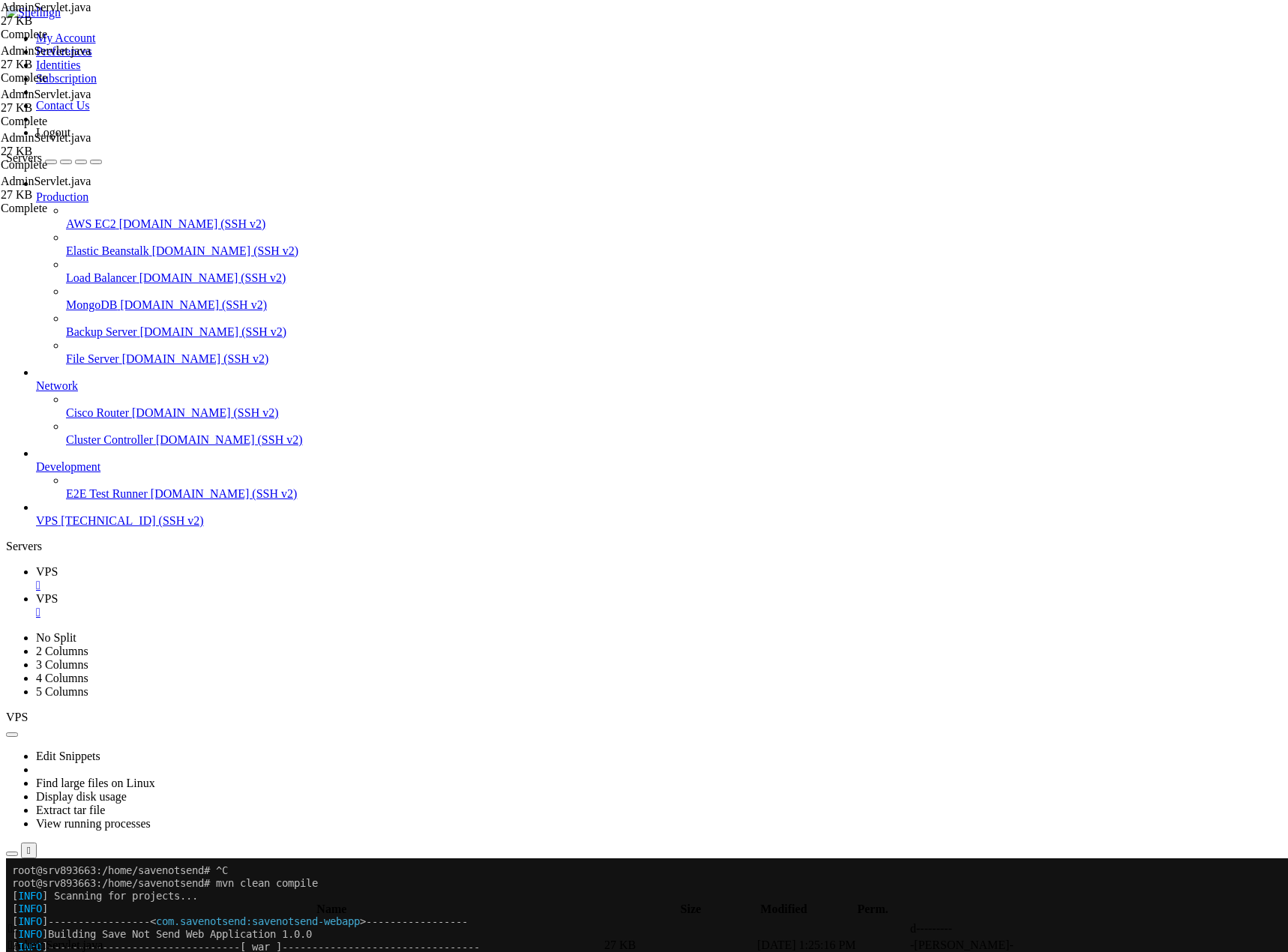 scroll, scrollTop: 5300, scrollLeft: 0, axis: vertical 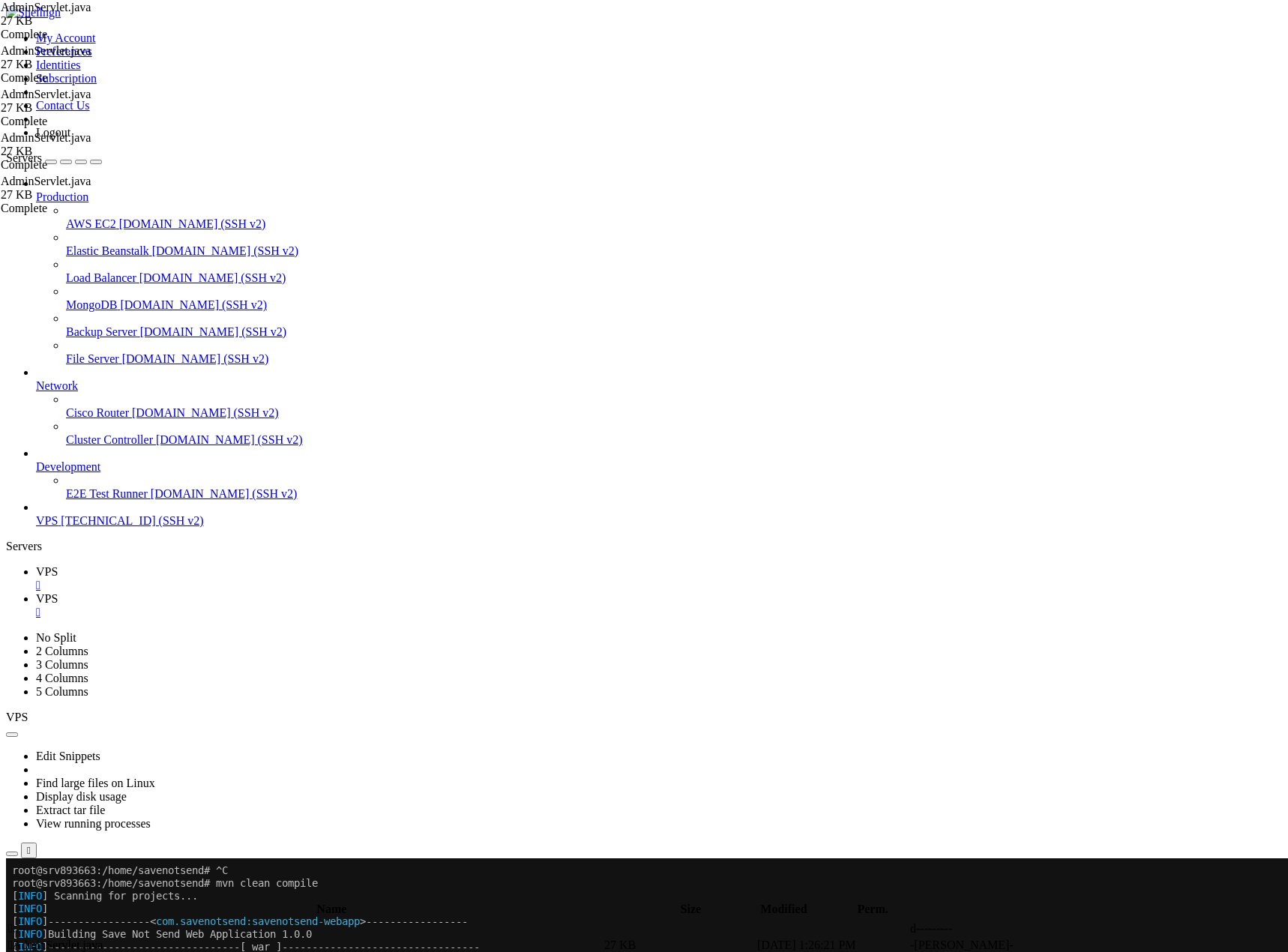 click on "VPS" at bounding box center (46, 571) 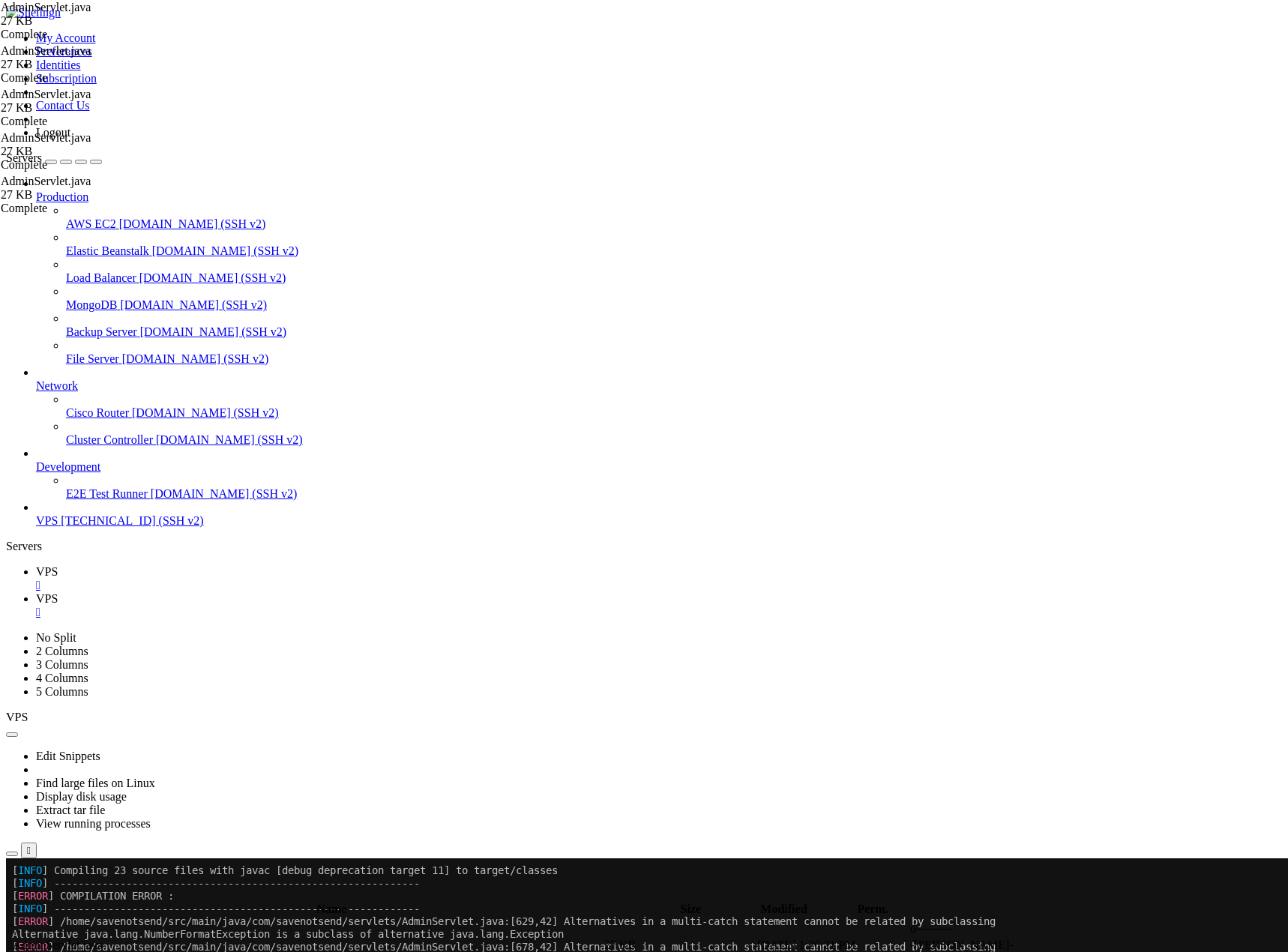 scroll, scrollTop: 25283, scrollLeft: 0, axis: vertical 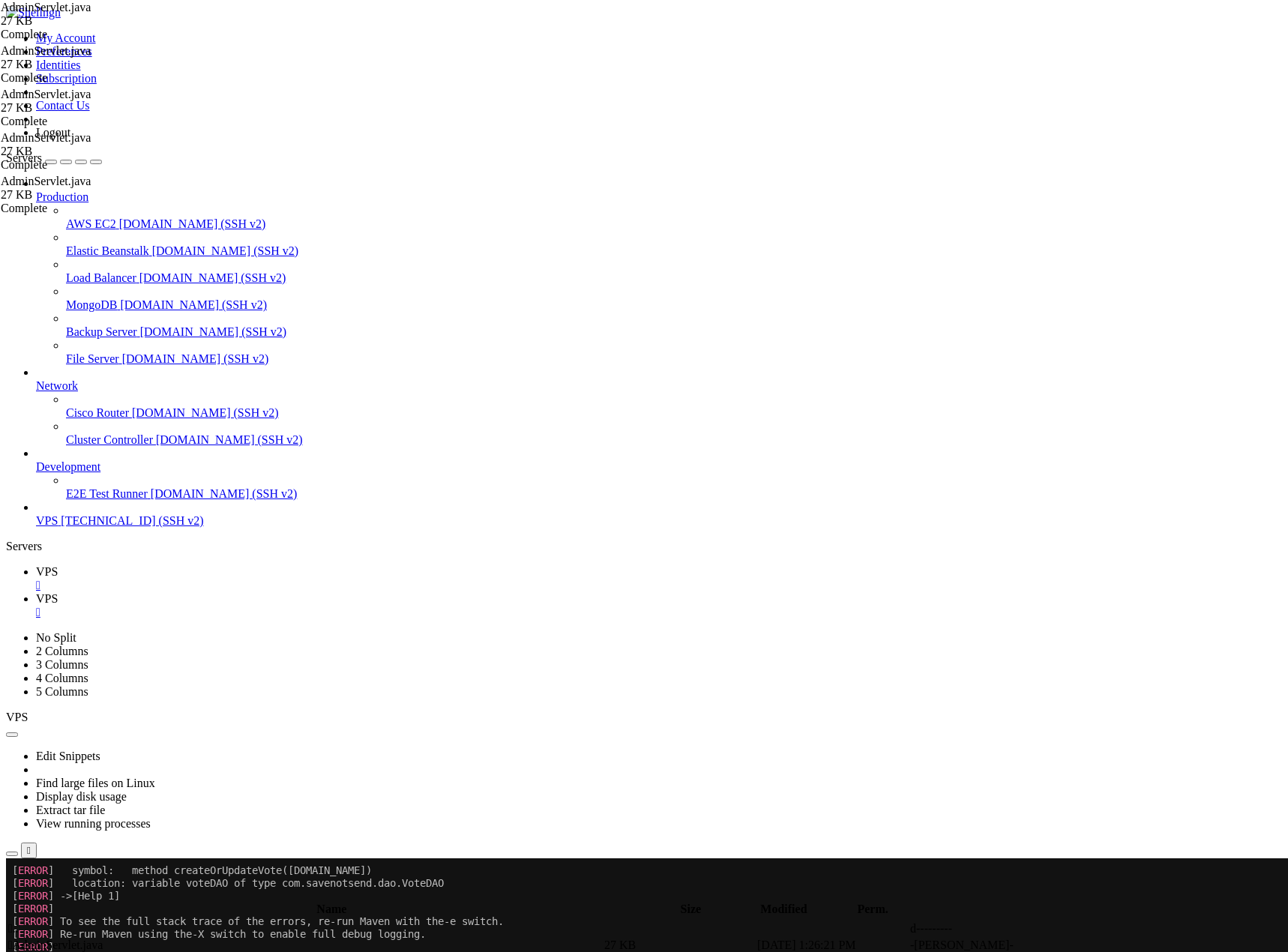 drag, startPoint x: 12, startPoint y: 1325, endPoint x: 442, endPoint y: 1355, distance: 431.0452 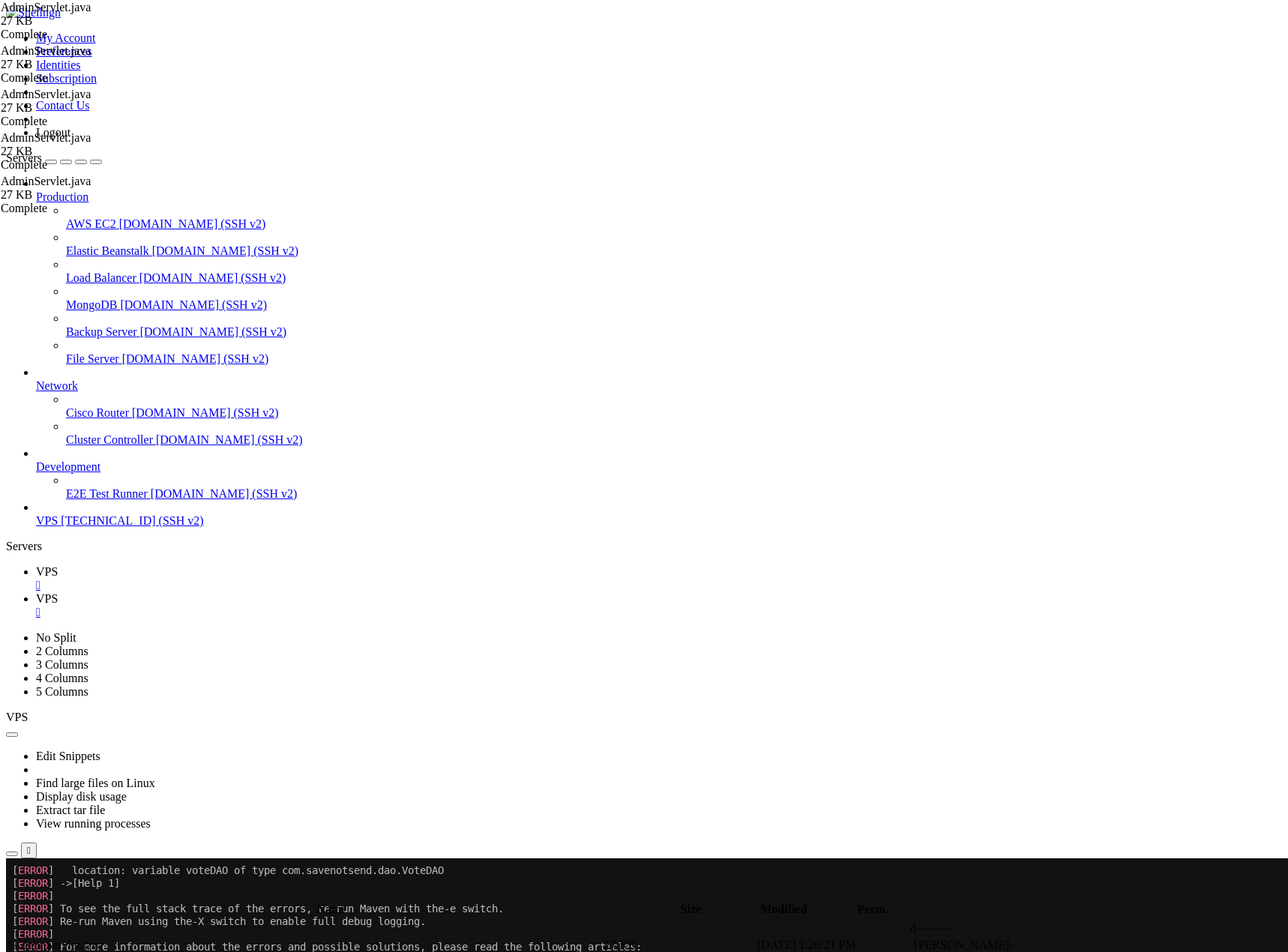 click on "VPS" at bounding box center [46, 598] 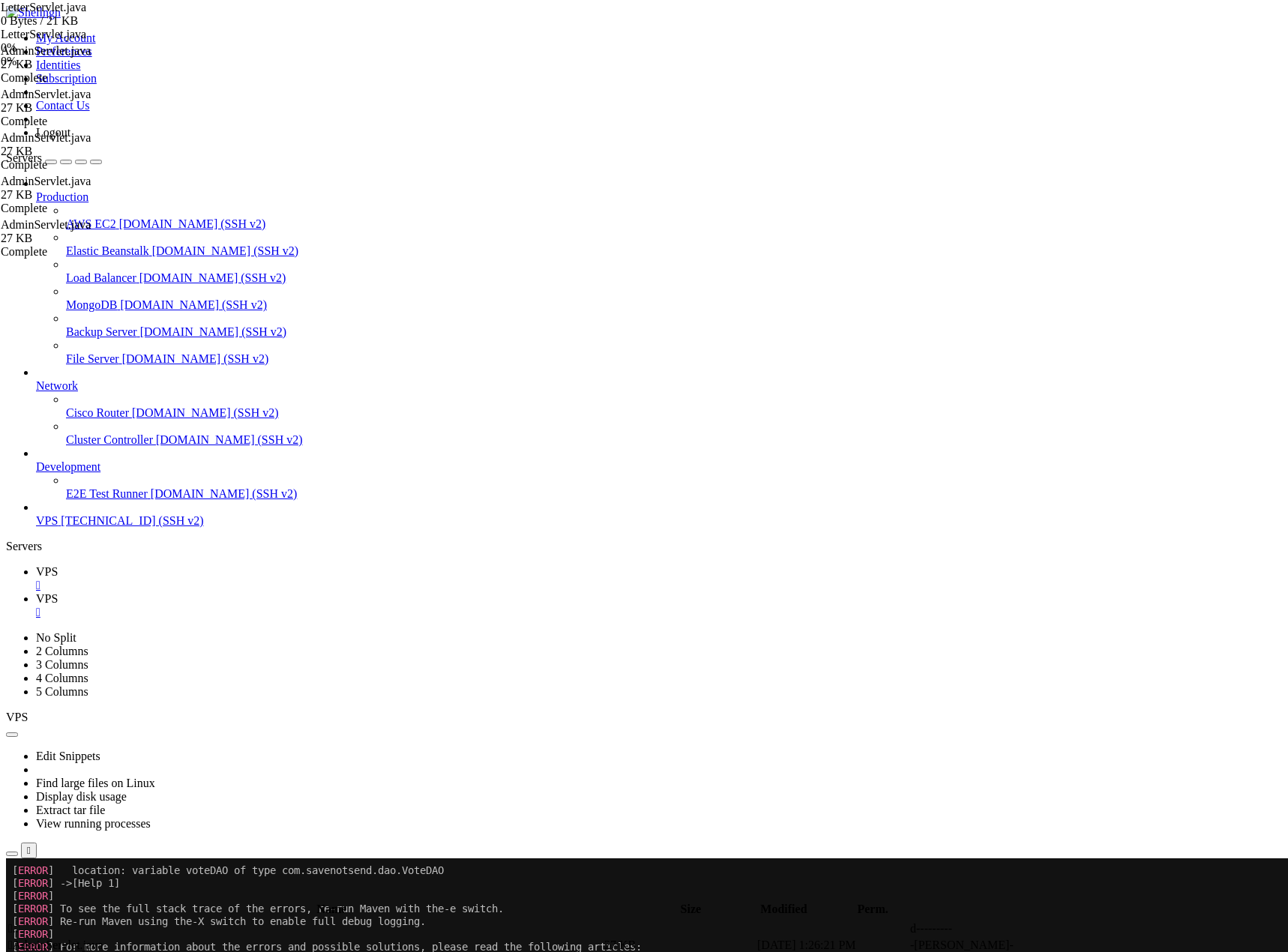 click on "LetterServlet.java
0%" at bounding box center [76, 41] 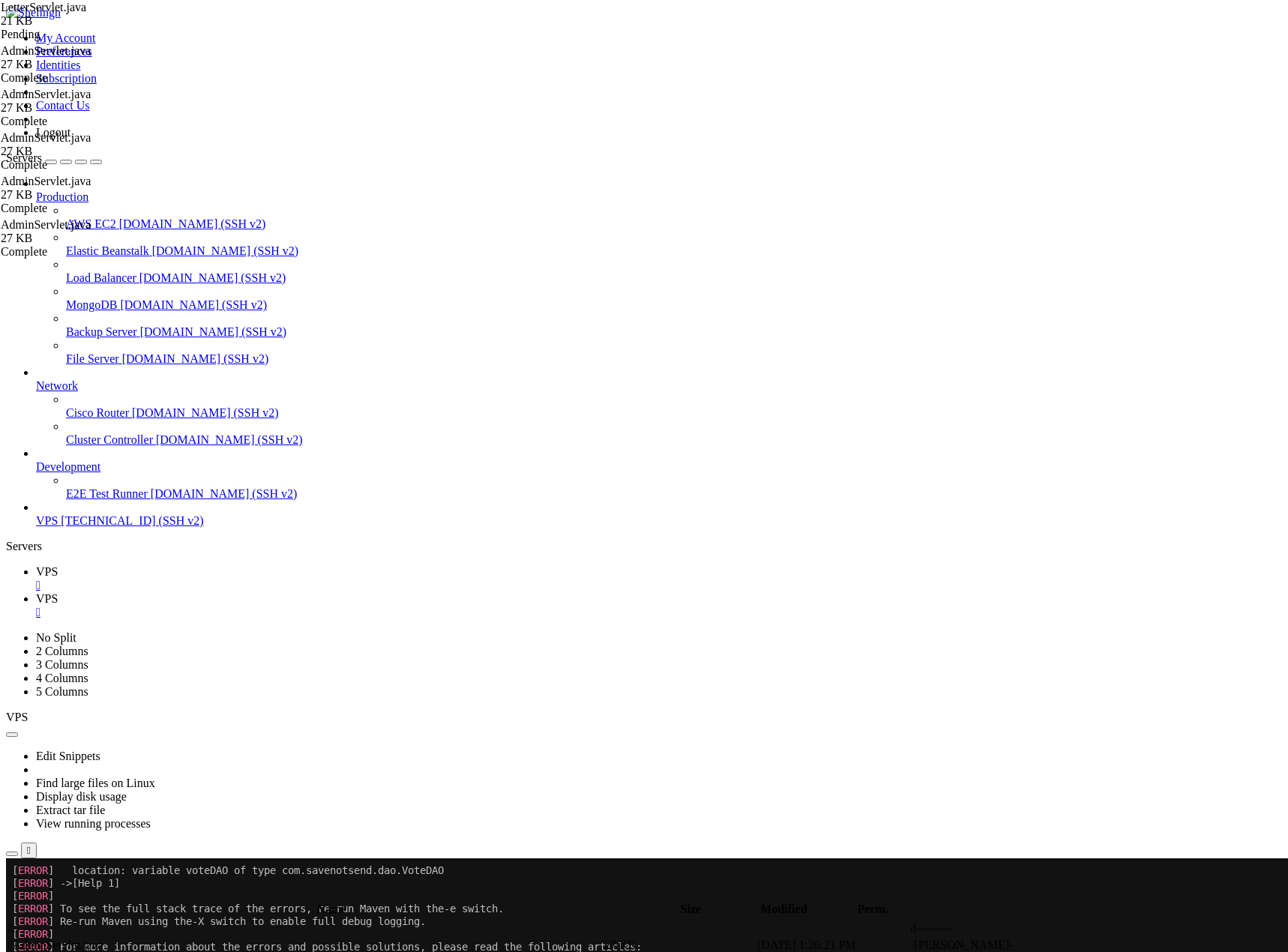 click on "Reconnect" at bounding box center [36, 1805] 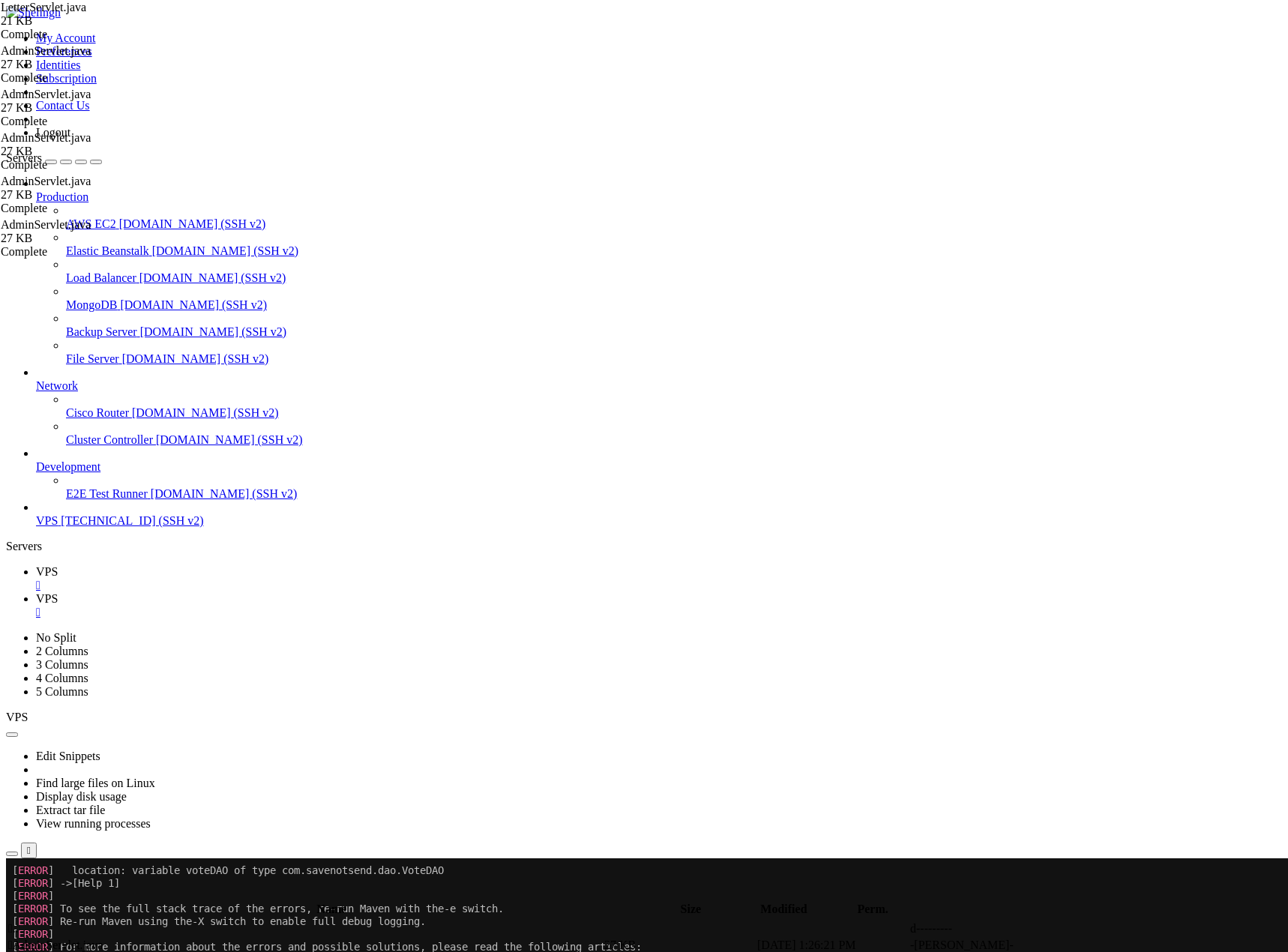 click on "package   com . savenotsend . servlets ; import   com . savenotsend . dao . * ; import   com . savenotsend . model . * ; import   com . savenotsend . util . SecurityUtil ; import   com . savenotsend . util . ValidationUtil ; import   javax . servlet . ServletException ; import   javax . servlet . http . HttpServlet ; import   javax . servlet . http . HttpServletRequest ; import   javax . servlet . http . HttpServletResponse ; import   javax . servlet . http . HttpSession ; import   java . io . IOException ; import   java . sql . SQLException ; import   java . util . List ; import   java . util . Map ; /**  * Servlet for handling letter operations  */ public   class   LetterServlet   extends   HttpServlet   {       private   LetterDAO   letterDAO ;       private   CategoryDAO   categoryDAO ;       private   CommentDAO   commentDAO ;       private   VoteDAO   voteDAO ;       private   UserDAO   userDAO ;            @ Override       public   void   init ( )   throws   ServletException   {             letterDAO" at bounding box center [655, 2297] 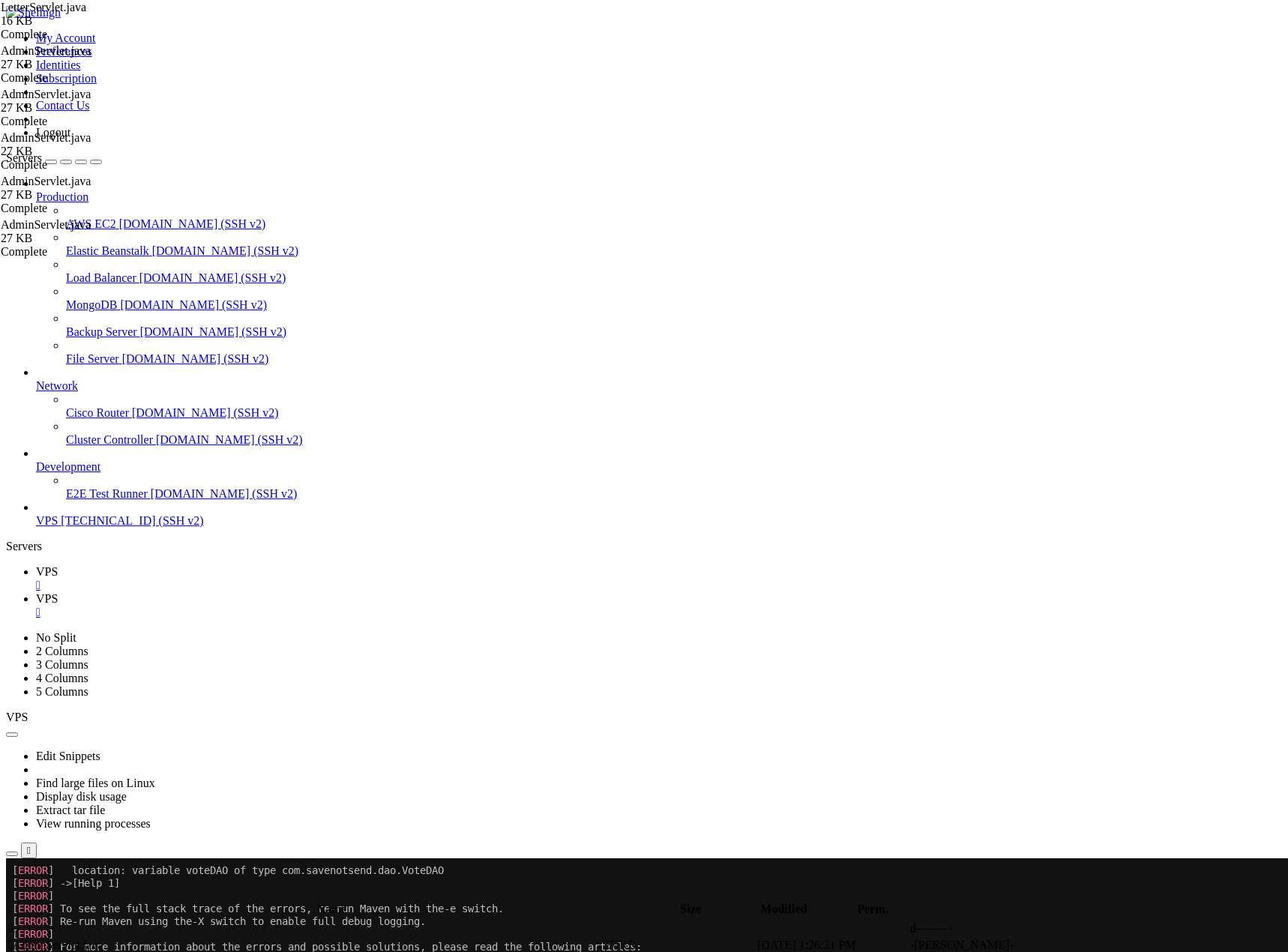 click on "VPS" at bounding box center (46, 571) 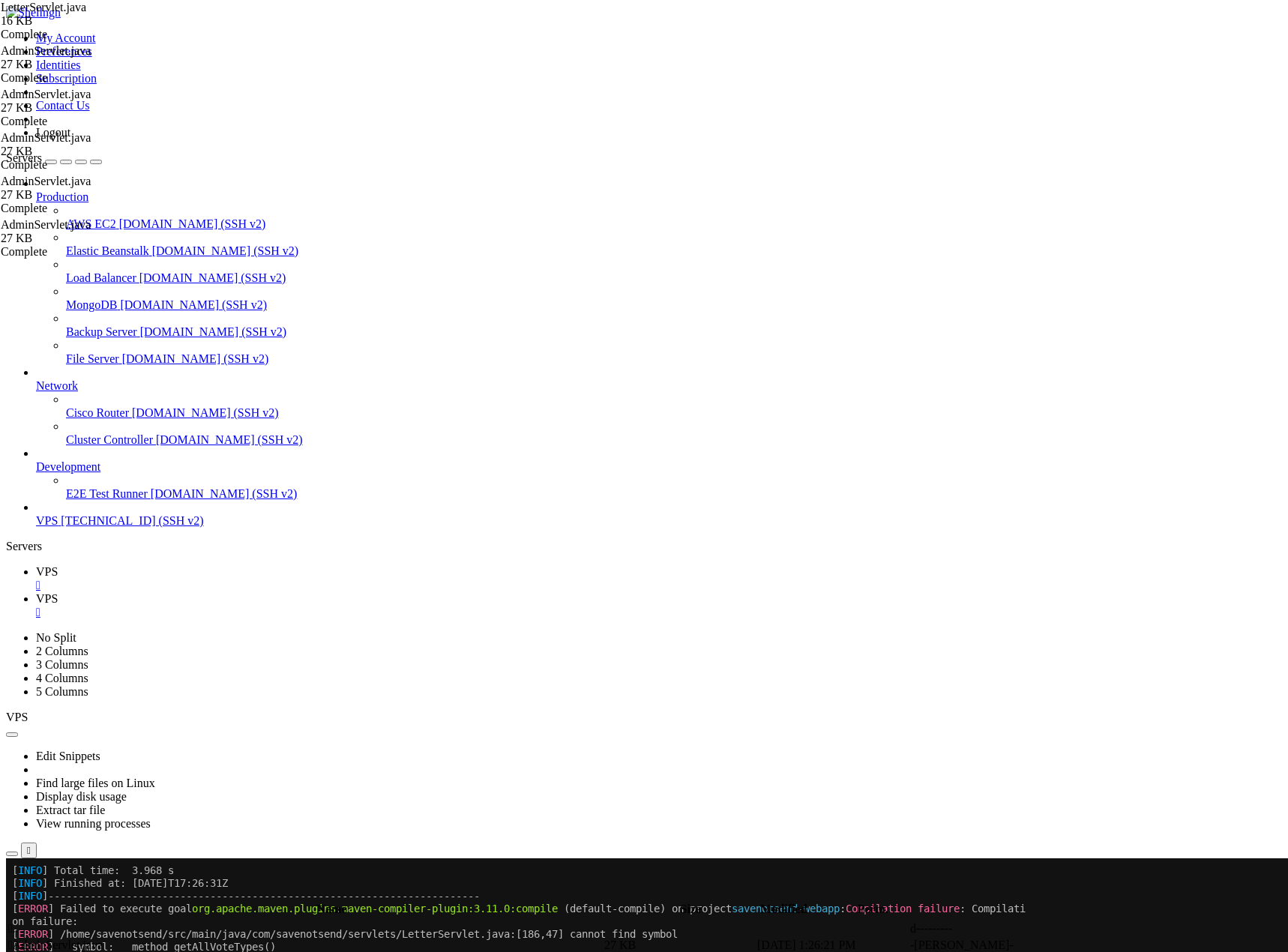 scroll, scrollTop: 25882, scrollLeft: 0, axis: vertical 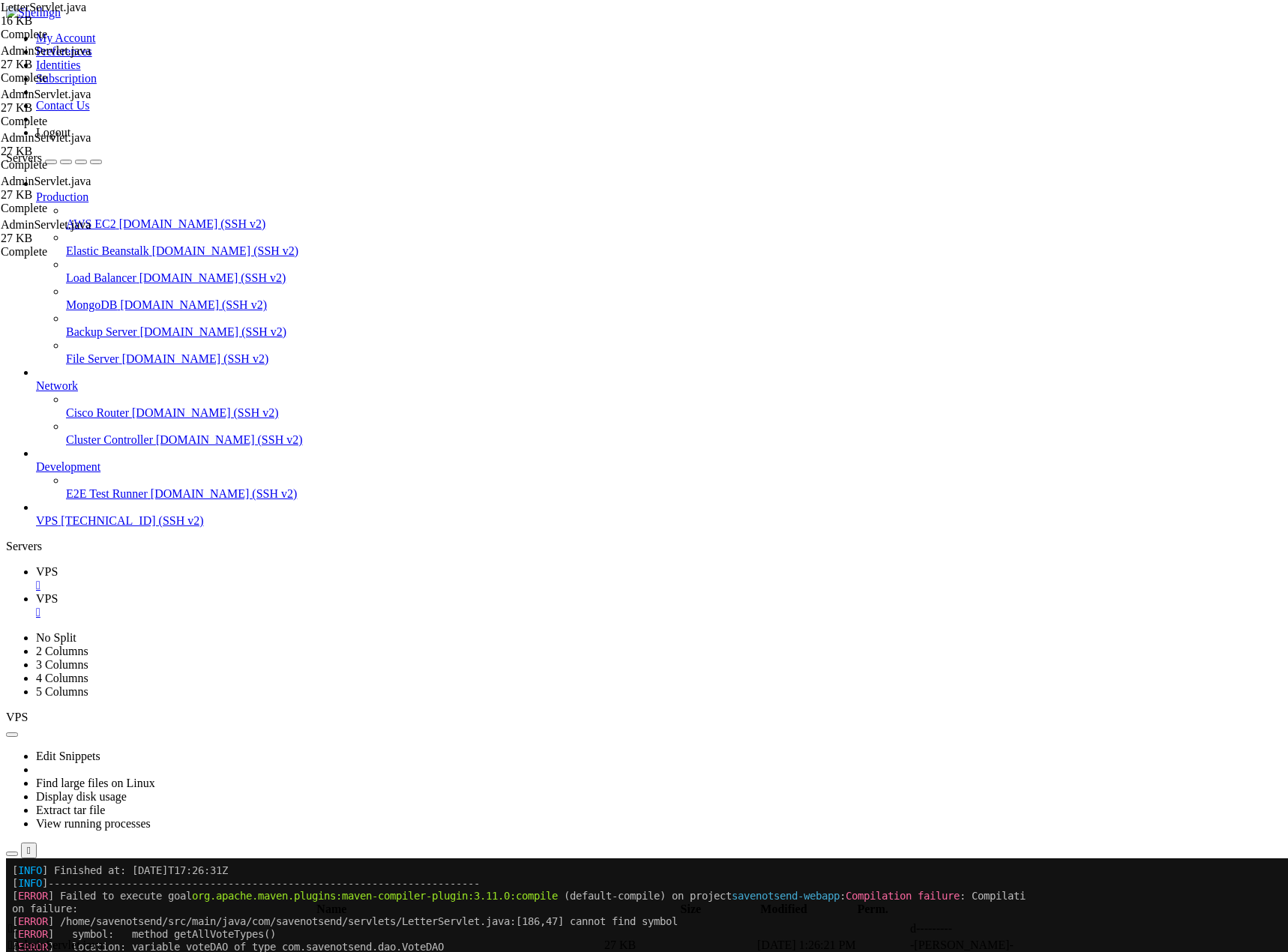 click on "VPS" at bounding box center (46, 598) 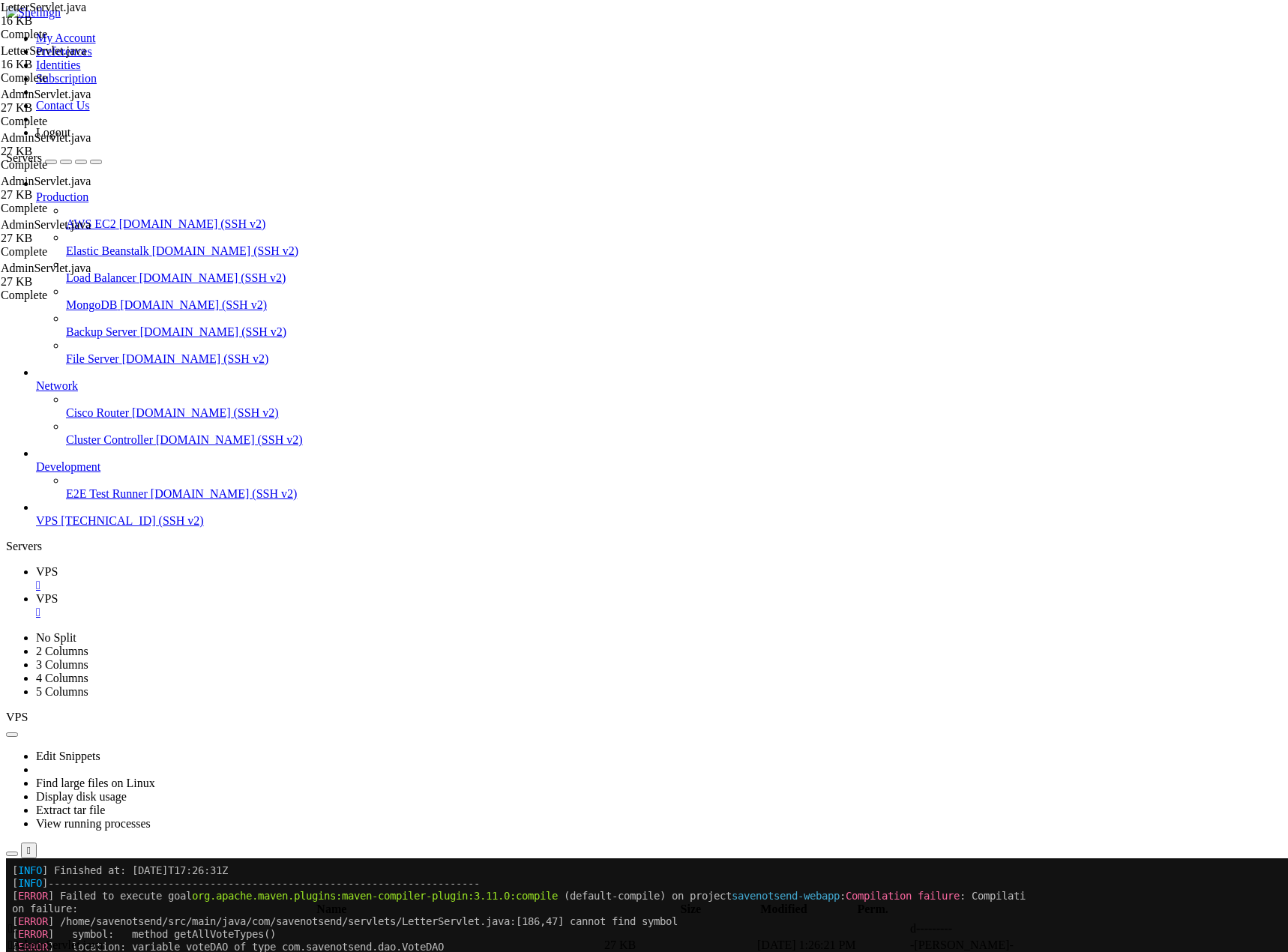 drag, startPoint x: 193, startPoint y: 52, endPoint x: 627, endPoint y: 50, distance: 434.00461 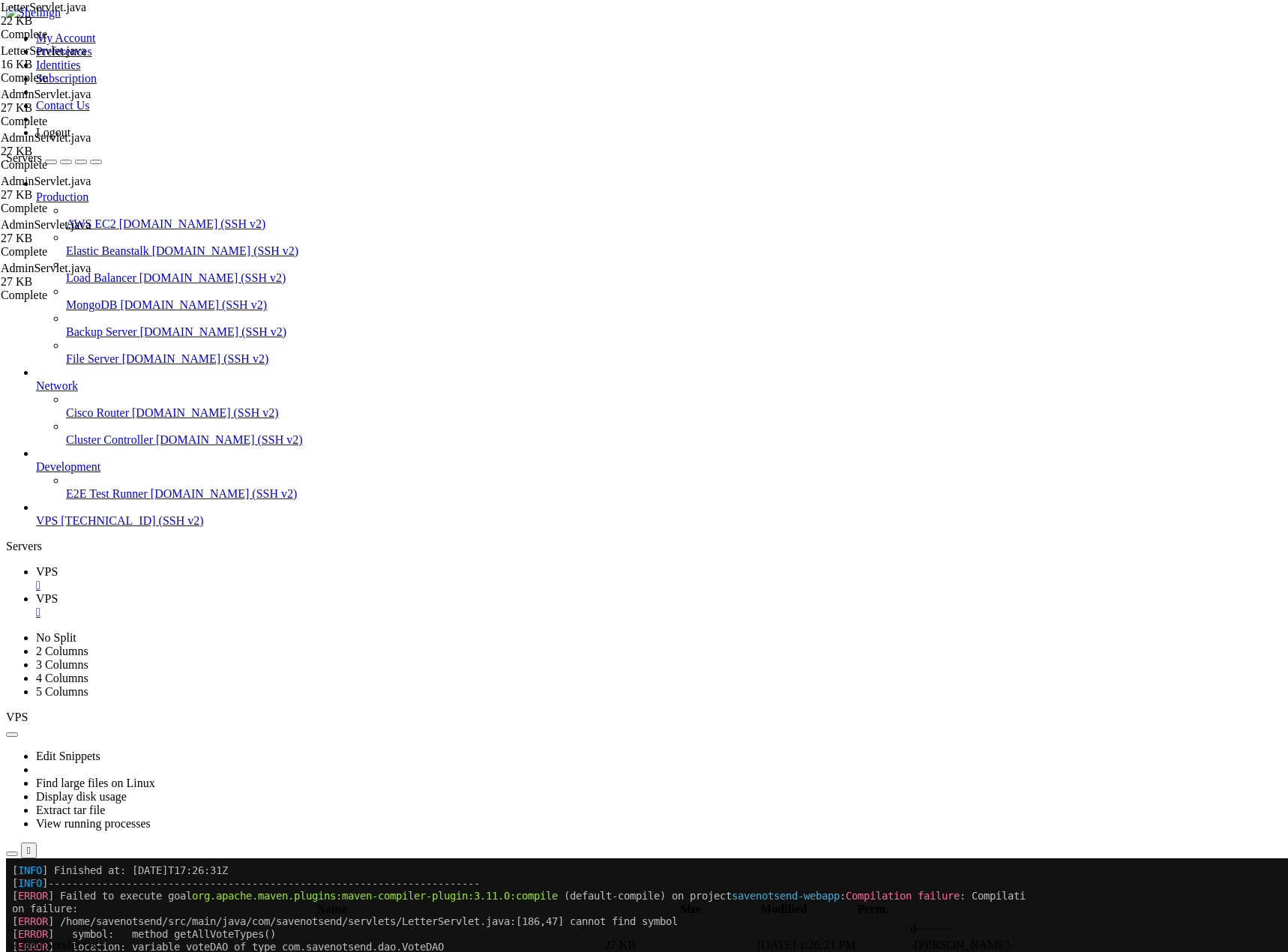 click on "VPS" at bounding box center [46, 571] 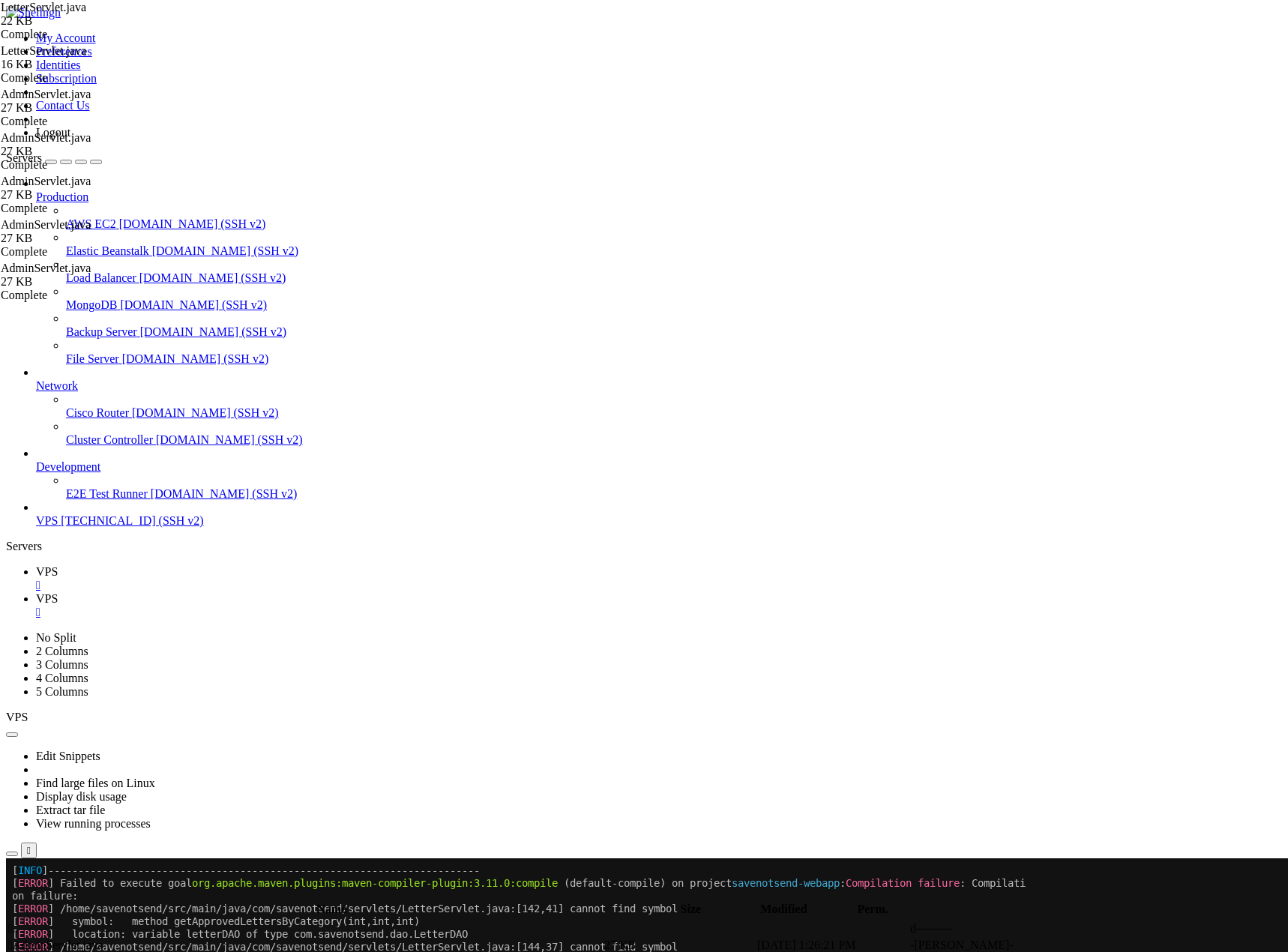 scroll, scrollTop: 28080, scrollLeft: 0, axis: vertical 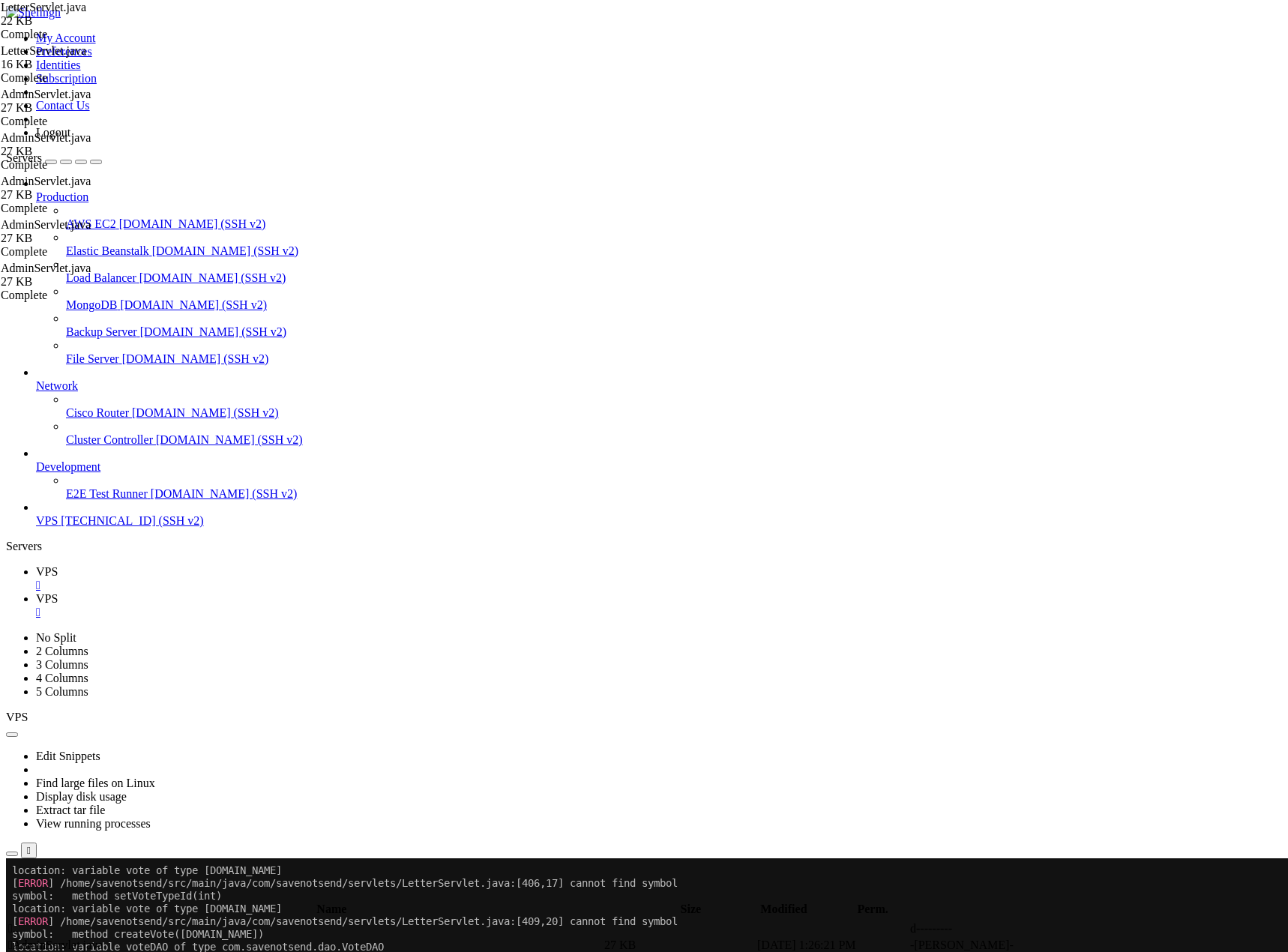 drag, startPoint x: 13, startPoint y: 1277, endPoint x: 520, endPoint y: 1303, distance: 507.66623 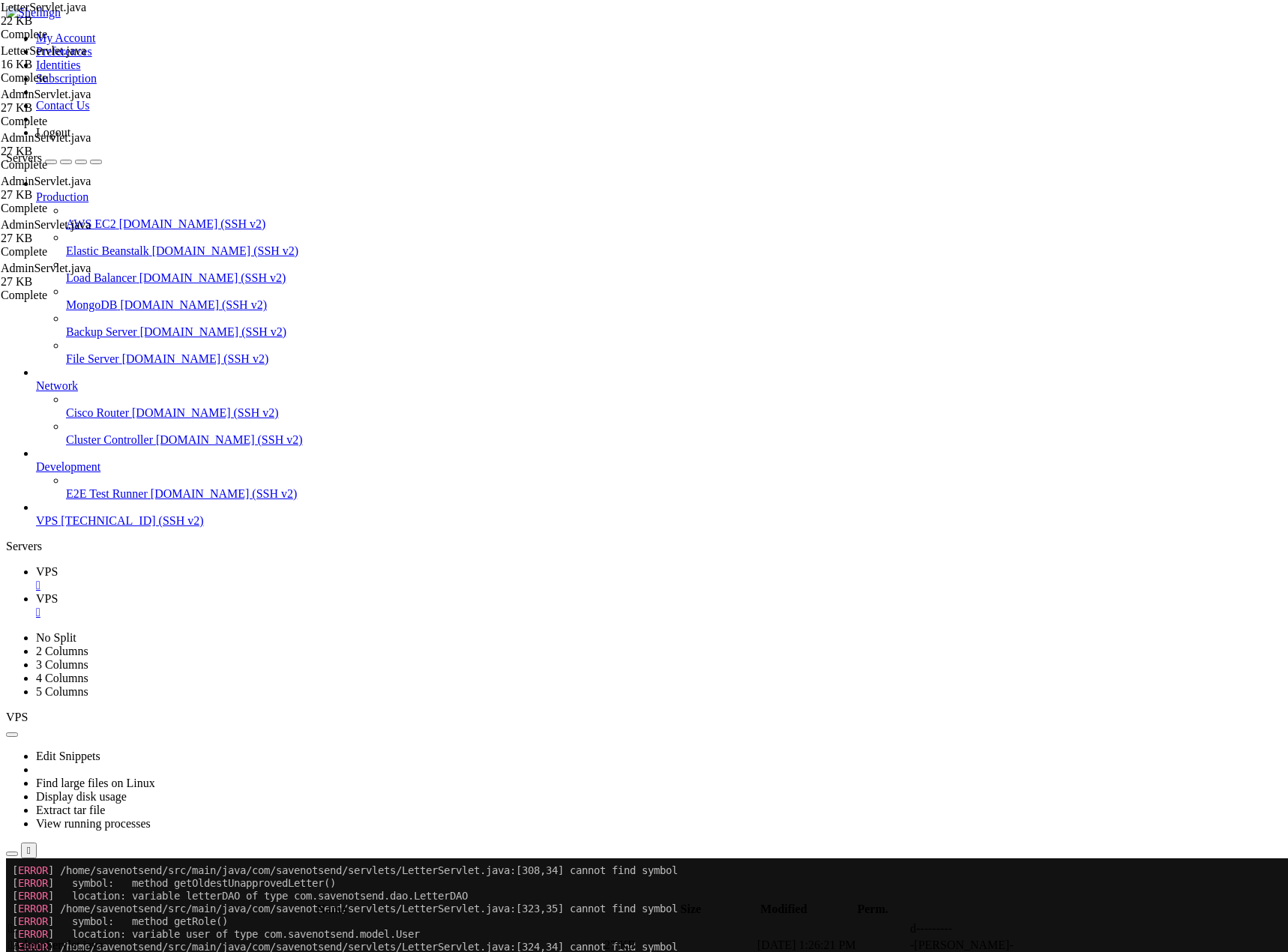 click on "VPS" at bounding box center [46, 598] 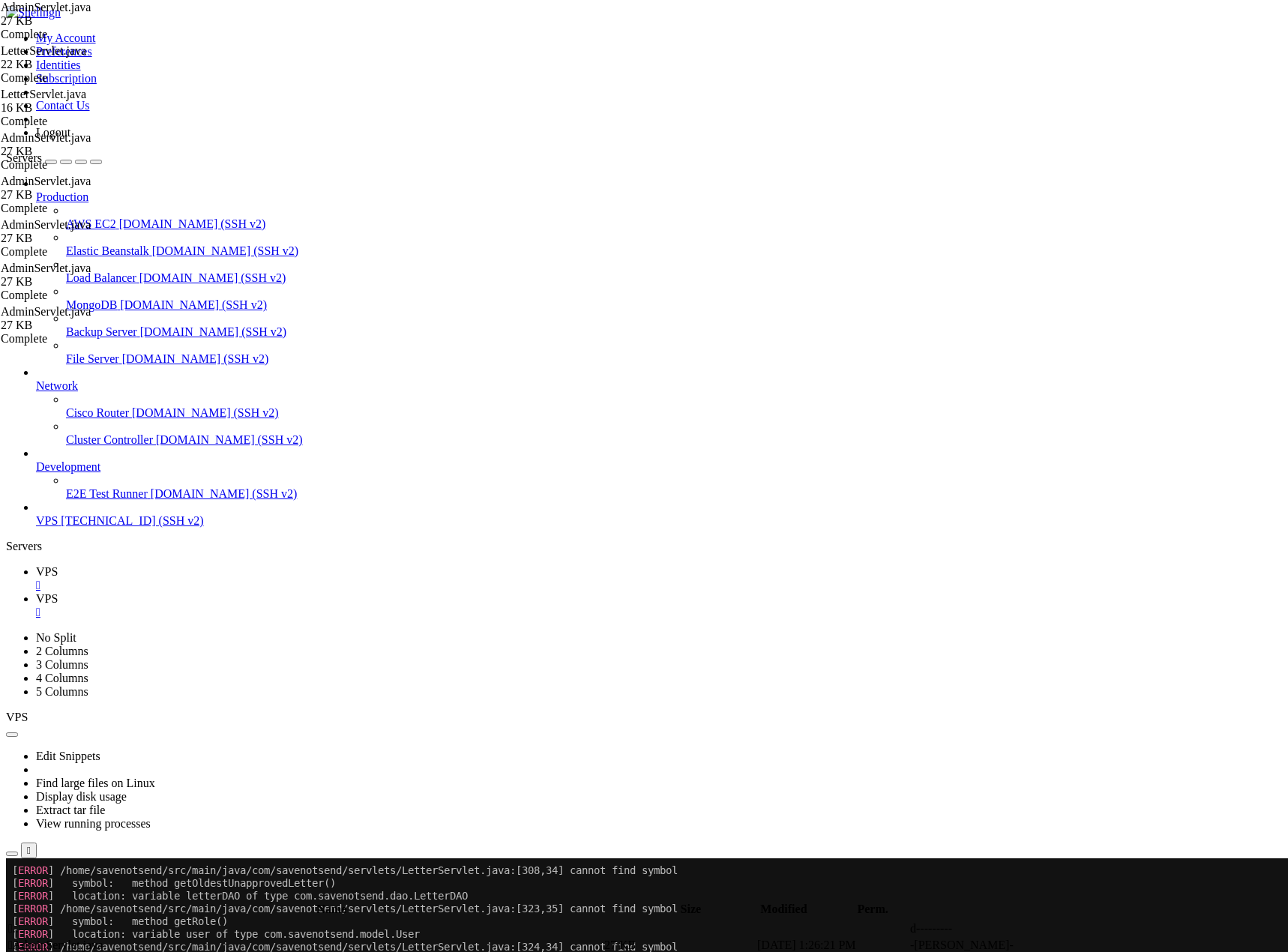 click on "package   com . savenotsend . servlets ; import   com . savenotsend . dao . * ; import   com . savenotsend . model . * ; import   com . savenotsend . util . EmailUtil ; import   com . savenotsend . util . ValidationUtil ; import   javax . servlet . ServletException ; import   javax . servlet . http . HttpServlet ; import   javax . servlet . http . HttpServletRequest ; import   javax . servlet . http . HttpServletResponse ; import   javax . servlet . http . HttpSession ; import   java . io . IOException ; import   java . sql . SQLException ; import   java . util . List ; /**  * Servlet for handling admin operations  */ public   class   AdminServlet   extends   HttpServlet   {       private   LetterDAO   letterDAO ;       private   UserDAO   userDAO ;       private   CategoryDAO   categoryDAO ;       private   CommentDAO   commentDAO ;       private   EmailUtil   emailUtil ;            @ Override       public   void   init ( )   throws   ServletException   {             letterDAO   =   new   LetterDAO ( ) ;" at bounding box center (655, 2297) 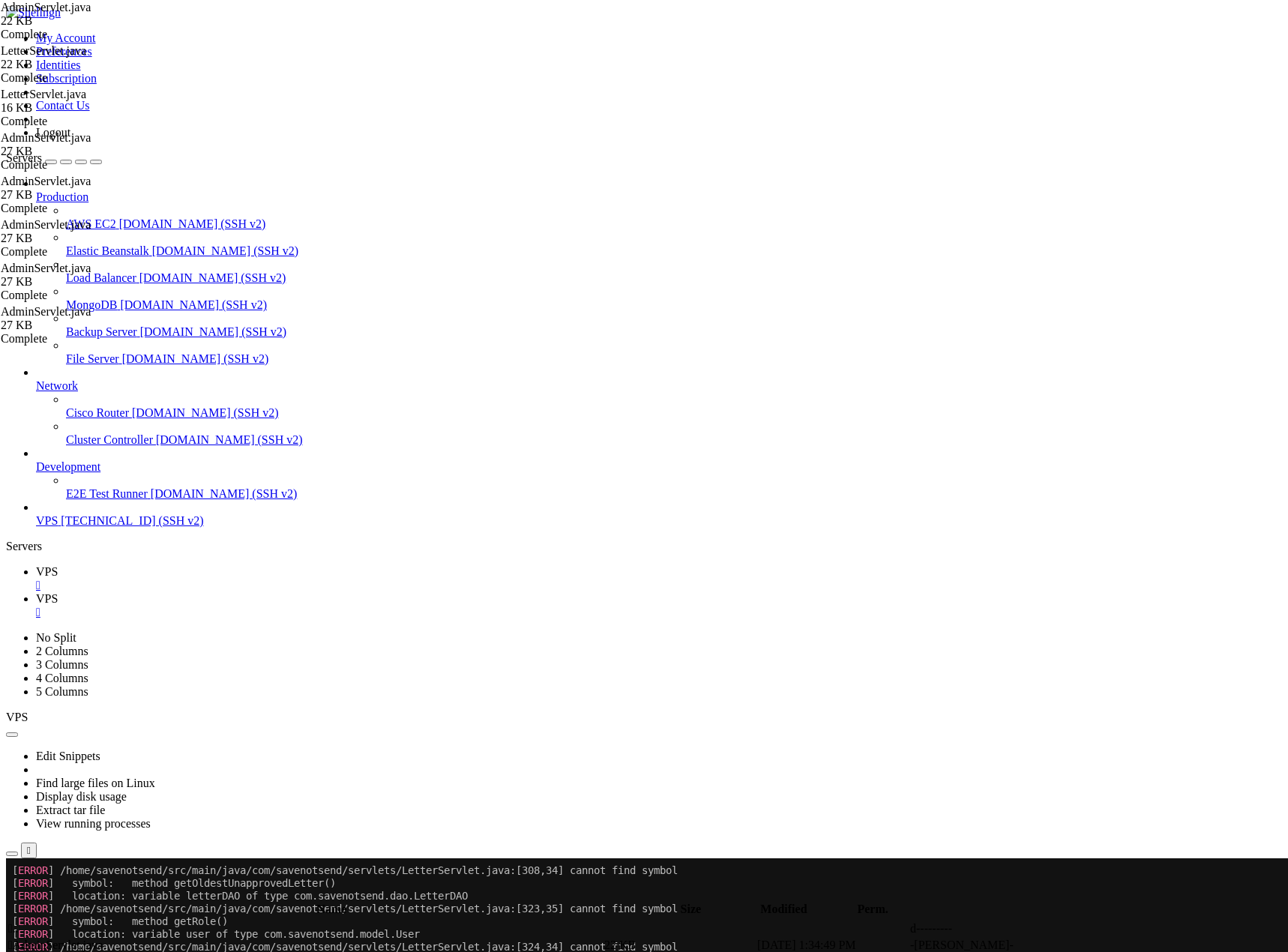 click on "VPS" at bounding box center (46, 571) 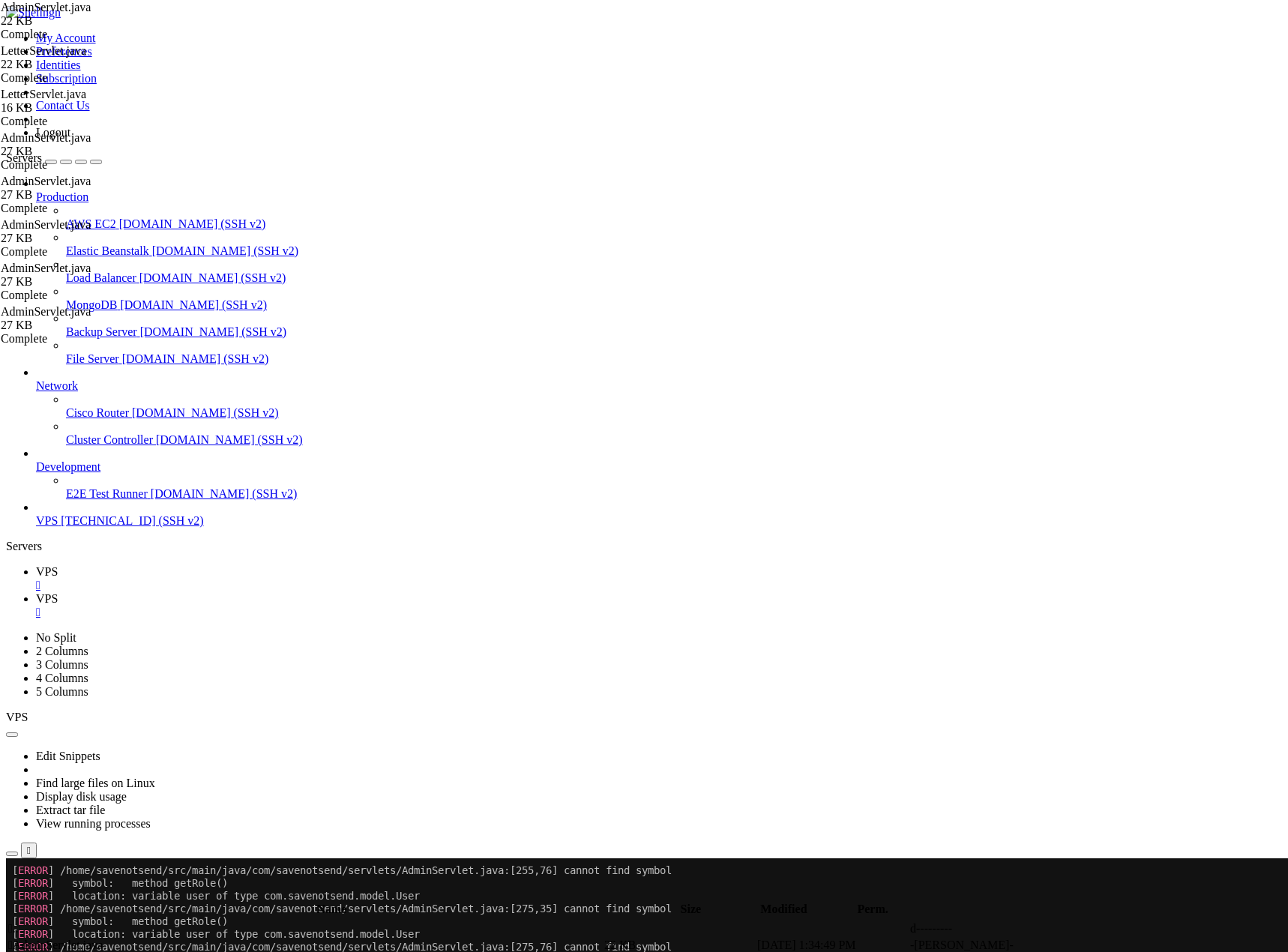 scroll, scrollTop: 31631, scrollLeft: 0, axis: vertical 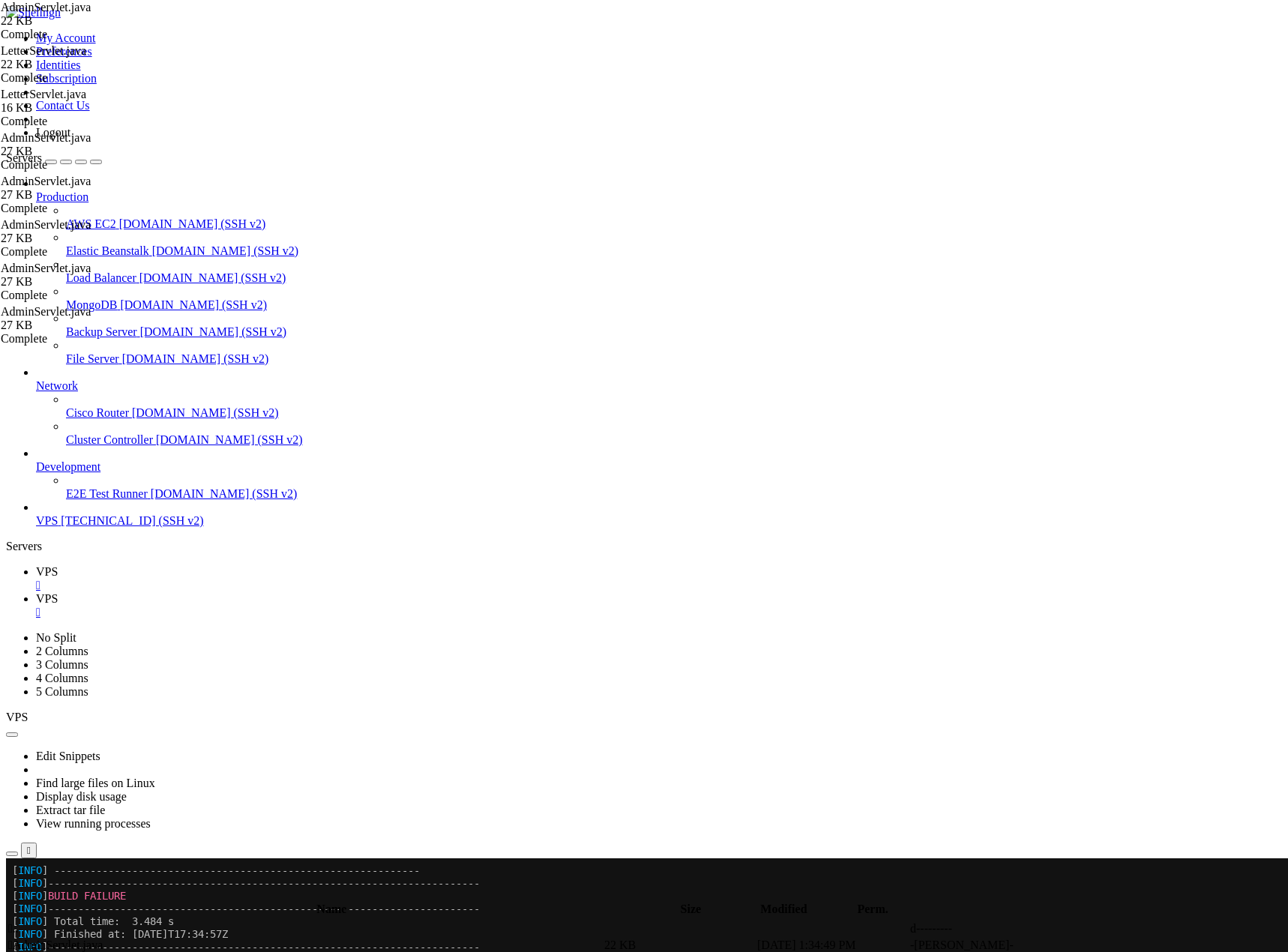drag, startPoint x: 949, startPoint y: 1010, endPoint x: 346, endPoint y: 1006, distance: 603.01327 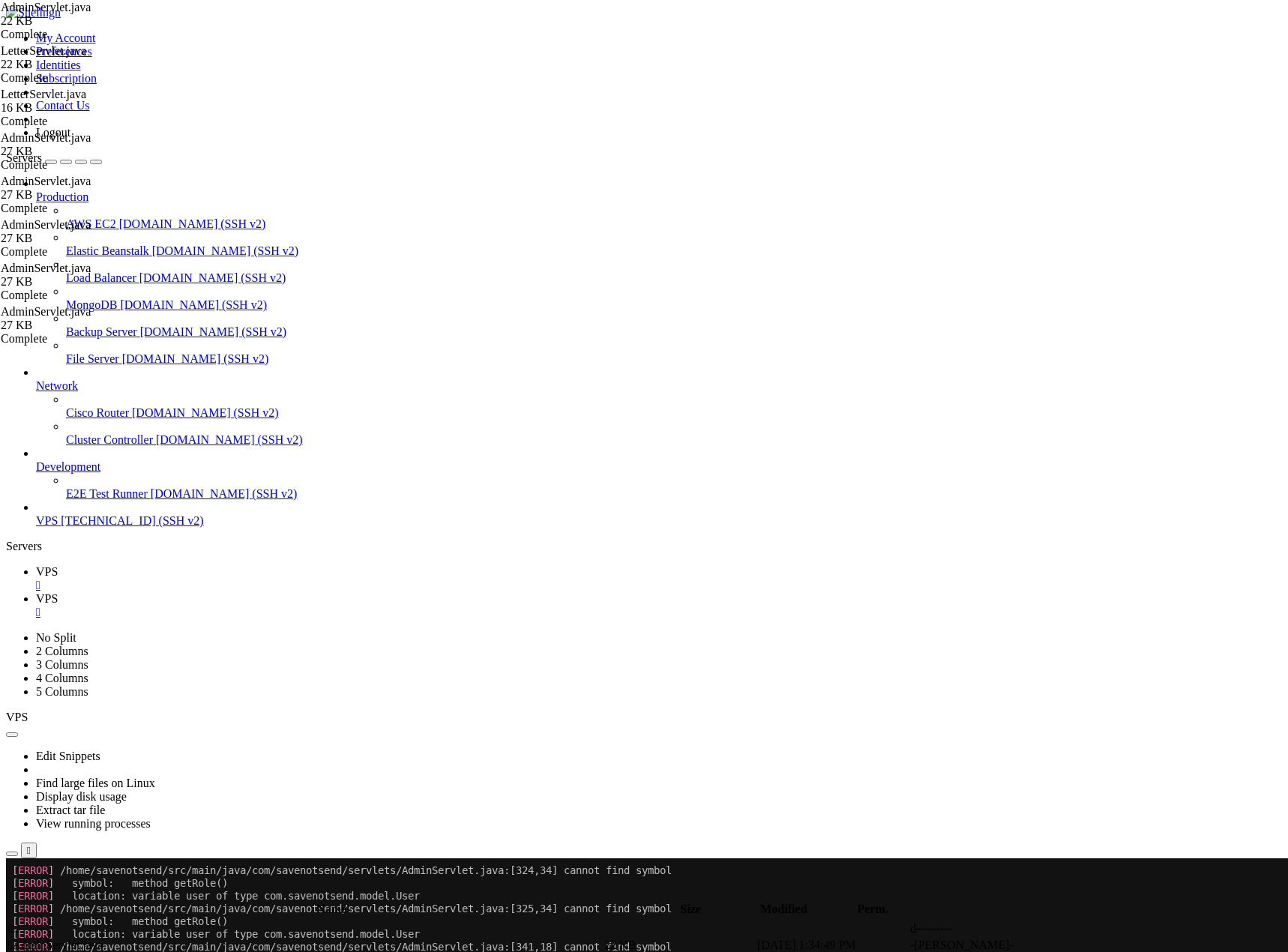 click on "VPS" at bounding box center (46, 598) 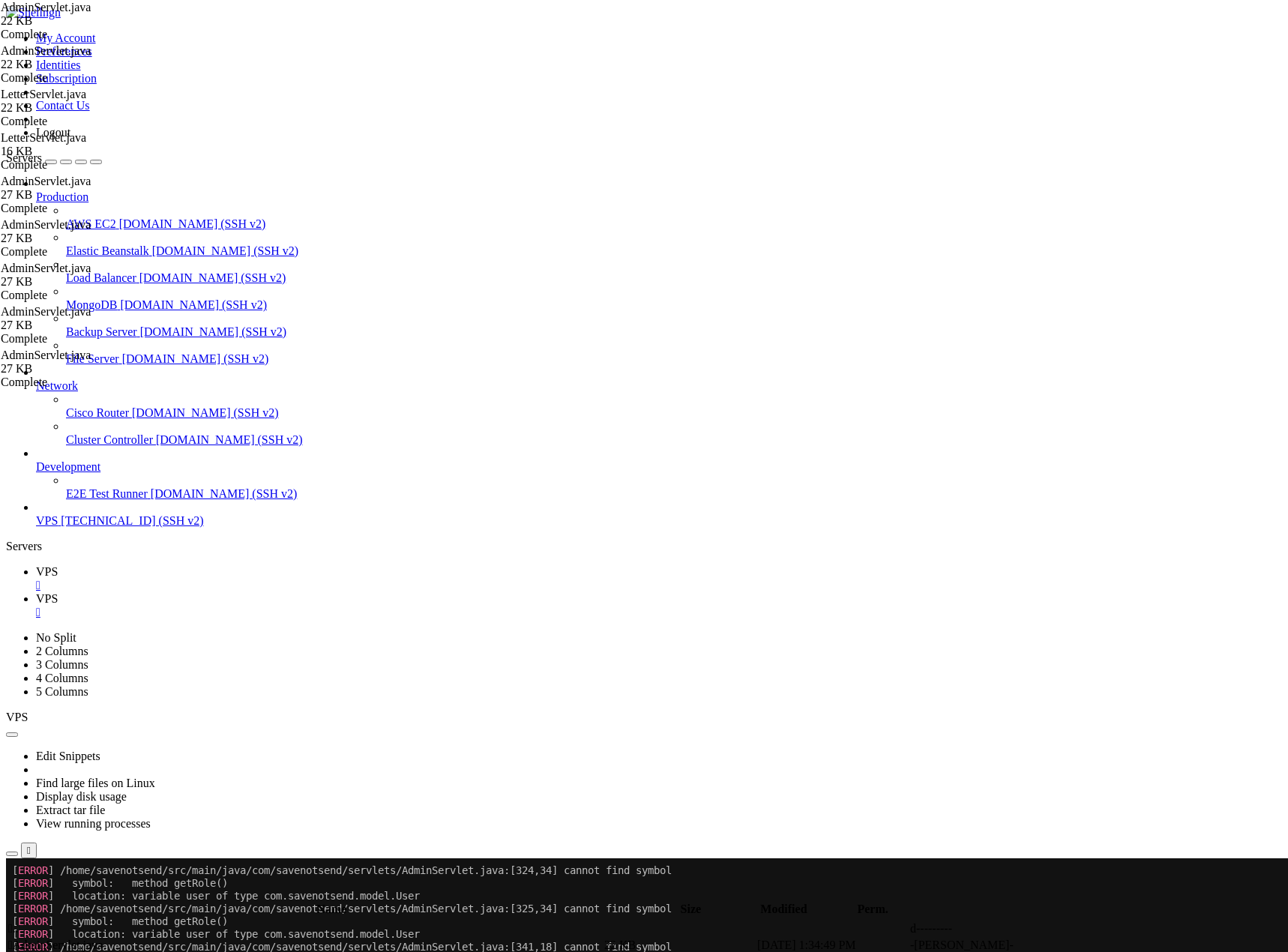 click on "package   com . savenotsend . servlets ; import   com . savenotsend . dao . LetterDAO ; import   com . savenotsend . dao . CategoryDAO ; import   com . savenotsend . dao . CommentDAO ; import   com . savenotsend . dao . VoteDAO ; import   com . savenotsend . dao . UserDAO ; import   com . savenotsend . model . Letter ; import   com . savenotsend . model . Category ; import   com . savenotsend . model . Comment ; import   com . savenotsend . model . Vote ; import   com . savenotsend . model . User ; import   com . savenotsend . util . EmailUtil ; import   com . savenotsend . util . SecurityUtil ; import   javax . servlet . ServletException ; import   javax . servlet . annotation . WebServlet ; import   javax . servlet . http . HttpServlet ; import   javax . servlet . http . HttpServletRequest ; import   javax . servlet . http . HttpServletResponse ; import   javax . servlet . http . HttpSession ; import   java . io . IOException ; import   java . sql . SQLException ; import   java . sql . Timestamp ; import" at bounding box center (655, 2297) 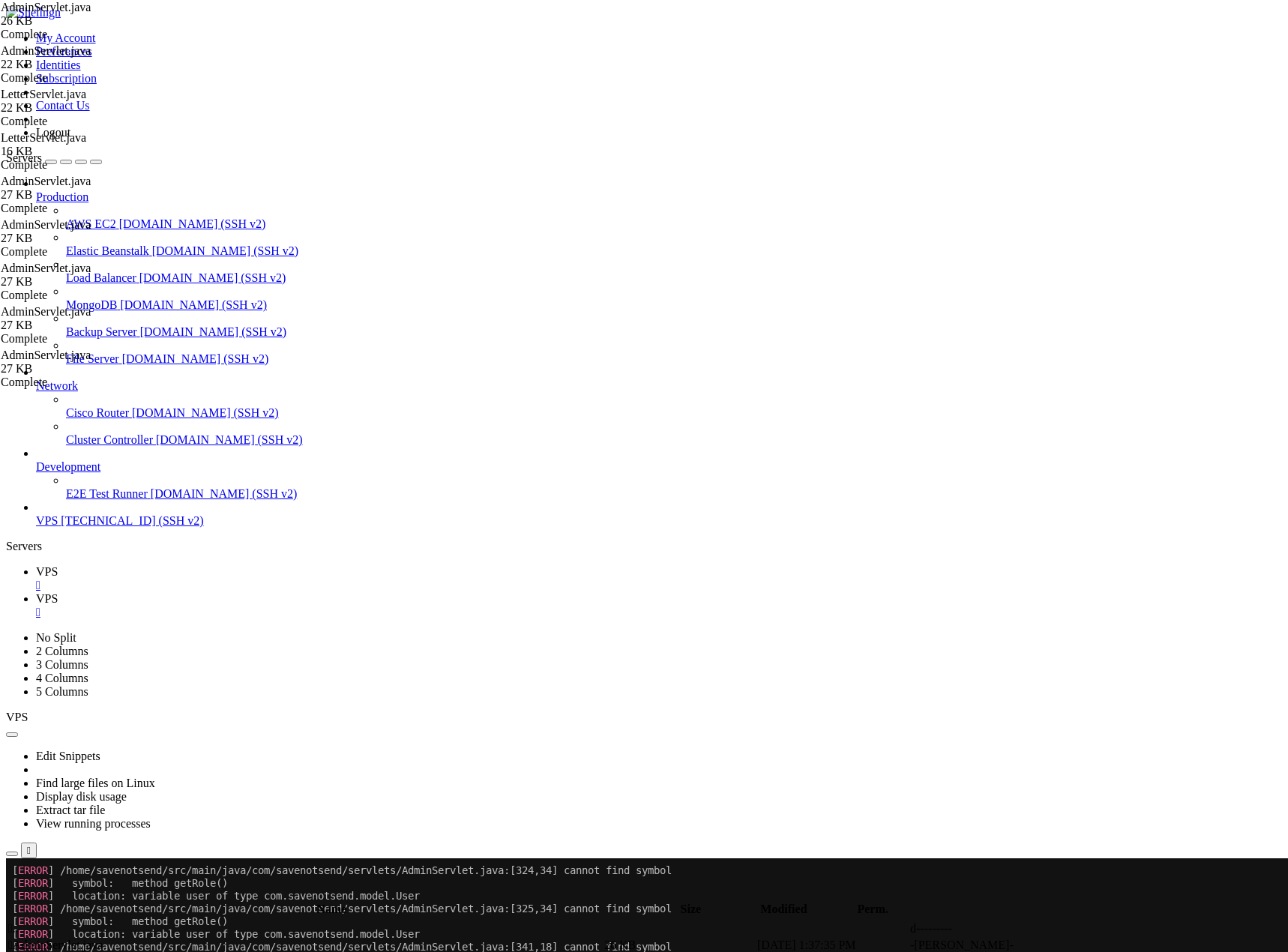 click at bounding box center [1063, 978] 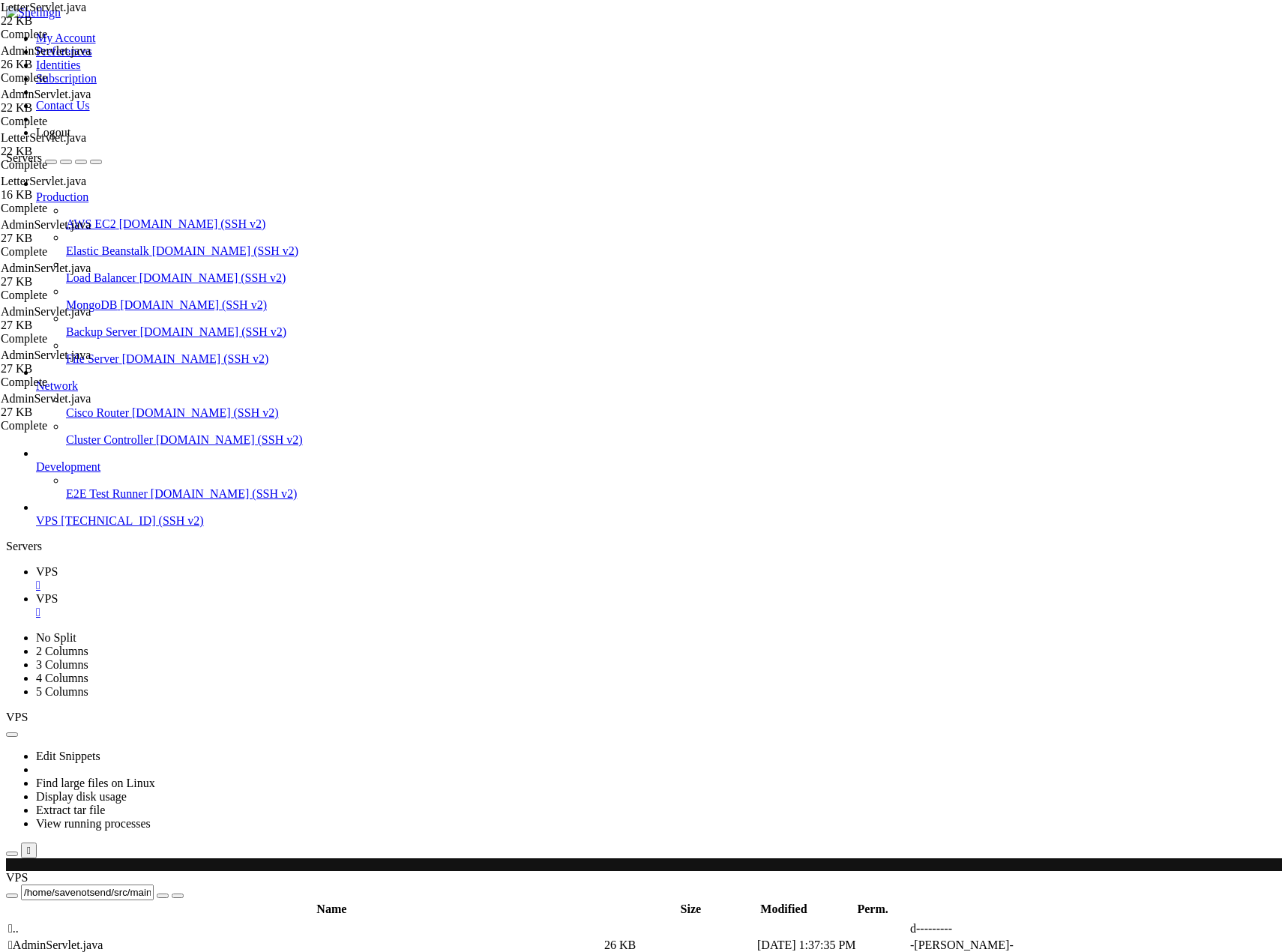 scroll, scrollTop: 0, scrollLeft: 0, axis: both 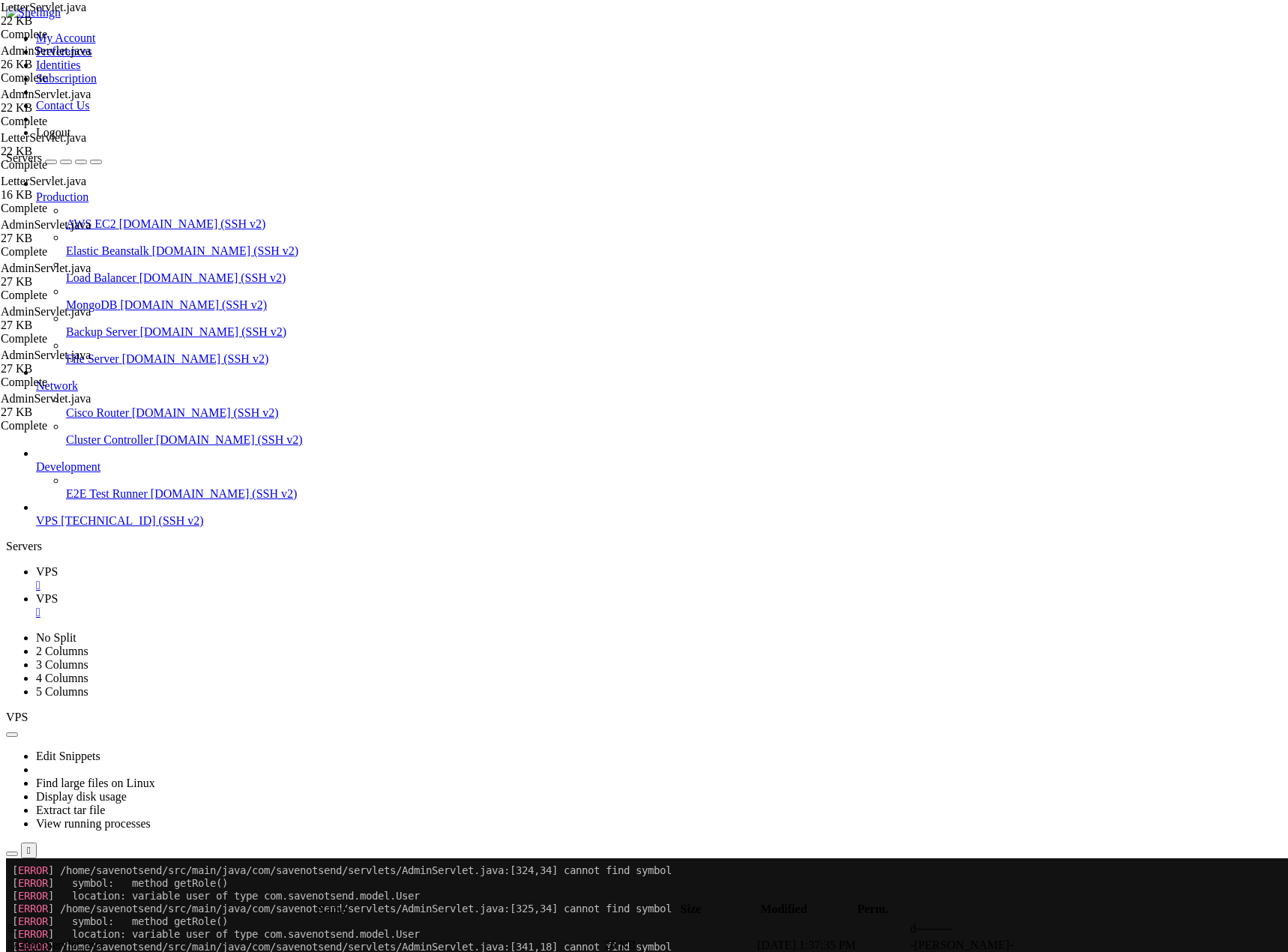 type on "package com.savenotsend.servlets;" 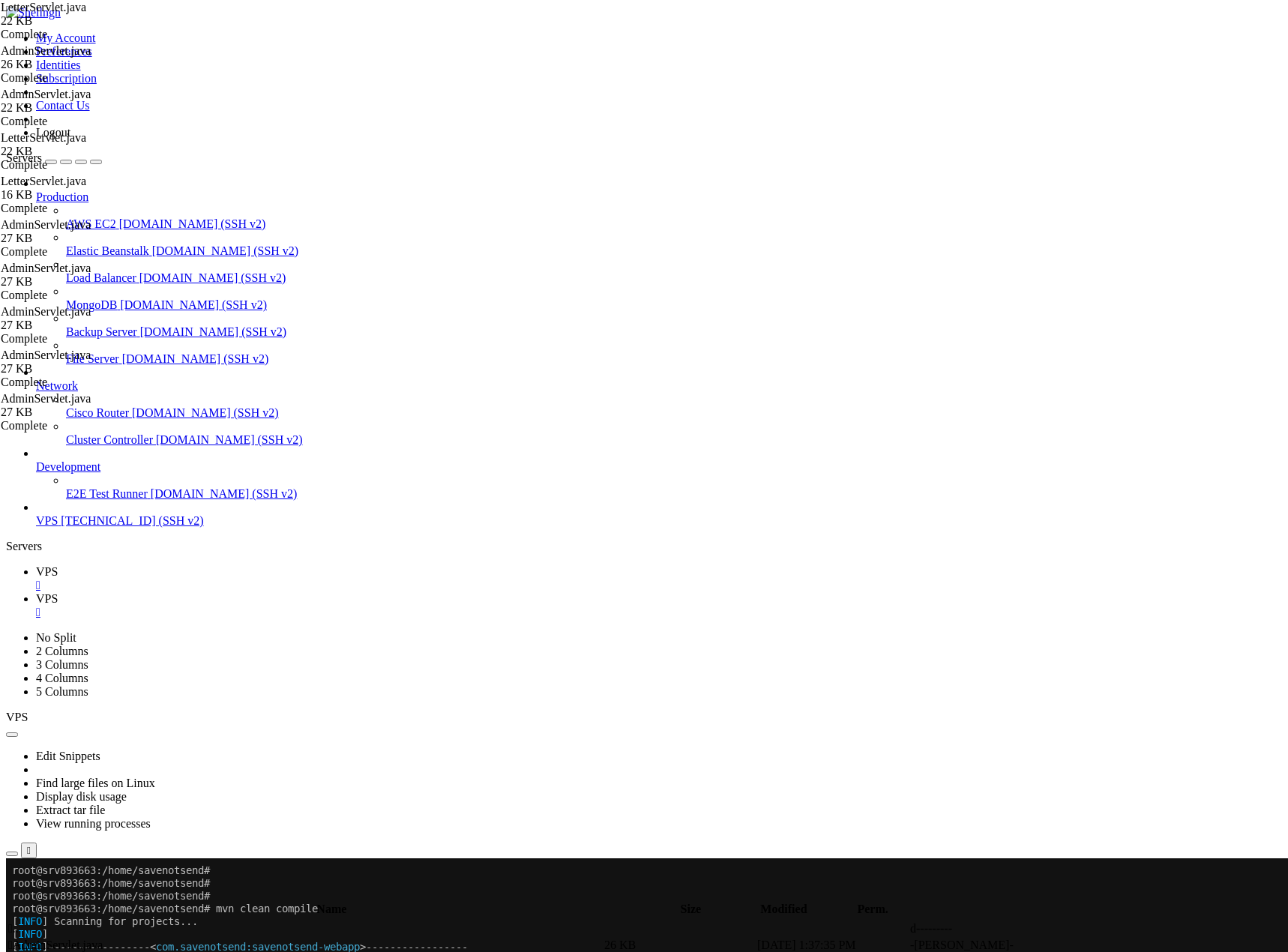 scroll, scrollTop: 40763, scrollLeft: 0, axis: vertical 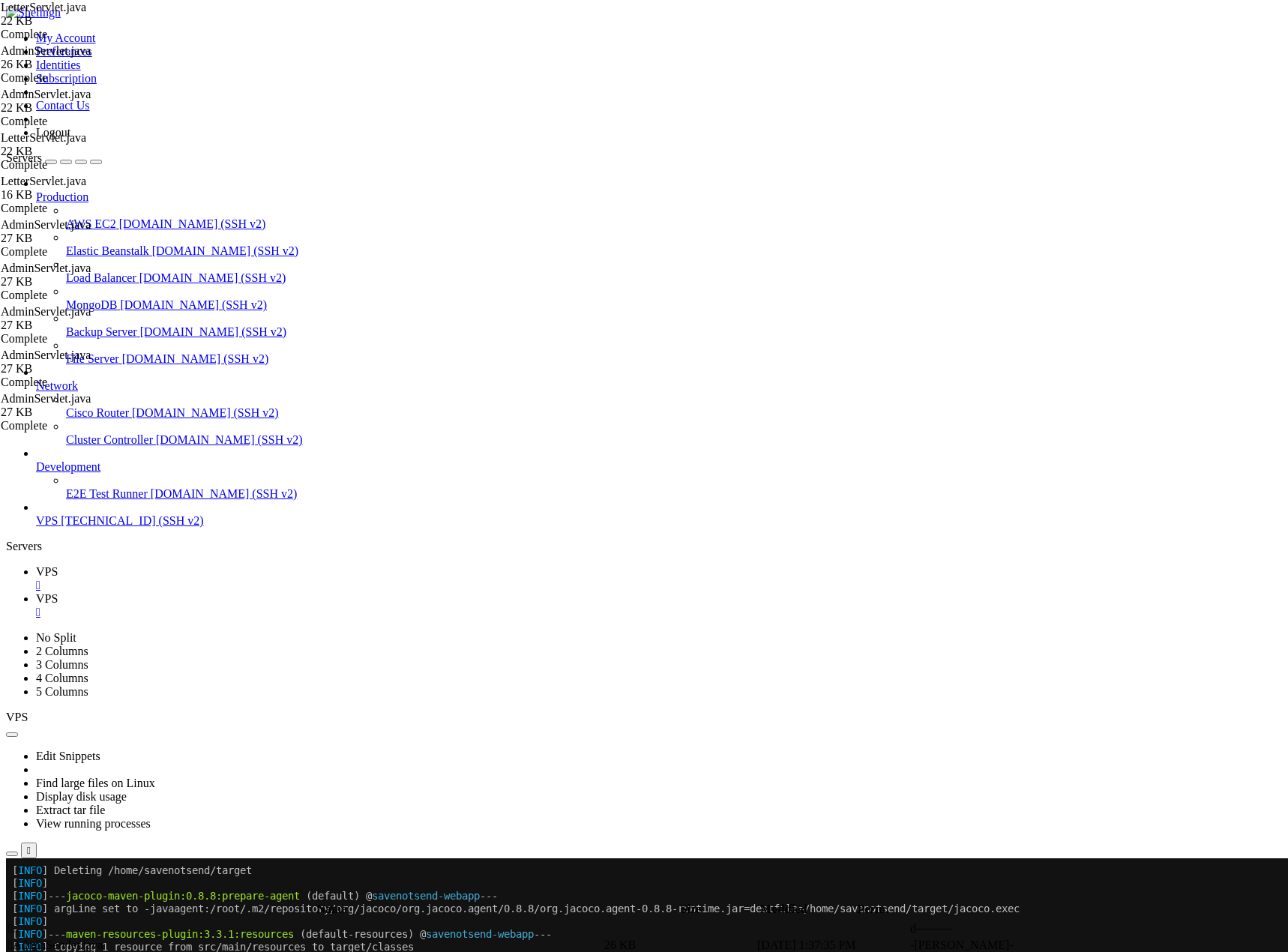 drag, startPoint x: 11, startPoint y: 1101, endPoint x: 292, endPoint y: 1122, distance: 281.7836 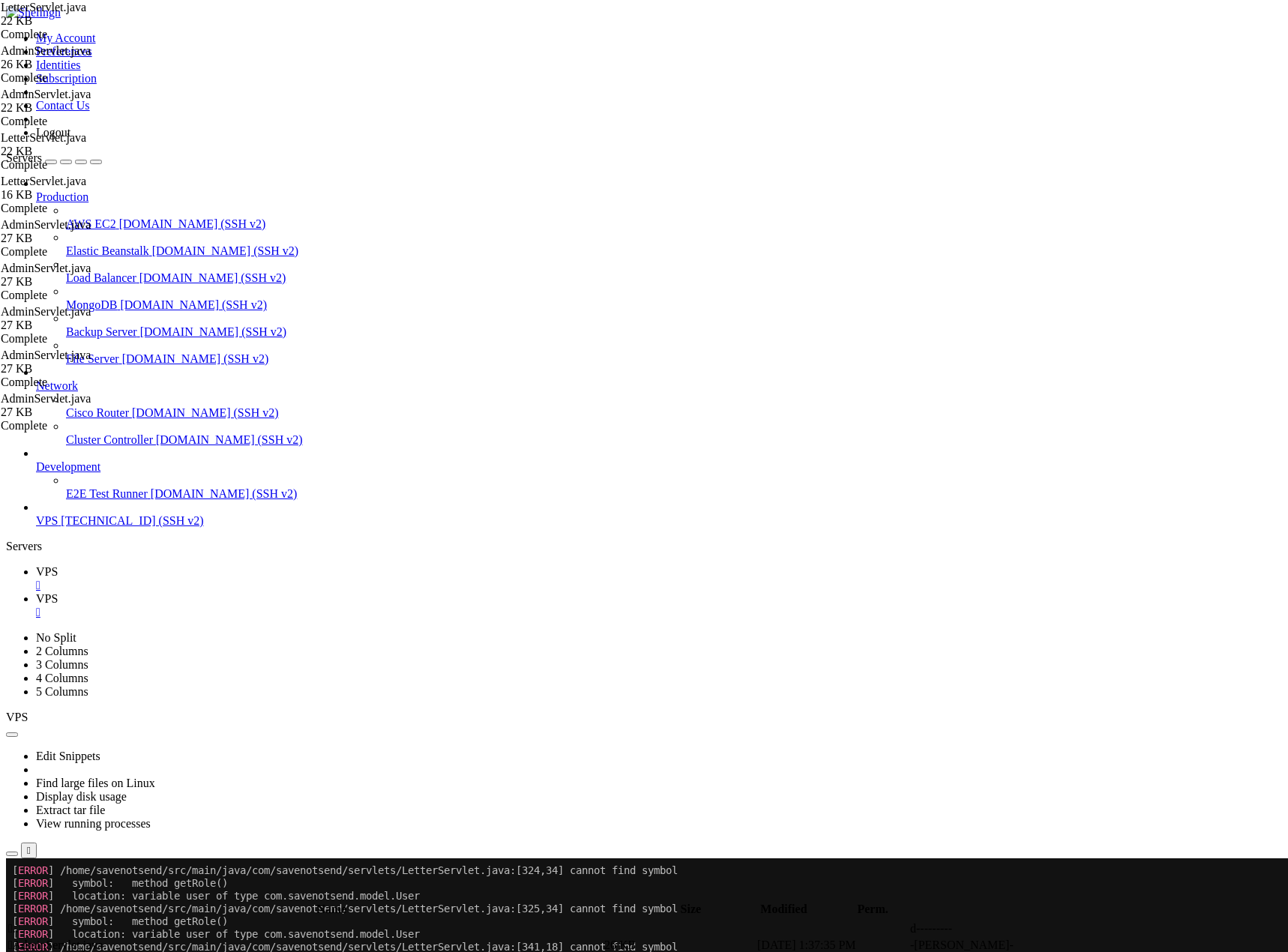 click on "VPS" at bounding box center [46, 598] 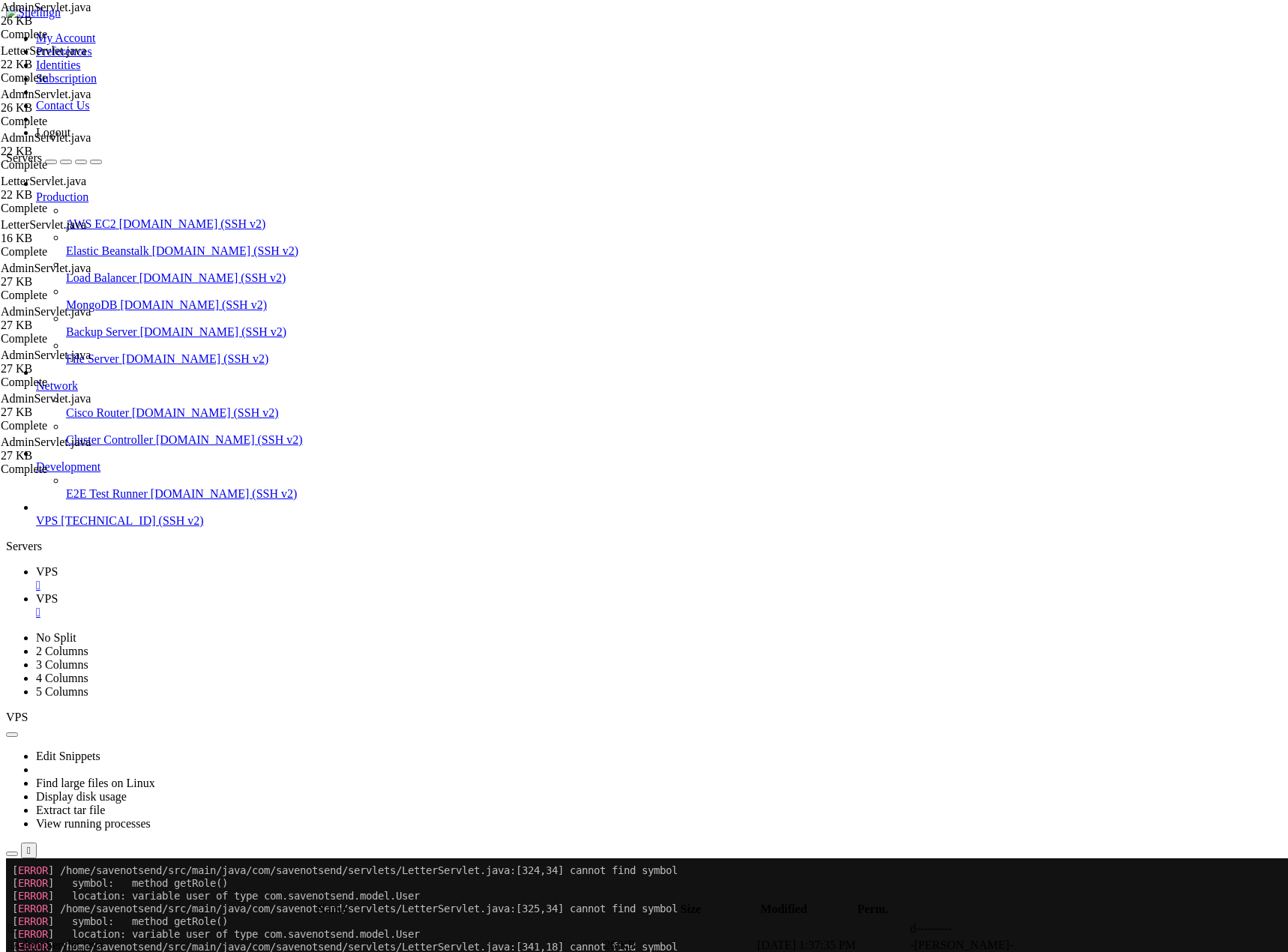 click on "package   com . savenotsend . servlets ; import   com . savenotsend . dao . UserDAO ; import   com . savenotsend . dao . CategoryDAO ; import   com . savenotsend . dao . CommentDAO ; import   com . savenotsend . dao . LetterDAO ; import   com . savenotsend . dao . ReportDAO ; import   com . savenotsend . model . User ; import   com . savenotsend . model . Category ; import   com . savenotsend . model . Comment ; import   com . savenotsend . model . Letter ; import   com . savenotsend . model . Report ; import   com . savenotsend . util . EmailUtil ; import   com . savenotsend . util . SecurityUtil ; import   com . savenotsend . util . PasswordUtil ; import   javax . servlet . ServletException ; import   javax . servlet . annotation . WebServlet ; import   javax . servlet . http . HttpServlet ; import   javax . servlet . http . HttpServletRequest ; import   javax . servlet . http . HttpServletResponse ; import   javax . servlet . http . HttpSession ; import   java . io . IOException ; import   java . sql . ;" at bounding box center (655, 2297) 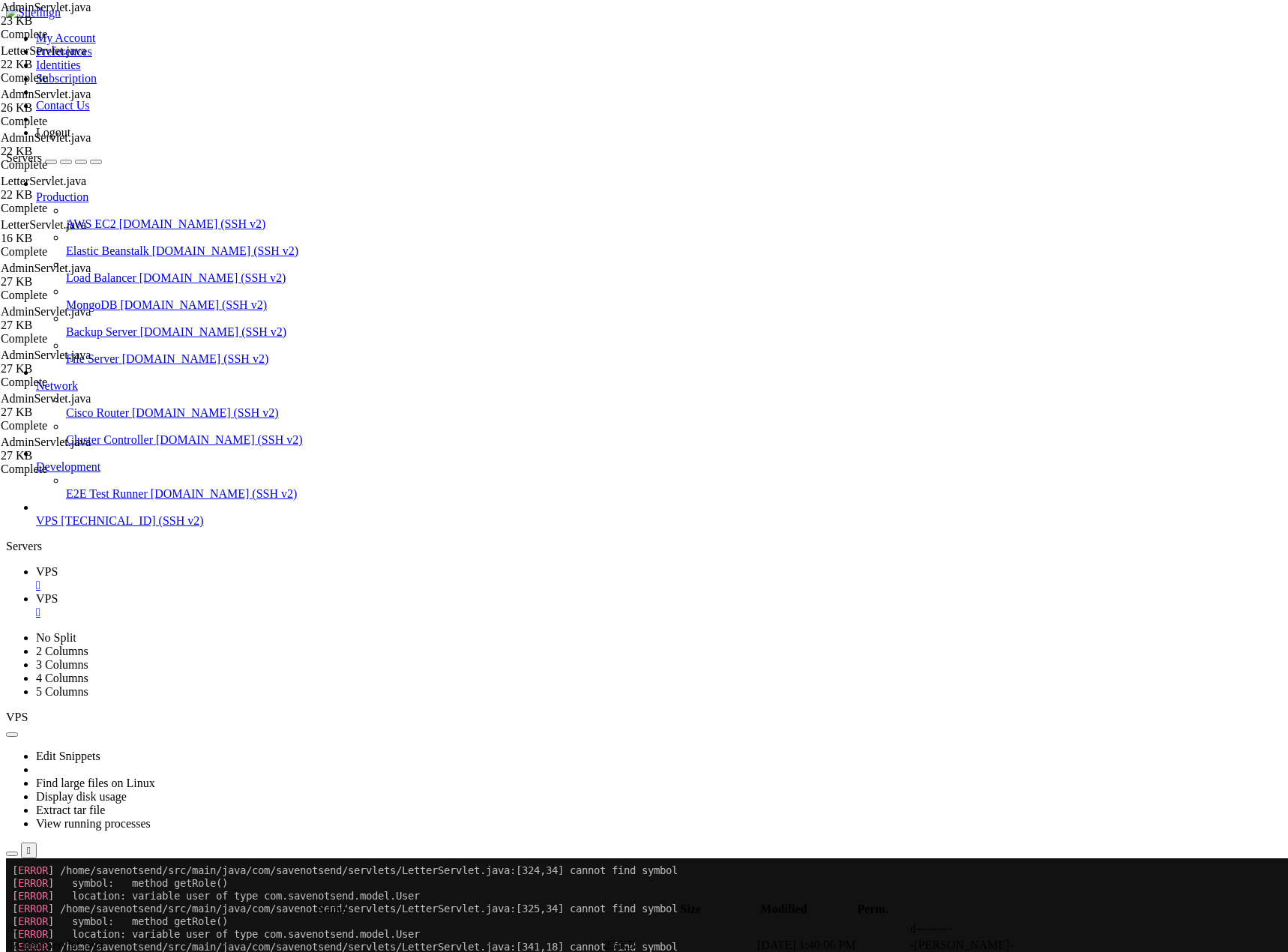 click on "VPS
" at bounding box center [659, 579] 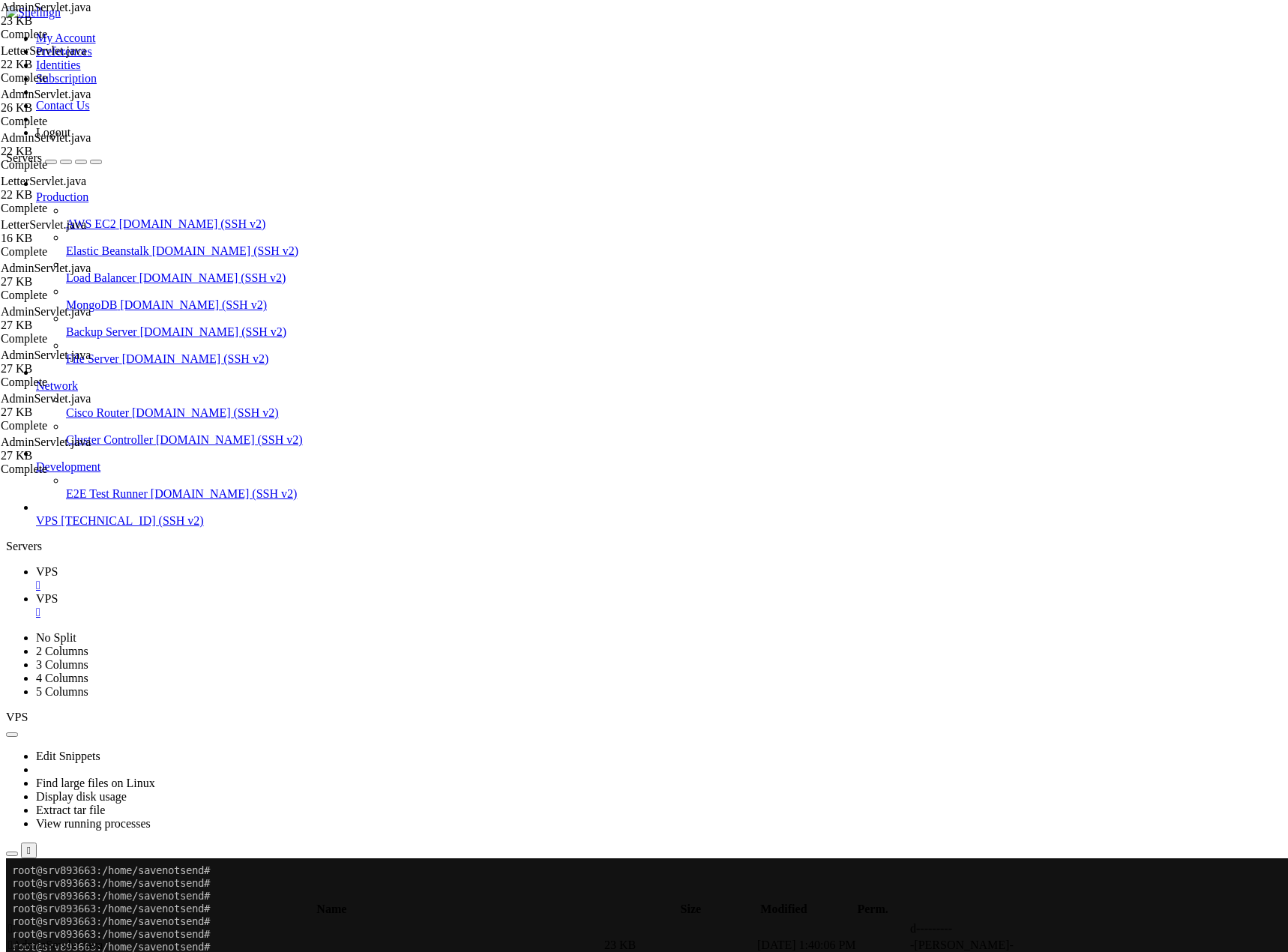 scroll, scrollTop: 47957, scrollLeft: 0, axis: vertical 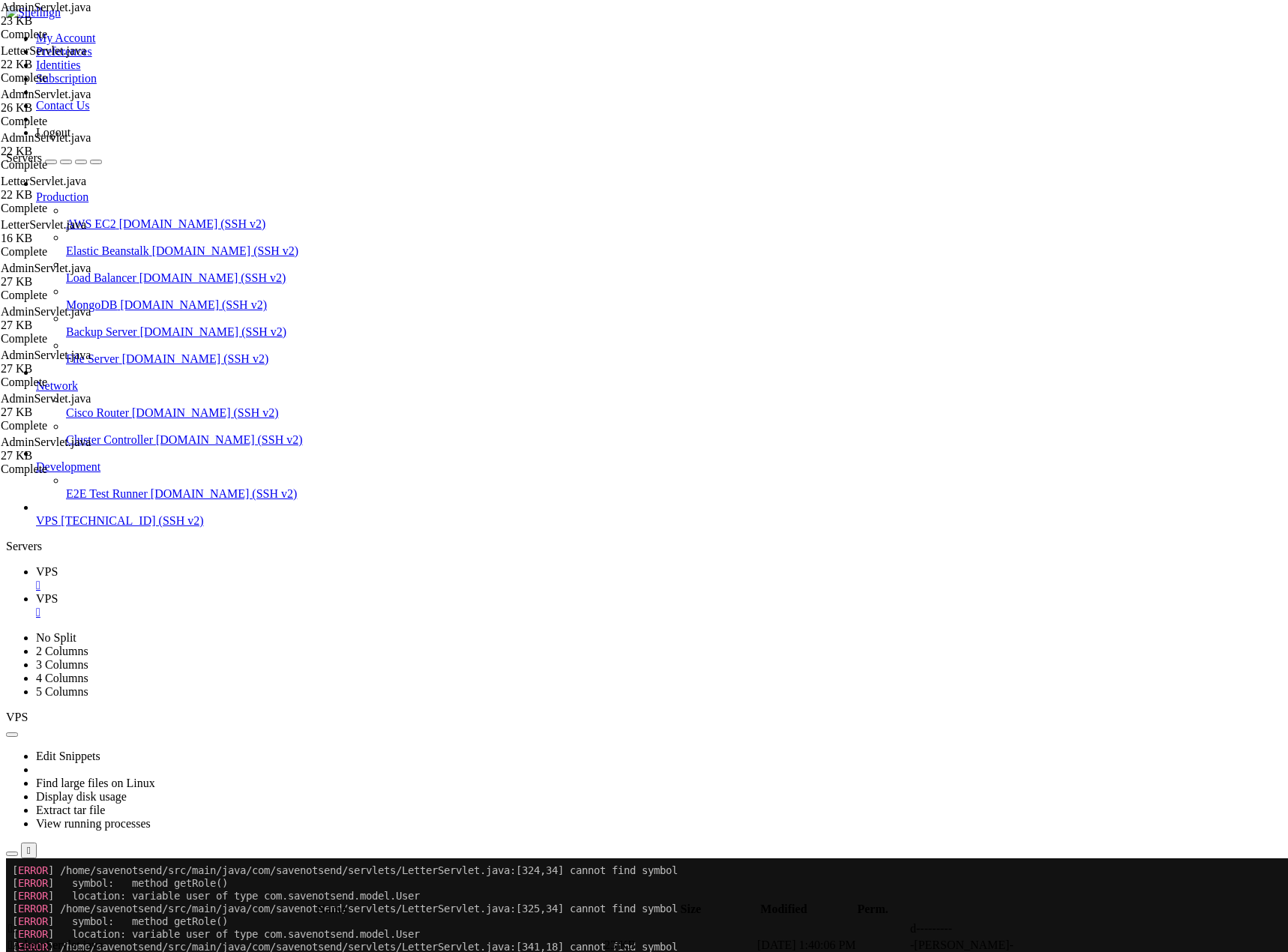click at bounding box center (36, 598) 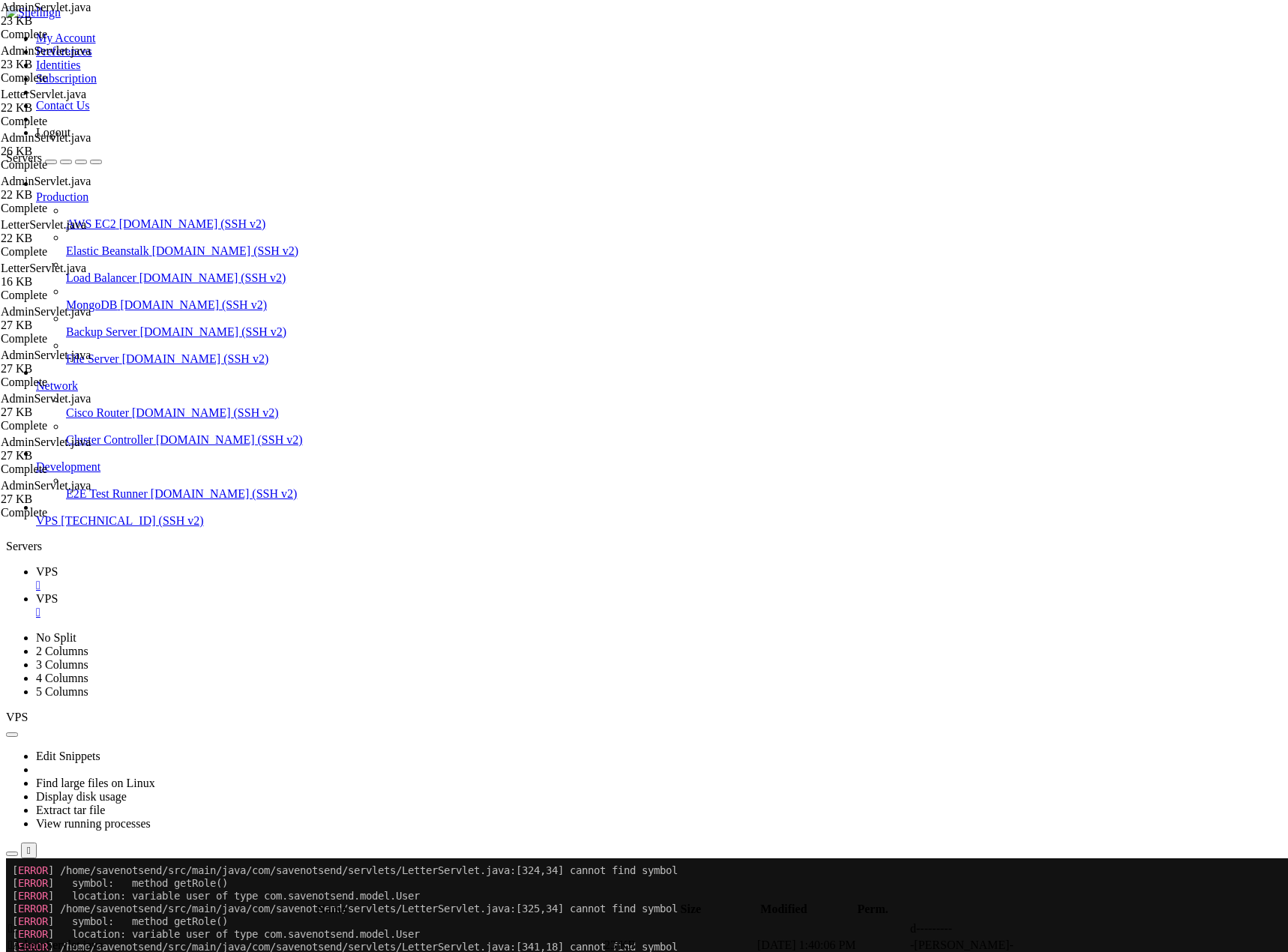 click on "VPS" at bounding box center [46, 571] 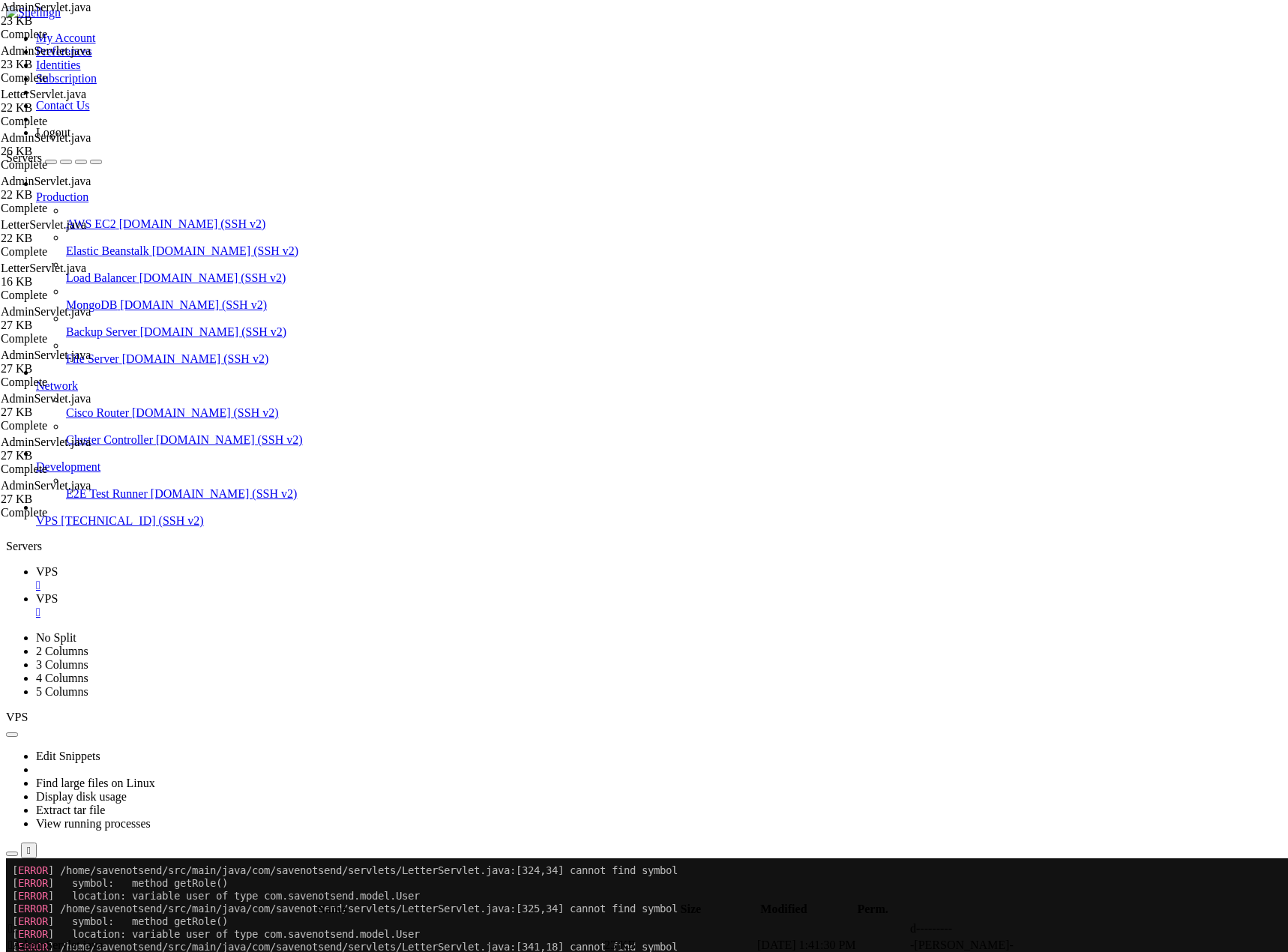click on "VPS" at bounding box center [46, 571] 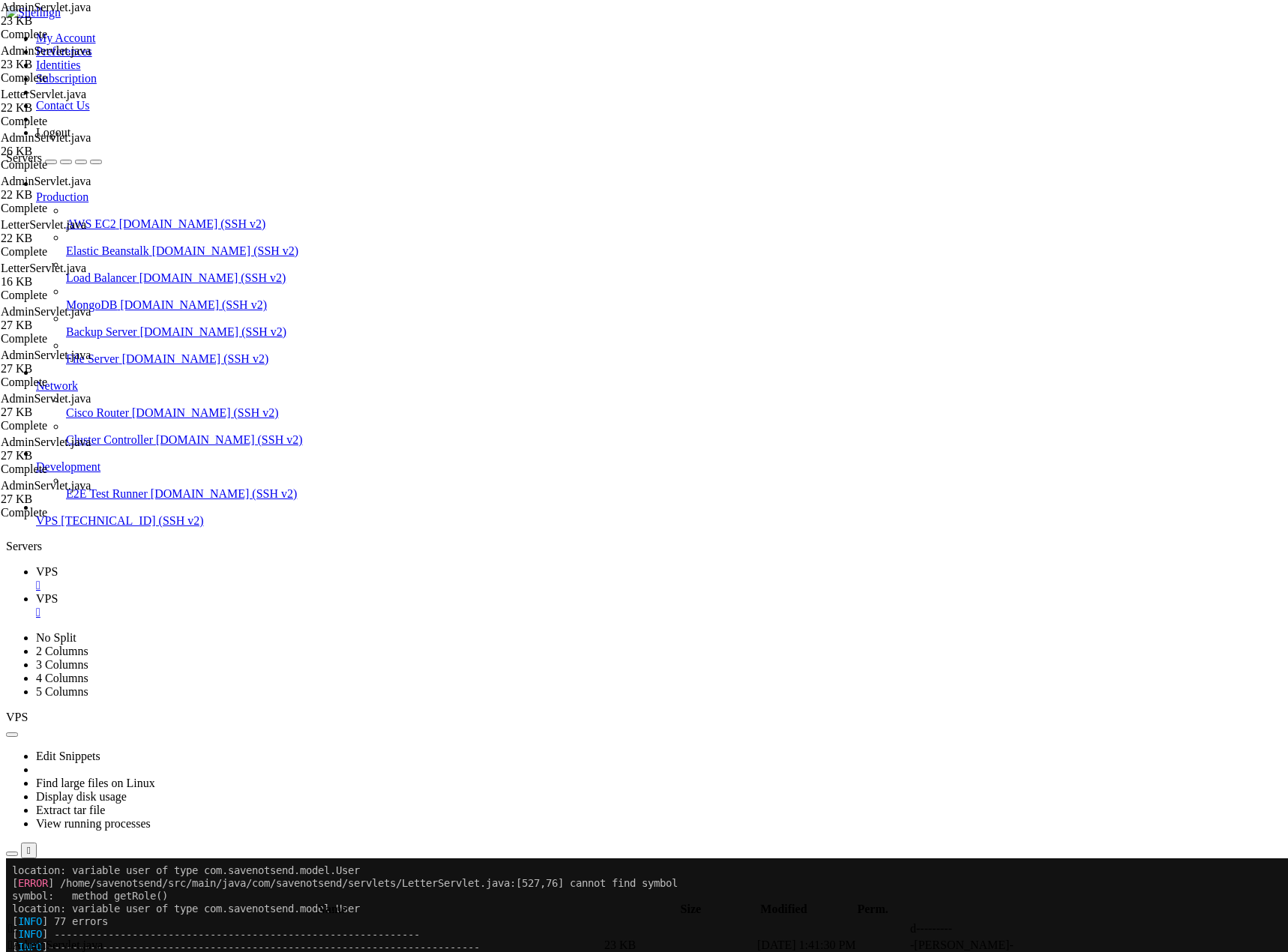 scroll, scrollTop: 57816, scrollLeft: 0, axis: vertical 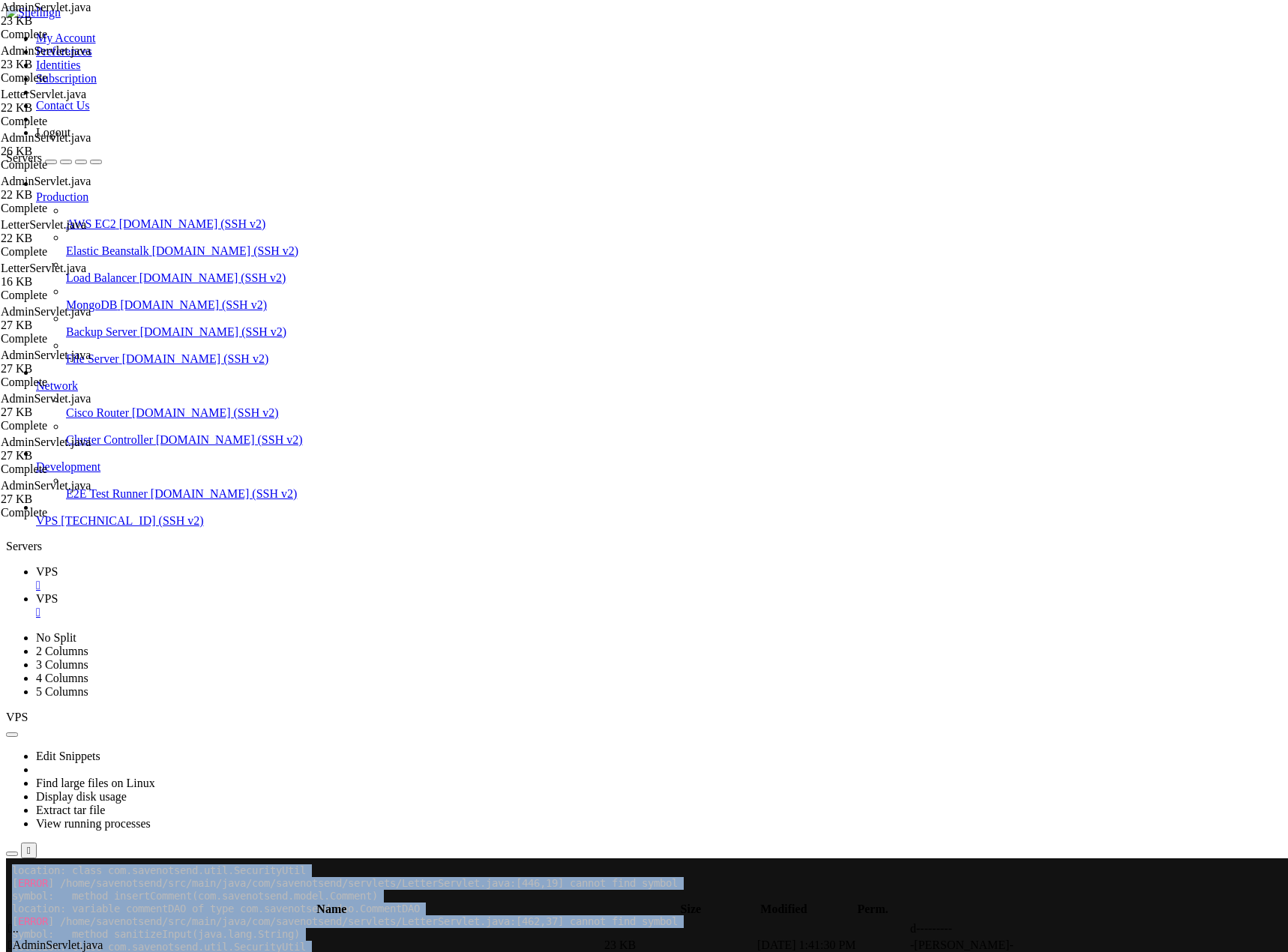 drag, startPoint x: 8, startPoint y: 1202, endPoint x: 466, endPoint y: 1211, distance: 458.08842 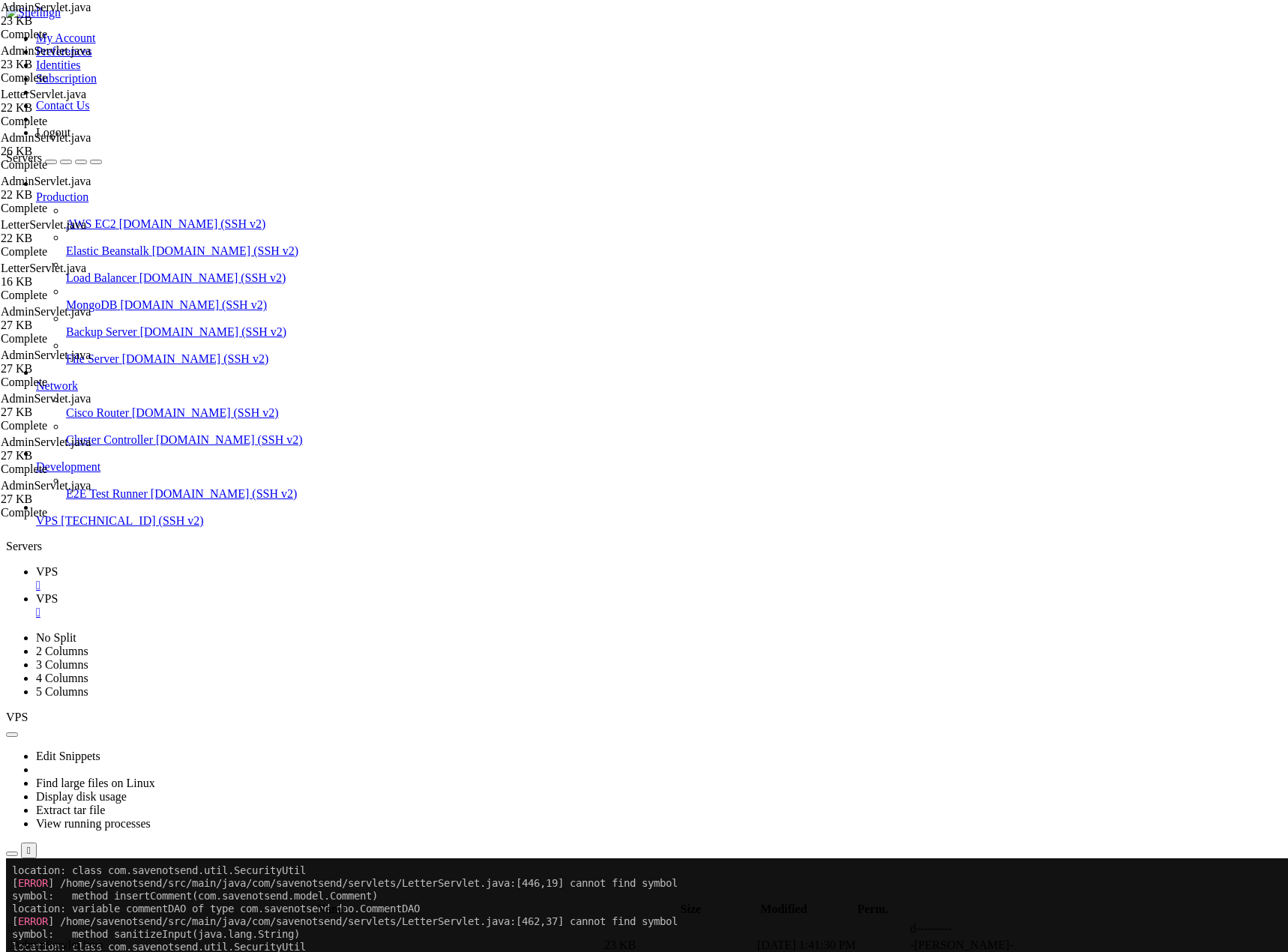 drag, startPoint x: 13, startPoint y: 1201, endPoint x: 449, endPoint y: 1224, distance: 436.606 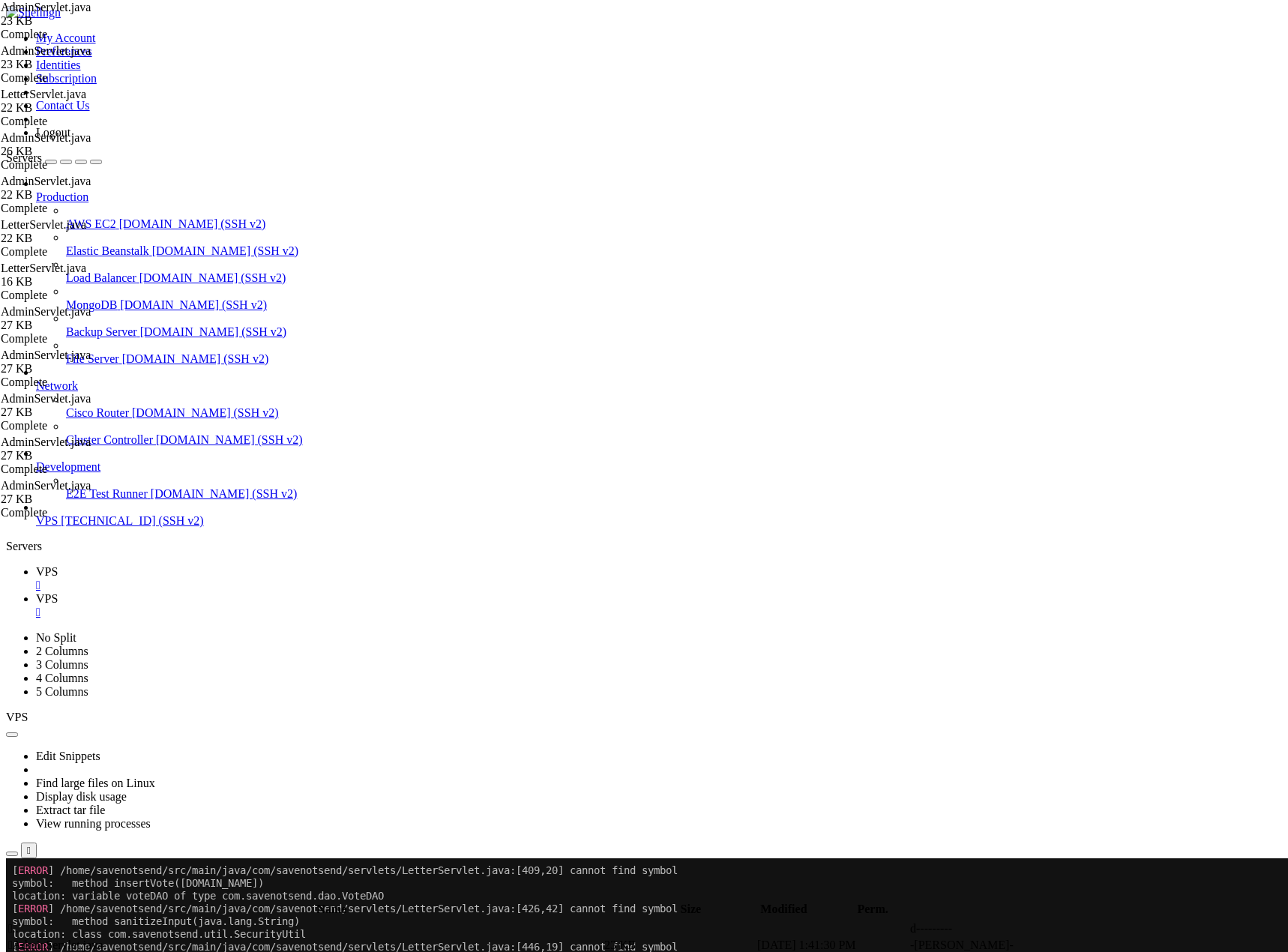 scroll, scrollTop: 57829, scrollLeft: 0, axis: vertical 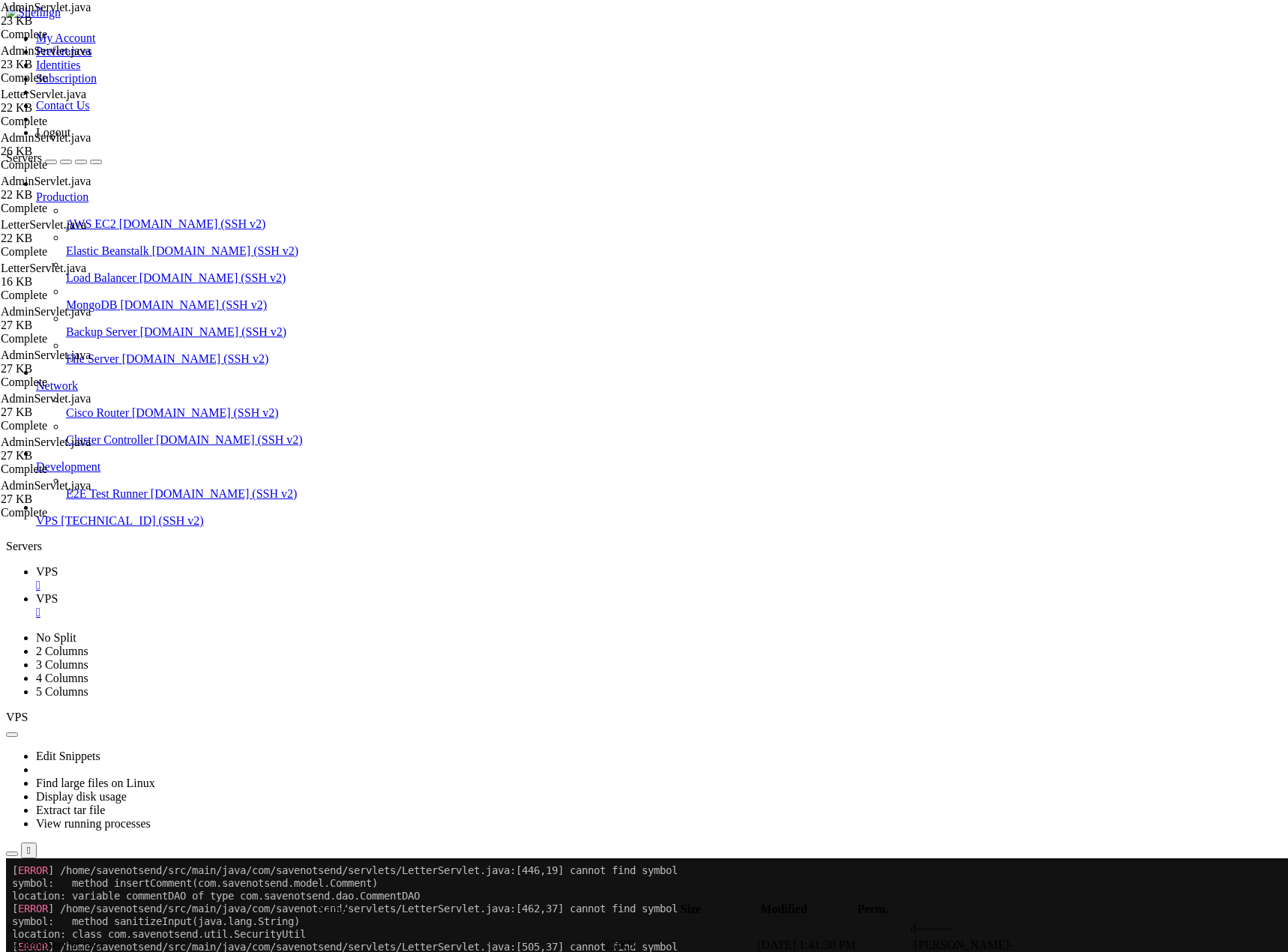 click on "VPS
" at bounding box center (659, 606) 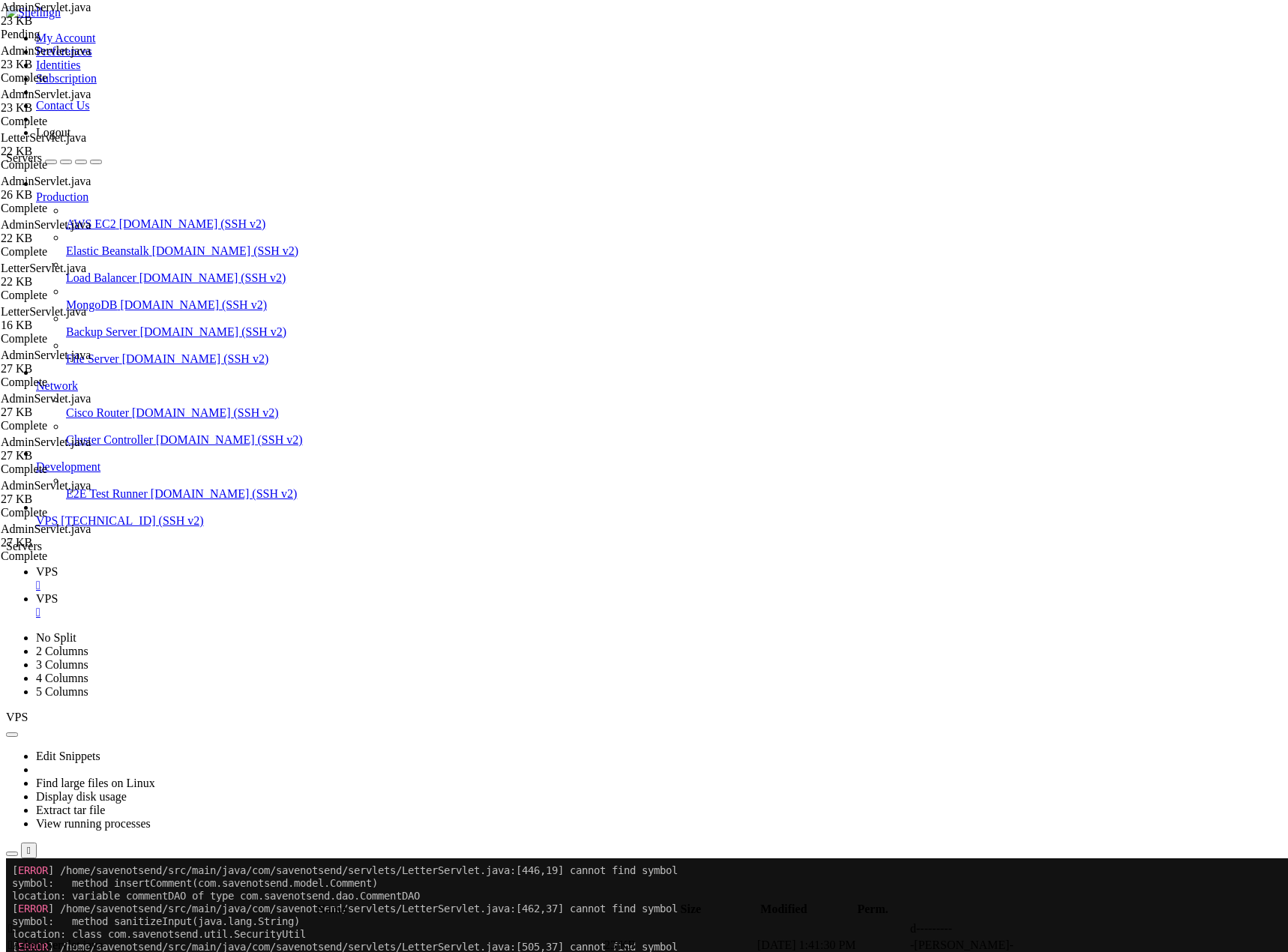 click on "Reconnect" at bounding box center (36, 1805) 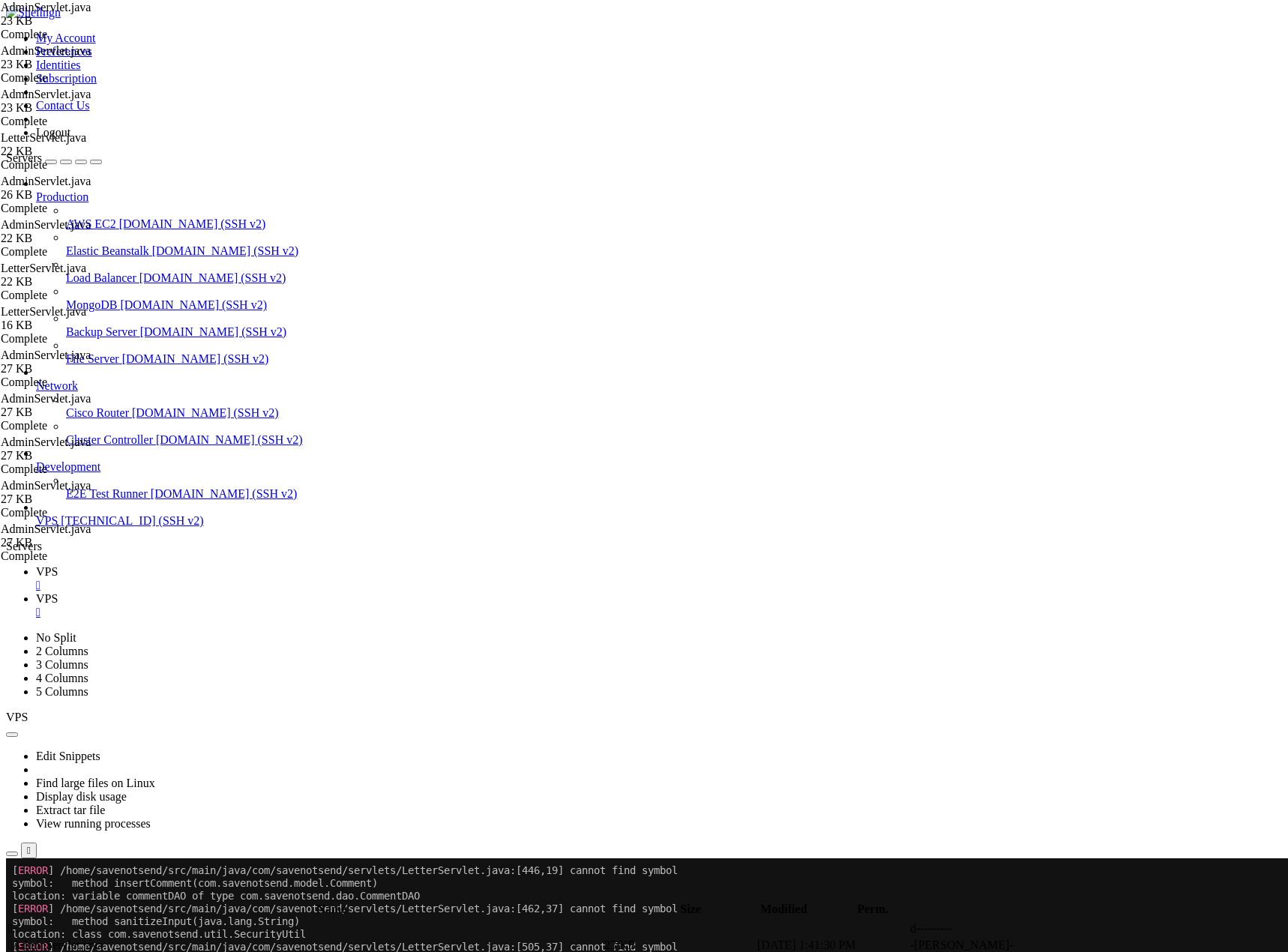 click on "package   com . savenotsend . servlets ; import   com . savenotsend . dao . UserDAO ; import   com . savenotsend . dao . CategoryDAO ; import   com . savenotsend . dao . CommentDAO ; import   com . savenotsend . dao . LetterDAO ; import   com . savenotsend . model . User ; import   com . savenotsend . model . Category ; import   com . savenotsend . model . Comment ; import   com . savenotsend . model . Letter ; import   com . savenotsend . util . EmailUtil ; import   com . savenotsend . util . SecurityUtil ; import   javax . servlet . ServletException ; import   javax . servlet . annotation . WebServlet ; import   javax . servlet . http . HttpServlet ; import   javax . servlet . http . HttpServletRequest ; import   javax . servlet . http . HttpServletResponse ; import   javax . servlet . http . HttpSession ; import   java . io . IOException ; import   java . sql . SQLException ; import   java . sql . Timestamp ; import   java . util . List ; import   java . util . UUID ; @ WebServlet ( "/admin" ) public" at bounding box center [655, 2297] 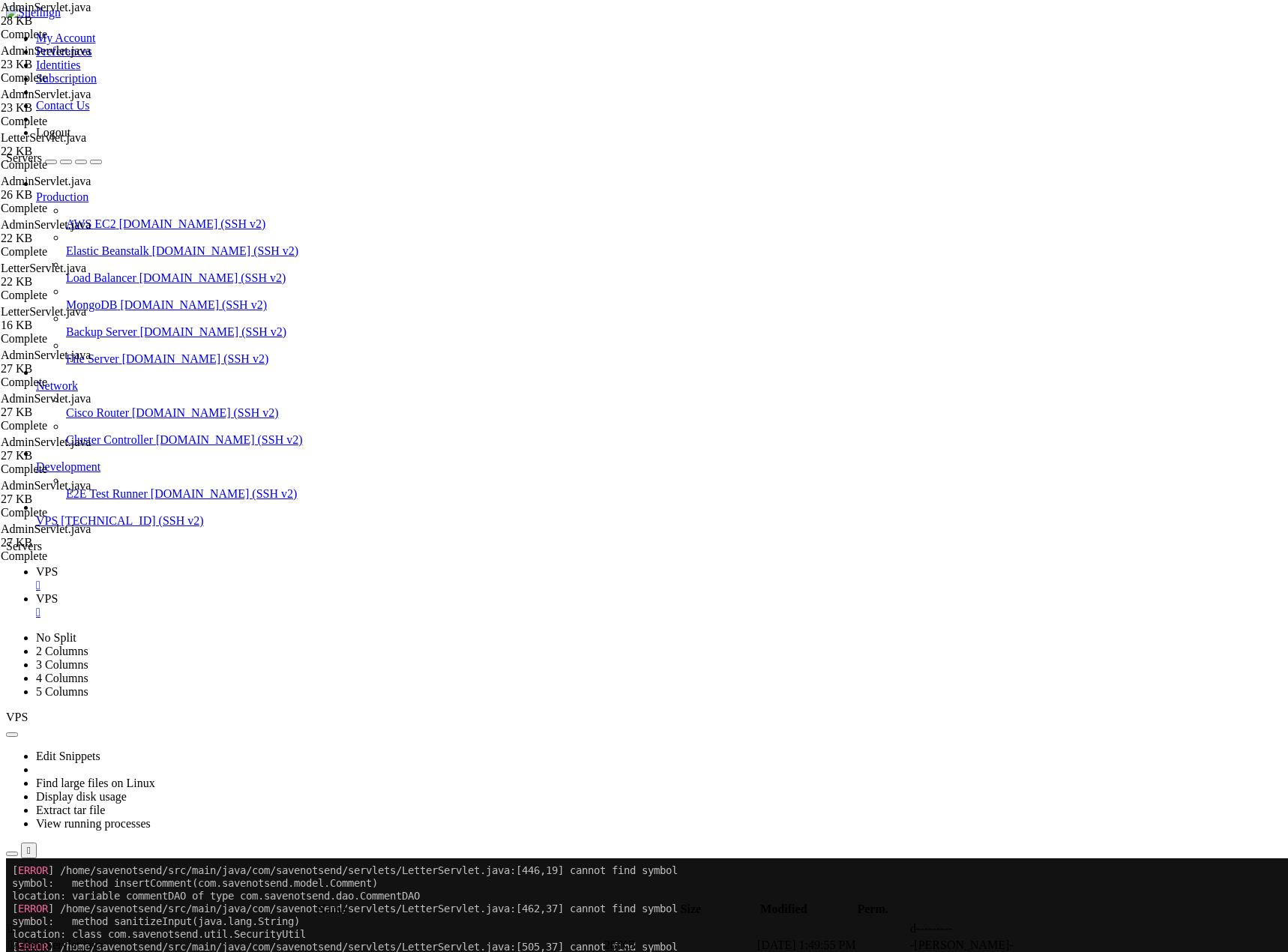 click on "VPS" at bounding box center (46, 571) 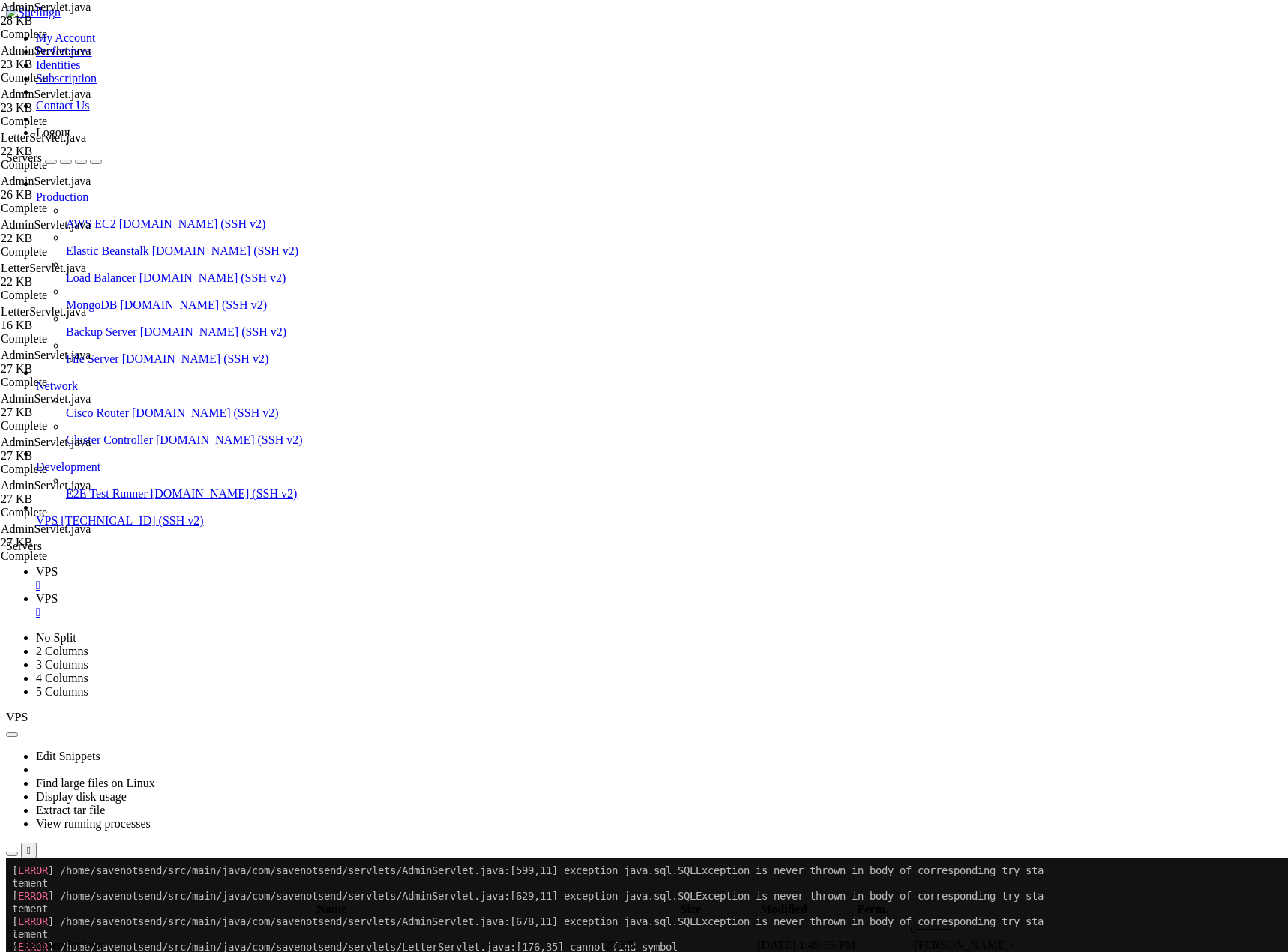 scroll, scrollTop: 61195, scrollLeft: 0, axis: vertical 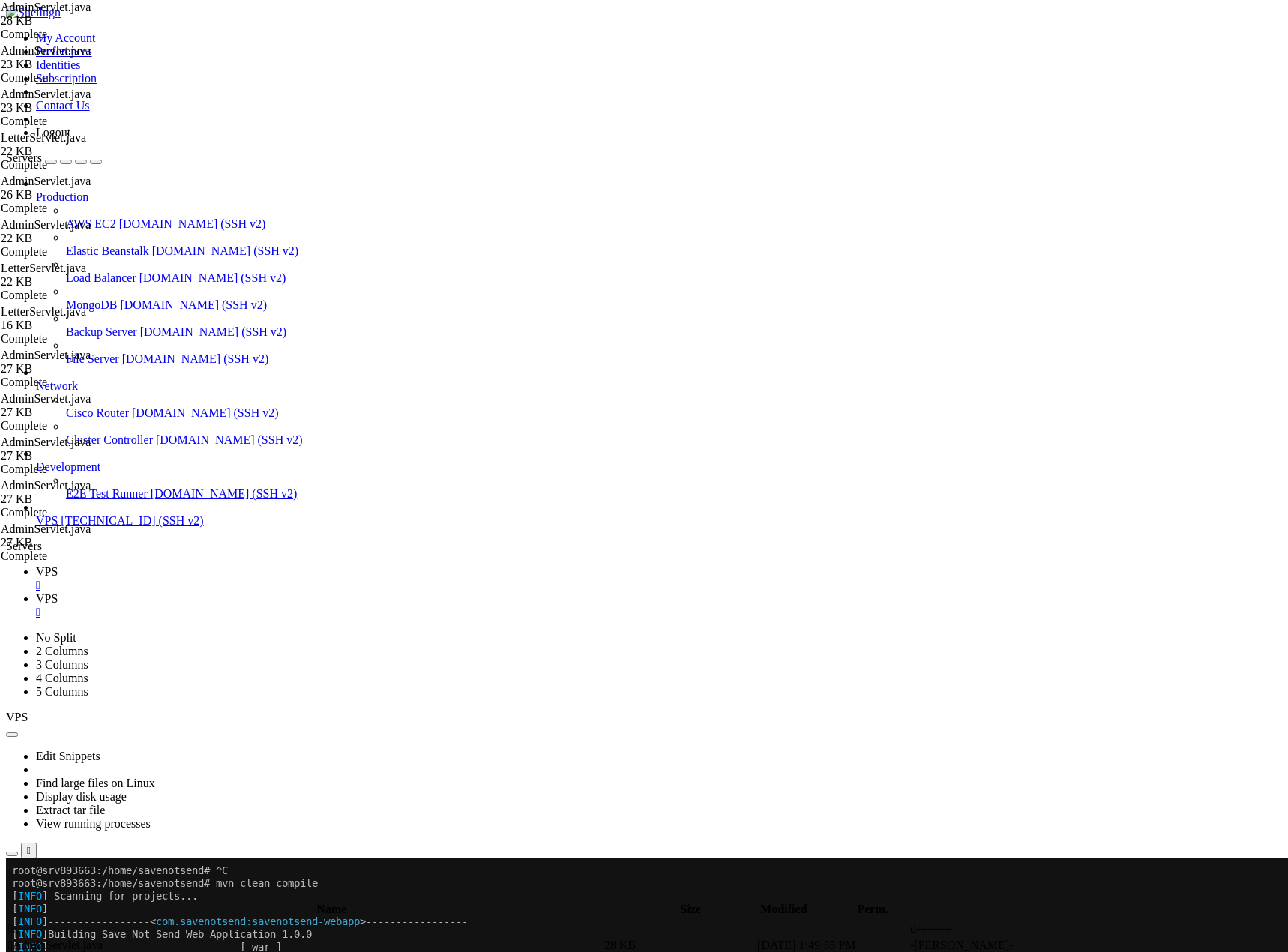 click on "VPS" at bounding box center [46, 598] 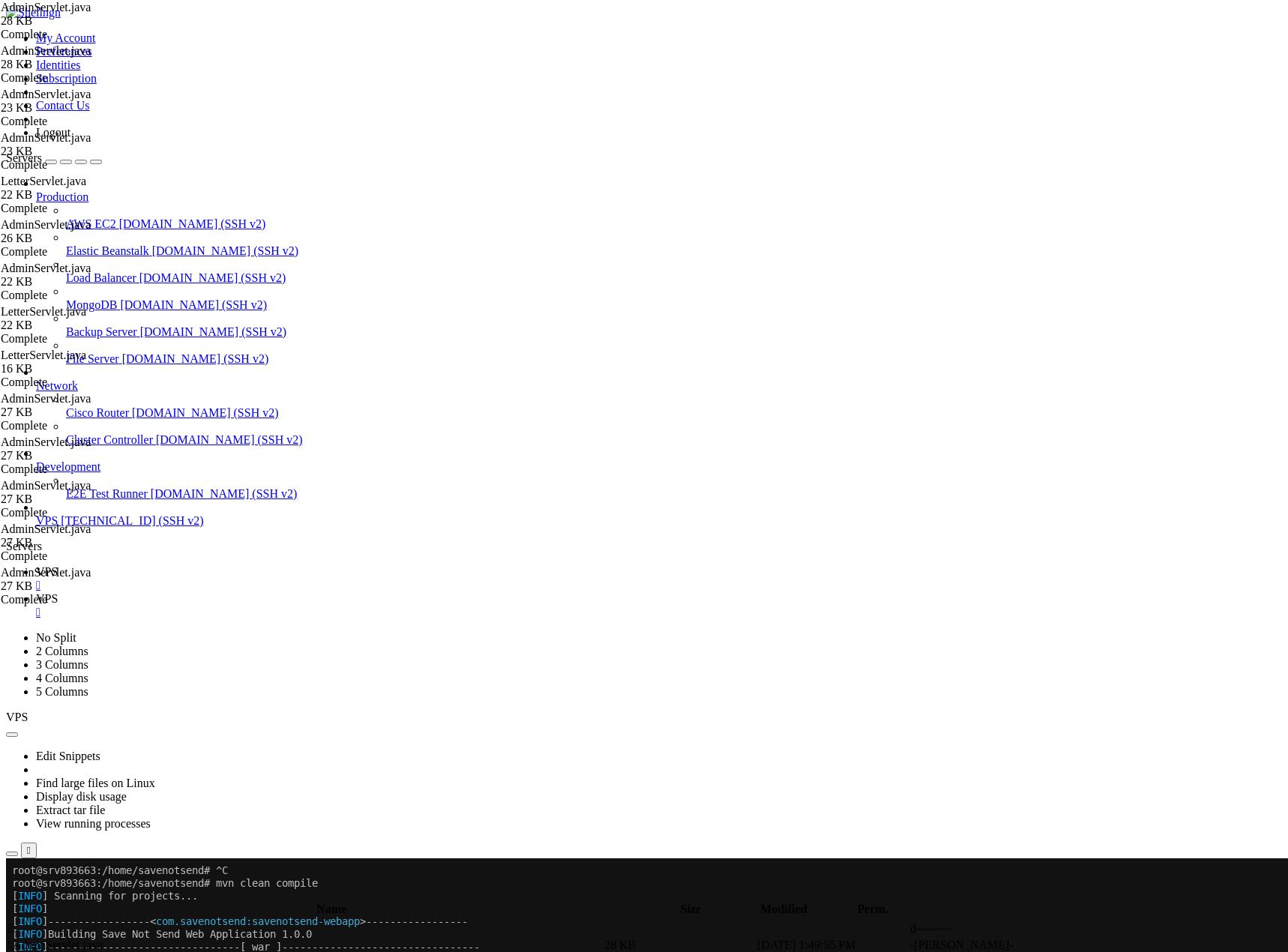 scroll, scrollTop: 1044, scrollLeft: 0, axis: vertical 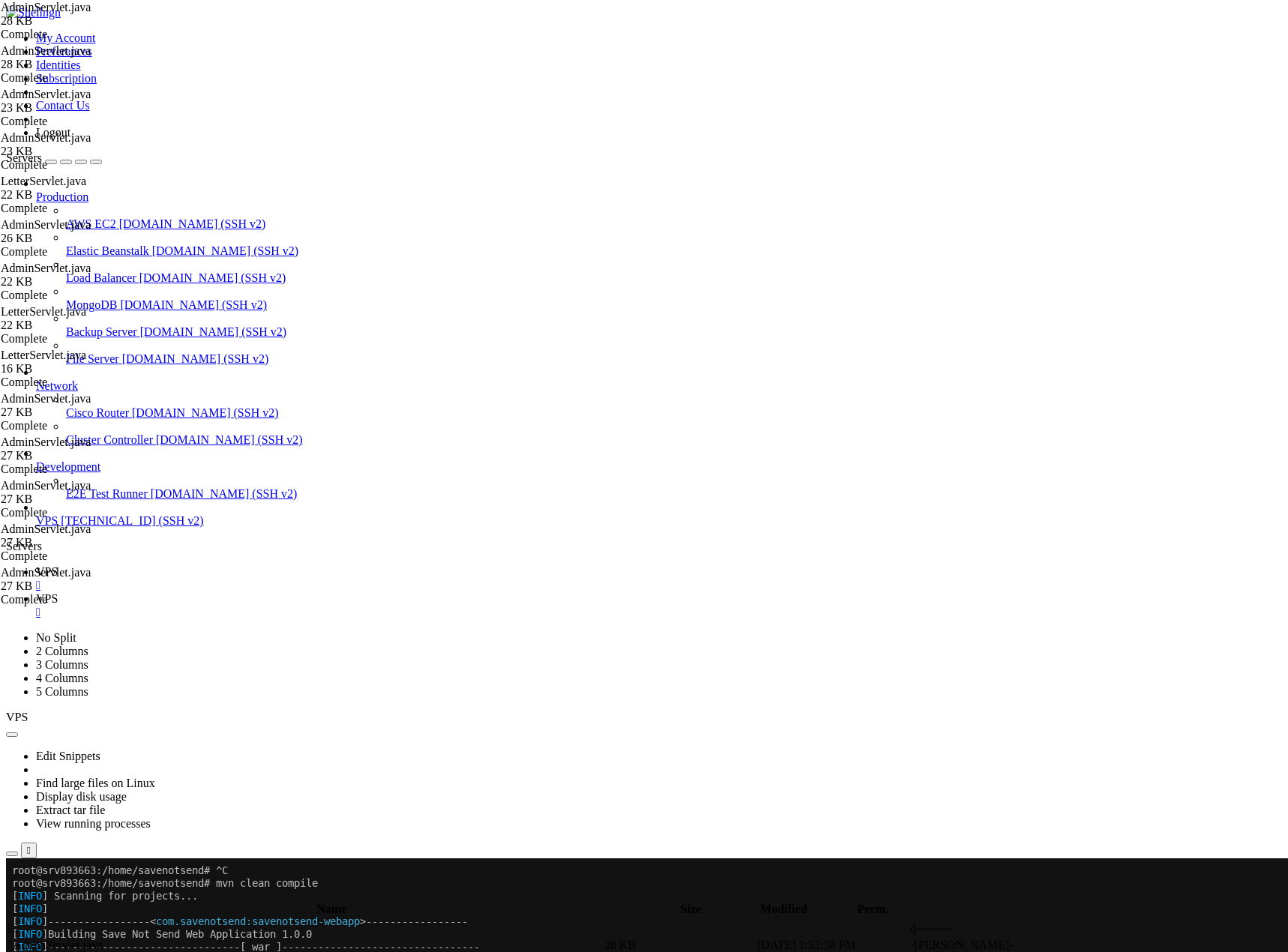 click on "VPS" at bounding box center (46, 571) 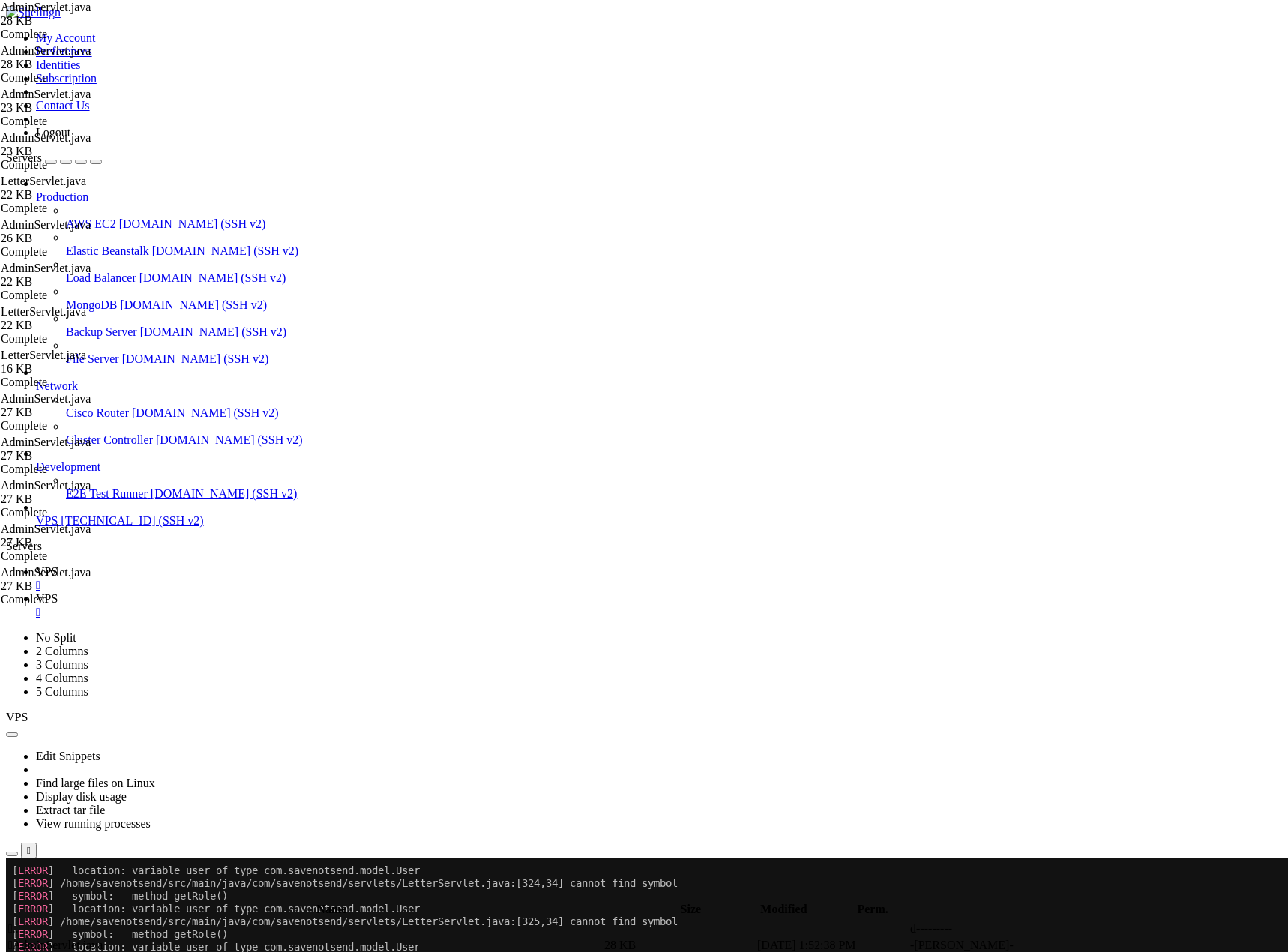 scroll, scrollTop: 67106, scrollLeft: 0, axis: vertical 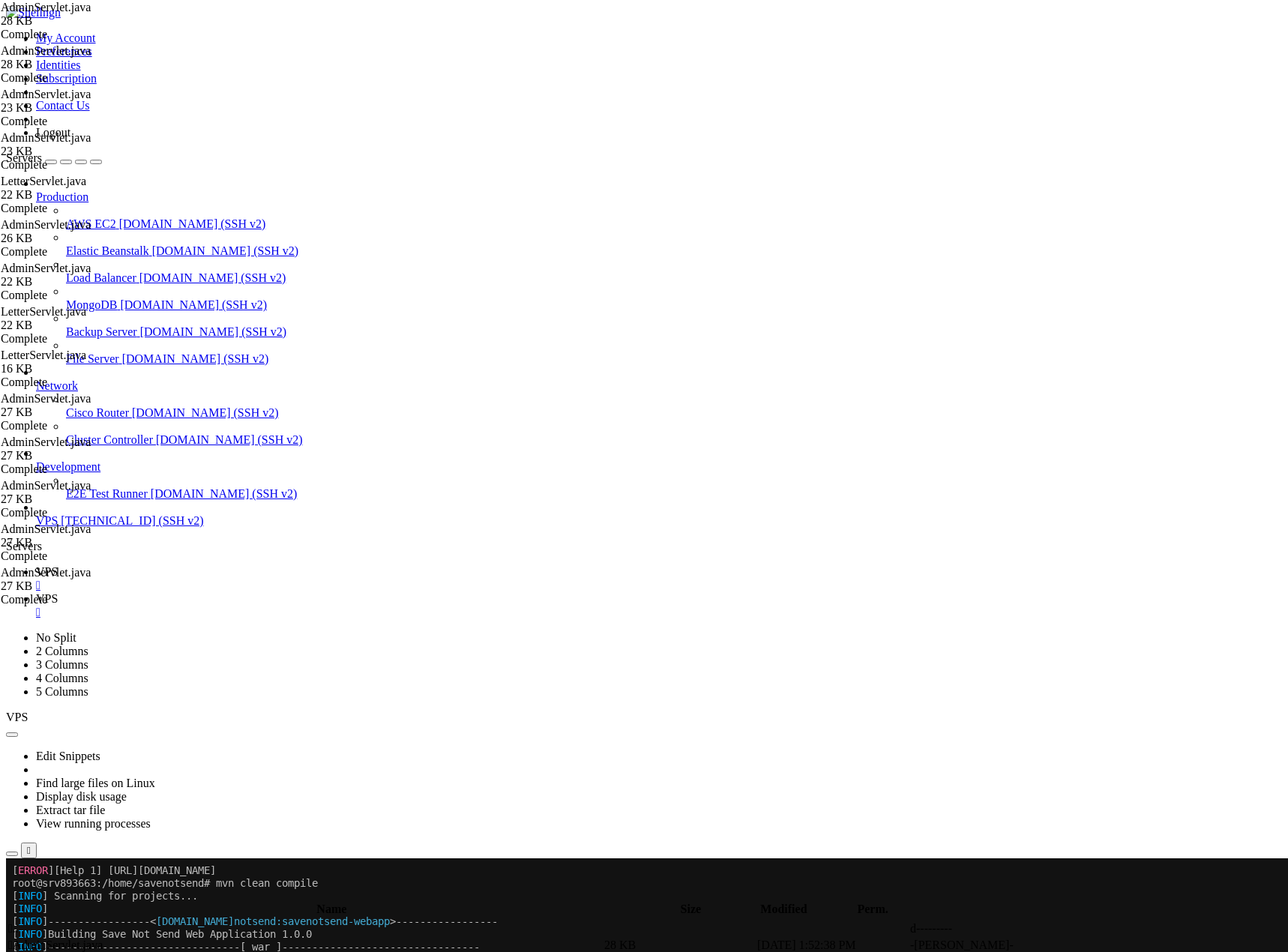 click at bounding box center [36, 598] 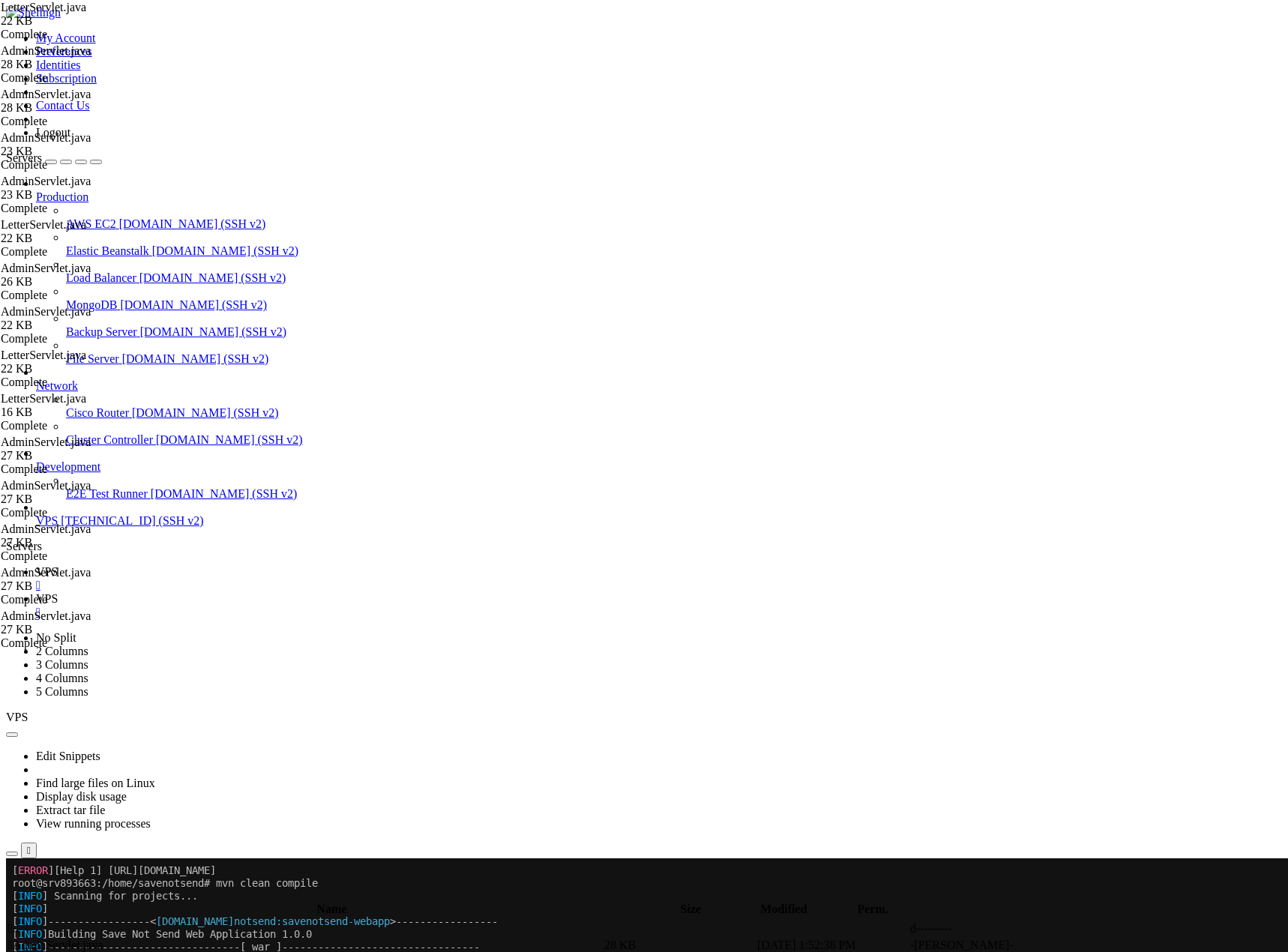 click on "package   com . savenotsend . servlets ; import   com . savenotsend . dao . LetterDAO ; import   com . savenotsend . dao . CategoryDAO ; import   com . savenotsend . dao . CommentDAO ; import   com . savenotsend . dao . VoteDAO ; import   com . savenotsend . dao . UserDAO ; import   com . savenotsend . model . Letter ; import   com . savenotsend . model . Category ; import   com . savenotsend . model . Comment ; import   com . savenotsend . model . Vote ; import   com . savenotsend . model . User ; import   com . savenotsend . util . EmailUtil ; import   com . savenotsend . util . SecurityUtil ; import   javax . servlet . ServletException ; import   javax . servlet . annotation . WebServlet ; import   javax . servlet . http . HttpServlet ; import   javax . servlet . http . HttpServletRequest ; import   javax . servlet . http . HttpServletResponse ; import   javax . servlet . http . HttpSession ; import   java . io . IOException ; import   java . sql . SQLException ; import   java . sql . Timestamp ; import" at bounding box center (655, 2297) 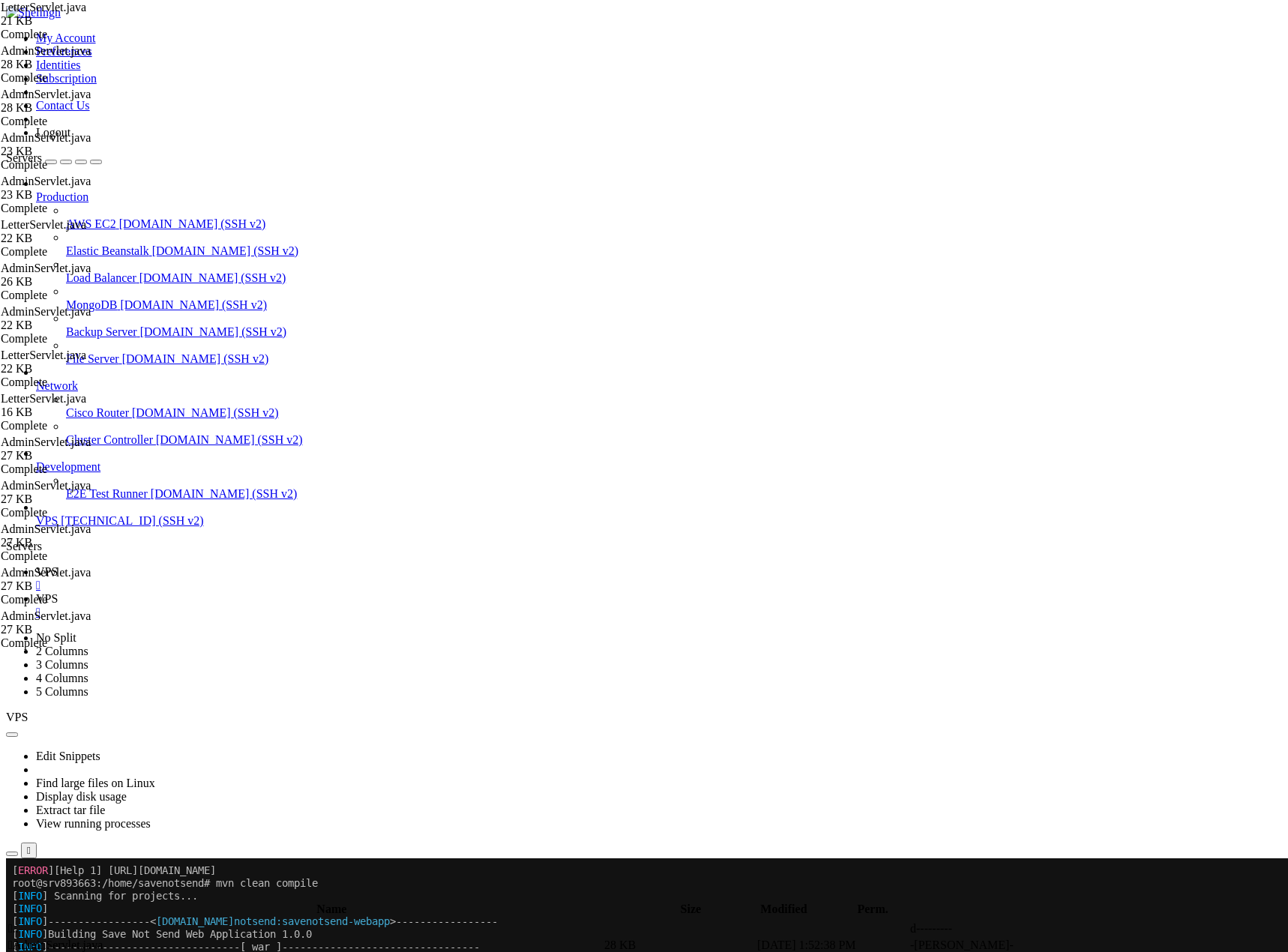 click on "VPS" at bounding box center [46, 571] 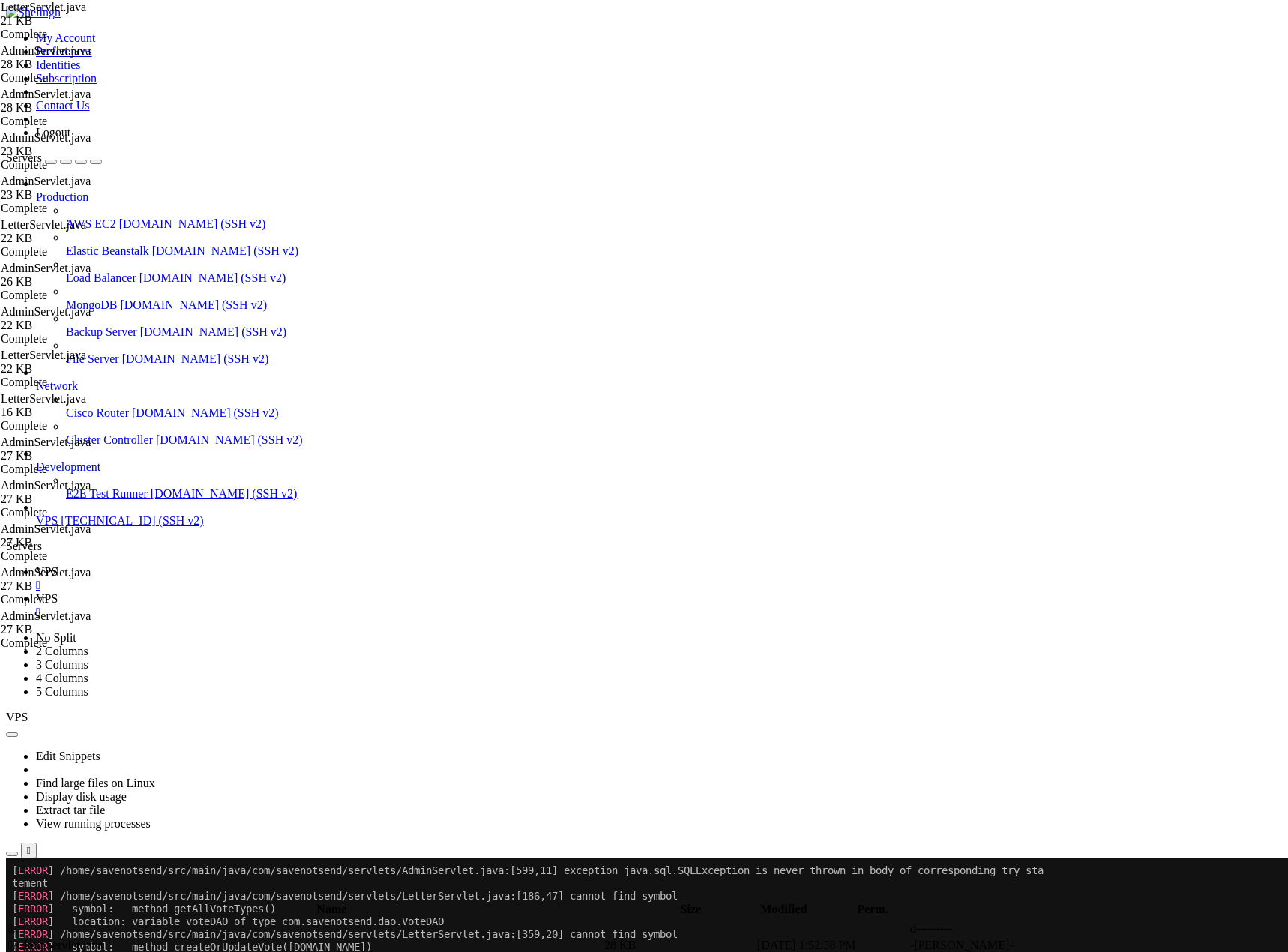 scroll, scrollTop: 72255, scrollLeft: 0, axis: vertical 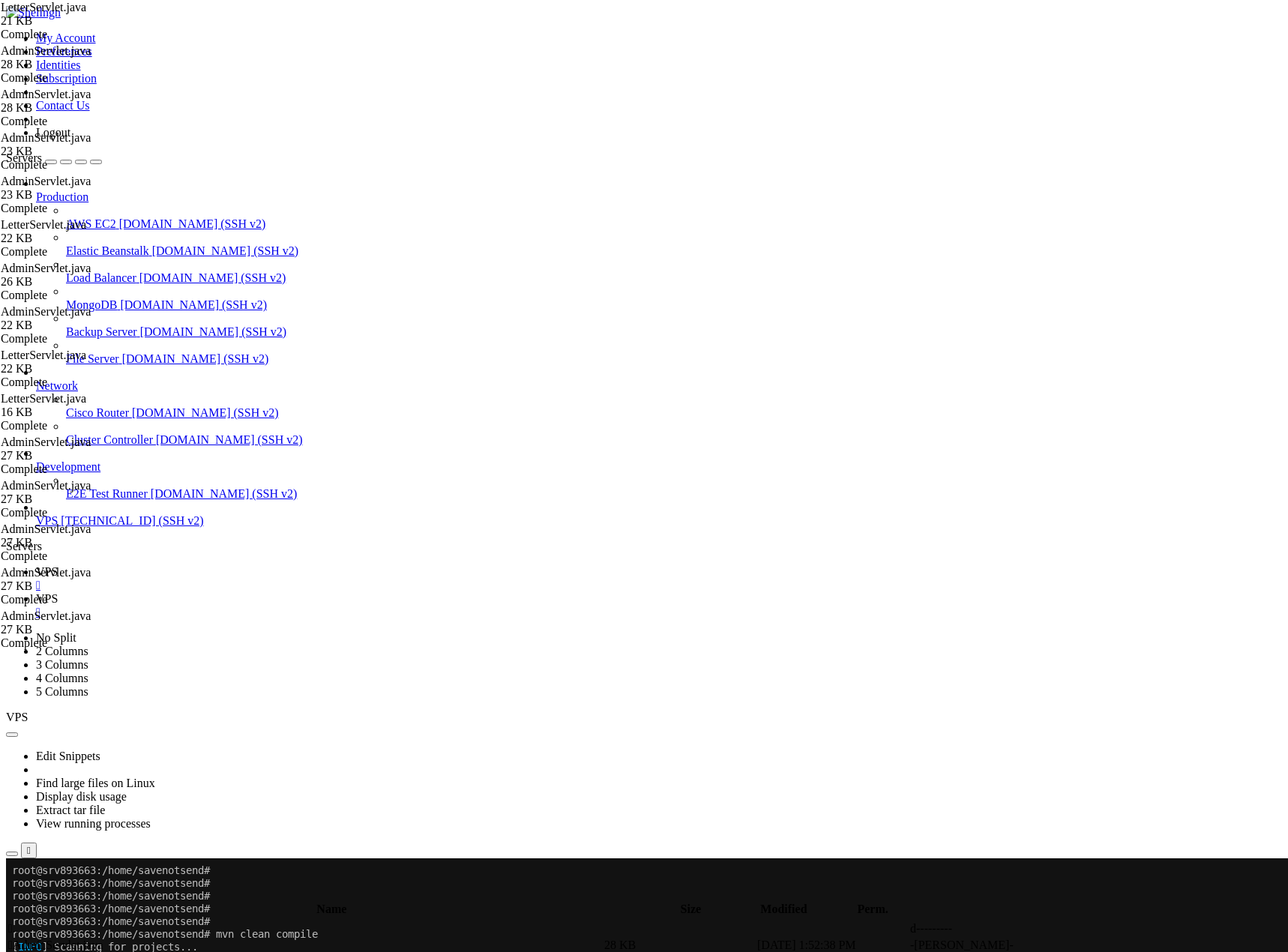 click on "VPS" at bounding box center [46, 598] 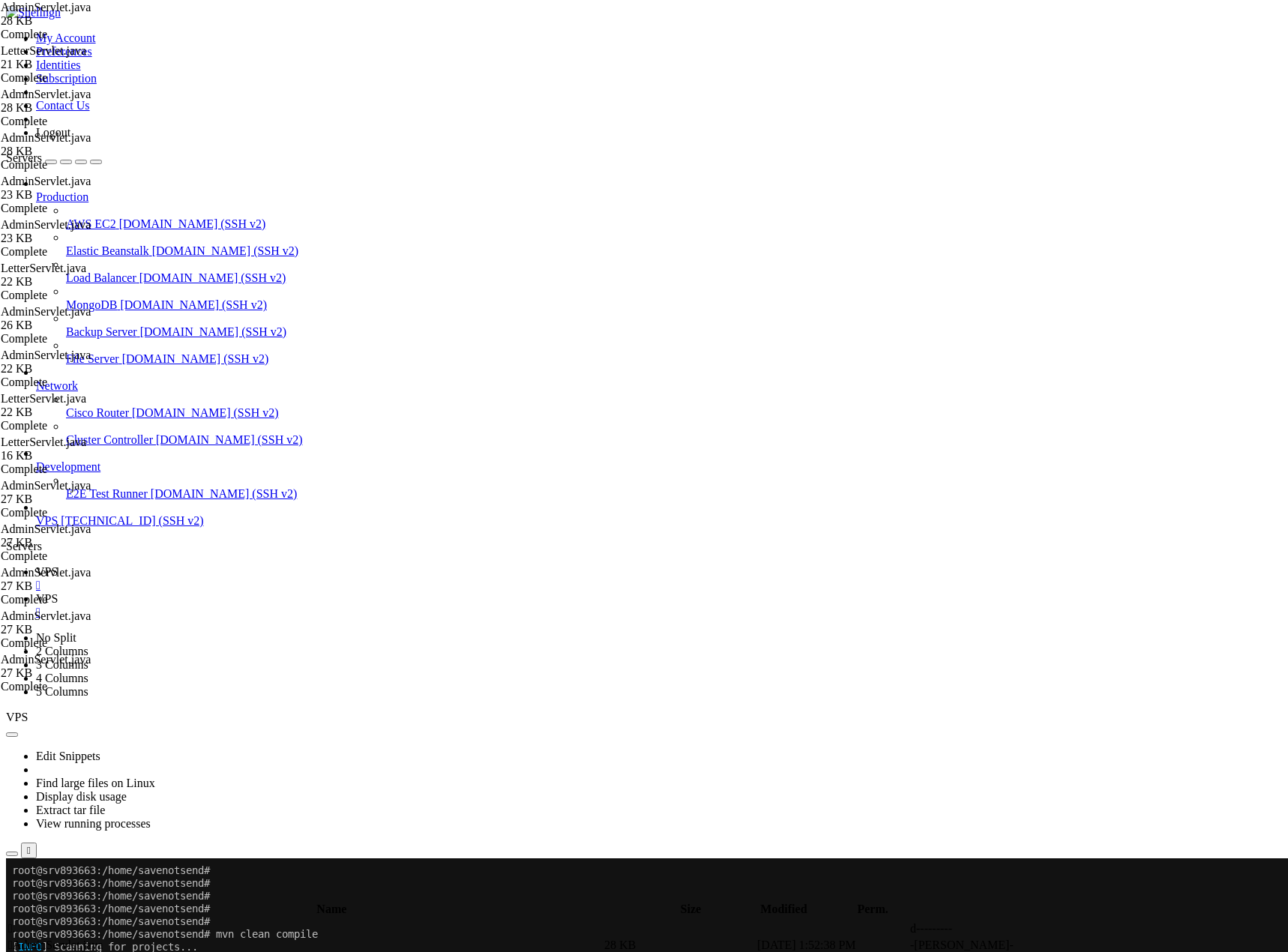 click on "package   com . savenotsend . servlets ; import   com . savenotsend . dao . * ; import   com . savenotsend . model . * ; import   com . savenotsend . util . EmailUtil ; import   com . savenotsend . util . ValidationUtil ; import   javax . servlet . ServletException ; import   javax . servlet . http . HttpServlet ; import   javax . servlet . http . HttpServletRequest ; import   javax . servlet . http . HttpServletResponse ; import   javax . servlet . http . HttpSession ; import   java . io . IOException ; import   java . sql . SQLException ; import   java . util . List ; /**  * Servlet for handling admin operations  */ public   class   AdminServlet   extends   HttpServlet   {       private   LetterDAO   letterDAO ;       private   UserDAO   userDAO ;       private   CategoryDAO   categoryDAO ;       private   CommentDAO   commentDAO ;       private   EmailUtil   emailUtil ;            @ Override       public   void   init ( )   throws   ServletException   {             letterDAO   =   new   LetterDAO ( ) ;" at bounding box center (655, 2297) 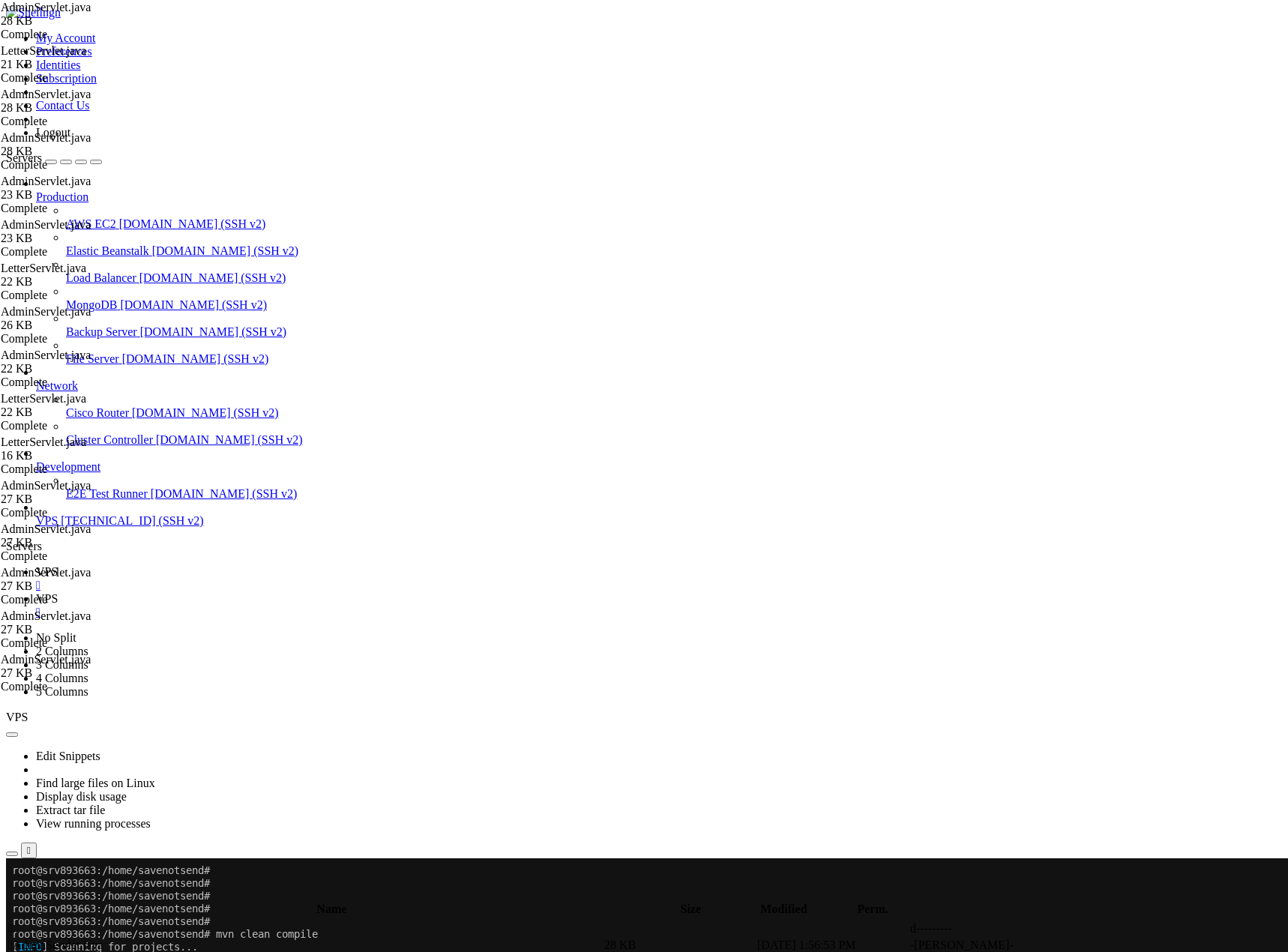 click on "VPS" at bounding box center (46, 571) 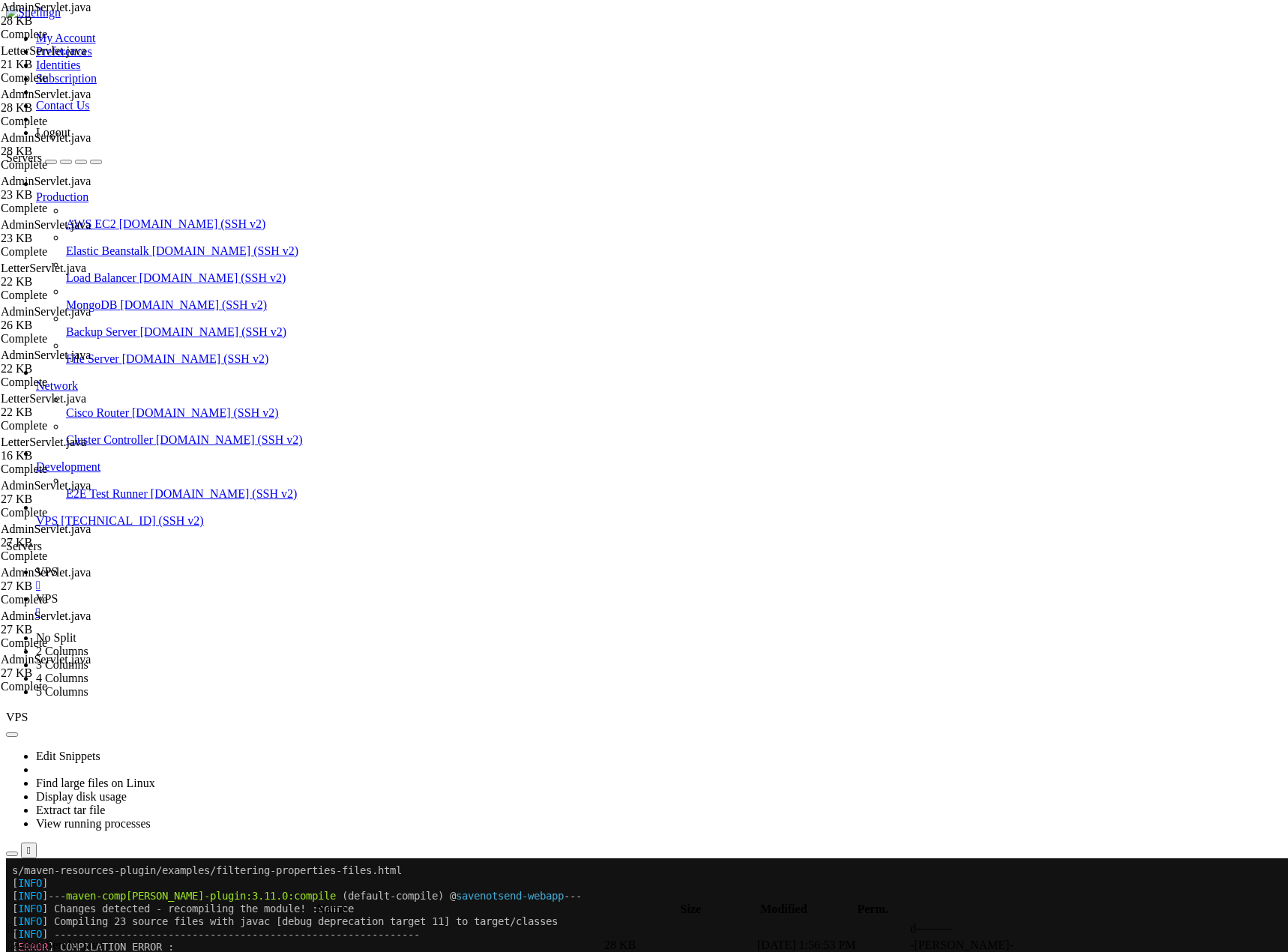 scroll, scrollTop: 72968, scrollLeft: 0, axis: vertical 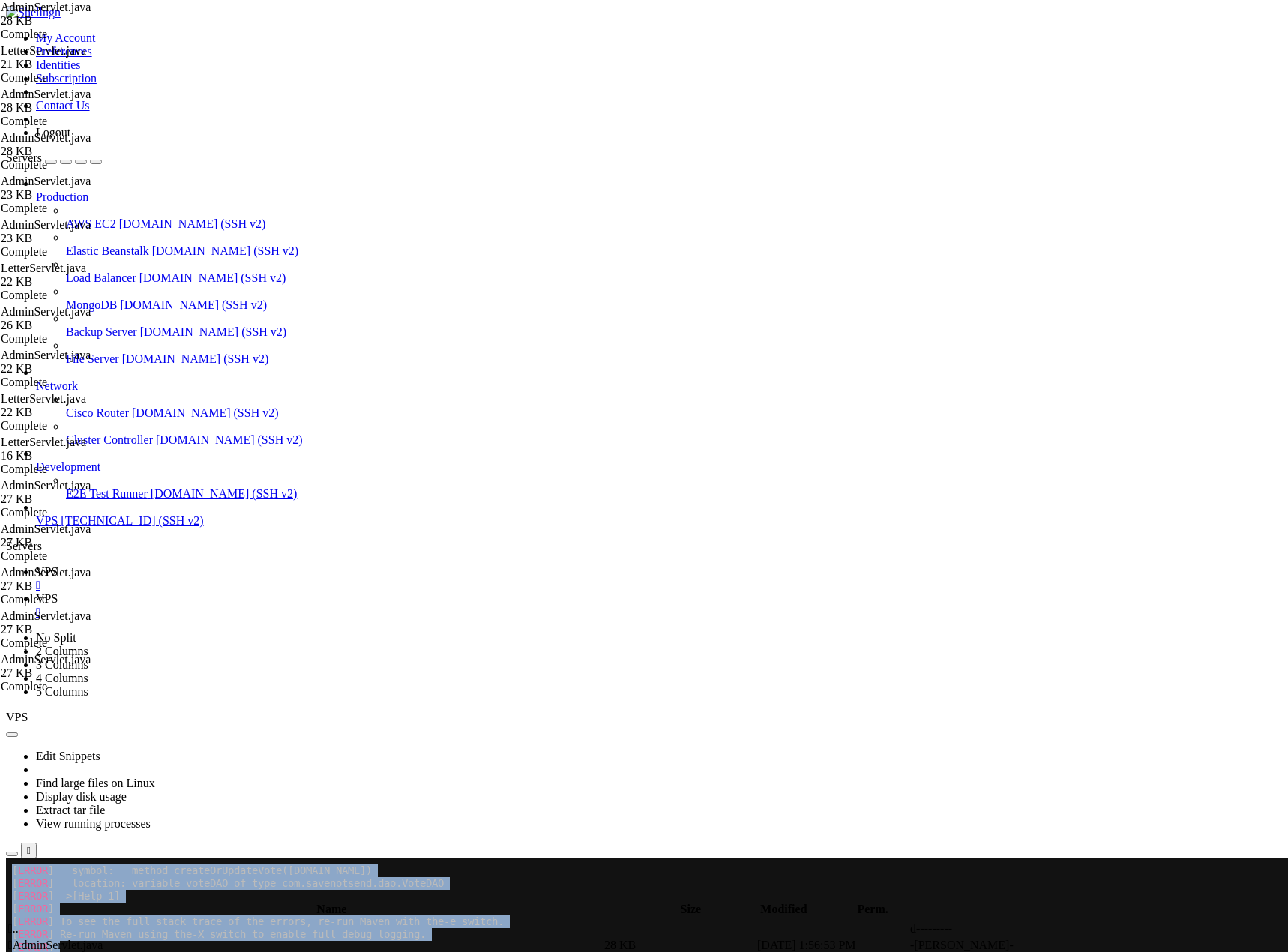 drag, startPoint x: 10, startPoint y: 1328, endPoint x: 43, endPoint y: 1337, distance: 34.205263 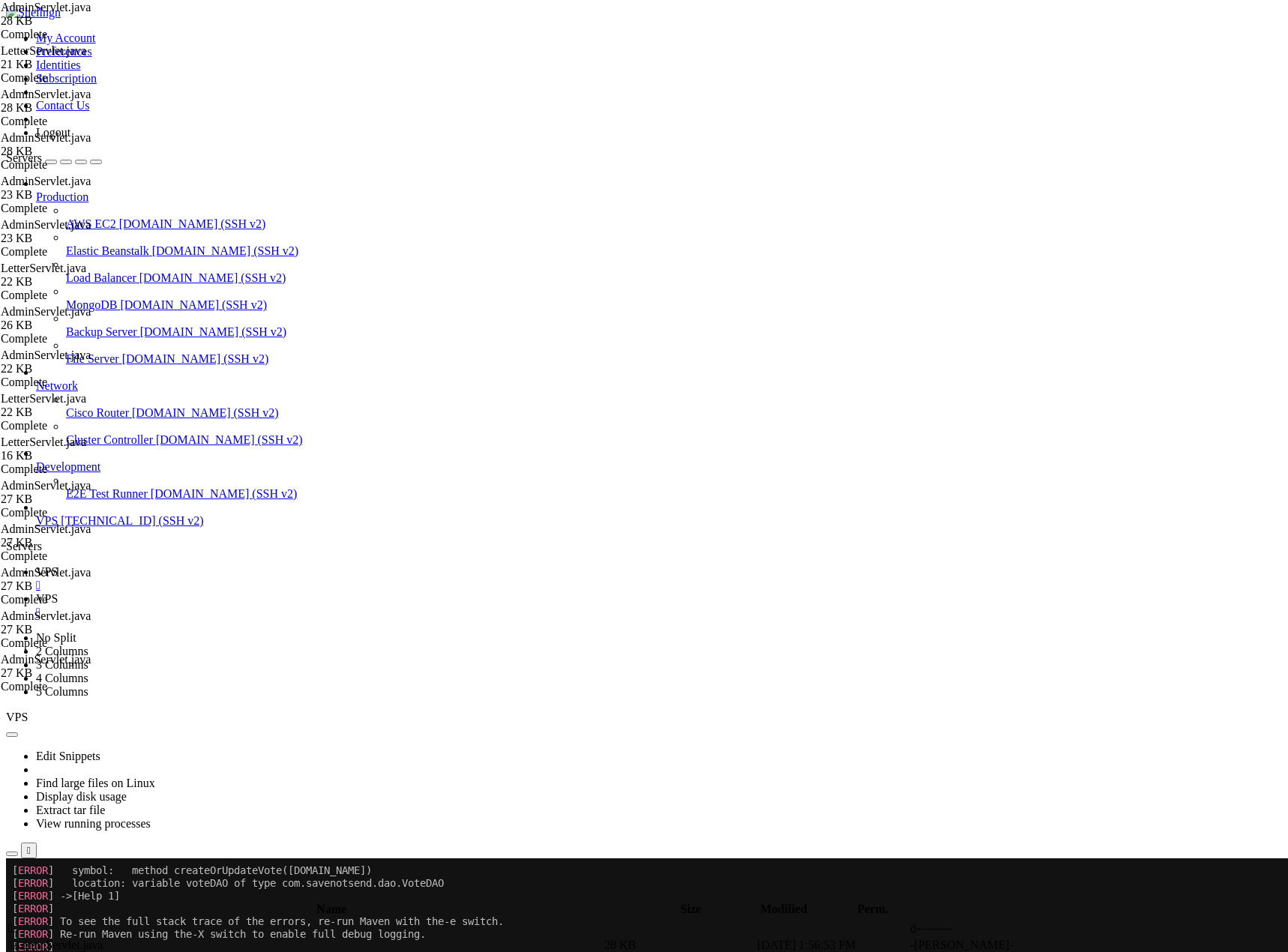 drag, startPoint x: 11, startPoint y: 1328, endPoint x: 440, endPoint y: 1349, distance: 429.5137 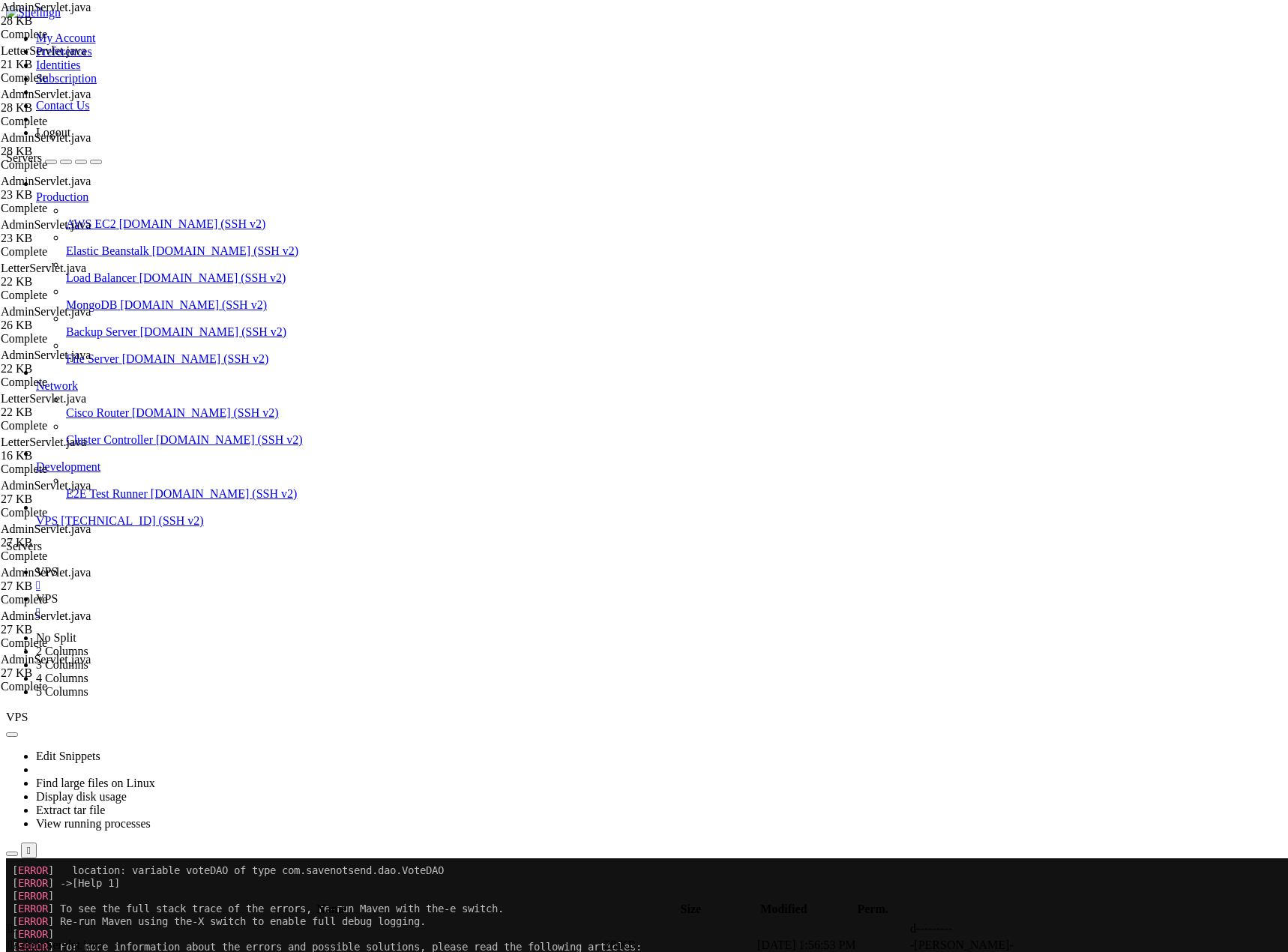 click on "VPS" at bounding box center (46, 598) 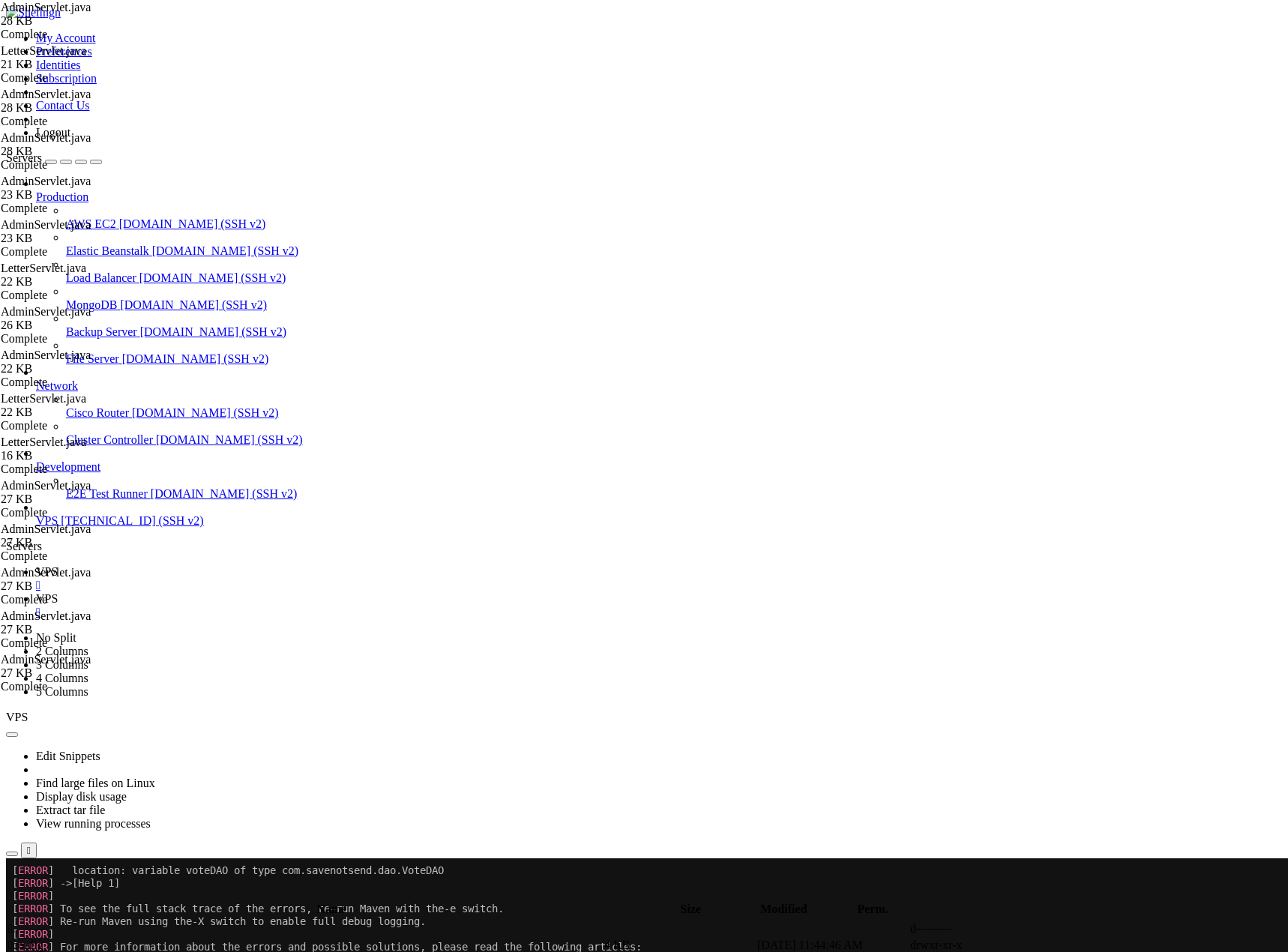 click on "  dao" at bounding box center [19, 961] 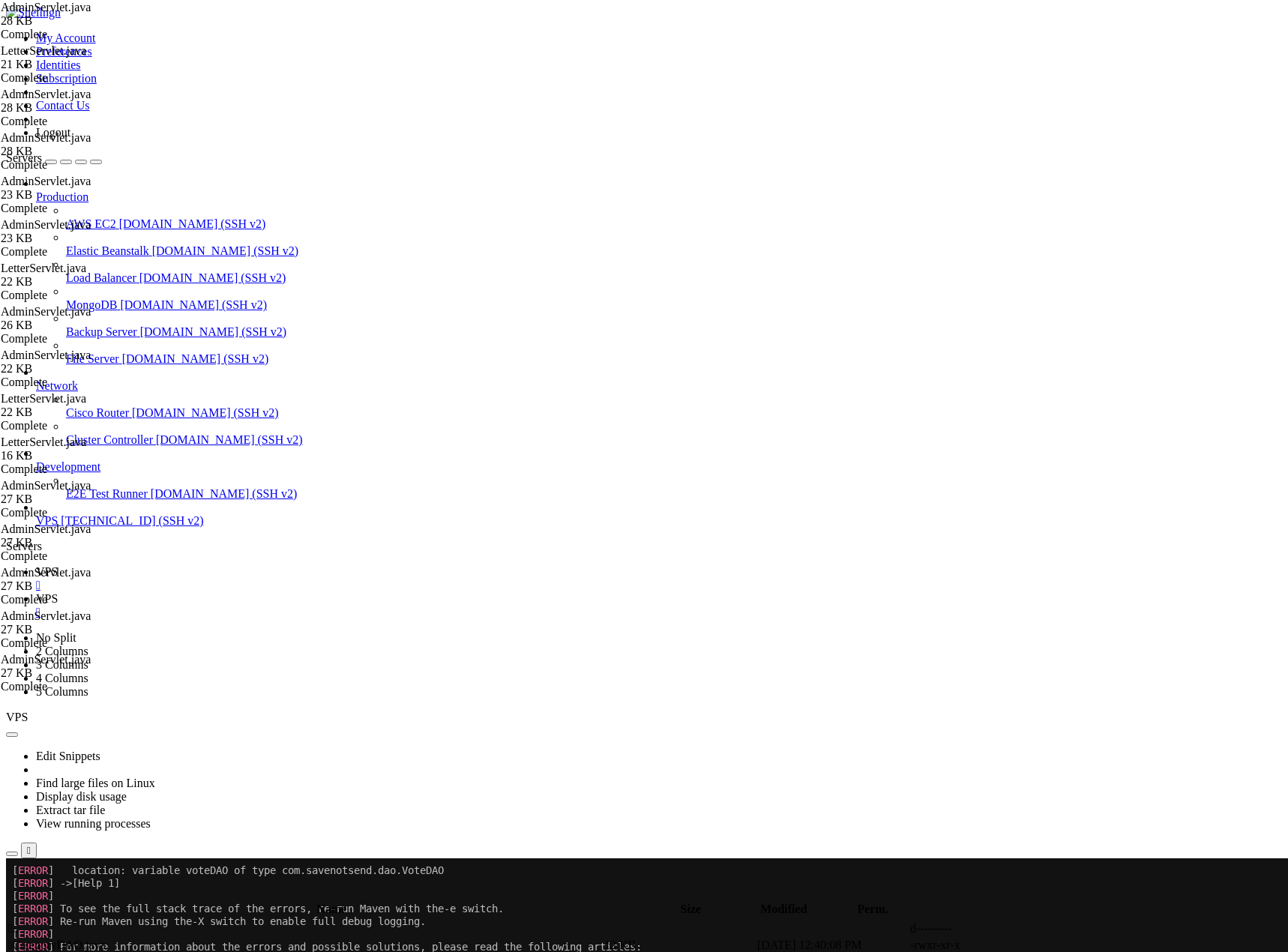 click at bounding box center [1063, 1011] 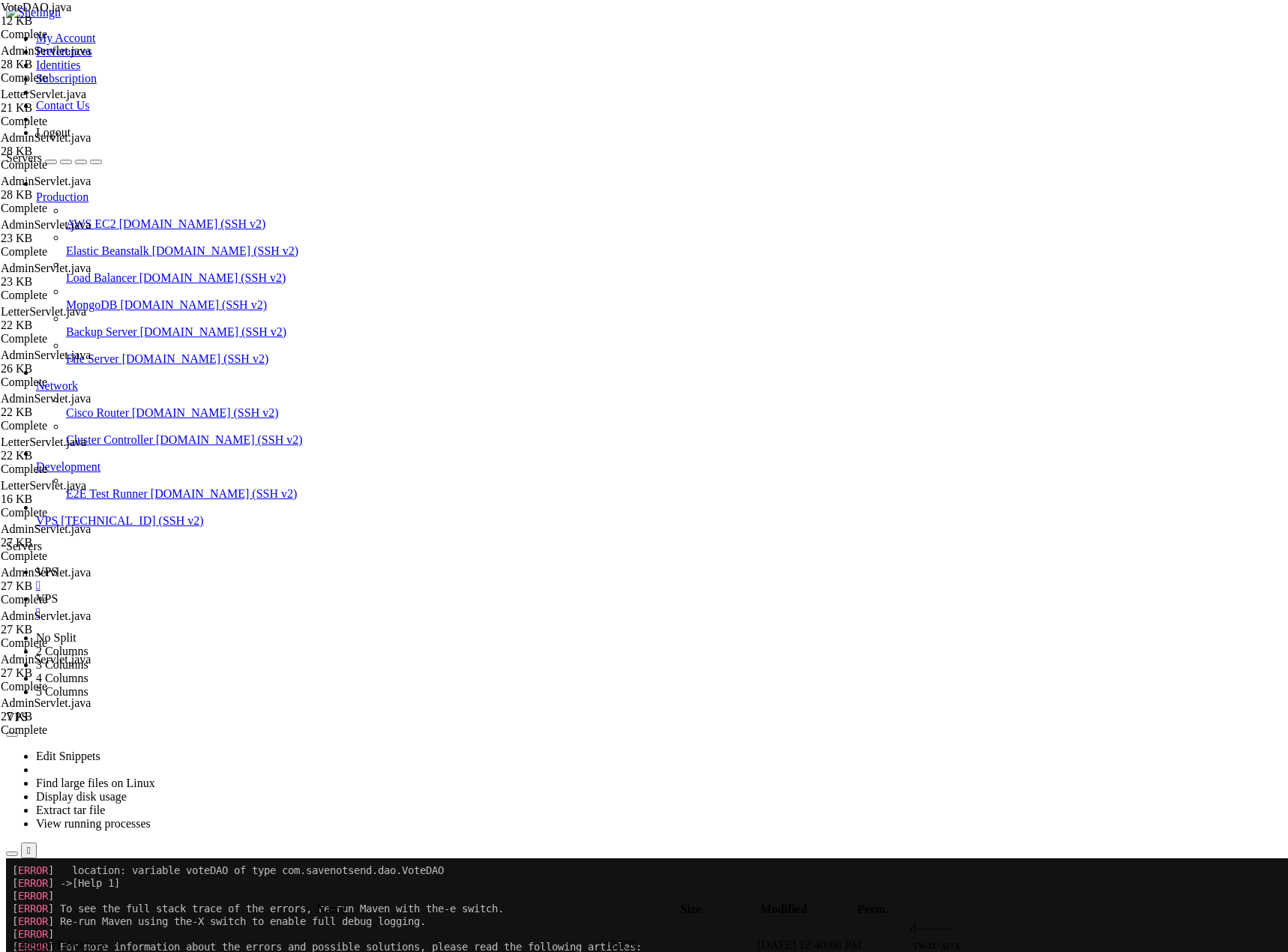 click on "package   com . savenotsend . dao ; import   com . savenotsend . model . Vote ; import   com . savenotsend . model . VoteType ; import   com . savenotsend . util . DatabaseConnection ; import   java . sql . * ; import   java . util . ArrayList ; import   java . util . HashMap ; import   java . util . List ; import   java . util . Map ; public   class   VoteDAO   {             /**        * Add a new vote for a letter        *  @param  vote Vote object containing userID, letterID, and voteID        *  @return  true if vote was added successfully, false otherwise        */       public   boolean   addVote ( Vote   vote )   {             String   sql   =   "INSERT INTO votes (user_id, letter_id, vote_id, date_created) VALUES (?, ?, ?, NOW())" ;                         try   ( Connection   conn   =   DatabaseConnection . getConnection ( ) ;                     PreparedStatement   stmt   =   conn . prepareStatement ( sql ))   {                                     stmt . setInt ( 1 ,  vote . getUserID ( )) ;       ." at bounding box center (655, 2297) 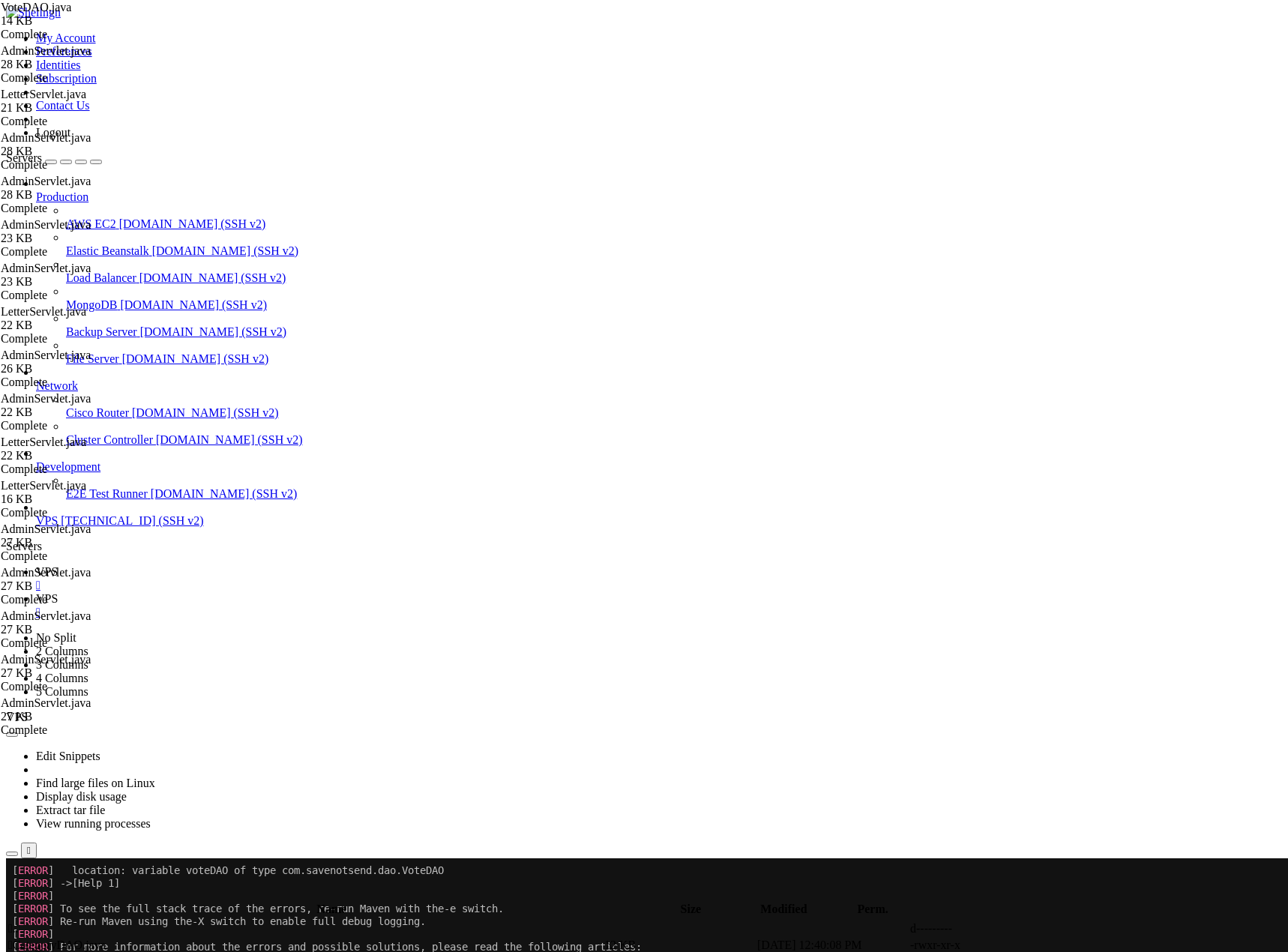 click on "VPS" at bounding box center [46, 571] 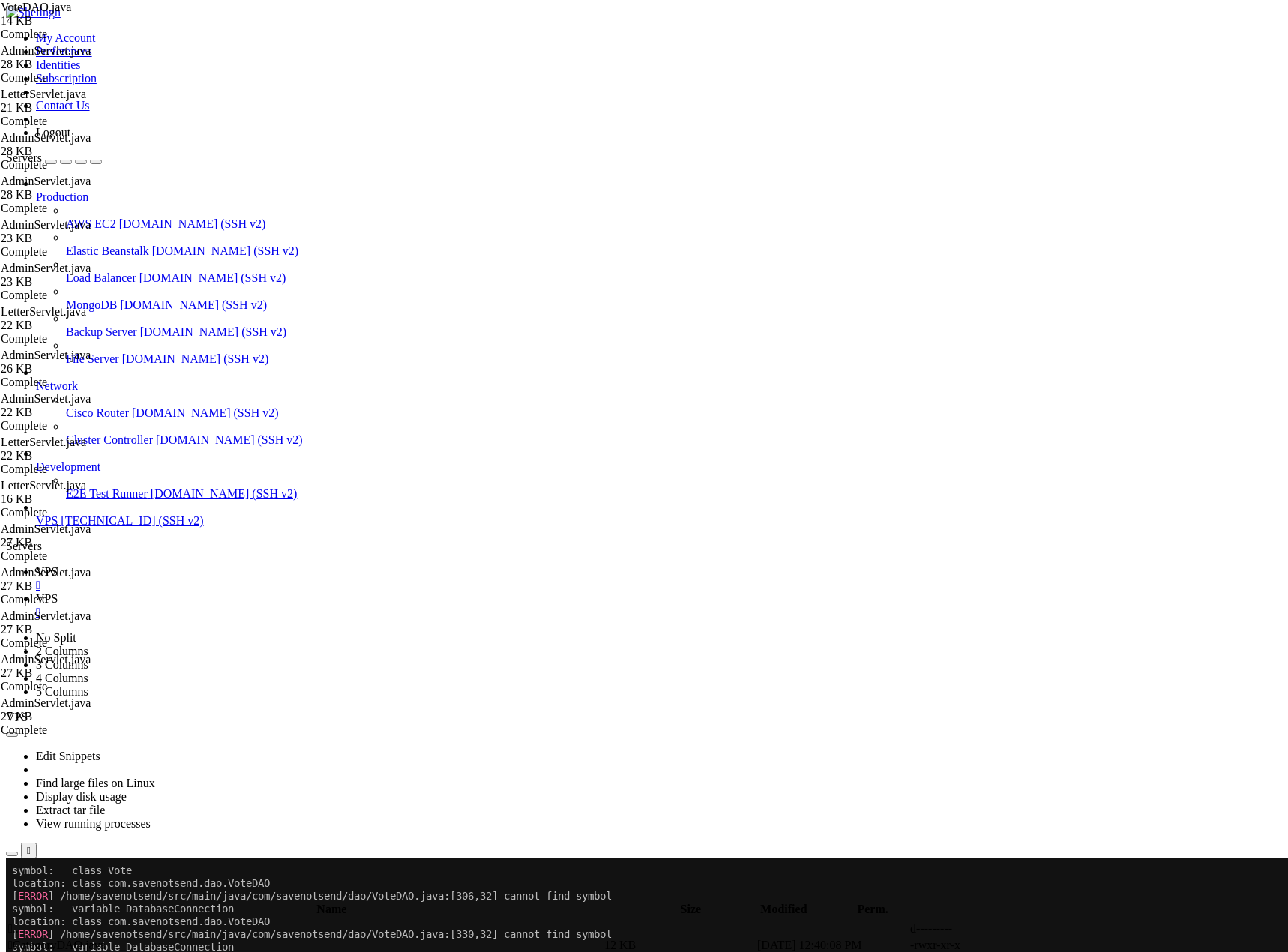 scroll, scrollTop: 75086, scrollLeft: 0, axis: vertical 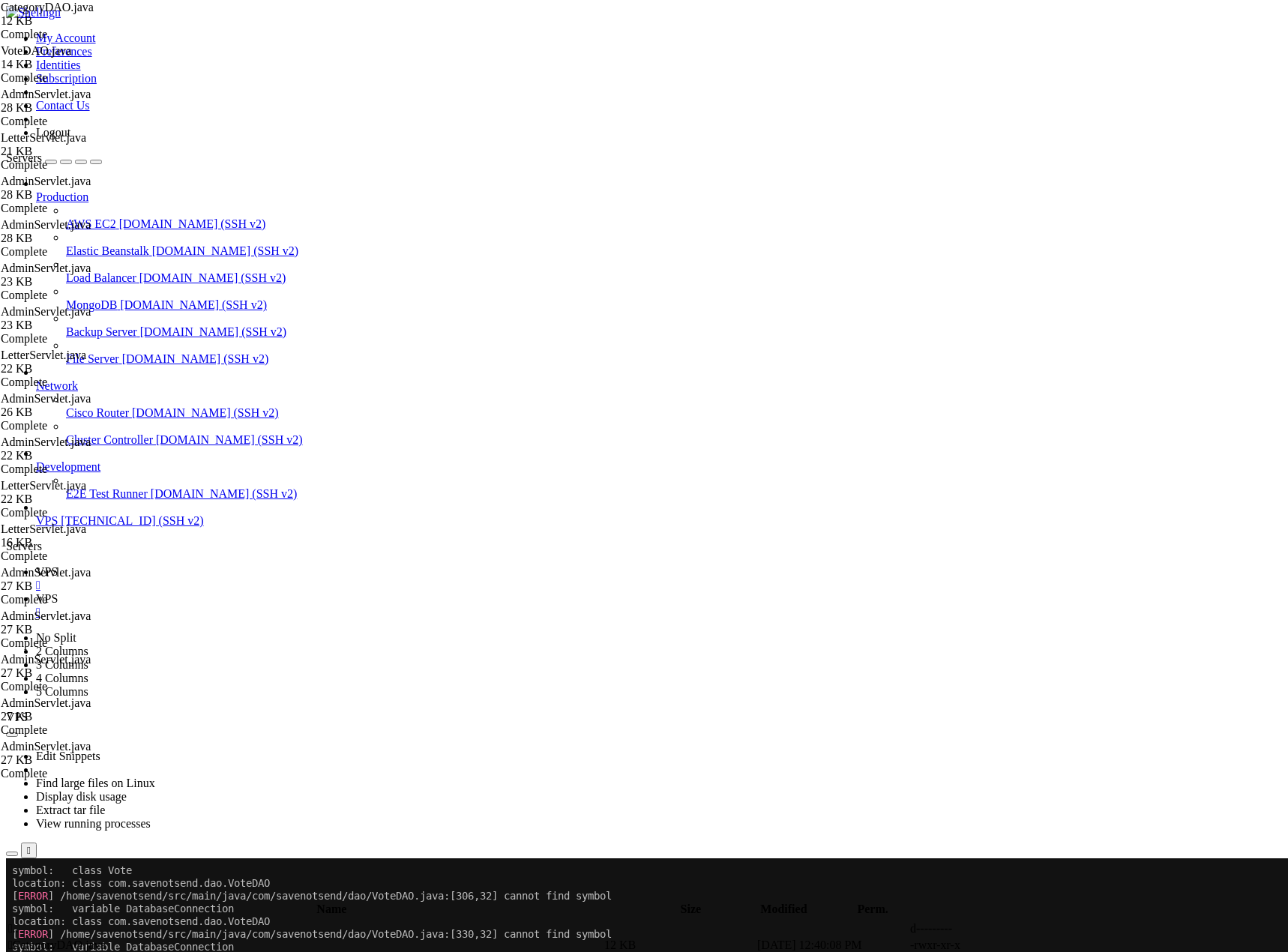 drag, startPoint x: 361, startPoint y: 75, endPoint x: 180, endPoint y: 79, distance: 181.04419 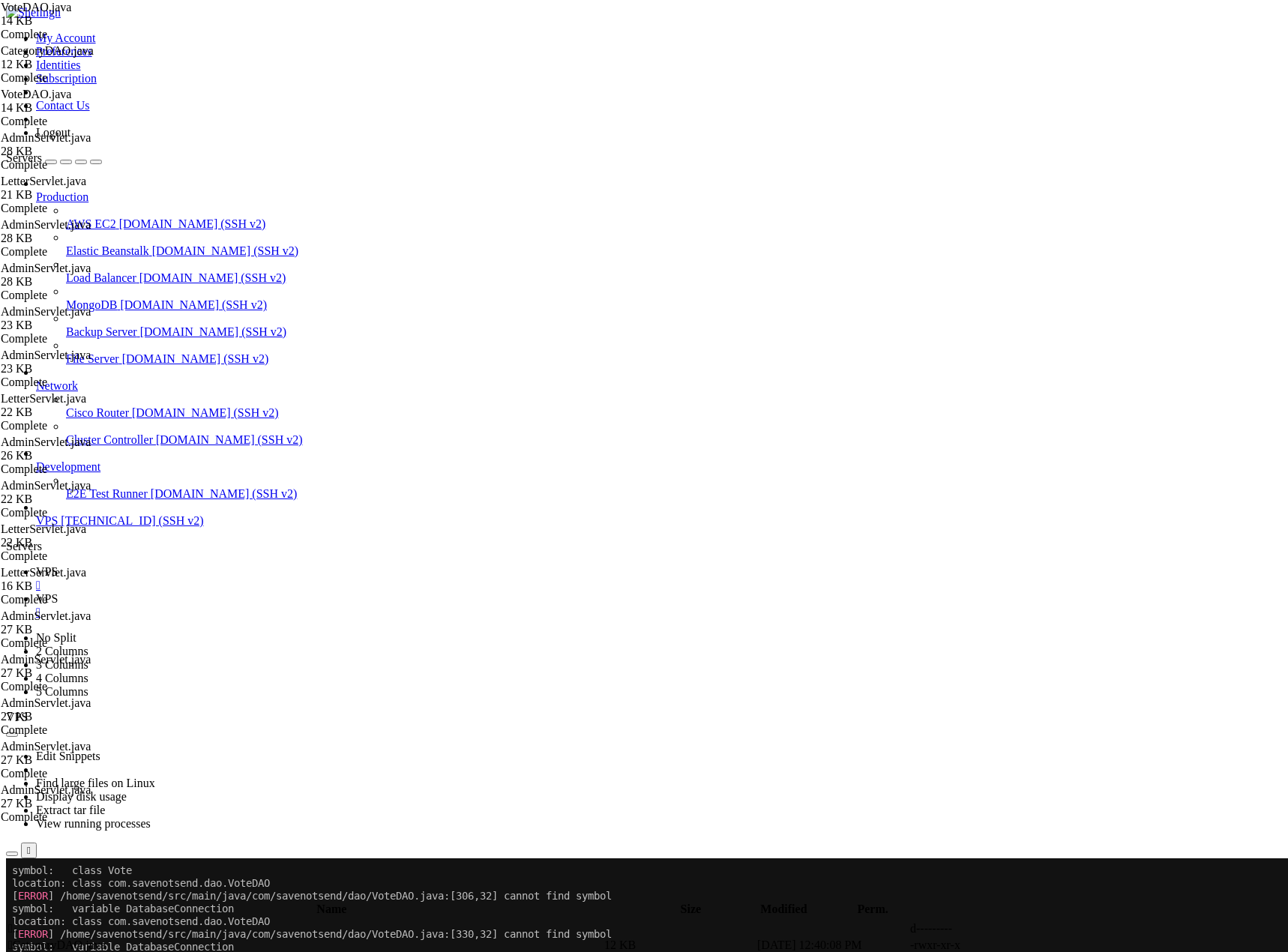drag, startPoint x: 363, startPoint y: 78, endPoint x: 216, endPoint y: 76, distance: 147.0136 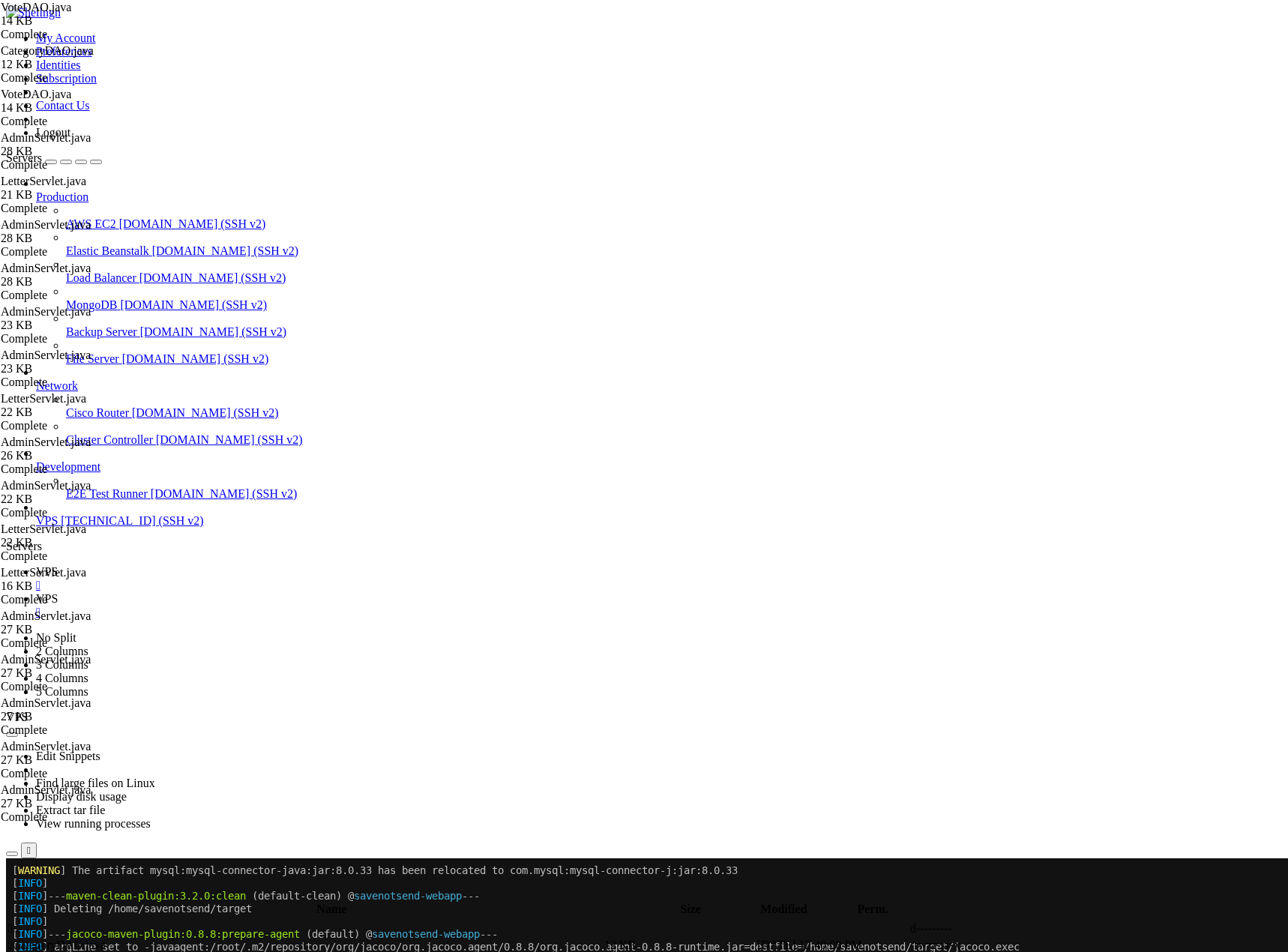 scroll, scrollTop: 76741, scrollLeft: 0, axis: vertical 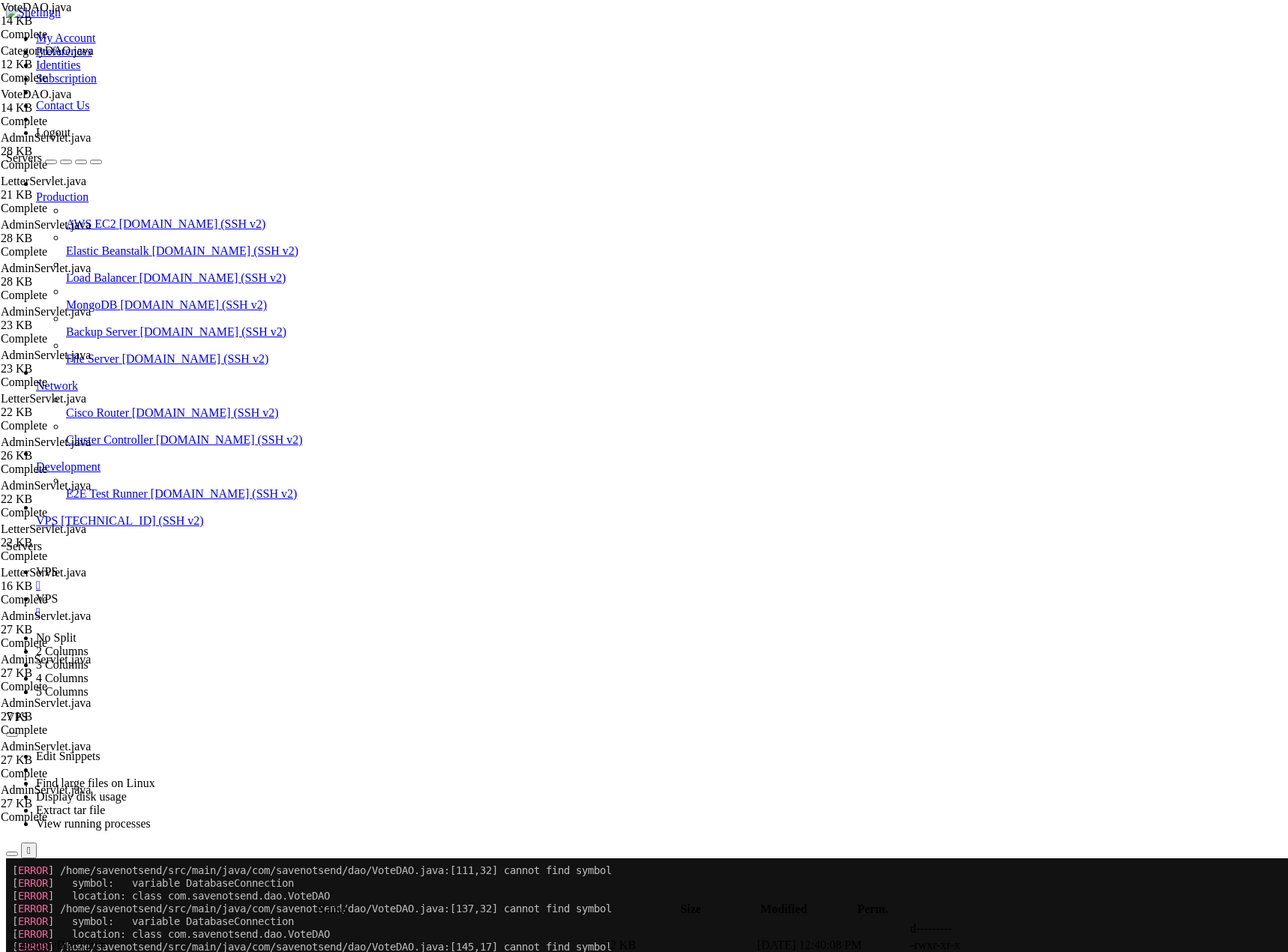click on "VPS" at bounding box center [46, 598] 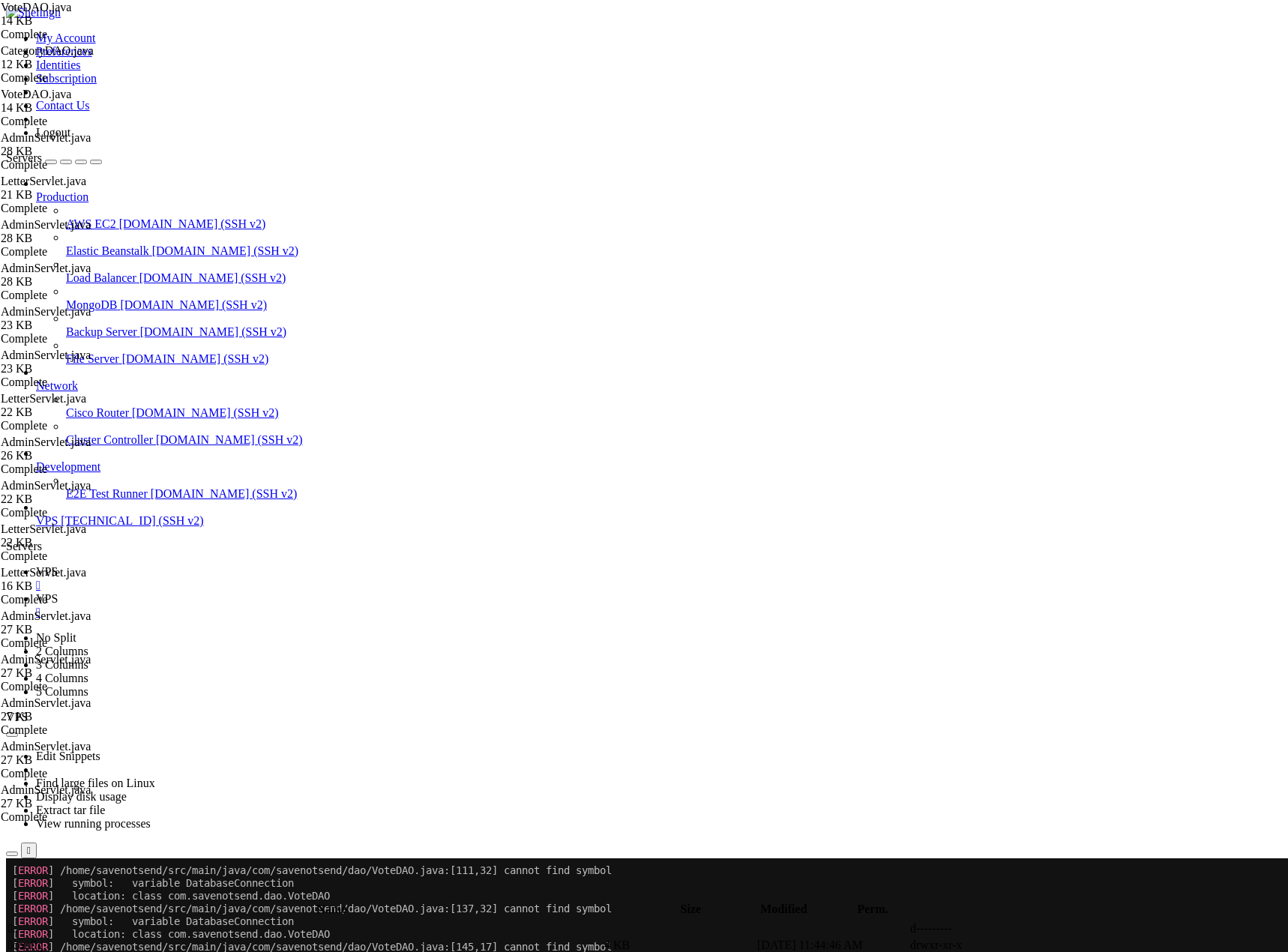click on "  model" at bounding box center (25, 994) 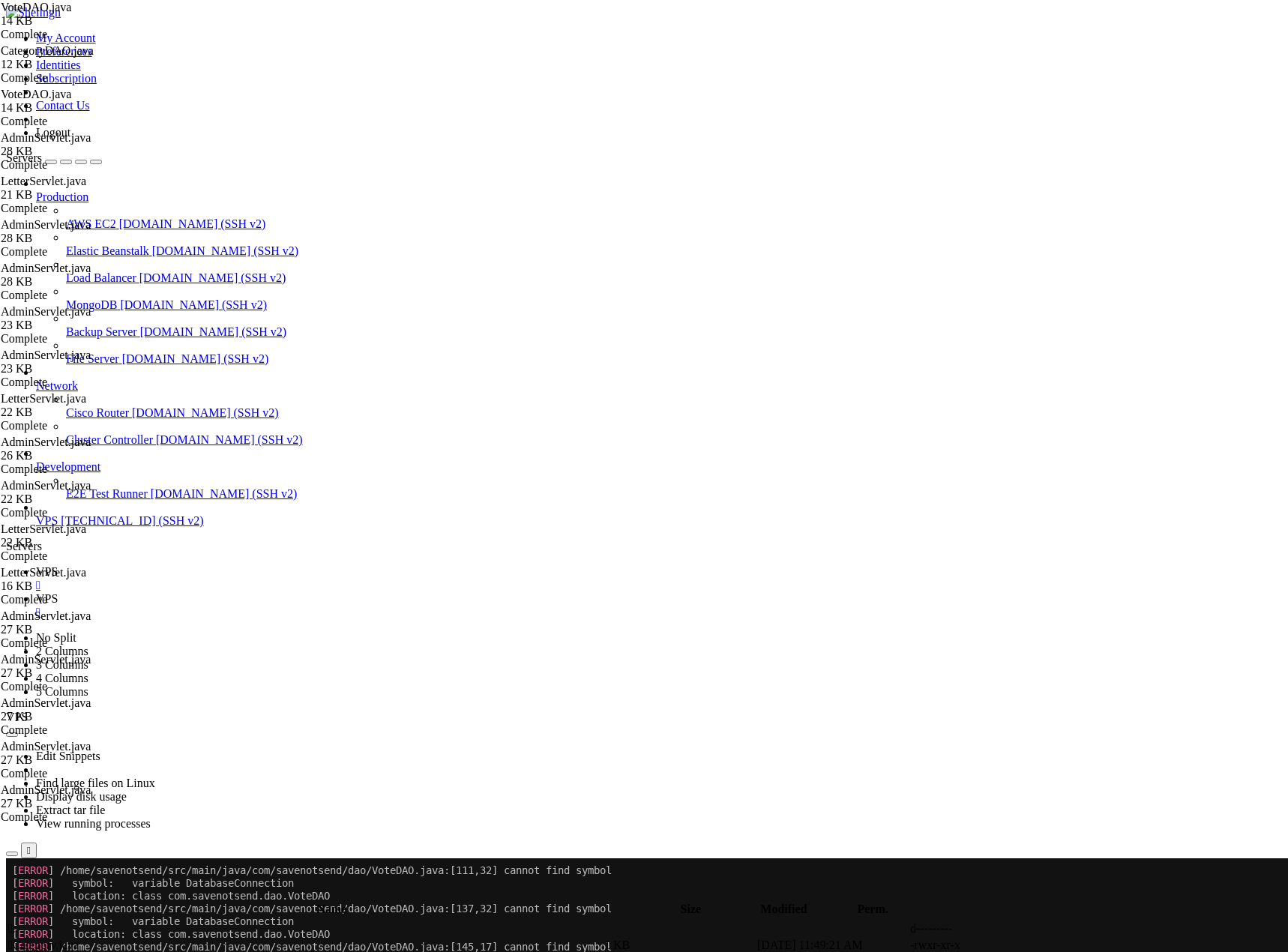 click on "" at bounding box center [10, 928] 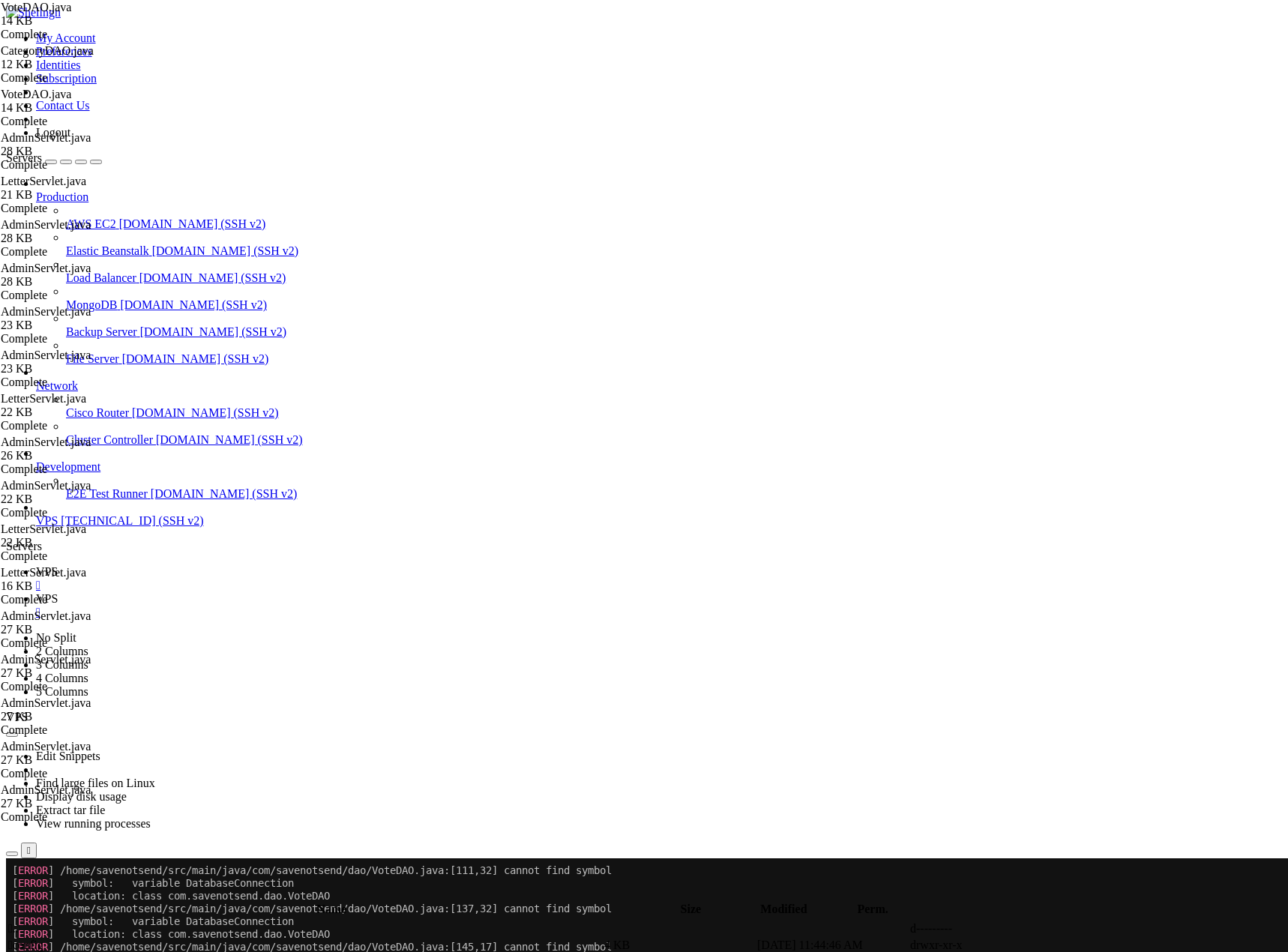 click on "  dao" at bounding box center (19, 961) 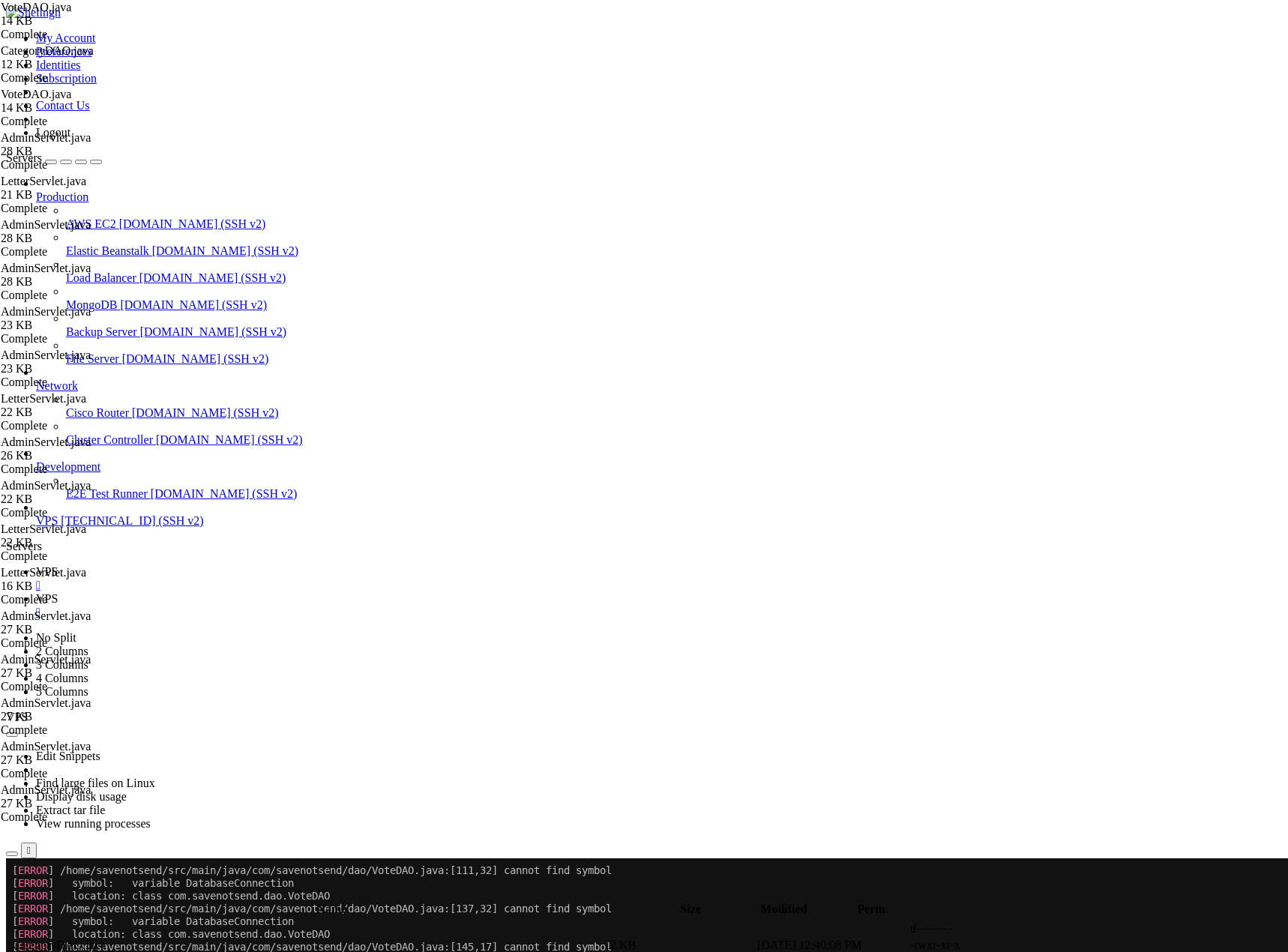 click at bounding box center (1063, 1011) 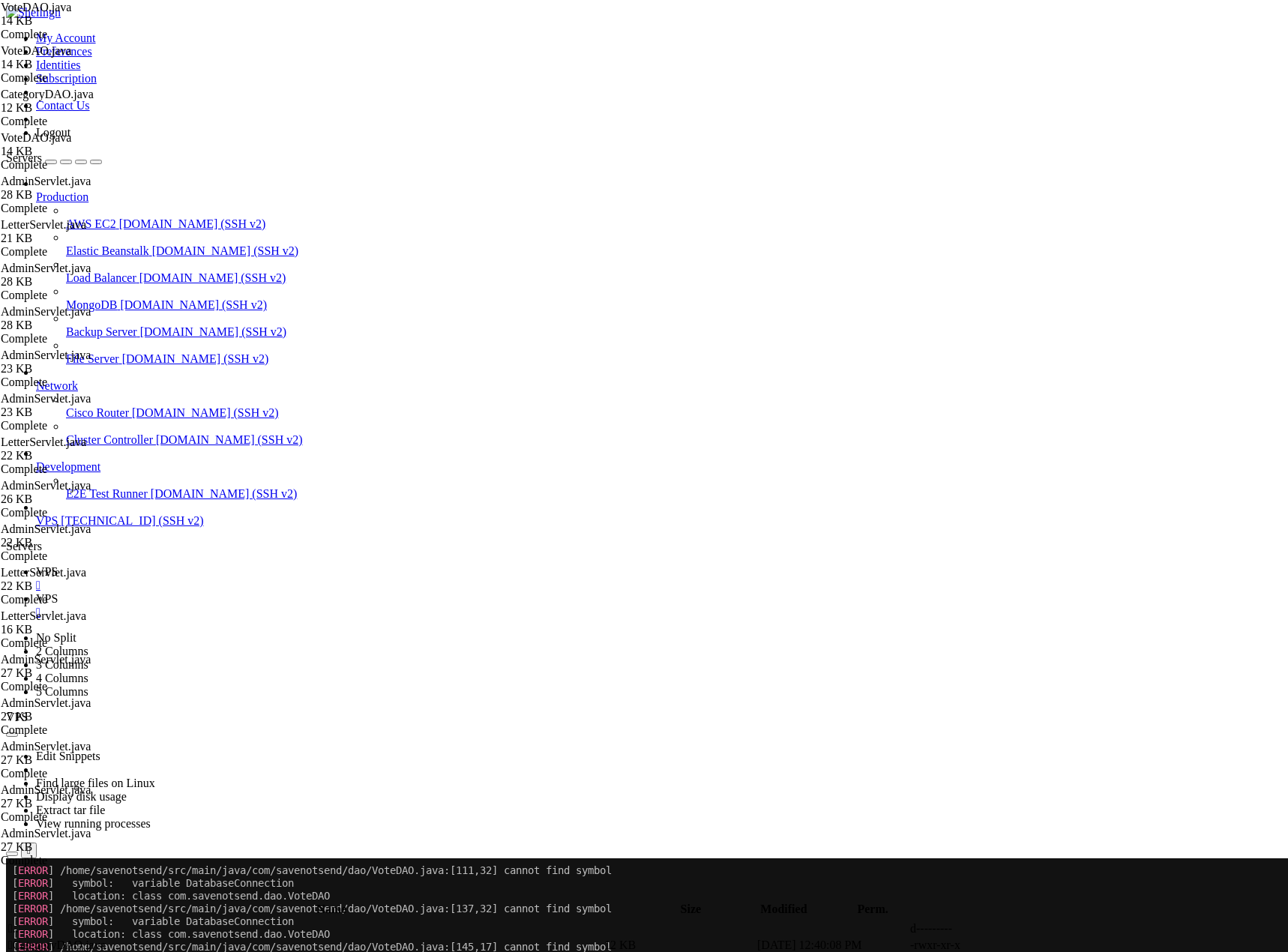 click on "package   com . savenotsend . dao ; import   java . sql . * ; import   java . util . * ; import   com . savenotsend . models . Vote ; import   com . savenotsend . models . VoteType ; import   com . savenotsend . utils . DatabaseConnection ; /**  * Data Access Object for managing votes and vote types  * Handles all database operations related to voting functionality  */ public   class   VoteDAO   {             /**        * Retrieves all active vote types from the database        *  @return  List of VoteType objects        *  @throws  SQLException if database error occurs        */       public   List < VoteType >   getAllVoteTypes ( )   throws   SQLException   {             List < VoteType >   voteTypes   =   new   ArrayList <> ( ) ;             String   sql   =   "SELECT vote_id, name, icon, description, active FROM vote_types WHERE active = 1 ORDER BY vote_id" ;                         try   ( Connection   conn   =   DatabaseConnection . getConnection ( ) ;                     PreparedStatement   stmt   =" at bounding box center [655, 2297] 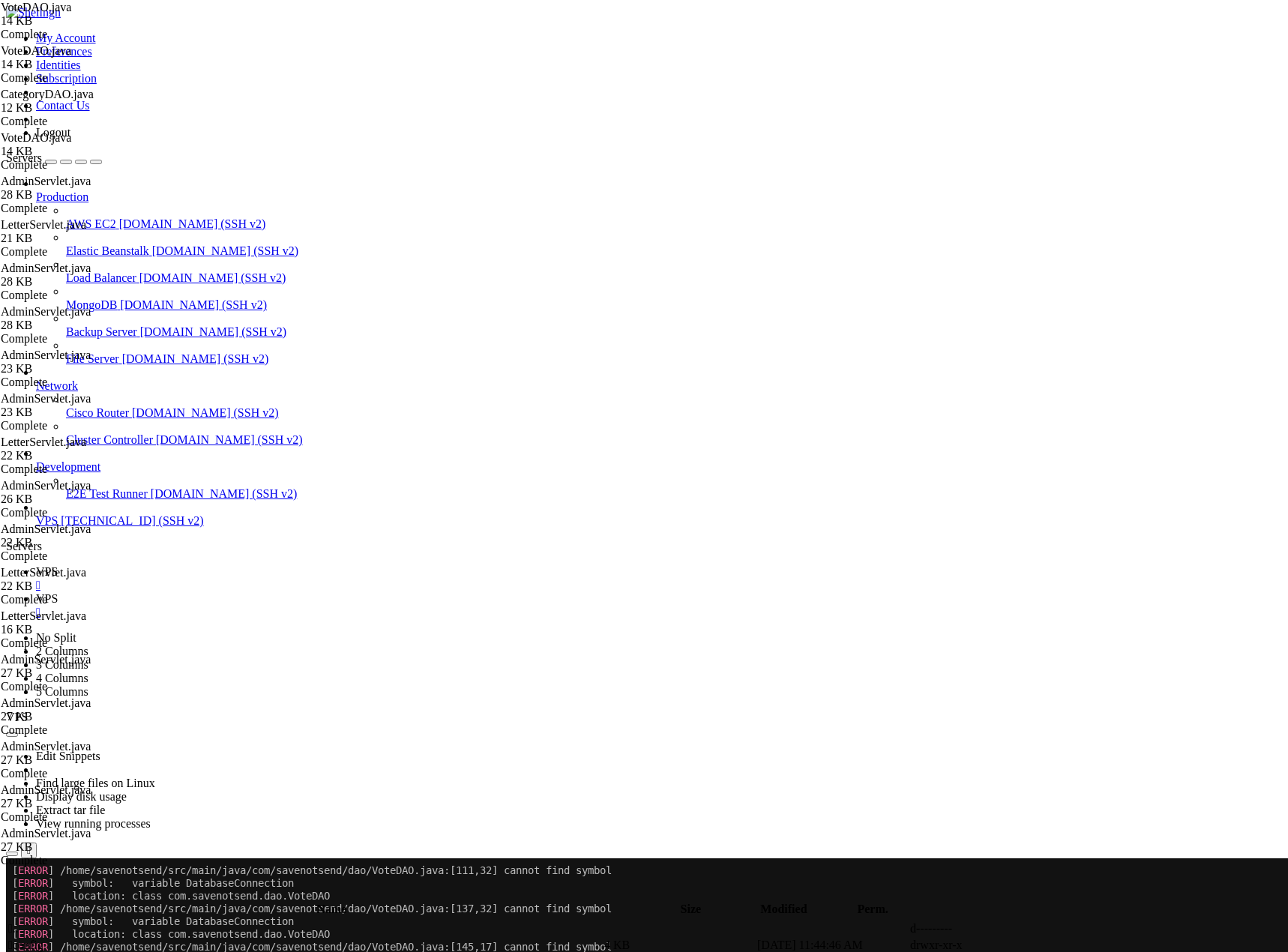 click on "  model" at bounding box center (25, 994) 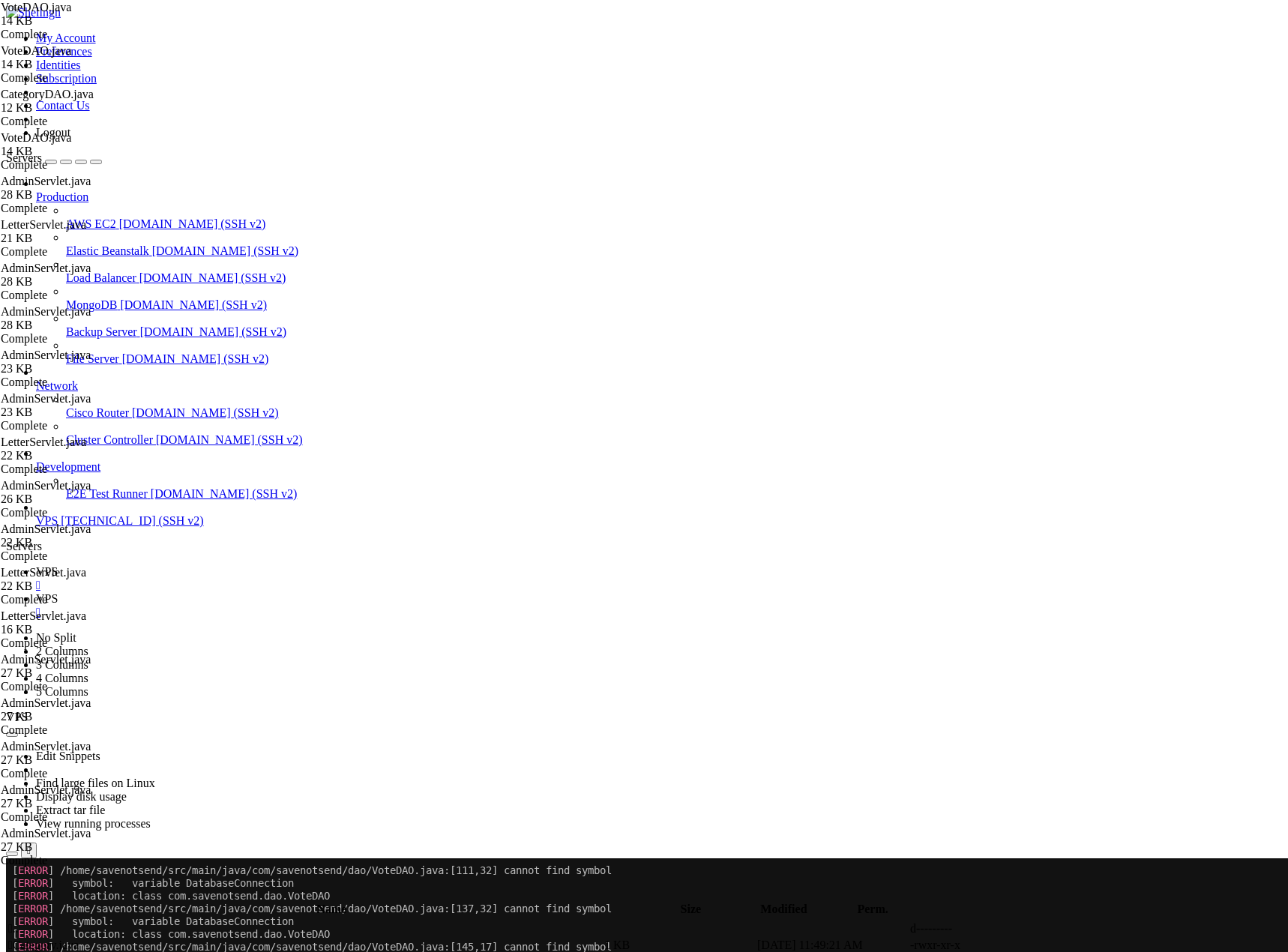 click on "VPS" at bounding box center (46, 571) 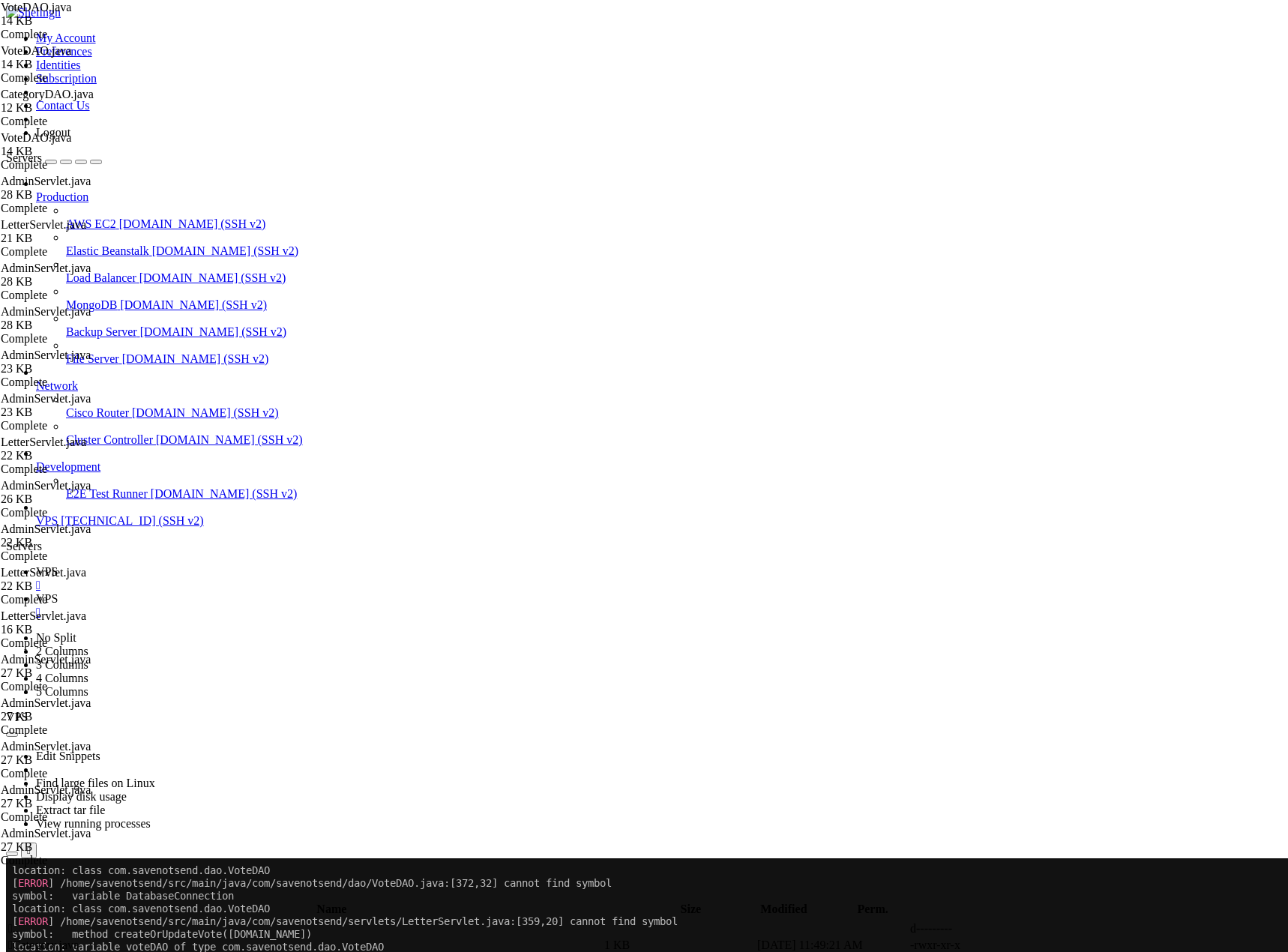 scroll, scrollTop: 80448, scrollLeft: 0, axis: vertical 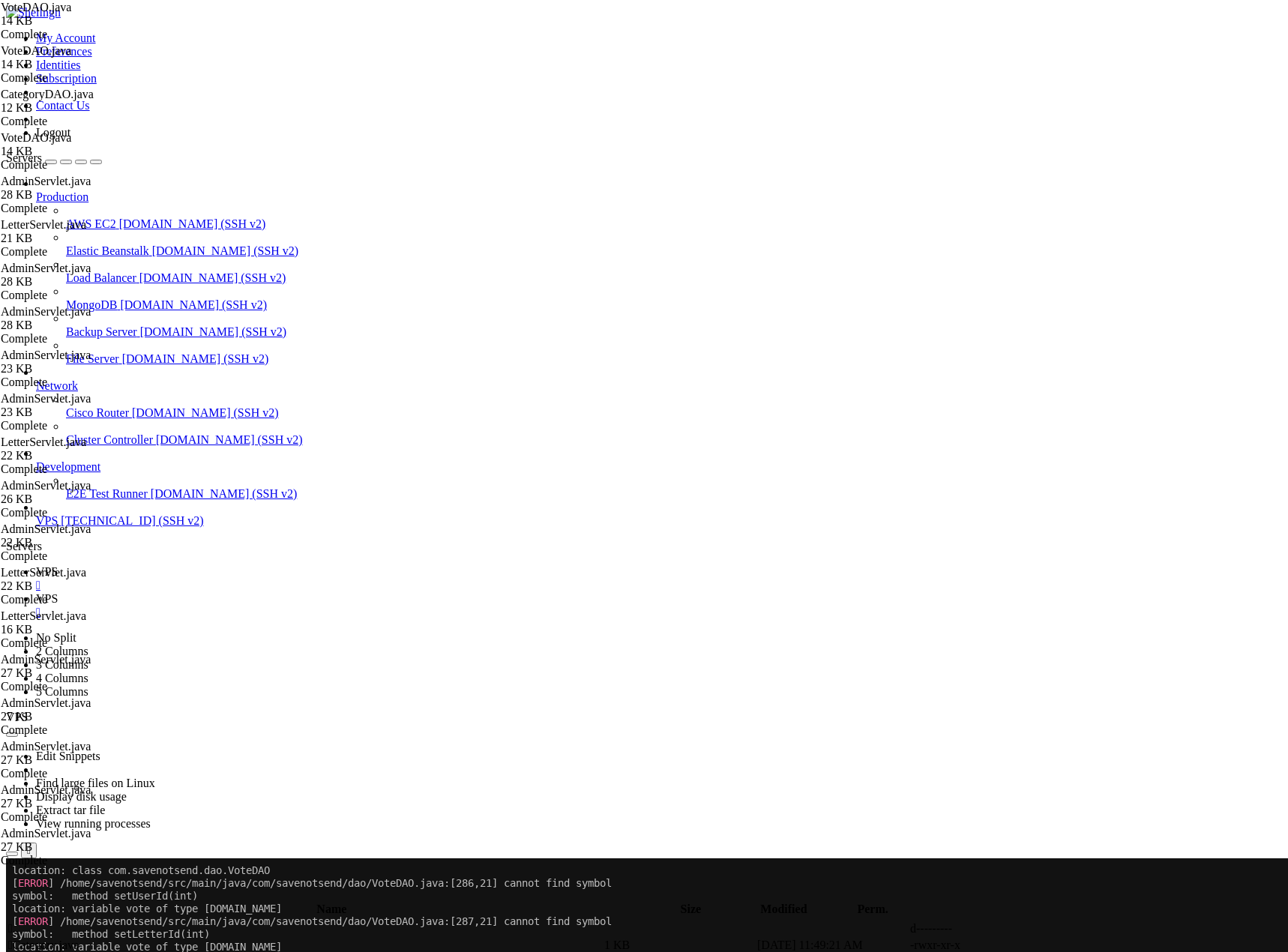 click on "VPS" at bounding box center [46, 598] 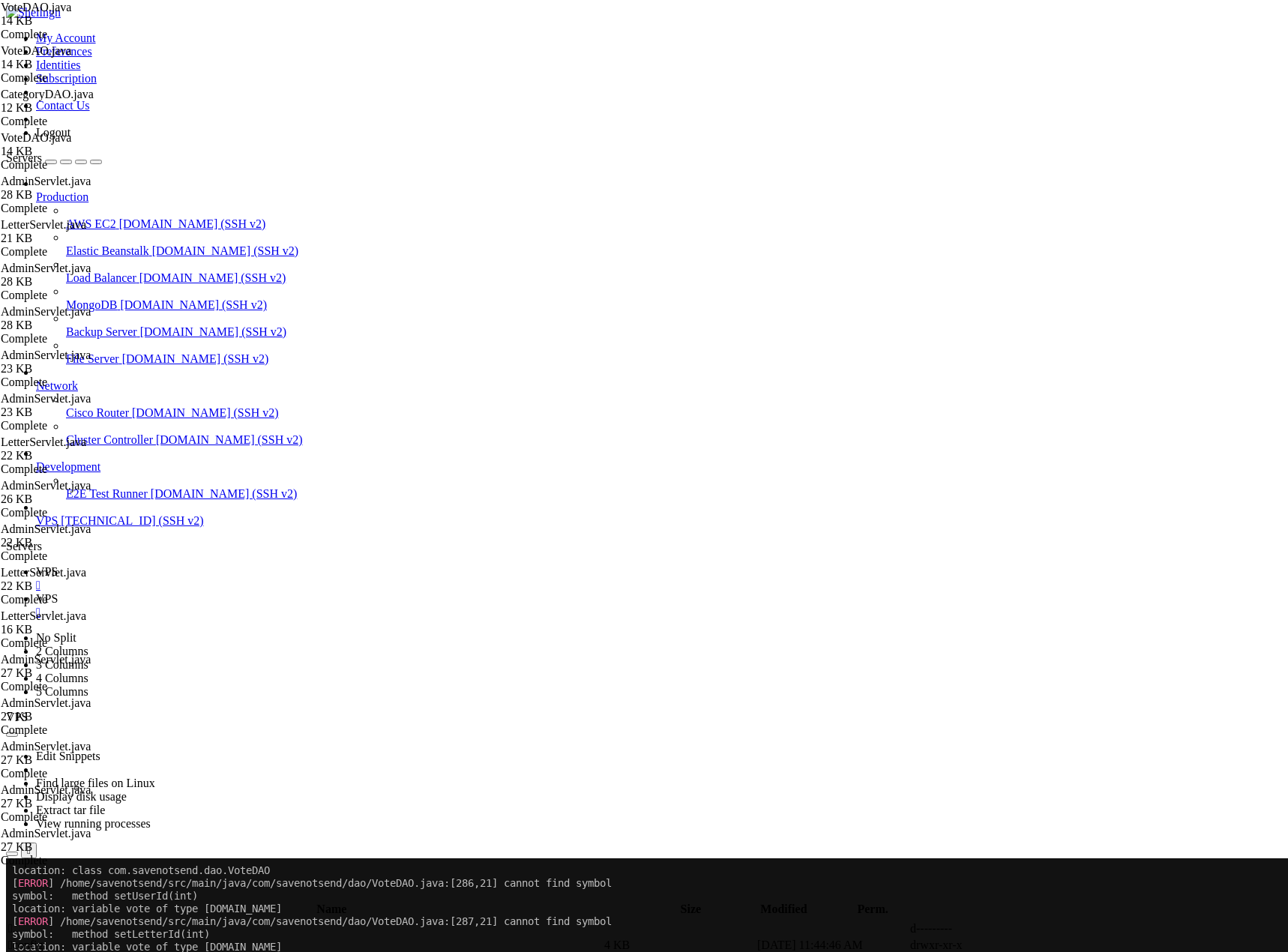 click on "  .." at bounding box center (13, 928) 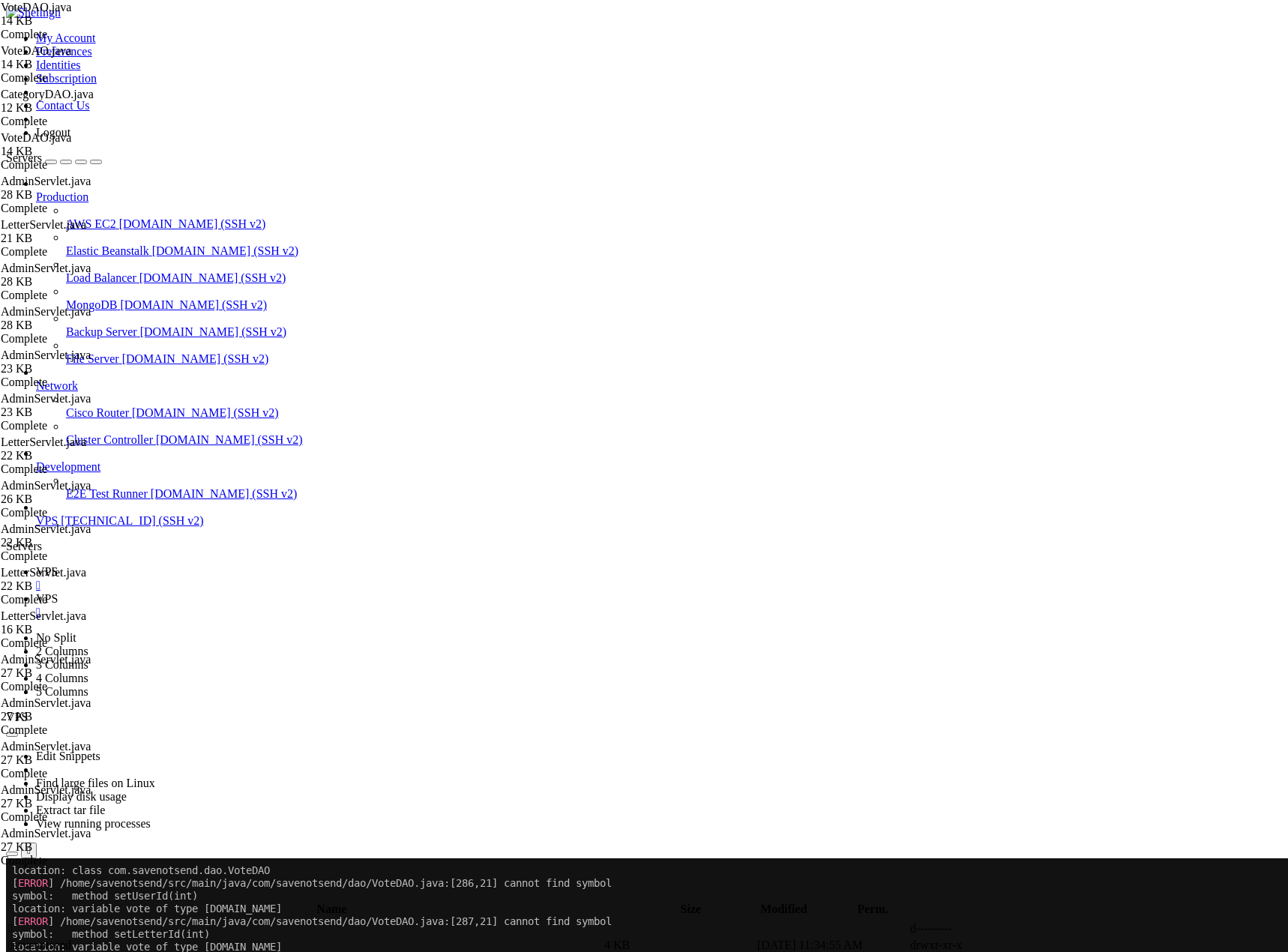click on "  savenotsend" at bounding box center [40, 945] 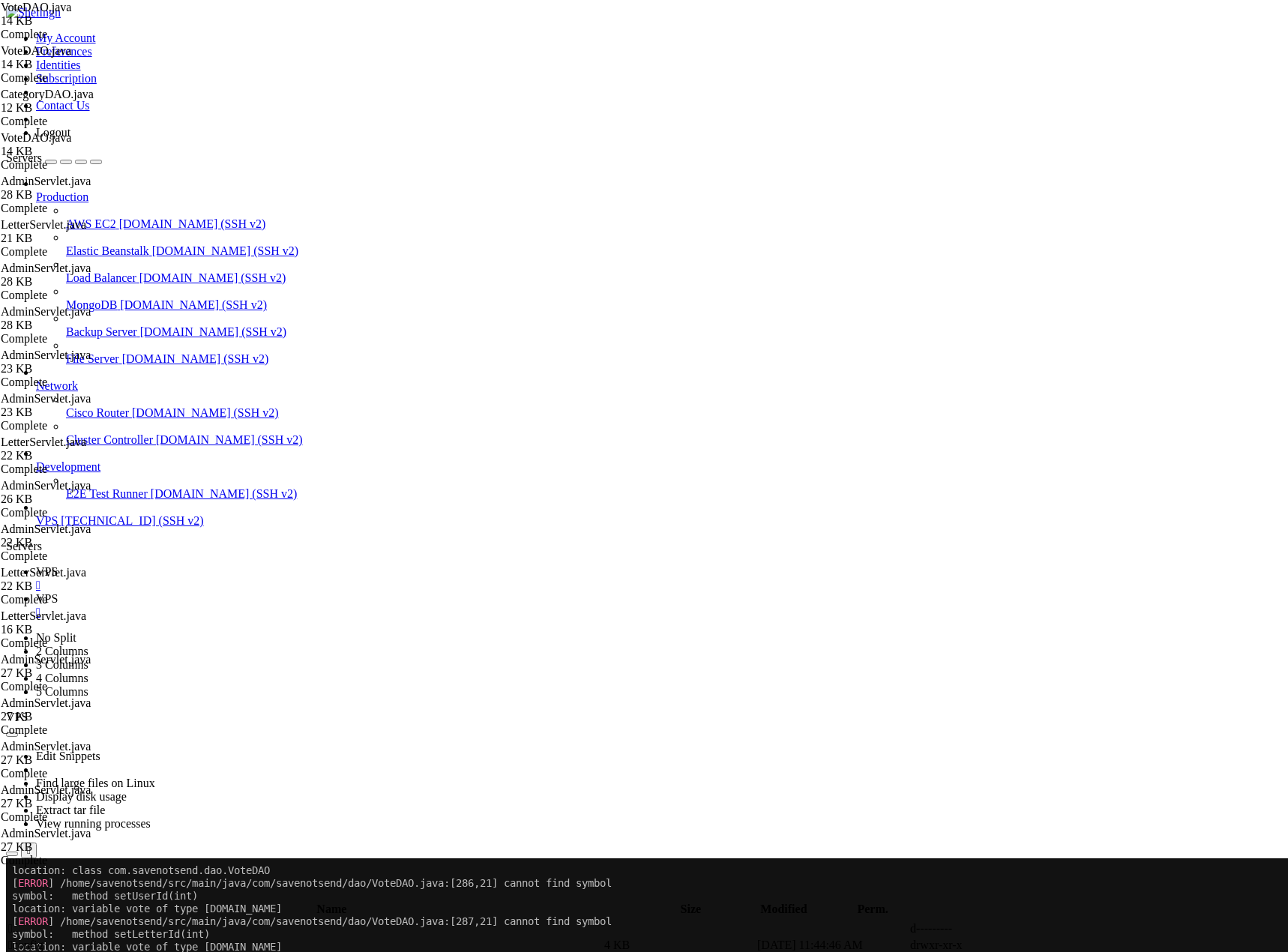 click on "  dao" at bounding box center (19, 961) 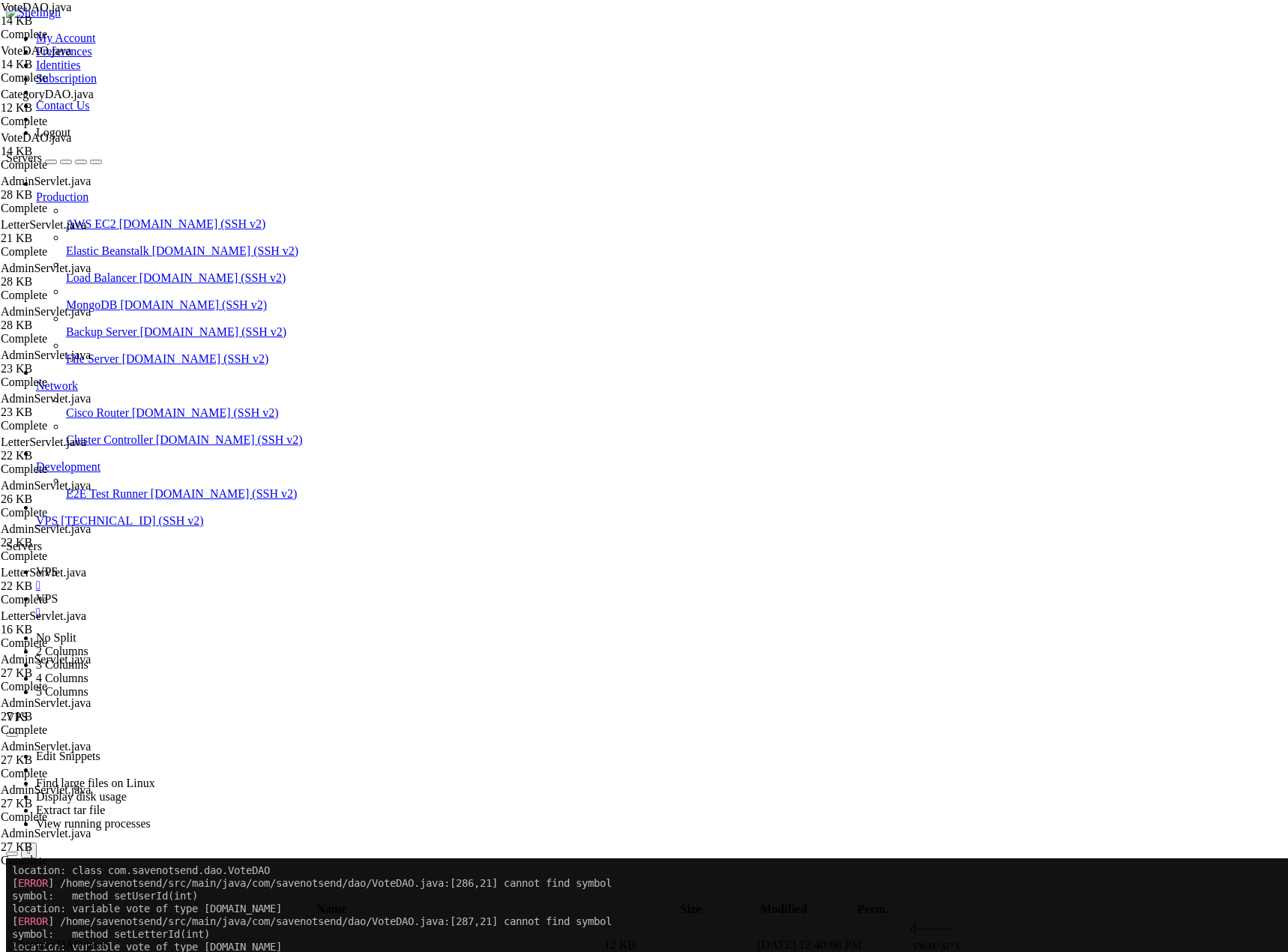 click at bounding box center [1063, 1011] 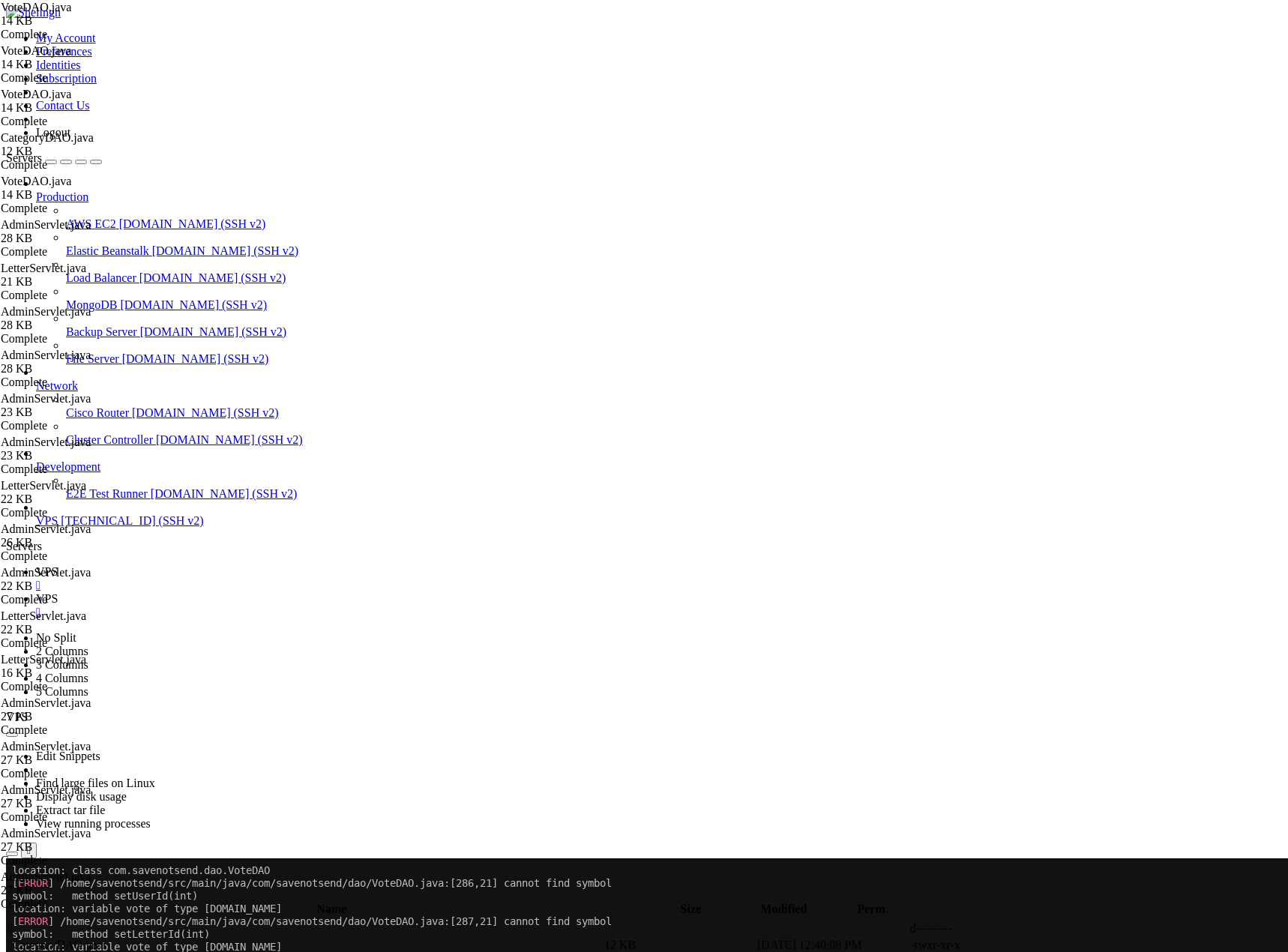 click on "package   com . savenotsend . dao ; import   java . sql . * ; import   java . util . * ; import   com . savenotsend . model . Vote ; import   com . savenotsend . model . VoteType ; import   com . savenotsend . utils . DatabaseConnection ; /**  * Data Access Object for managing votes and vote types  * Handles all database operations related to voting functionality  */ public   class   VoteDAO   {             /**        * Retrieves all active vote types from the database        *  @return  List of VoteType objects        *  @throws  SQLException if database error occurs        */       public   List < VoteType >   getAllVoteTypes ( )   throws   SQLException   {             List < VoteType >   voteTypes   =   new   ArrayList <> ( ) ;             String   sql   =   "SELECT vote_id, name, icon, description, active FROM vote_types WHERE active = 1 ORDER BY vote_id" ;                         try   ( Connection   conn   =   DatabaseConnection . getConnection ( ) ;                     PreparedStatement   stmt   =   ." at bounding box center [655, 2297] 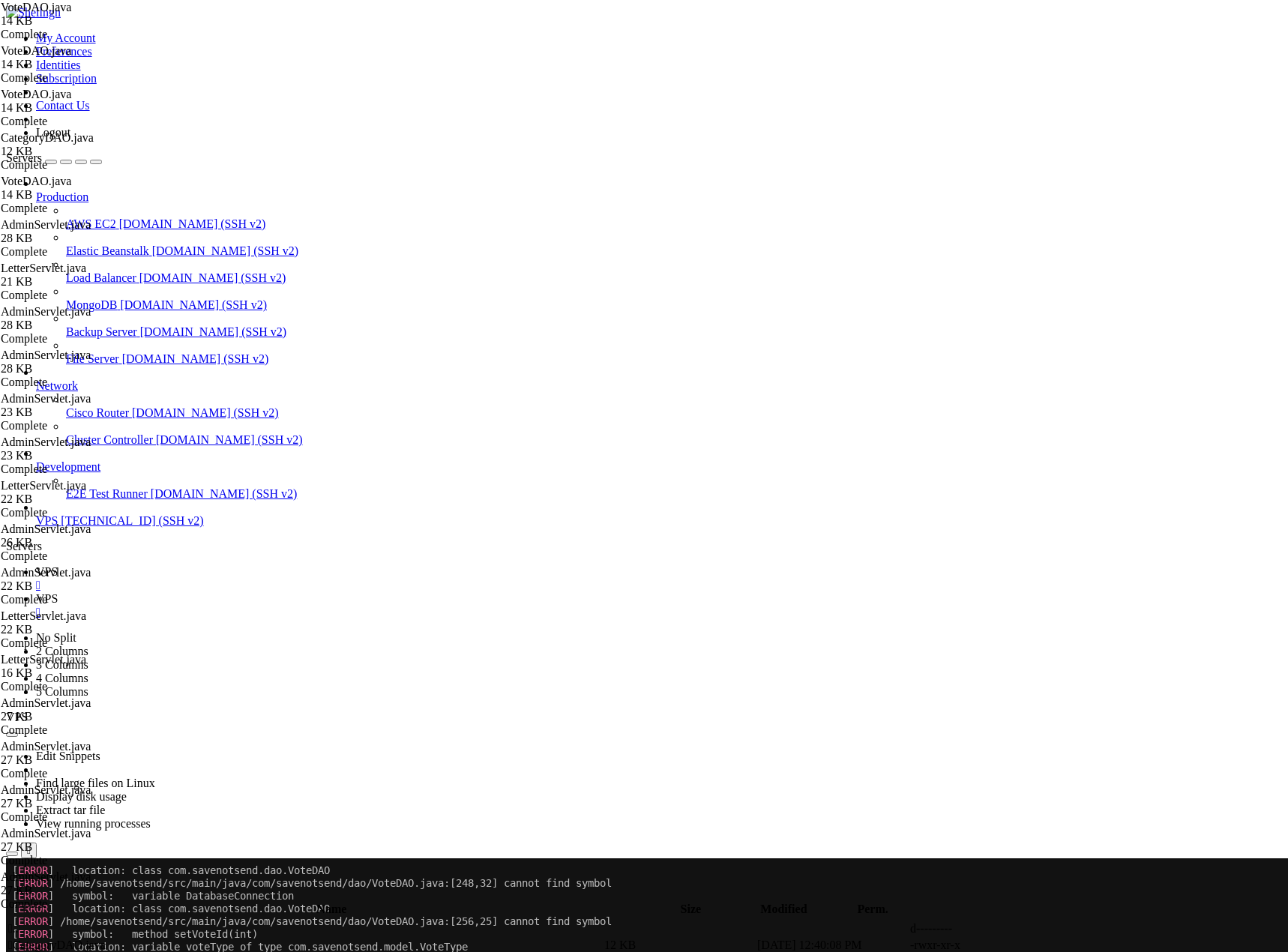 scroll, scrollTop: 82296, scrollLeft: 0, axis: vertical 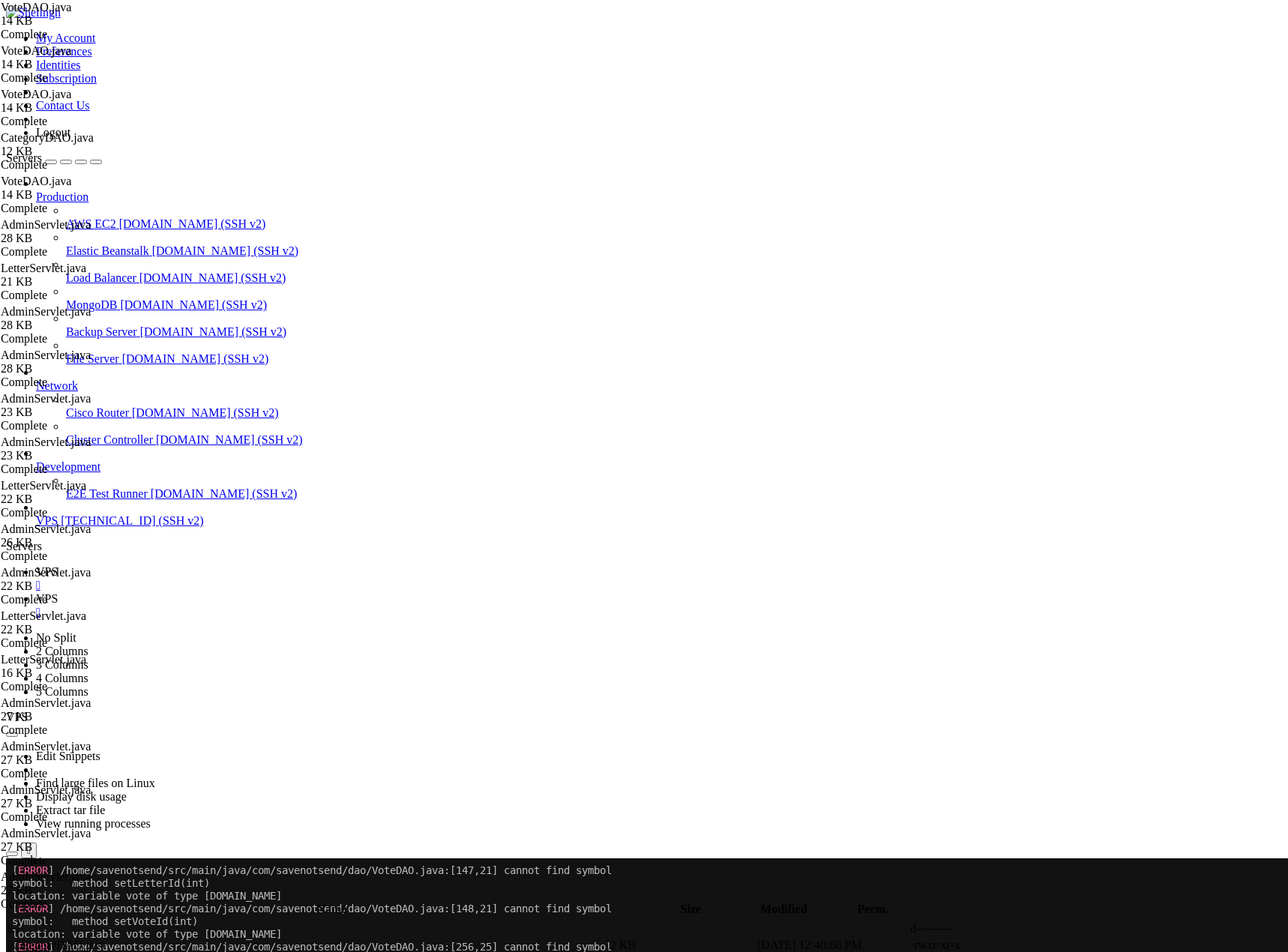 drag, startPoint x: 508, startPoint y: 1288, endPoint x: 13, endPoint y: 1268, distance: 495.4039 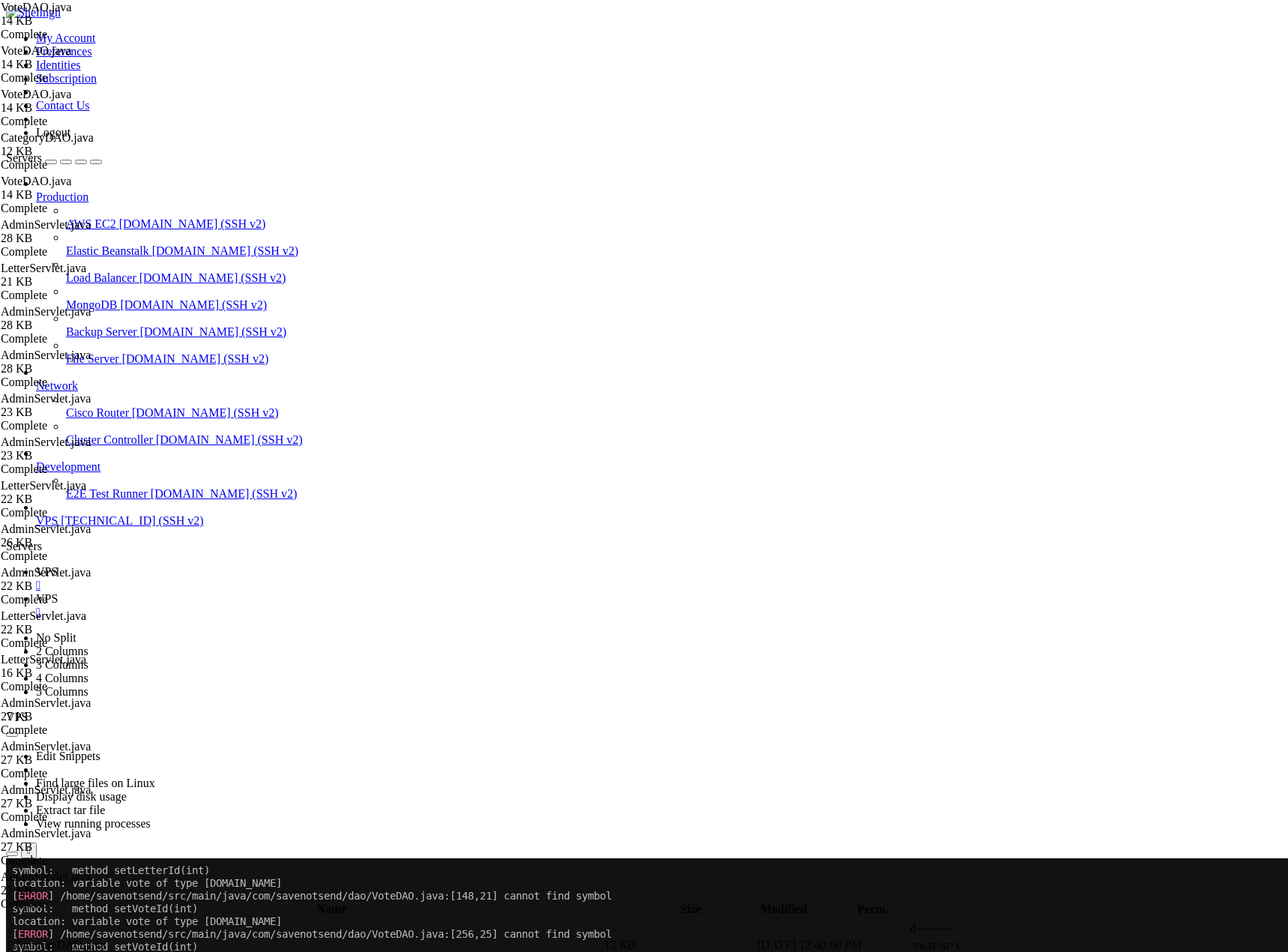 click on "VPS" at bounding box center (46, 598) 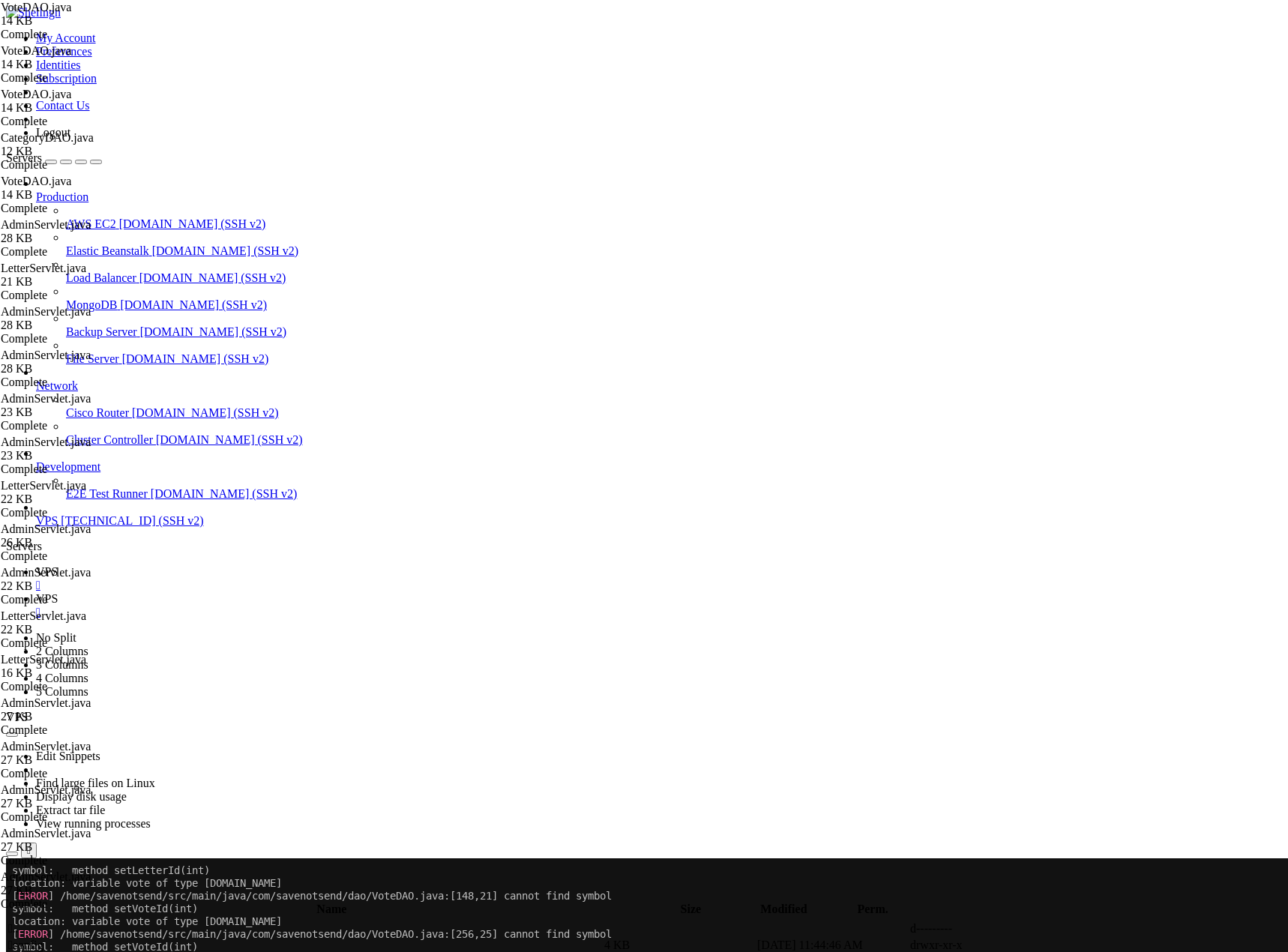 click on "  model" at bounding box center [25, 994] 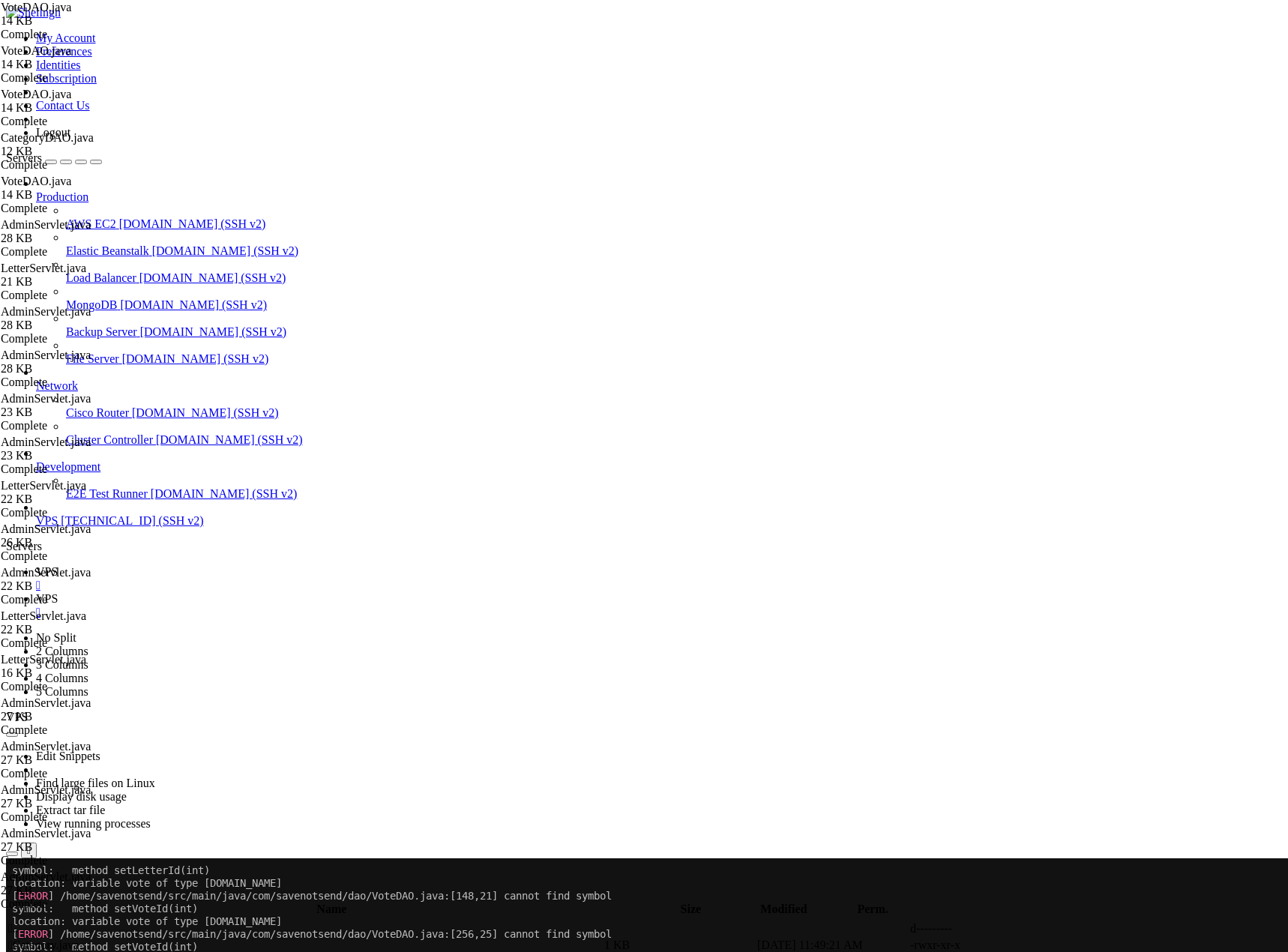 click at bounding box center (1063, 1028) 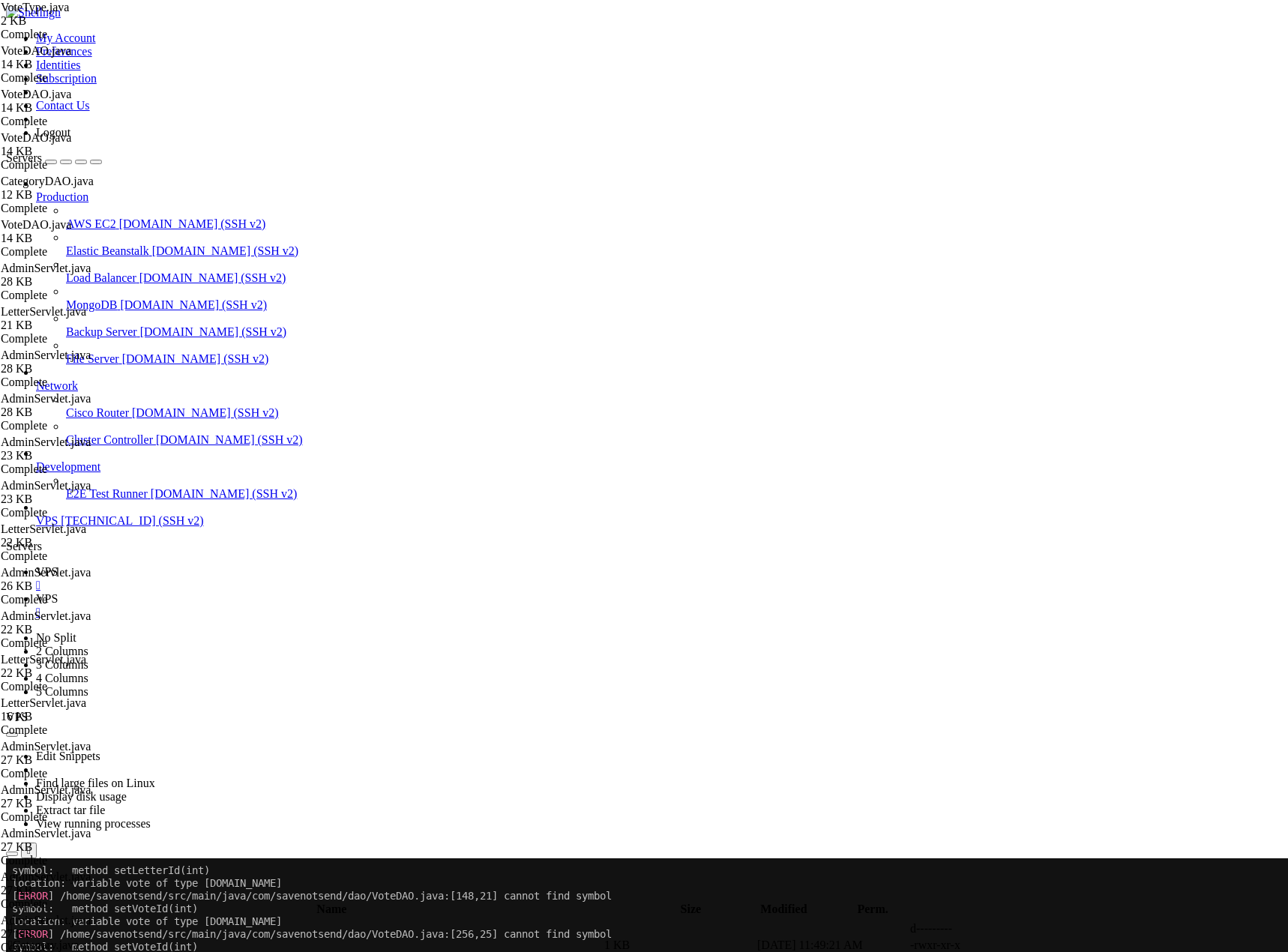 click on "package   com . savenotsend . model ; public   class   VoteType   {       private   int   voteID ;       private   String   name ;       private   String   icon ;       private   String   description ;       private   boolean   active ;             // Default constructor       public   VoteType ( )   {       }             // Constructor with all fields       public   VoteType ( int   voteID ,  String   name ,  String   icon ,  String   description ,  boolean   active )   {             this . voteID   =   voteID ;             this . name   =   name ;             this . icon   =   icon ;             this . description   =   description ;             this . active   =   active ;       }             // Constructor without voteID (for new records)       public   VoteType ( String   name ,  String   icon ,  String   description ,  boolean   active )   {             this . name   =   name ;             this . icon   =   icon ;             this . description   =   description ;             this . active   =   active" at bounding box center [655, 2297] 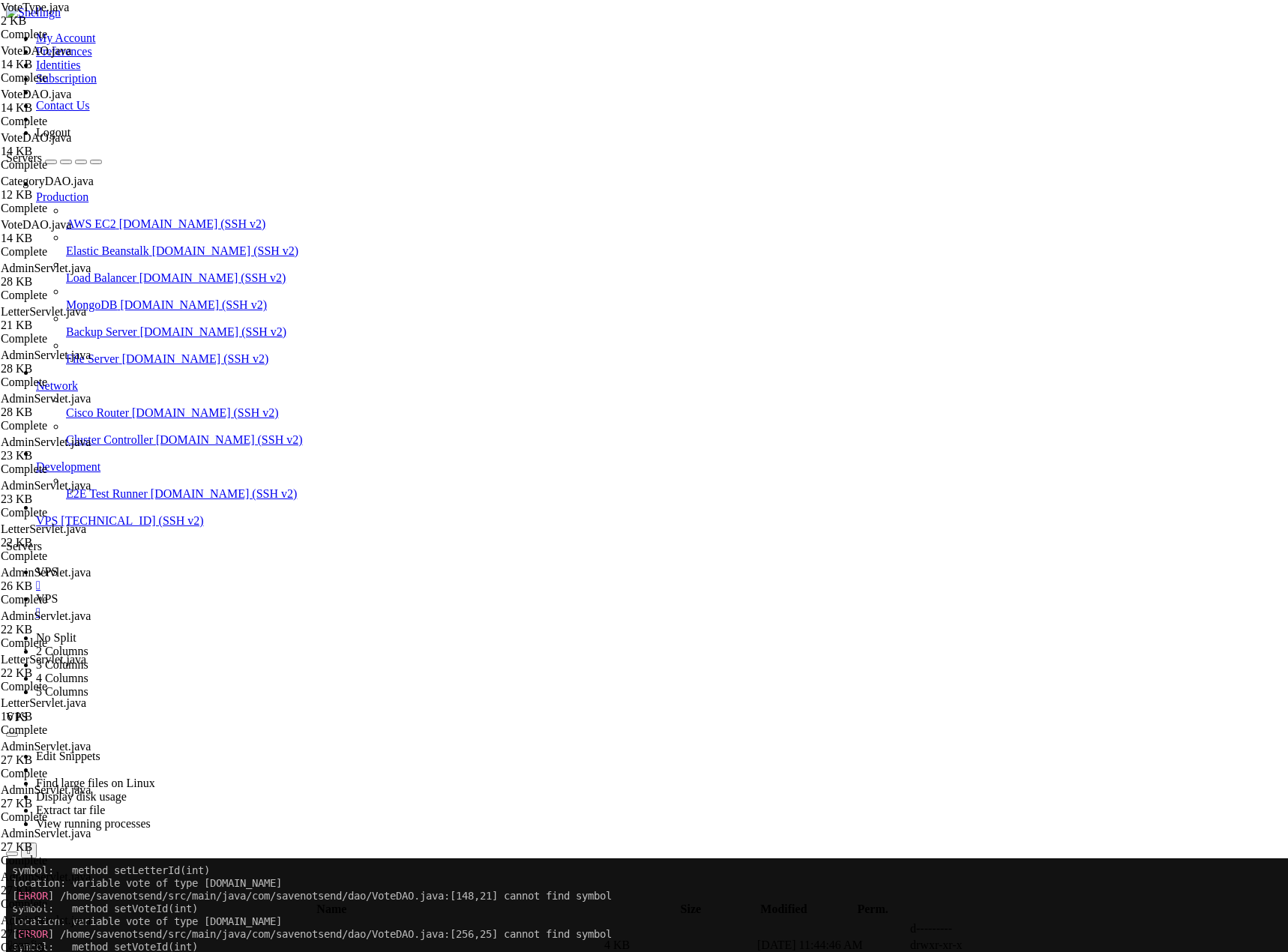 click on "  dao" at bounding box center (304, 962) 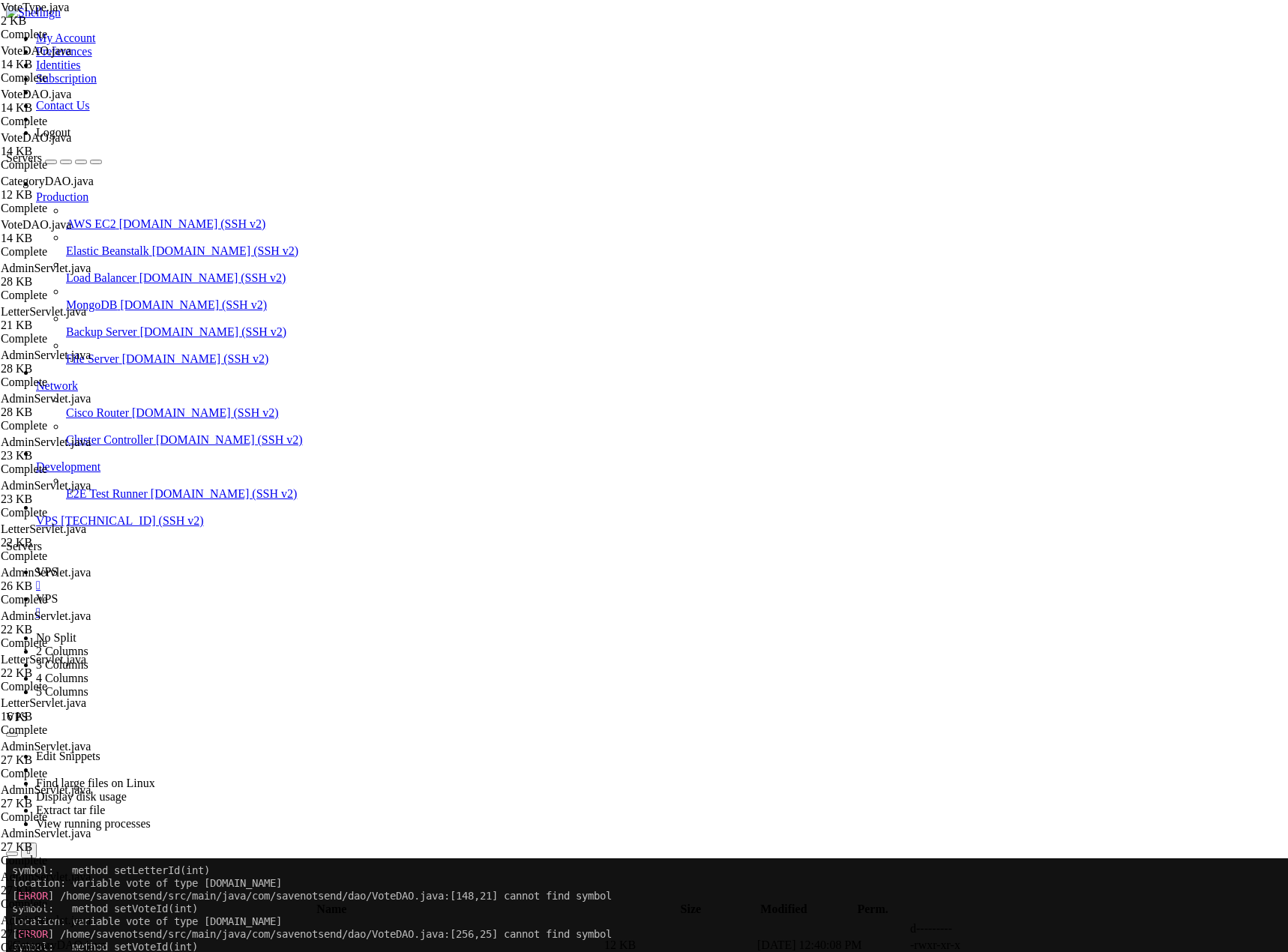 click at bounding box center (1063, 1011) 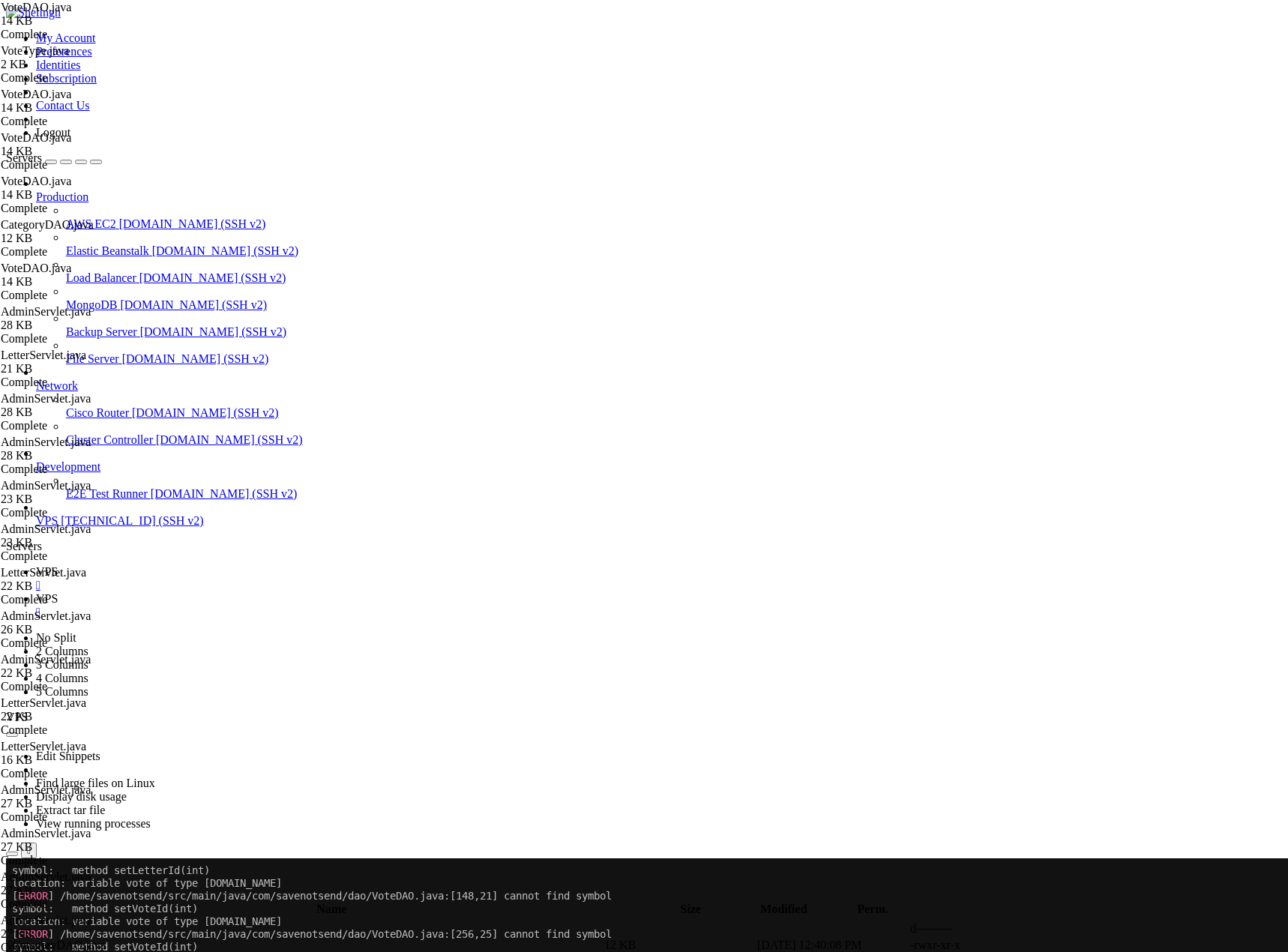 click on "package   com . savenotsend . dao ; import   java . sql . * ; import   java . util . * ; import   com . savenotsend . model . Vote ; import   com . savenotsend . model . VoteType ; import   com . savenotsend . util . DatabaseConnection ; /**  * Data Access Object for managing votes and vote types  * Handles all database operations related to voting functionality  */ public   class   VoteDAO   {             /**        * Retrieves all active vote types from the database        *  @return  List of VoteType objects        *  @throws  SQLException if database error occurs        */       public   List < VoteType >   getAllVoteTypes ( )   throws   SQLException   {             List < VoteType >   voteTypes   =   new   ArrayList <> ( ) ;             String   sql   =   "SELECT vote_id, name, icon, description, active FROM vote_types WHERE active = 1 ORDER BY vote_id" ;                         try   ( Connection   conn   =   DatabaseConnection . getConnection ( ) ;                     PreparedStatement   stmt   =   . (" at bounding box center [655, 2297] 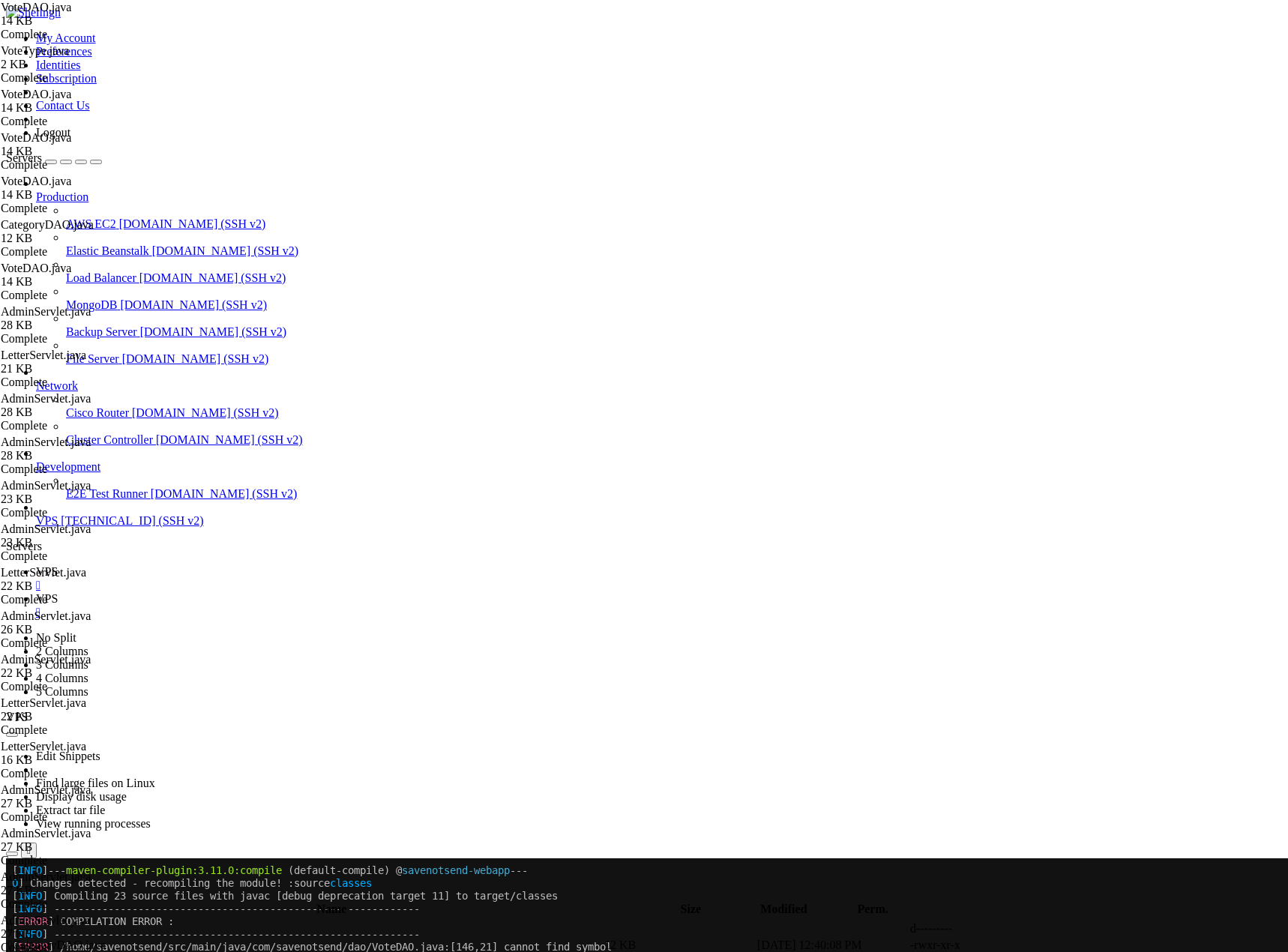 scroll, scrollTop: 83392, scrollLeft: 0, axis: vertical 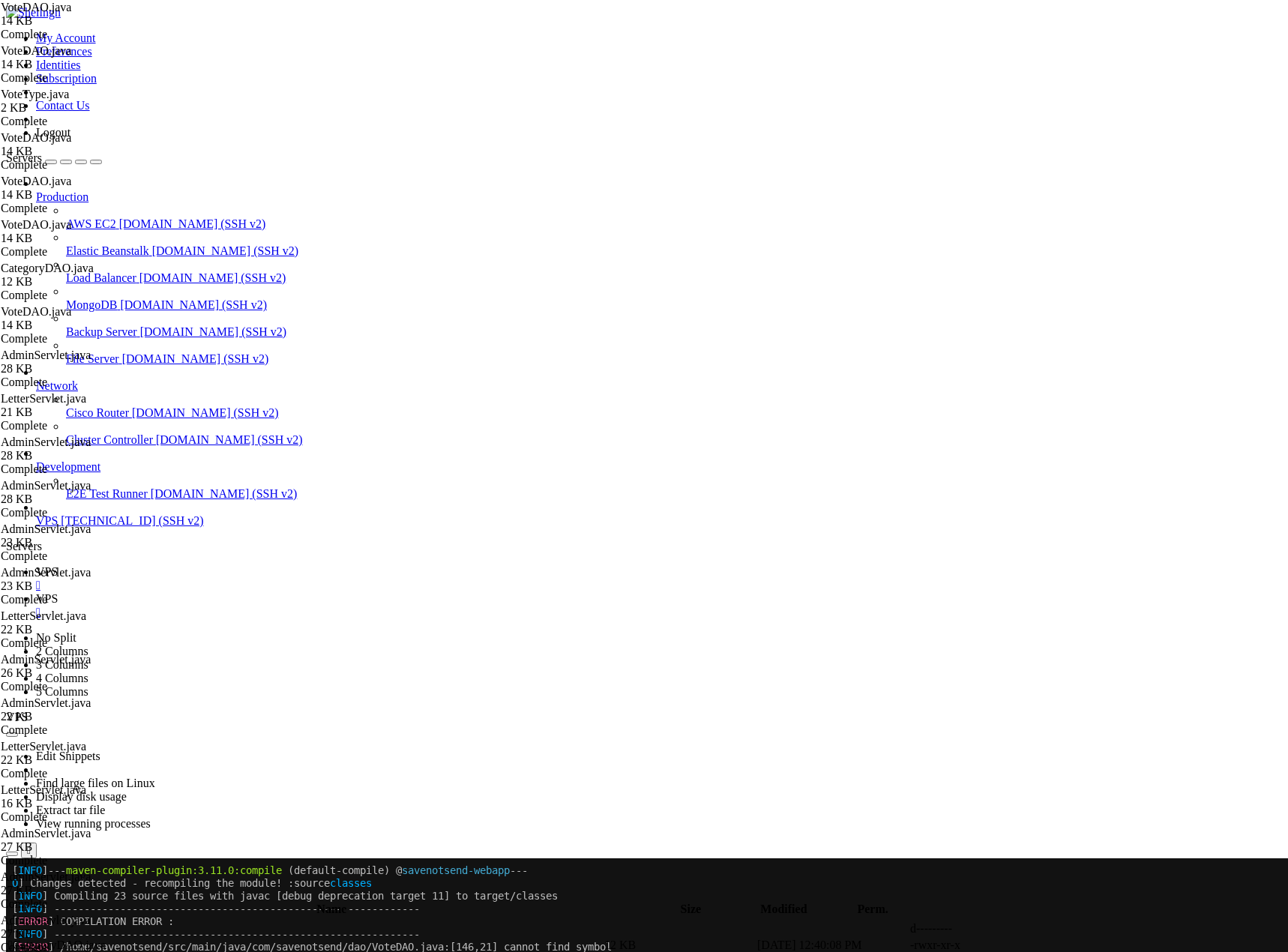 click on "ResultSet   rs   =   stmt . executeQuery ( ) ;                                     if   ( rs . next ( ))   {                         return   rs . getInt ( 1 )   >   0 ;                   }             }                         return   false ;       }             /**        * Gets the specific vote type that a user selected for a letter        *  @param  userId The user ID        *  @param  letterId The letter ID        *  @return  Vote object if found, null otherwise        *  @throws  SQLException if database error occurs        */       public   Vote   getUserVoteForLetter ( int   userId ,  int   letterId )   throws   SQLException   {             String   sql   =   "SELECT v.user_id, v.letter_id, v.vote_id, v.date_created "   +                                 "FROM votes v WHERE v.user_id = ? AND v.letter_id = ?" ;                         try   ( Connection   conn   =   DatabaseConnection . getConnection ( ) ;                     PreparedStatement   stmt   =   conn . prepareStatement (" at bounding box center [657, 2297] 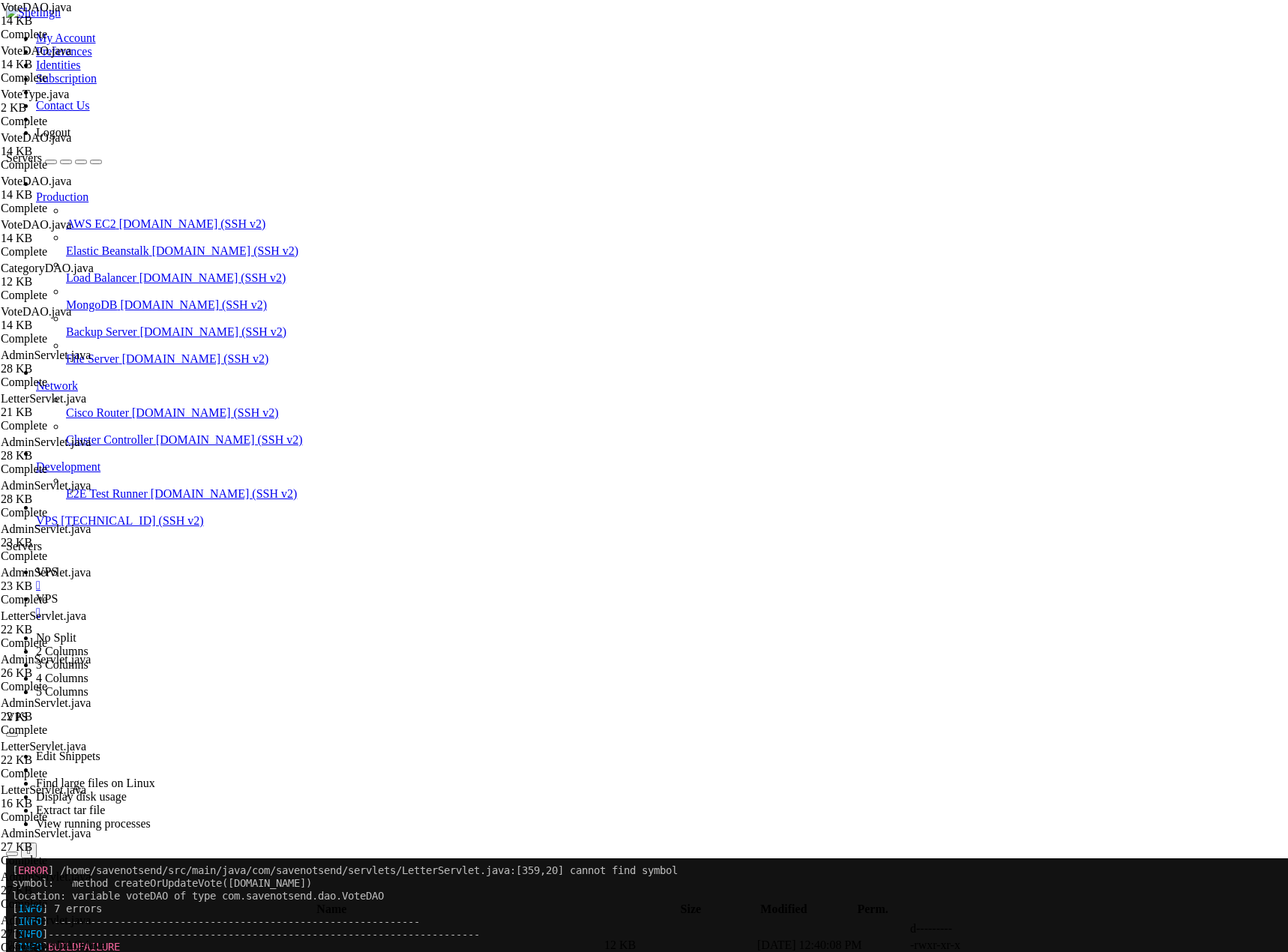 scroll, scrollTop: 84259, scrollLeft: 0, axis: vertical 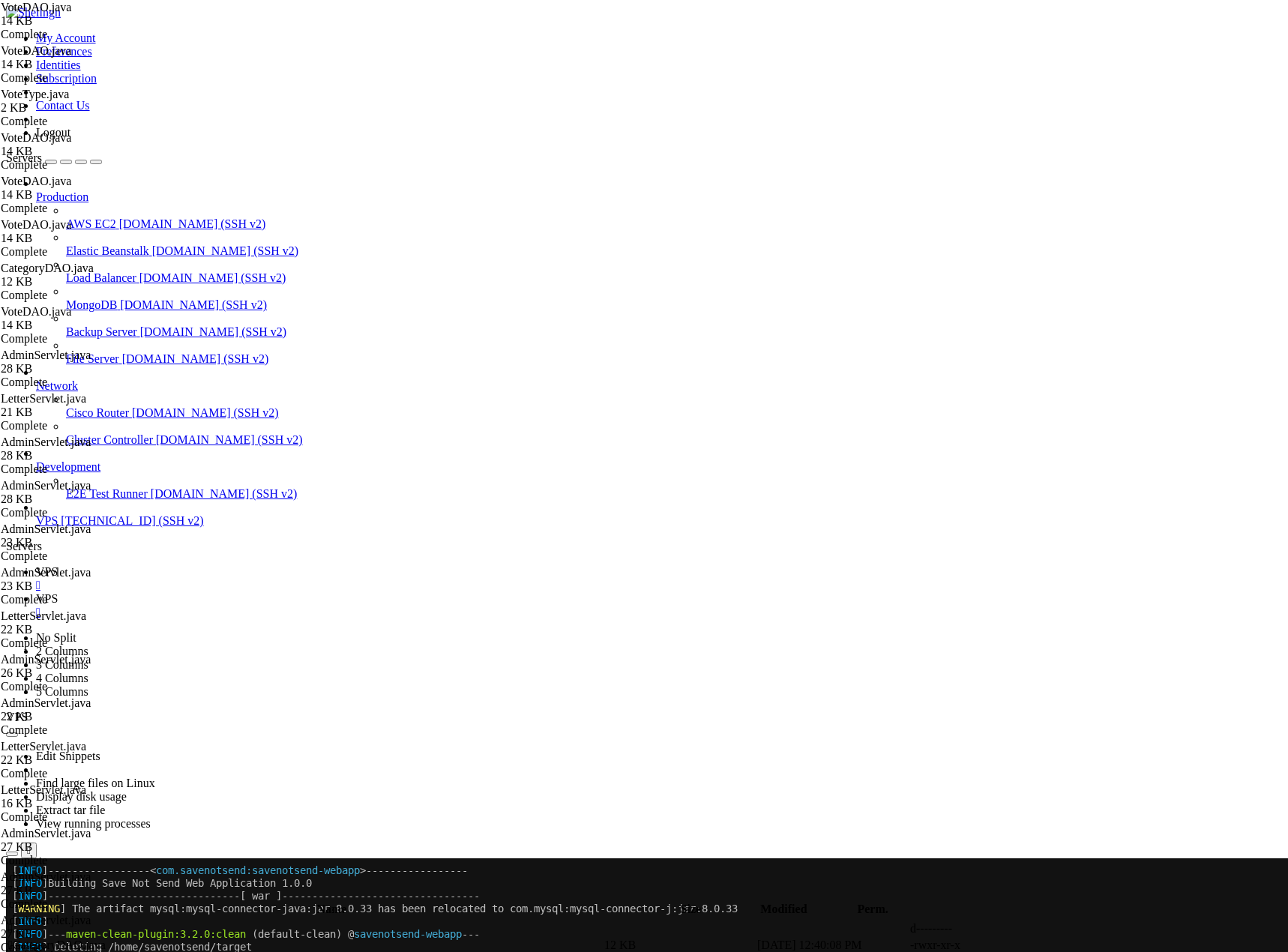 click on "VPS" at bounding box center [46, 598] 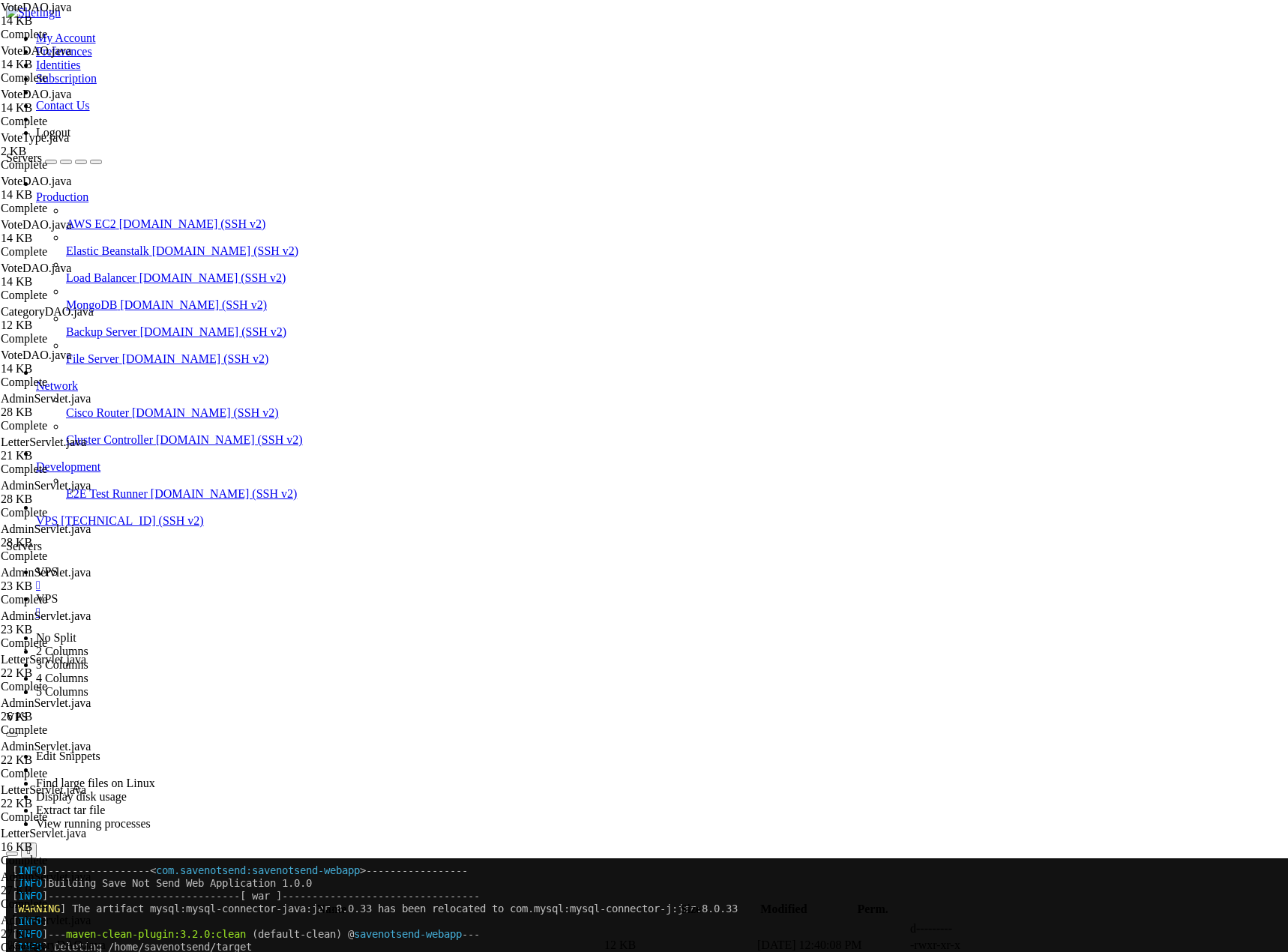 scroll, scrollTop: 2052, scrollLeft: 0, axis: vertical 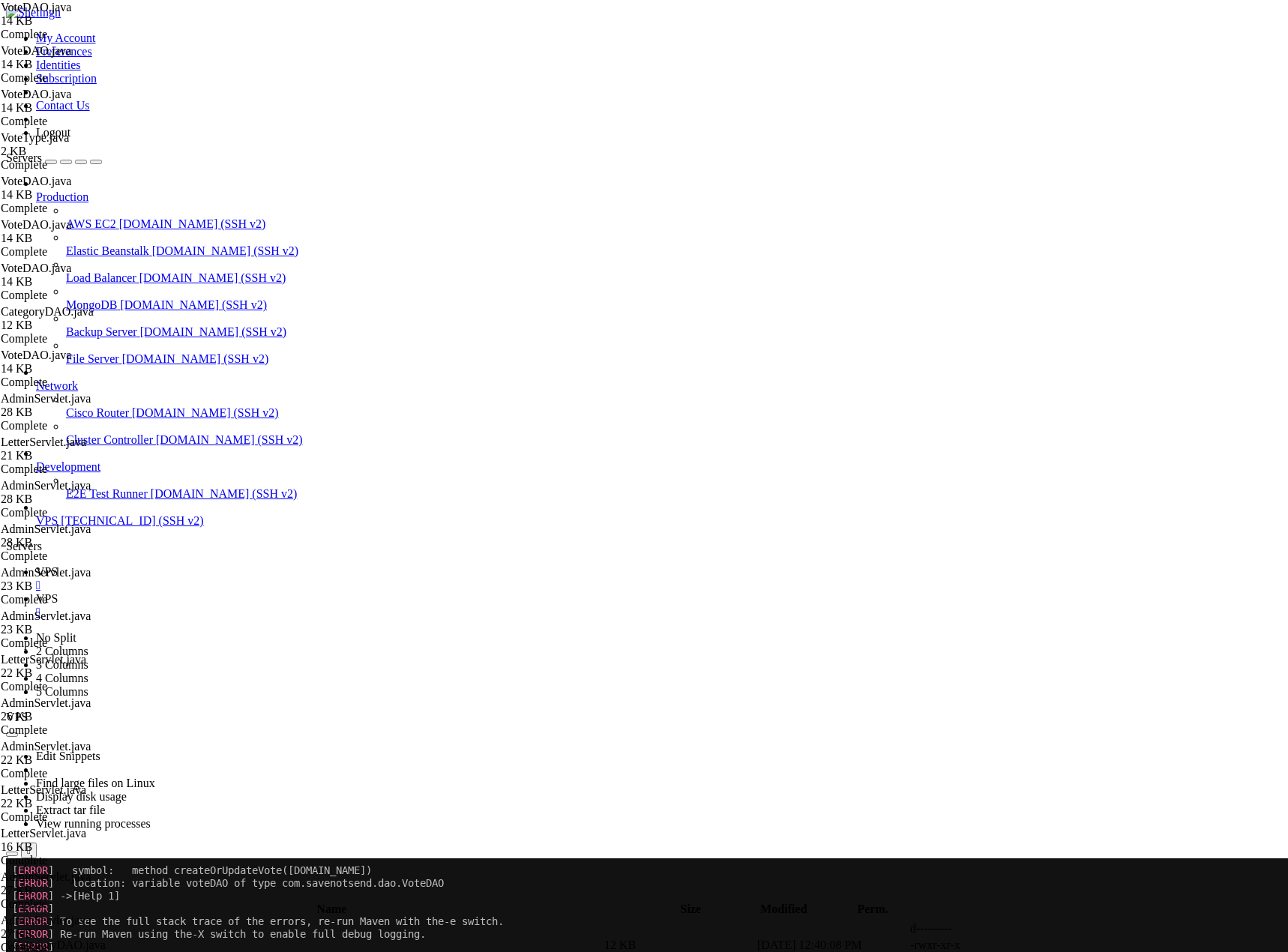 click at bounding box center (36, 598) 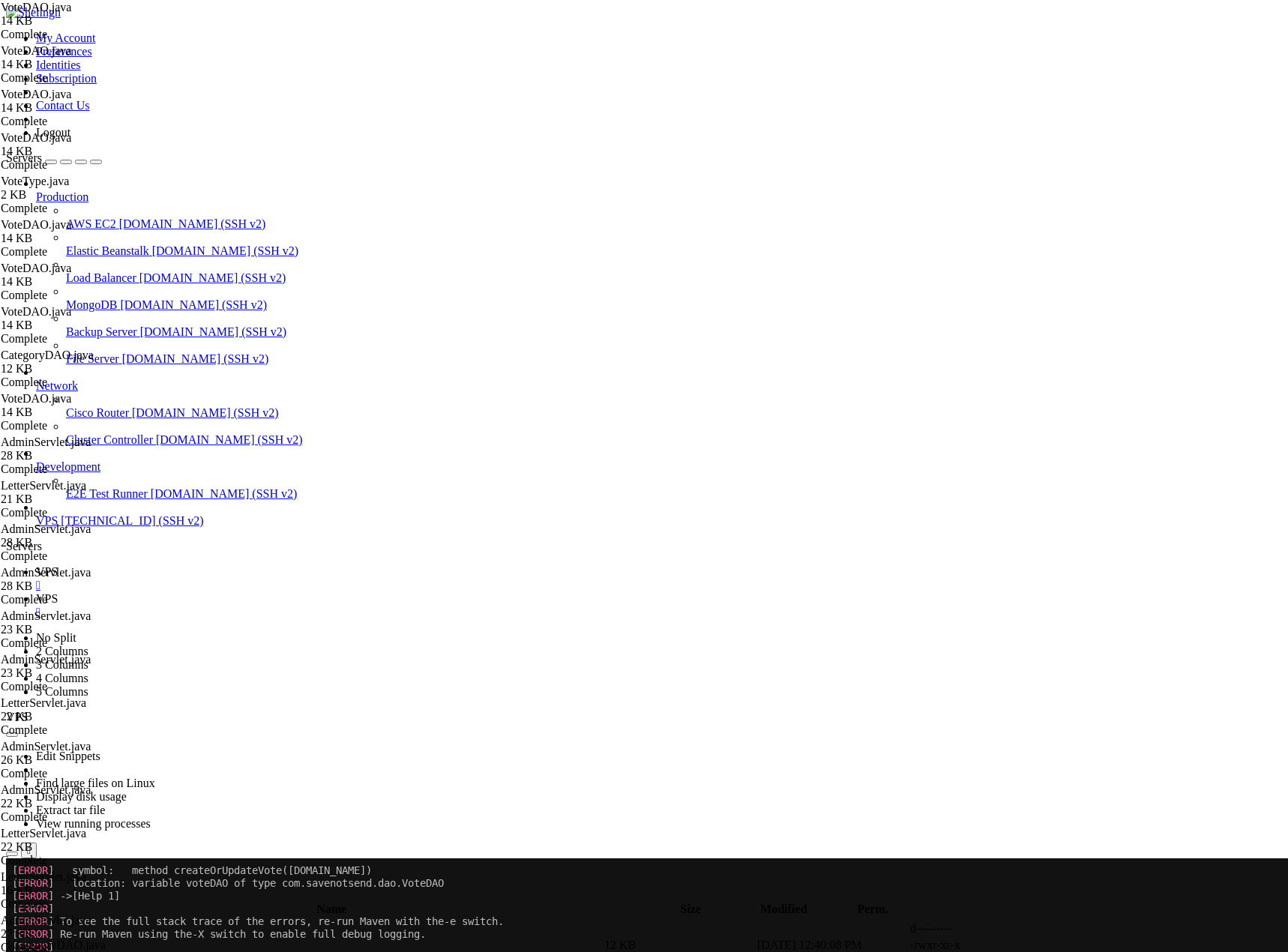scroll, scrollTop: 2097, scrollLeft: 0, axis: vertical 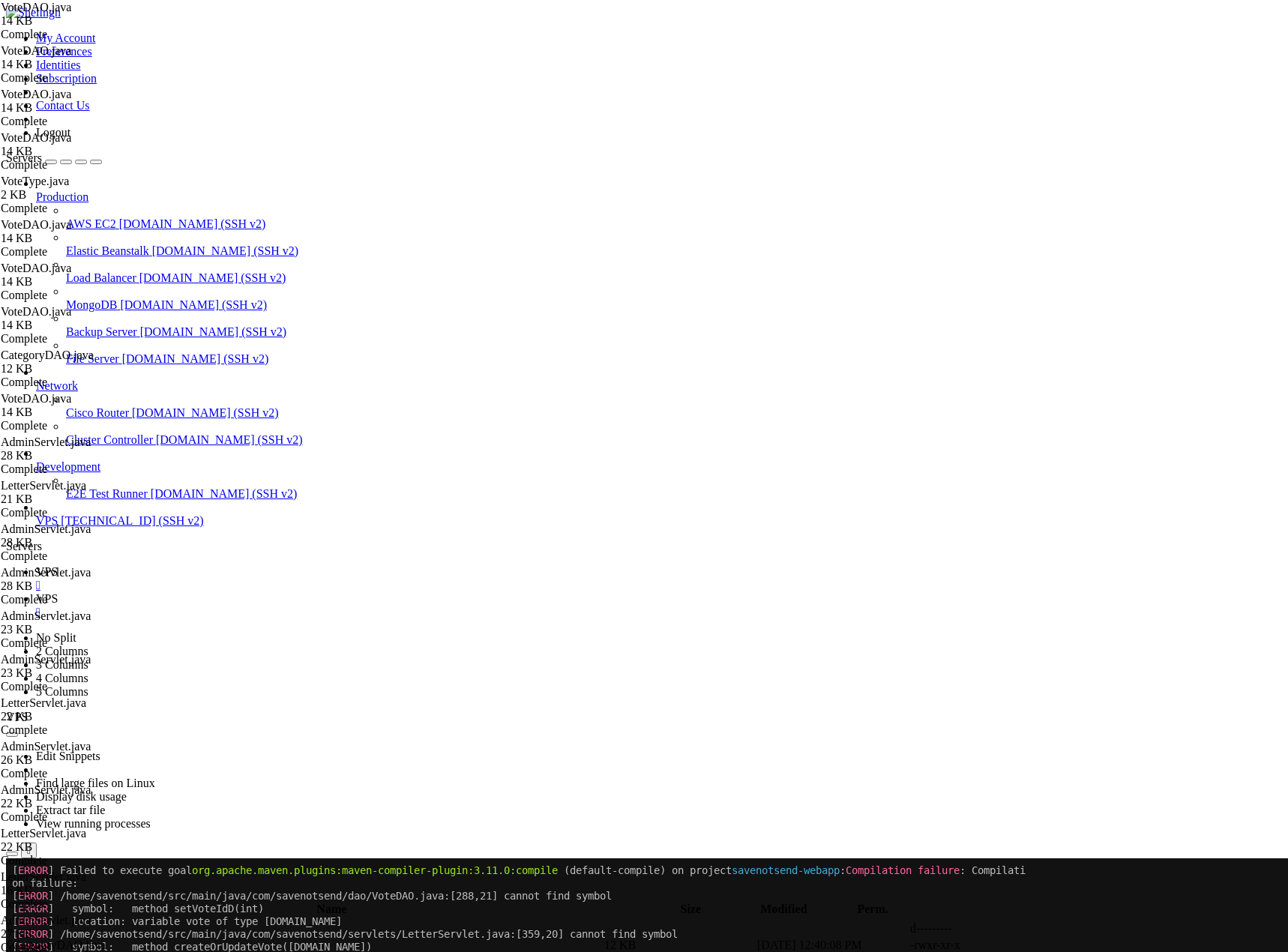 drag, startPoint x: 13, startPoint y: 1563, endPoint x: 468, endPoint y: 1586, distance: 455.5809 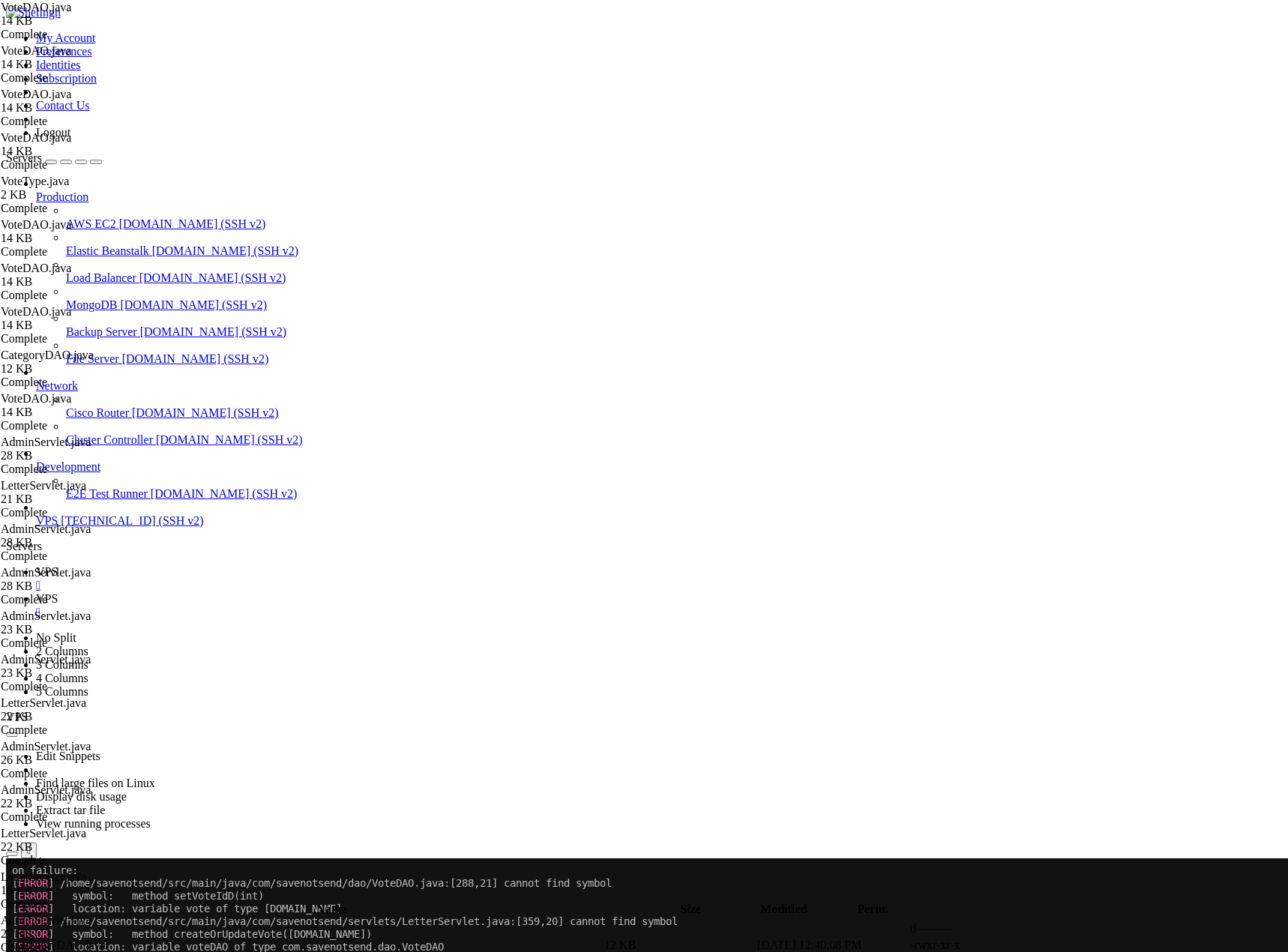 click on "VPS" at bounding box center [46, 598] 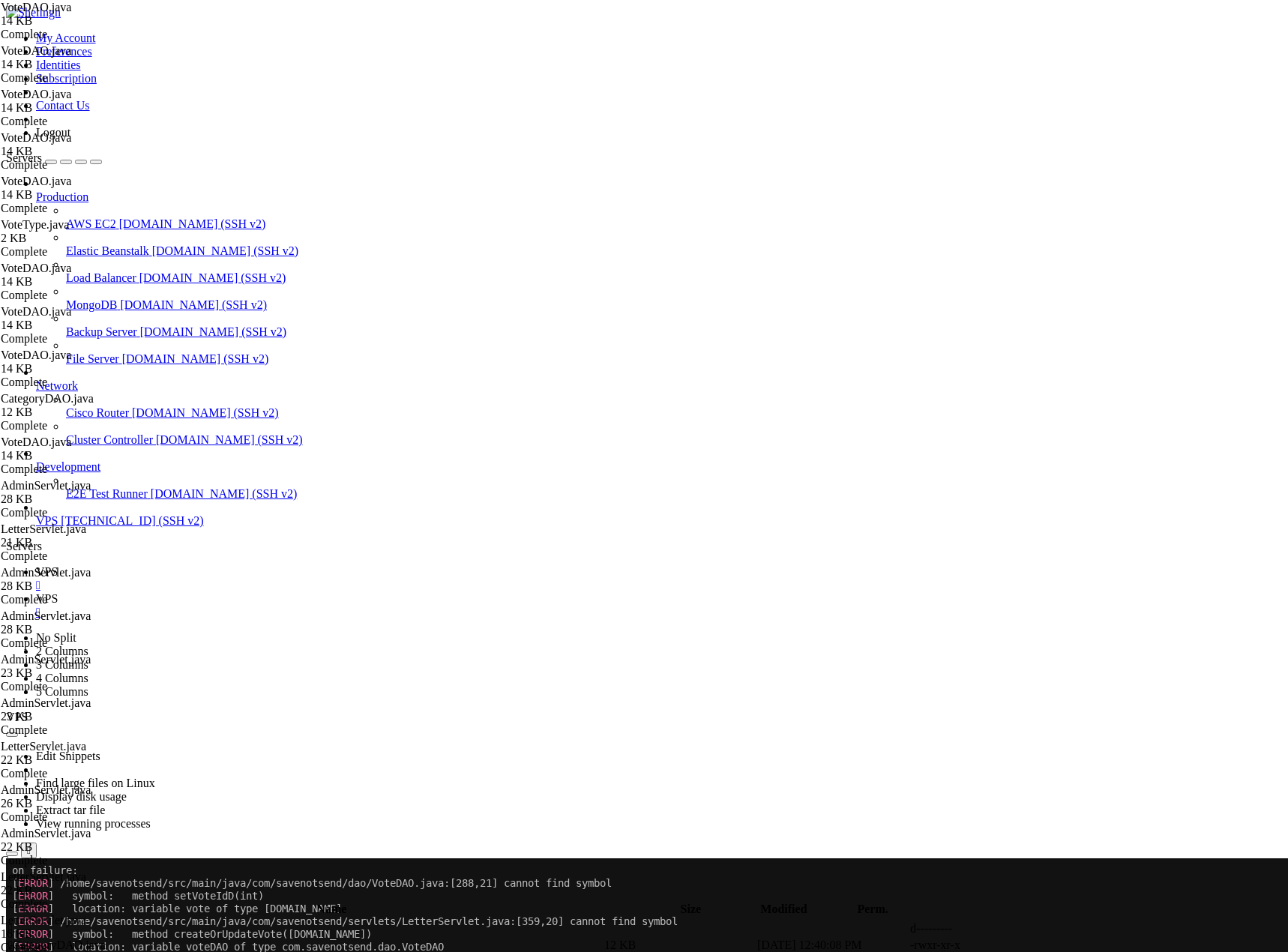 click on "package   com . savenotsend . dao ; import   java . sql . * ; import   java . util . * ; import   com . savenotsend . model . Vote ; import   com . savenotsend . model . VoteType ; import   com . savenotsend . util . DatabaseConnection ; /**  * Data Access Object for managing votes and vote types  * Handles all database operations related to voting functionality  */ public   class   VoteDAO   {             /**        * Retrieves all active vote types from the database        *  @return  List of VoteType objects        *  @throws  SQLException if database error occurs        */       public   List < VoteType >   getAllVoteTypes ( )   throws   SQLException   {             List < VoteType >   voteTypes   =   new   ArrayList <> ( ) ;             String   sql   =   "SELECT vote_id, name, icon, description, active FROM vote_types WHERE active = 1 ORDER BY vote_id" ;                         try   ( Connection   conn   =   DatabaseConnection . getConnection ( ) ;                     PreparedStatement   stmt   =   . (" at bounding box center [655, 2297] 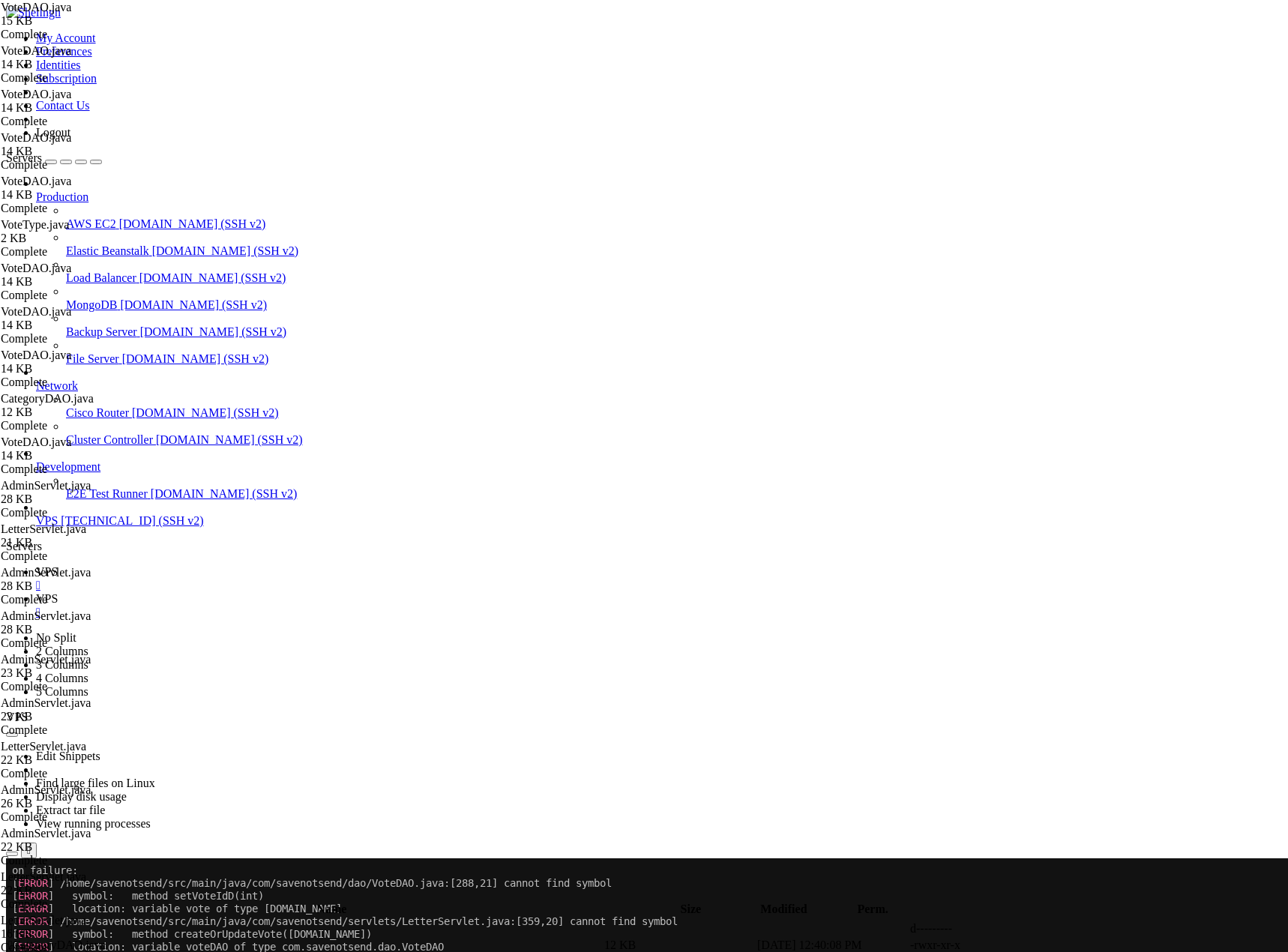 click on "VPS" at bounding box center [46, 571] 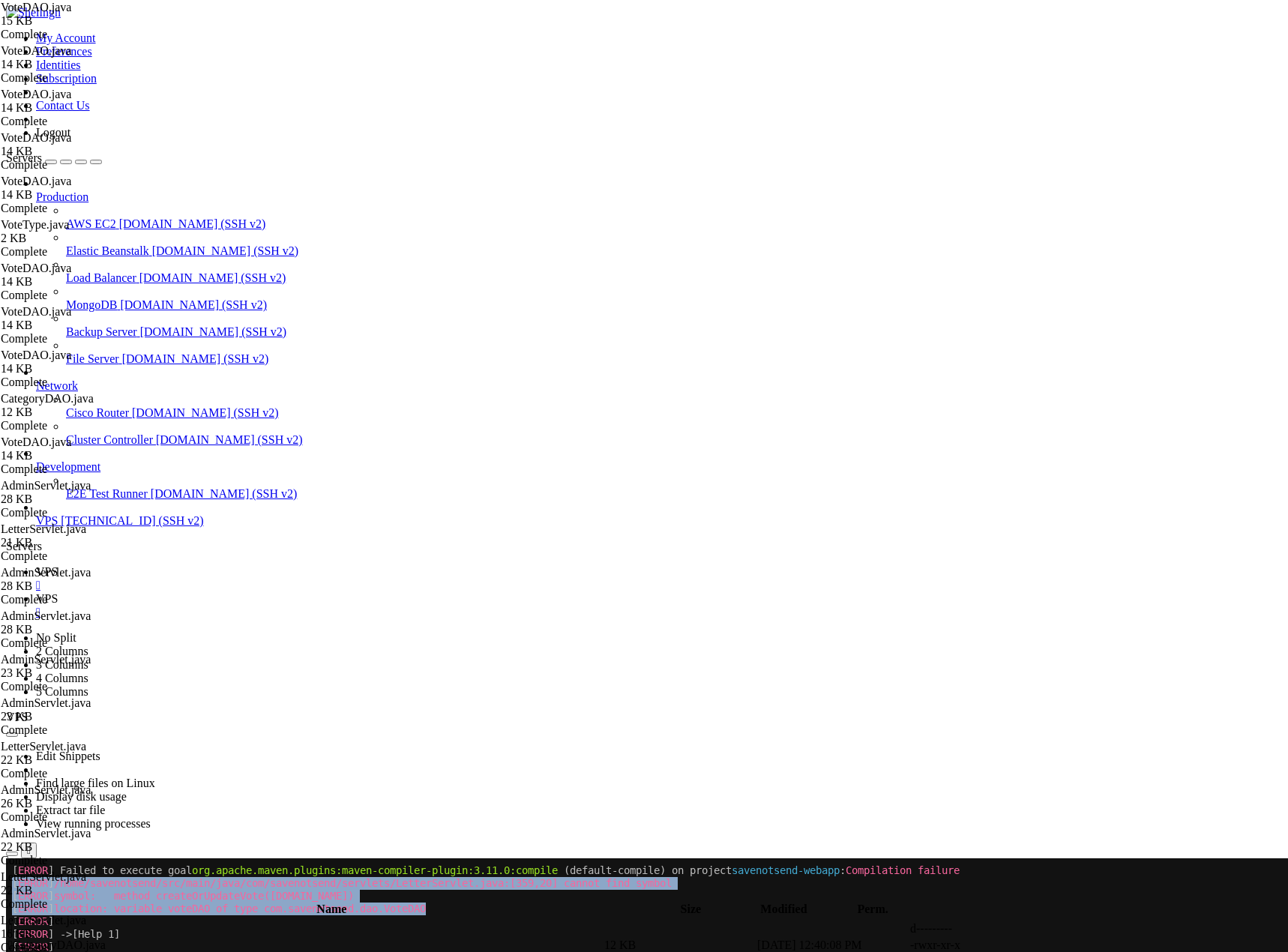 scroll, scrollTop: 86285, scrollLeft: 0, axis: vertical 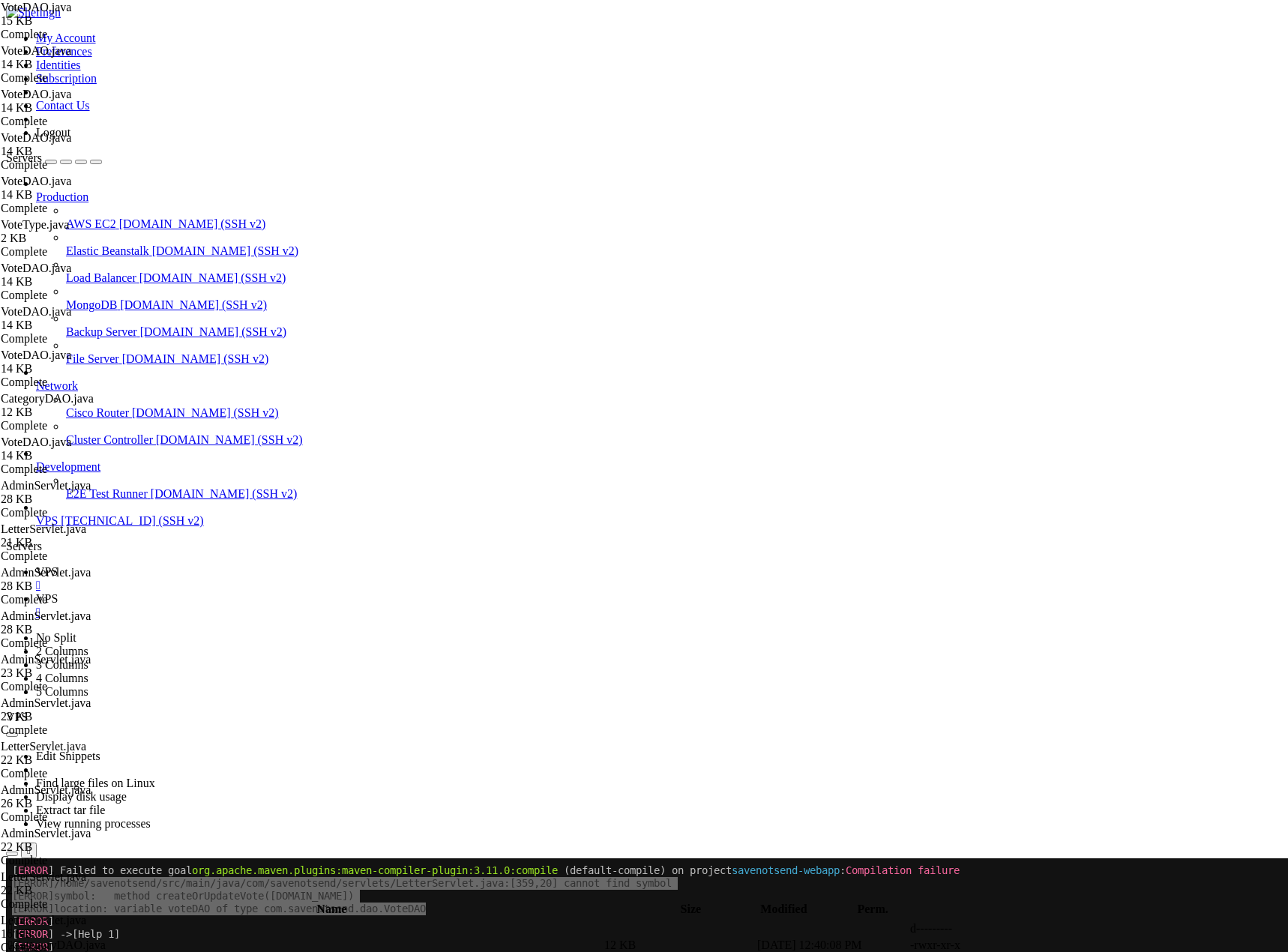 click on "" at bounding box center (10, 928) 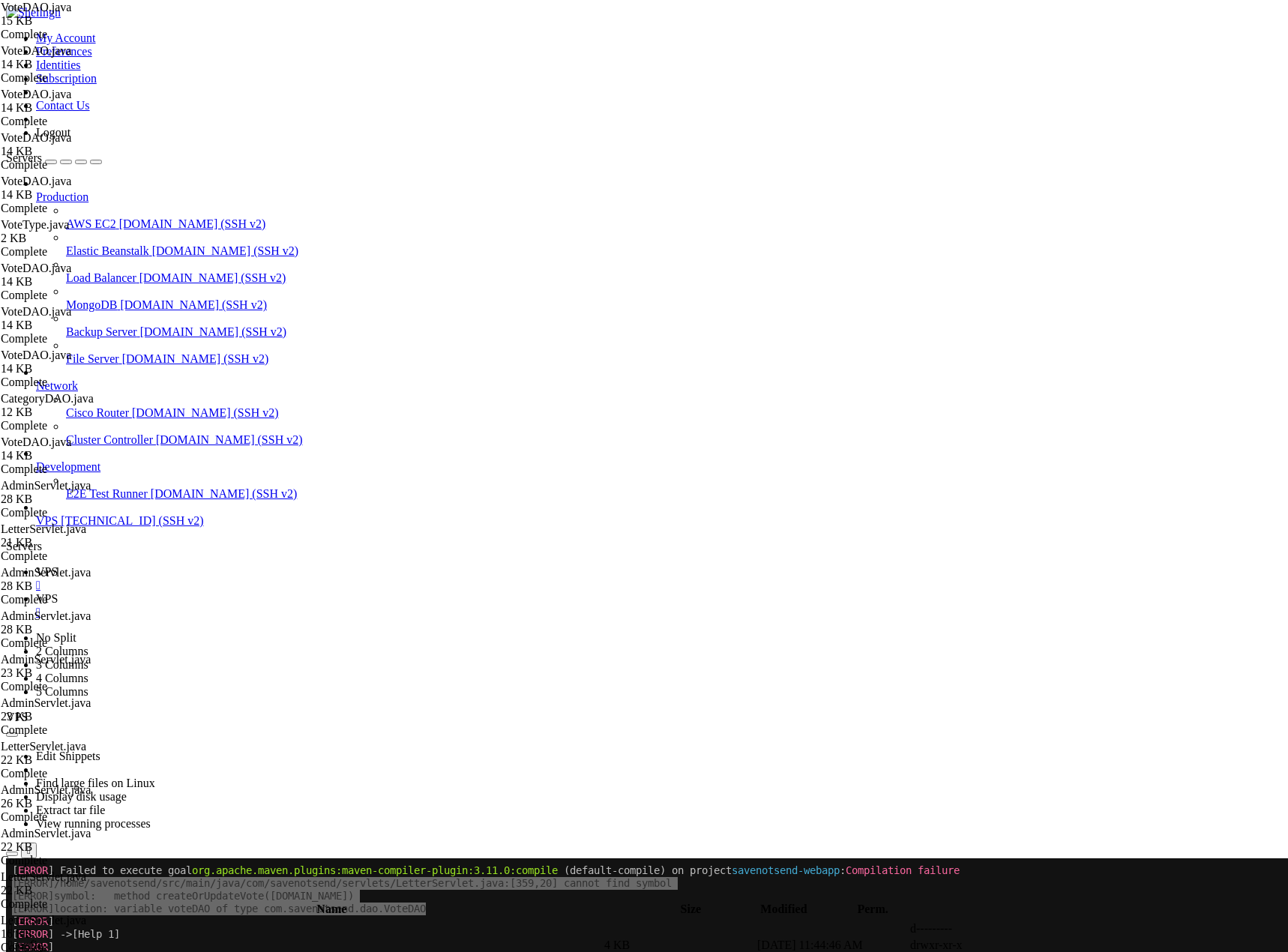 click on "VPS
" at bounding box center (659, 579) 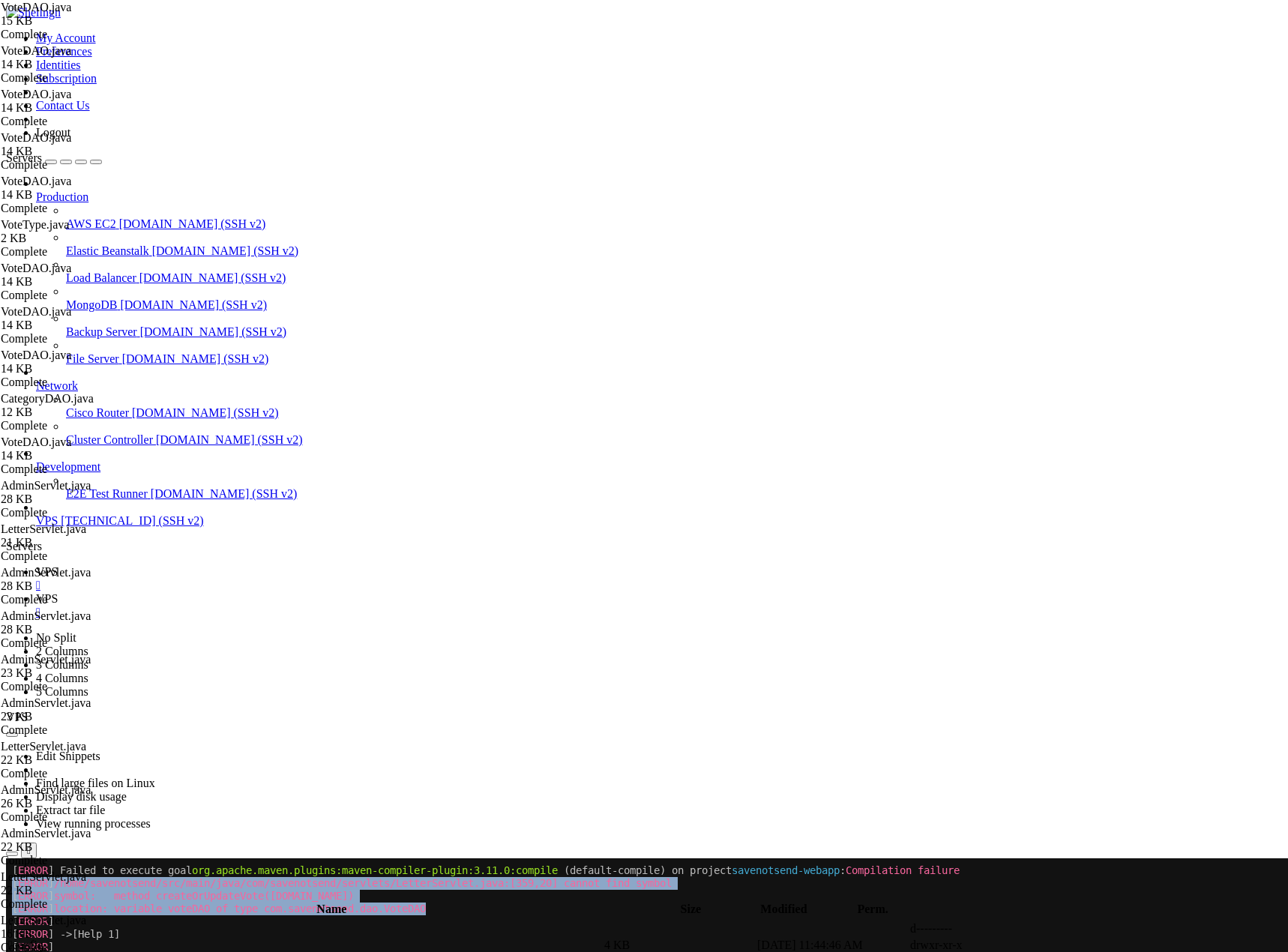 click at bounding box center (36, 598) 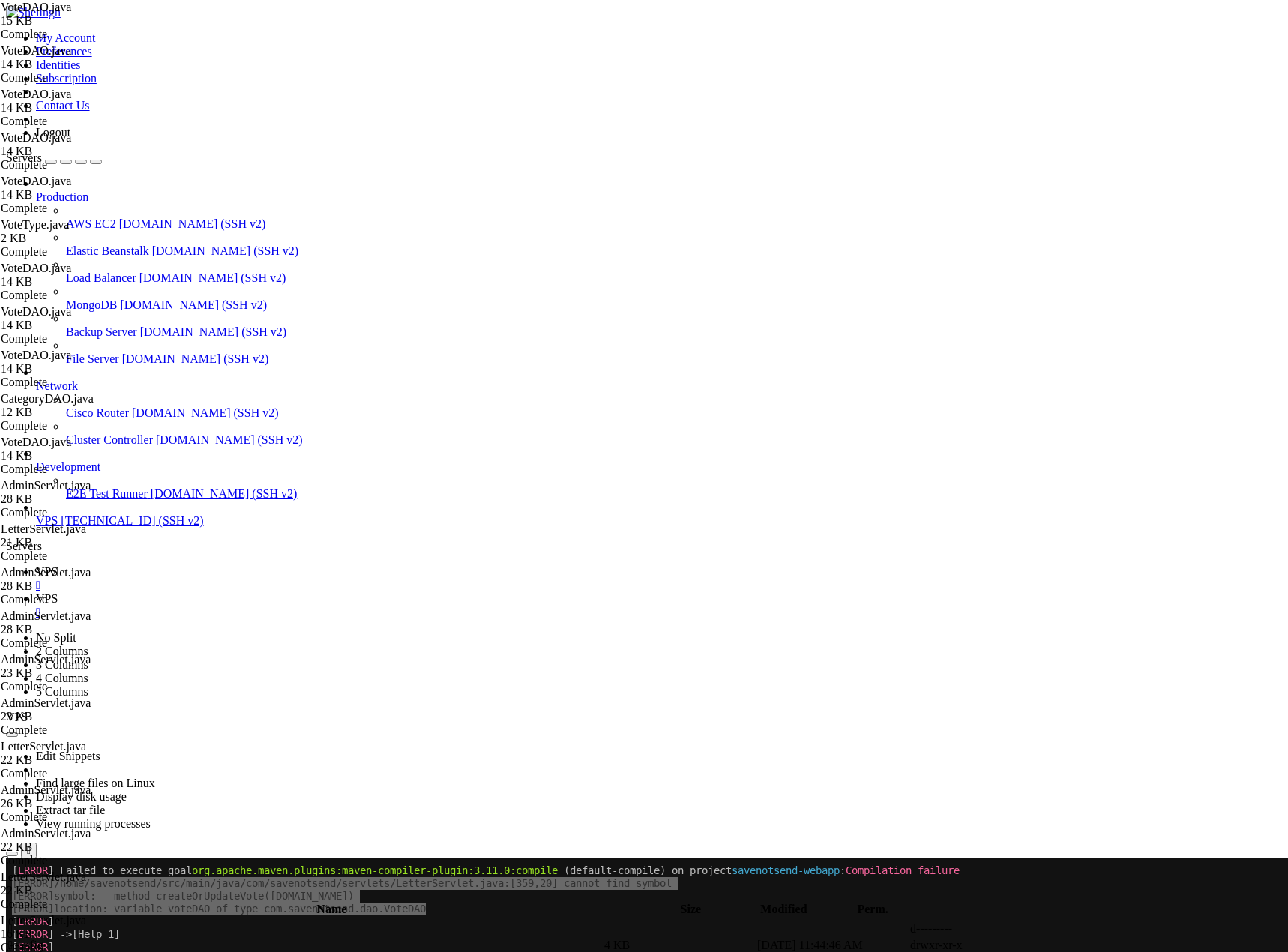 click on "  servlets" at bounding box center [28, 1010] 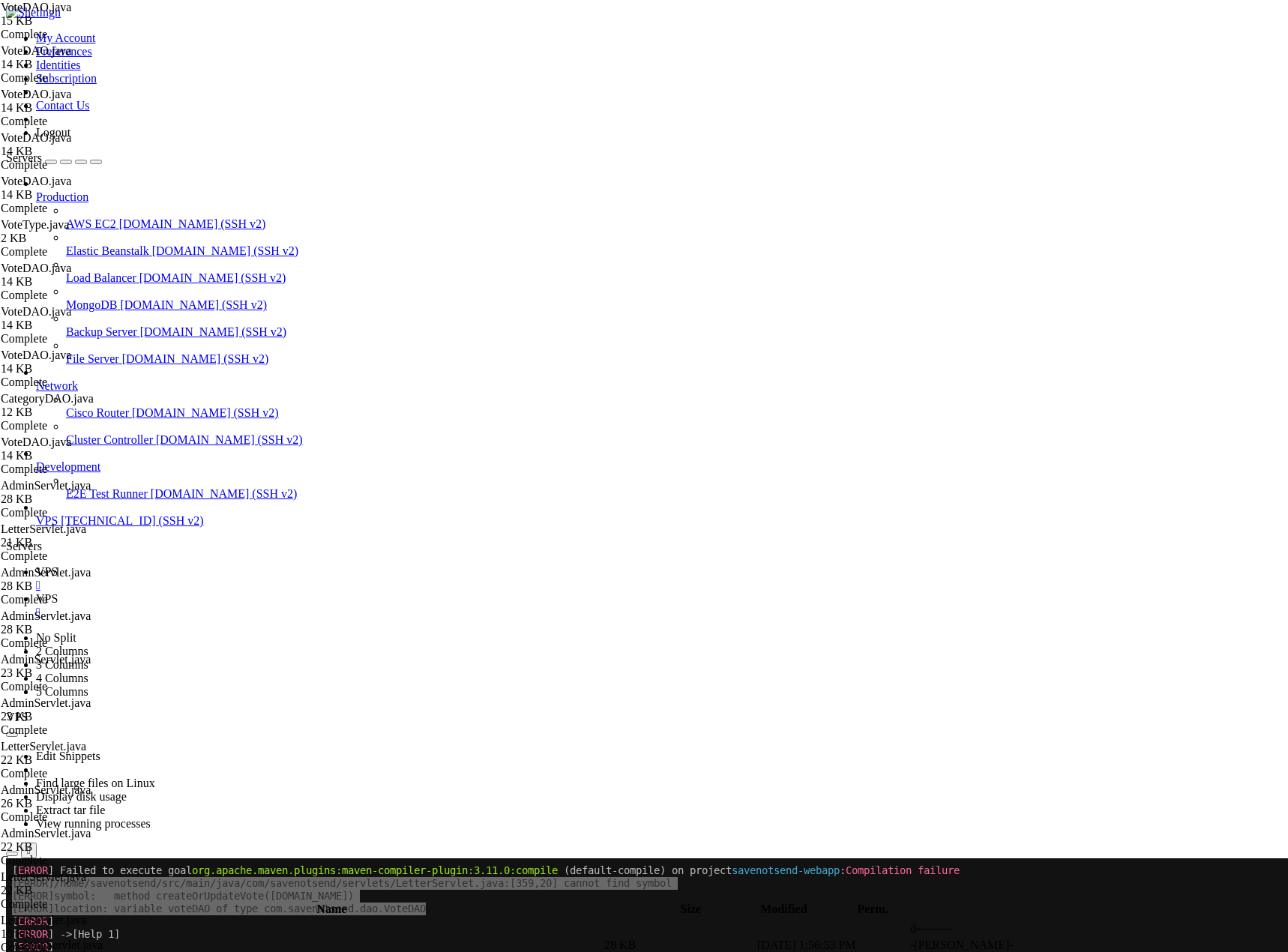 click at bounding box center (1063, 978) 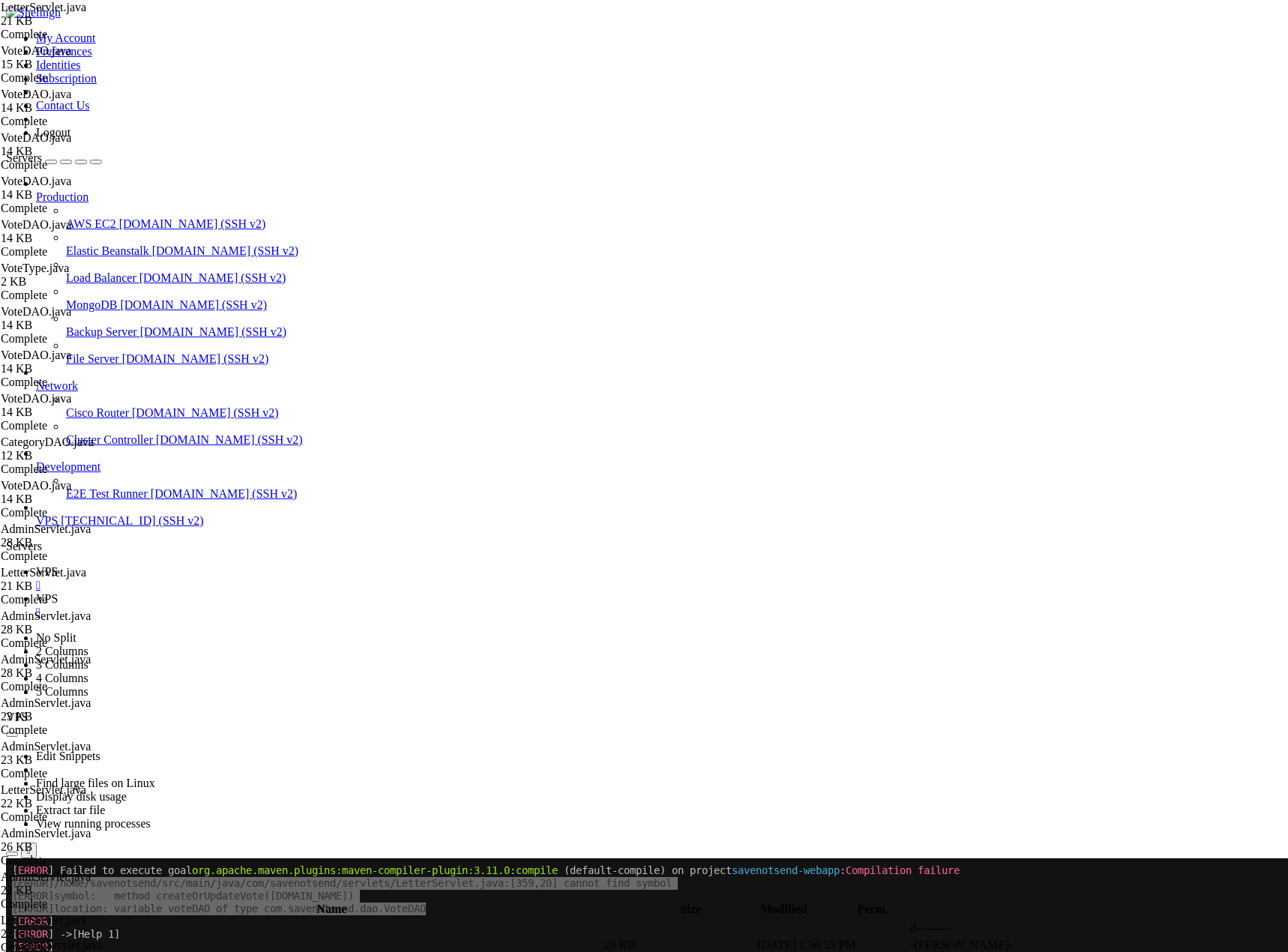 click on "package   com . savenotsend . servlets ; import   com . savenotsend . dao . * ; import   com . savenotsend . model . * ; import   com . savenotsend . util . SecurityUtil ; import   com . savenotsend . util . ValidationUtil ; import   javax . servlet . ServletException ; import   javax . servlet . http . HttpServlet ; import   javax . servlet . http . HttpServletRequest ; import   javax . servlet . http . HttpServletResponse ; import   javax . servlet . http . HttpSession ; import   java . io . IOException ; import   java . sql . SQLException ; import   java . util . List ; import   java . util . Map ; /**  * Servlet for handling letter operations  */ public   class   LetterServlet   extends   HttpServlet   {       private   LetterDAO   letterDAO ;       private   CategoryDAO   categoryDAO ;       private   CommentDAO   commentDAO ;       private   VoteDAO   voteDAO ;       private   UserDAO   userDAO ;            @ Override       public   void   init ( )   throws   ServletException   {             letterDAO" at bounding box center [655, 2297] 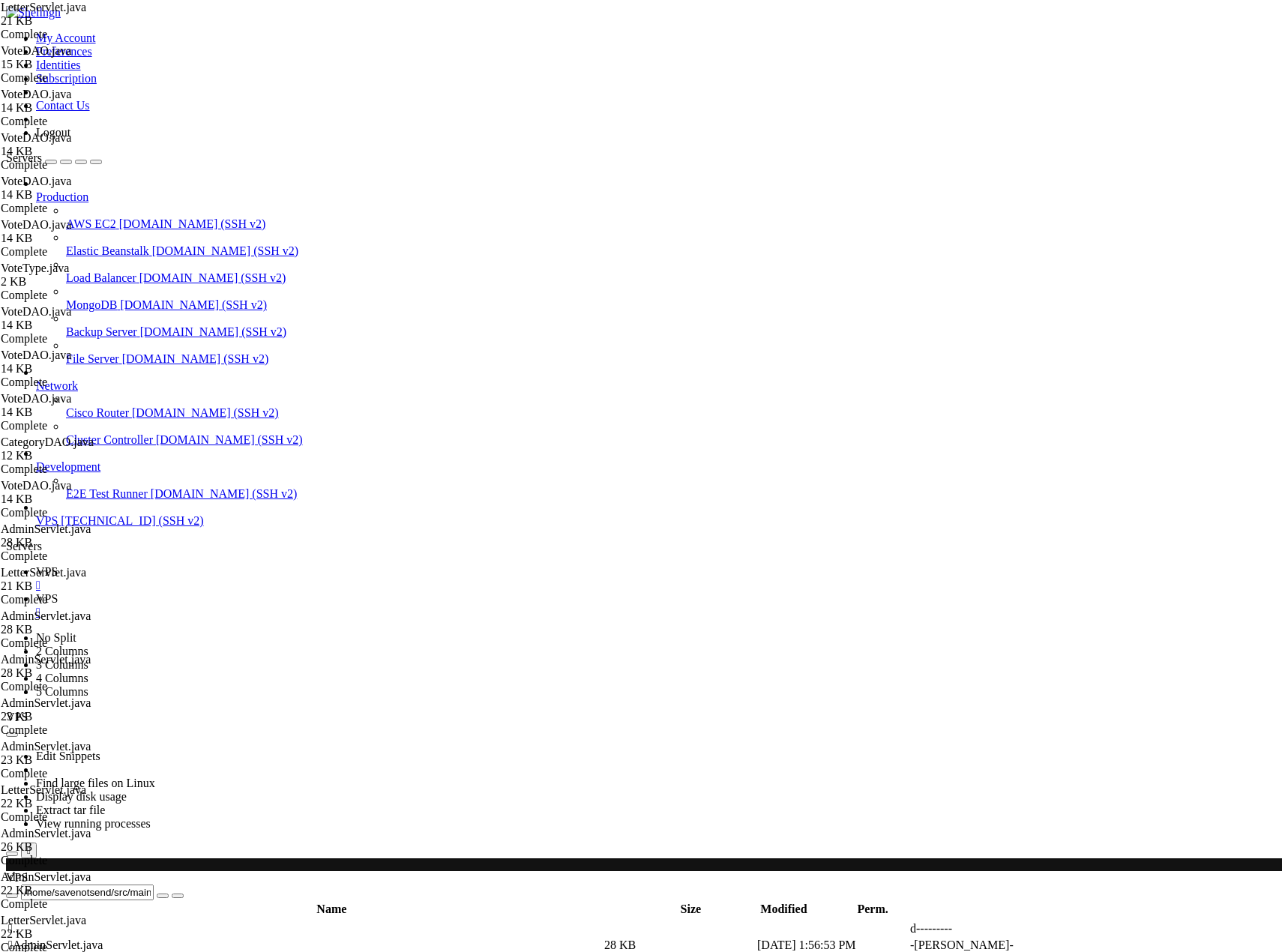 scroll, scrollTop: 0, scrollLeft: 0, axis: both 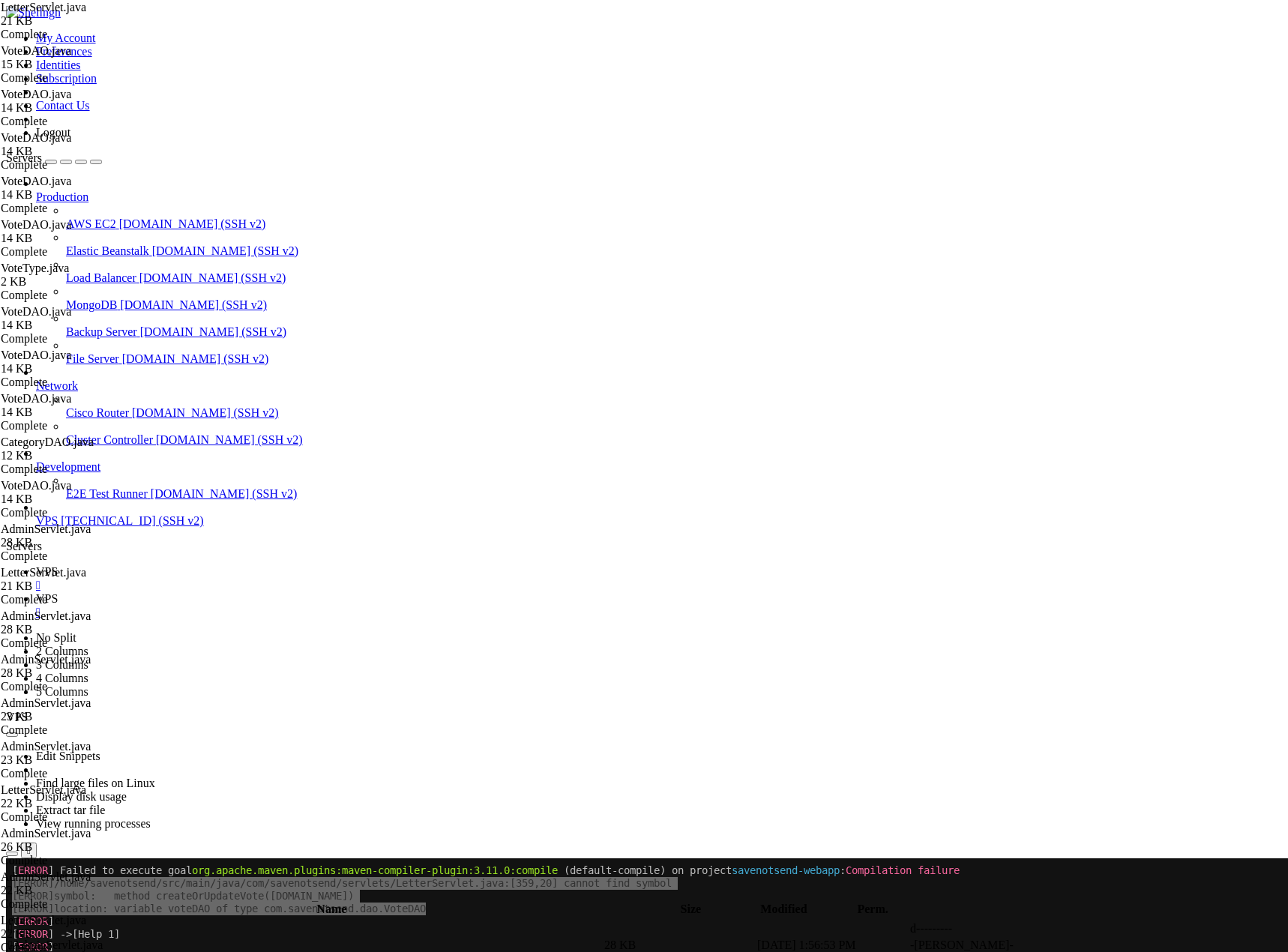 click on "​" at bounding box center [1218, 1869] 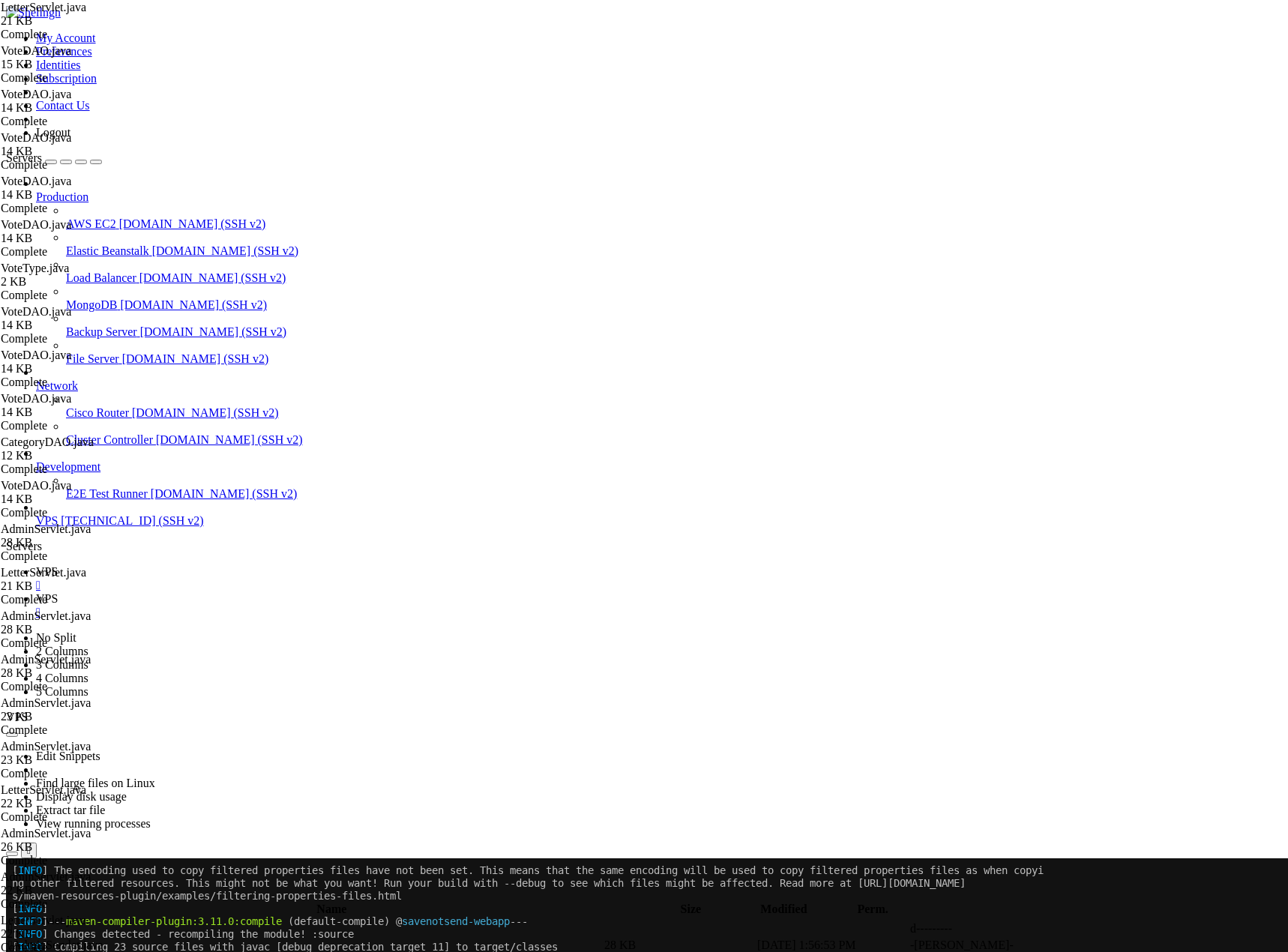 scroll, scrollTop: 86667, scrollLeft: 0, axis: vertical 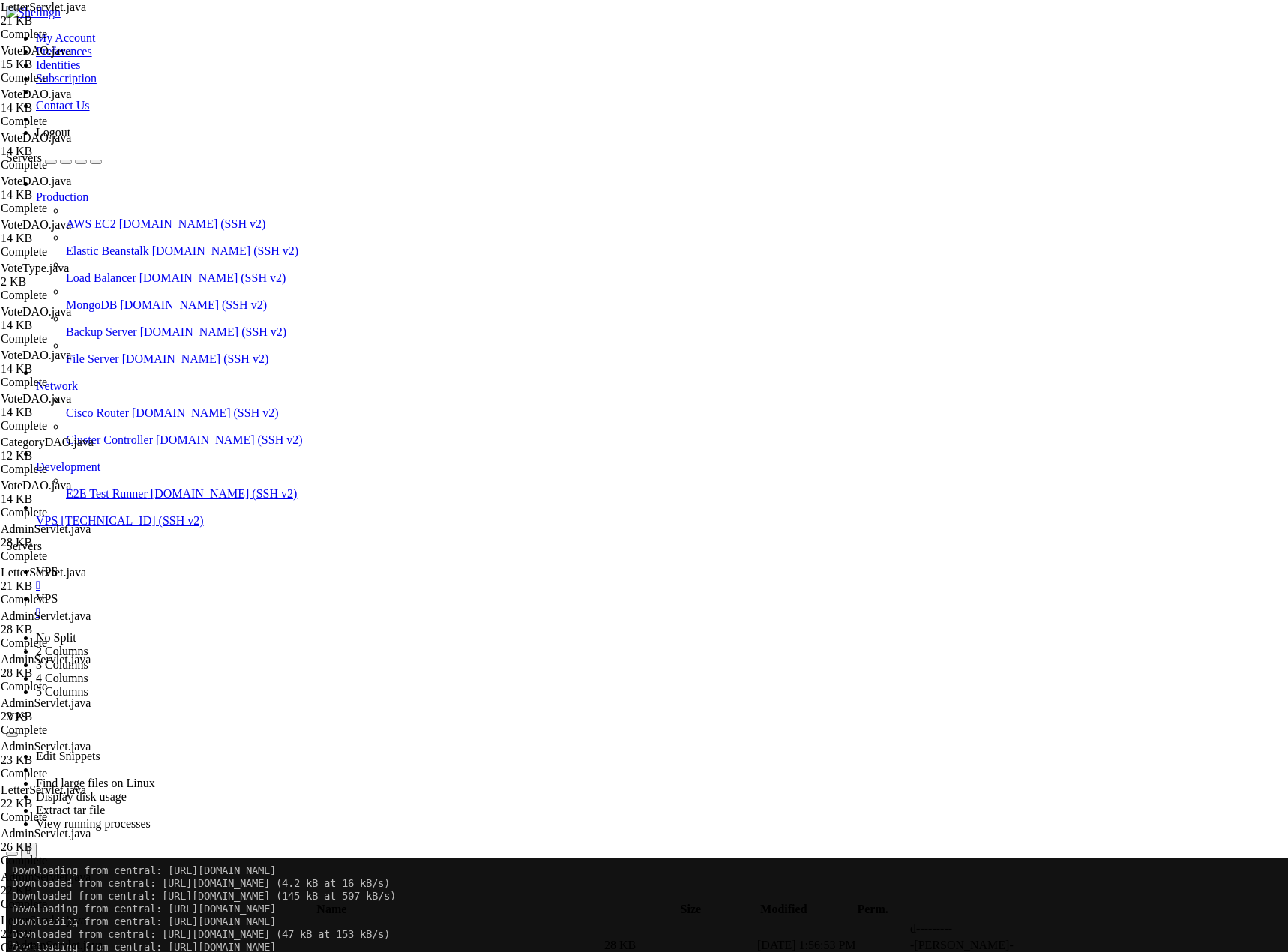 click on "root@srv893663:/home/savenotsend#" 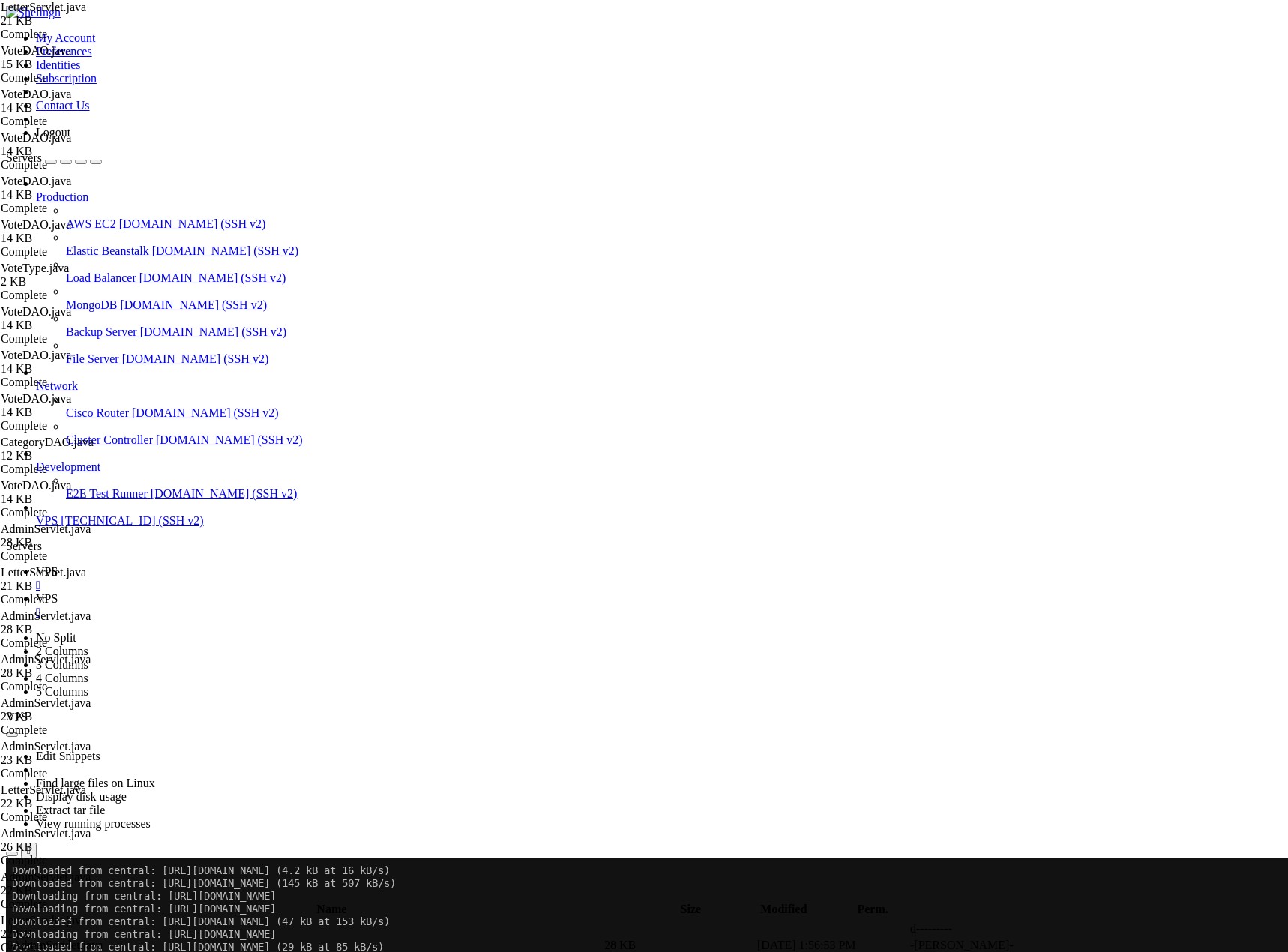 scroll, scrollTop: 91127, scrollLeft: 0, axis: vertical 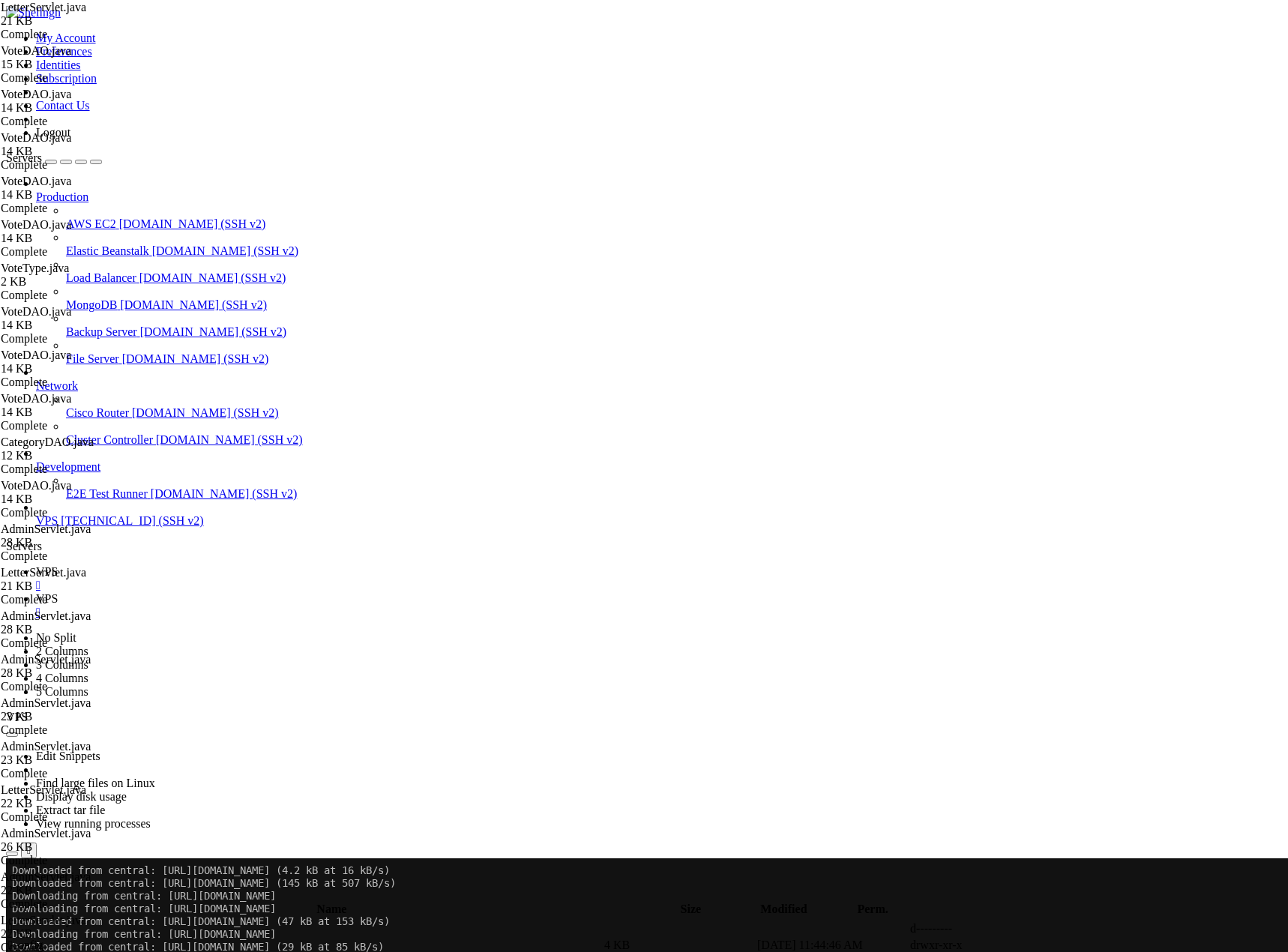 click at bounding box center (12, 896) 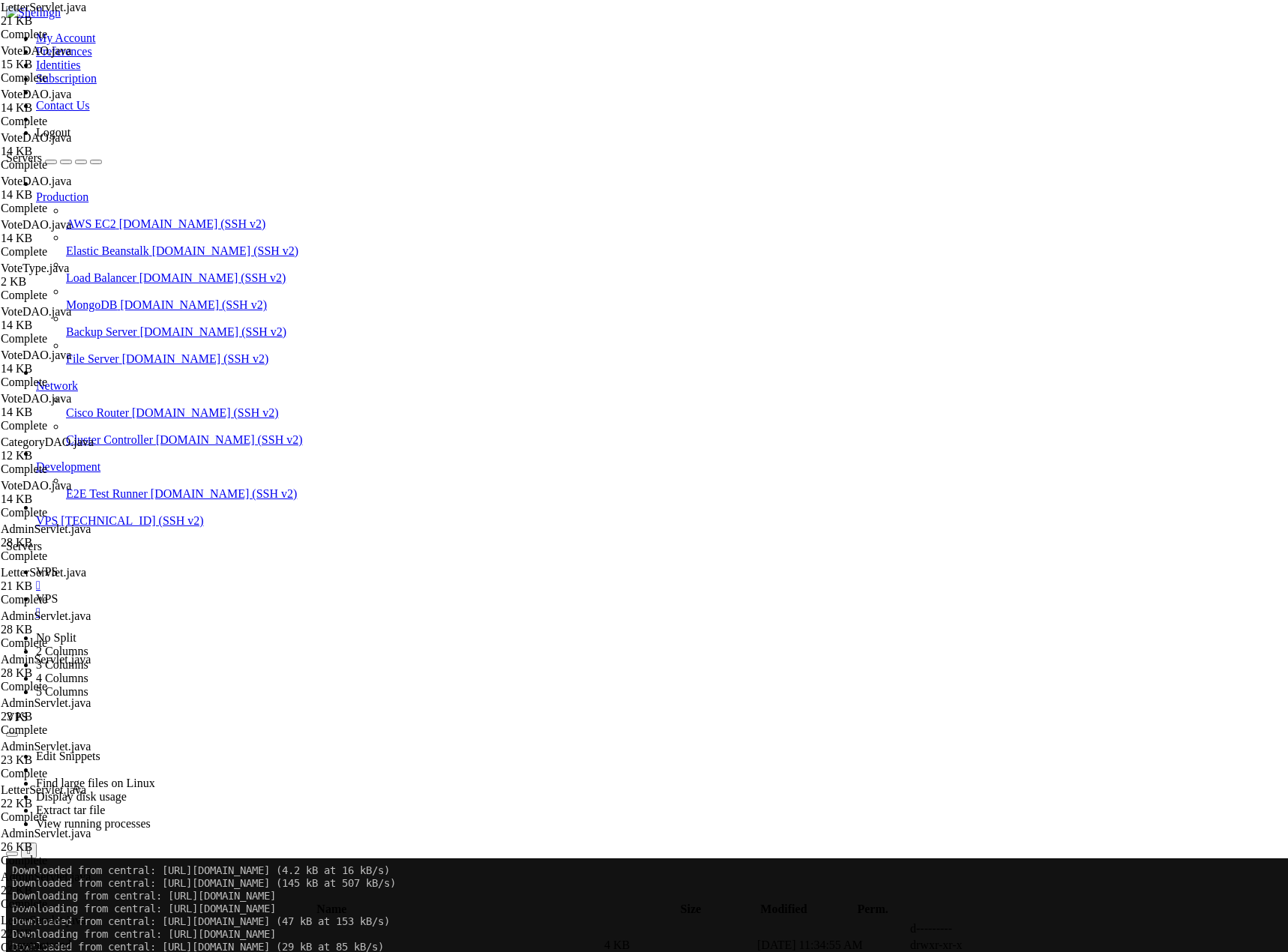 click at bounding box center (12, 896) 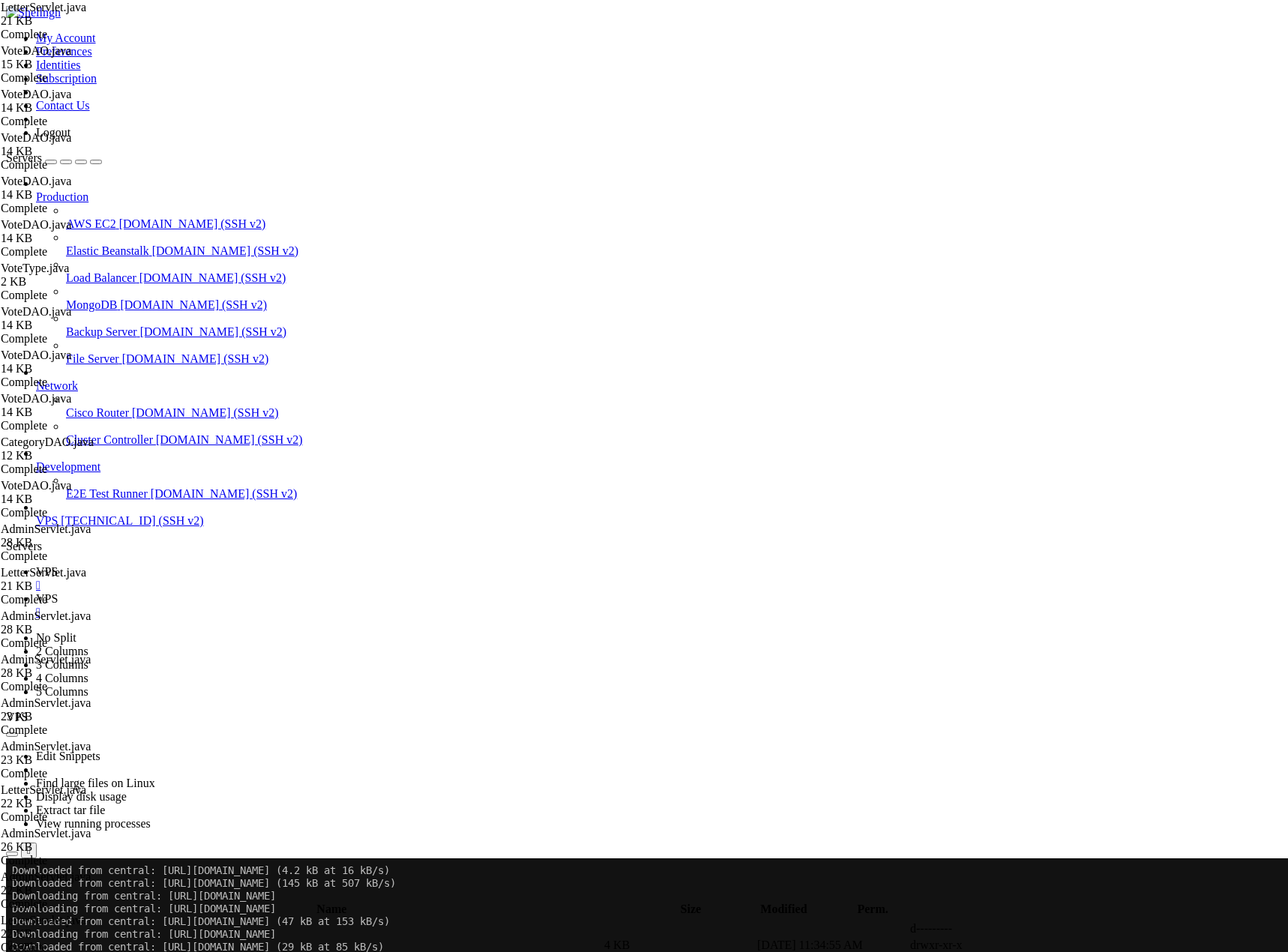click at bounding box center (12, 896) 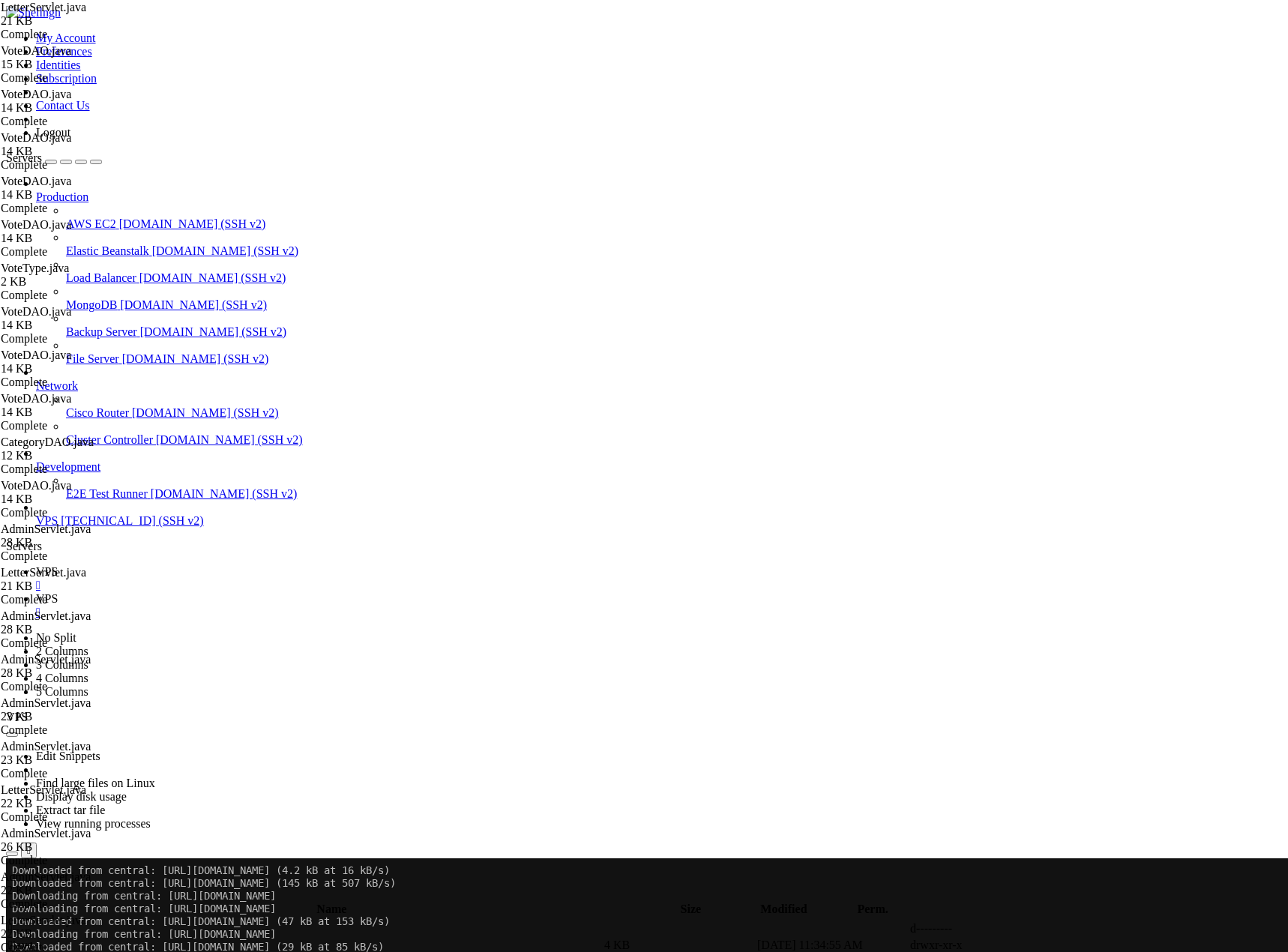 click at bounding box center (12, 896) 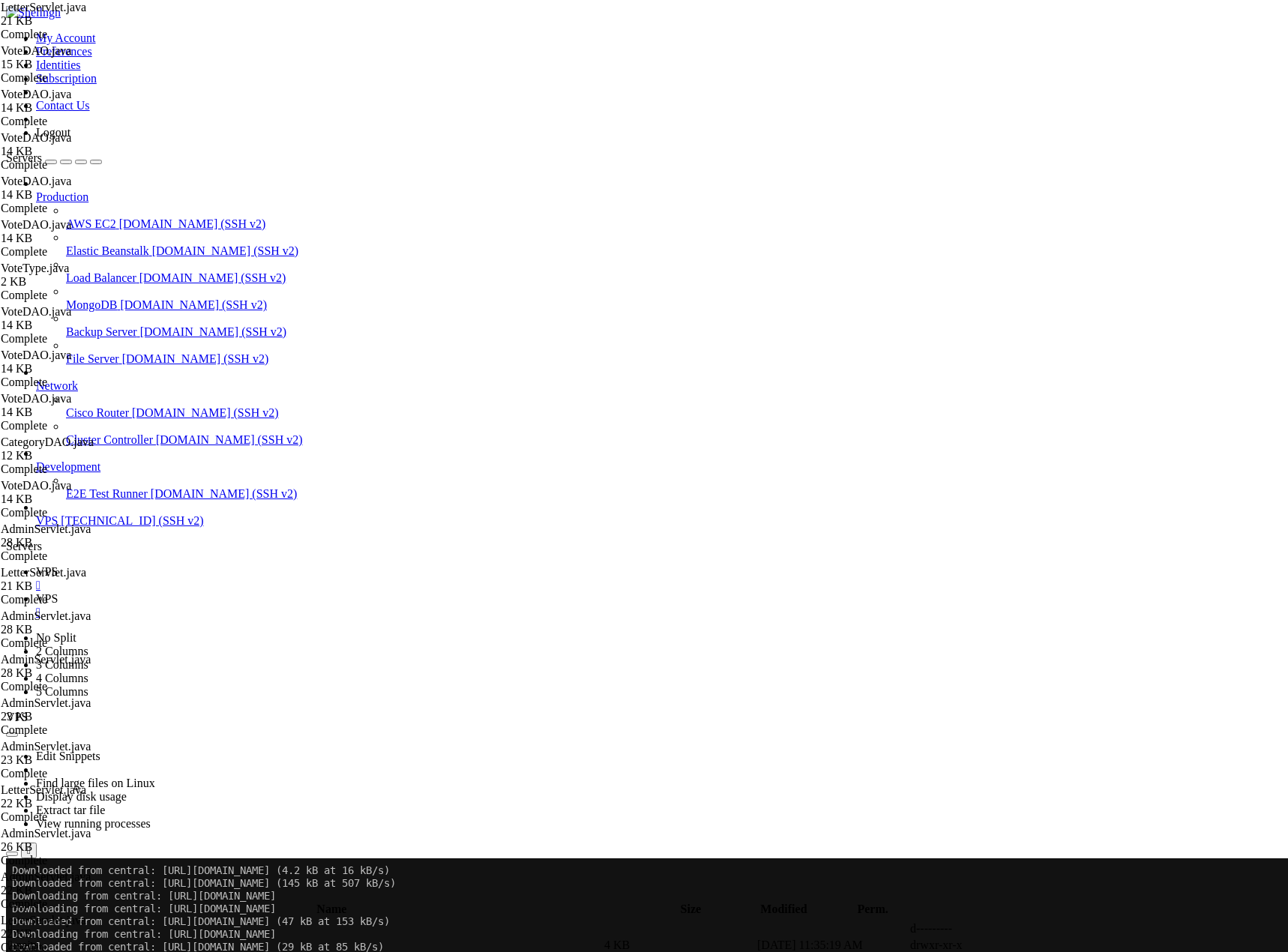 click on "  main" at bounding box center (22, 945) 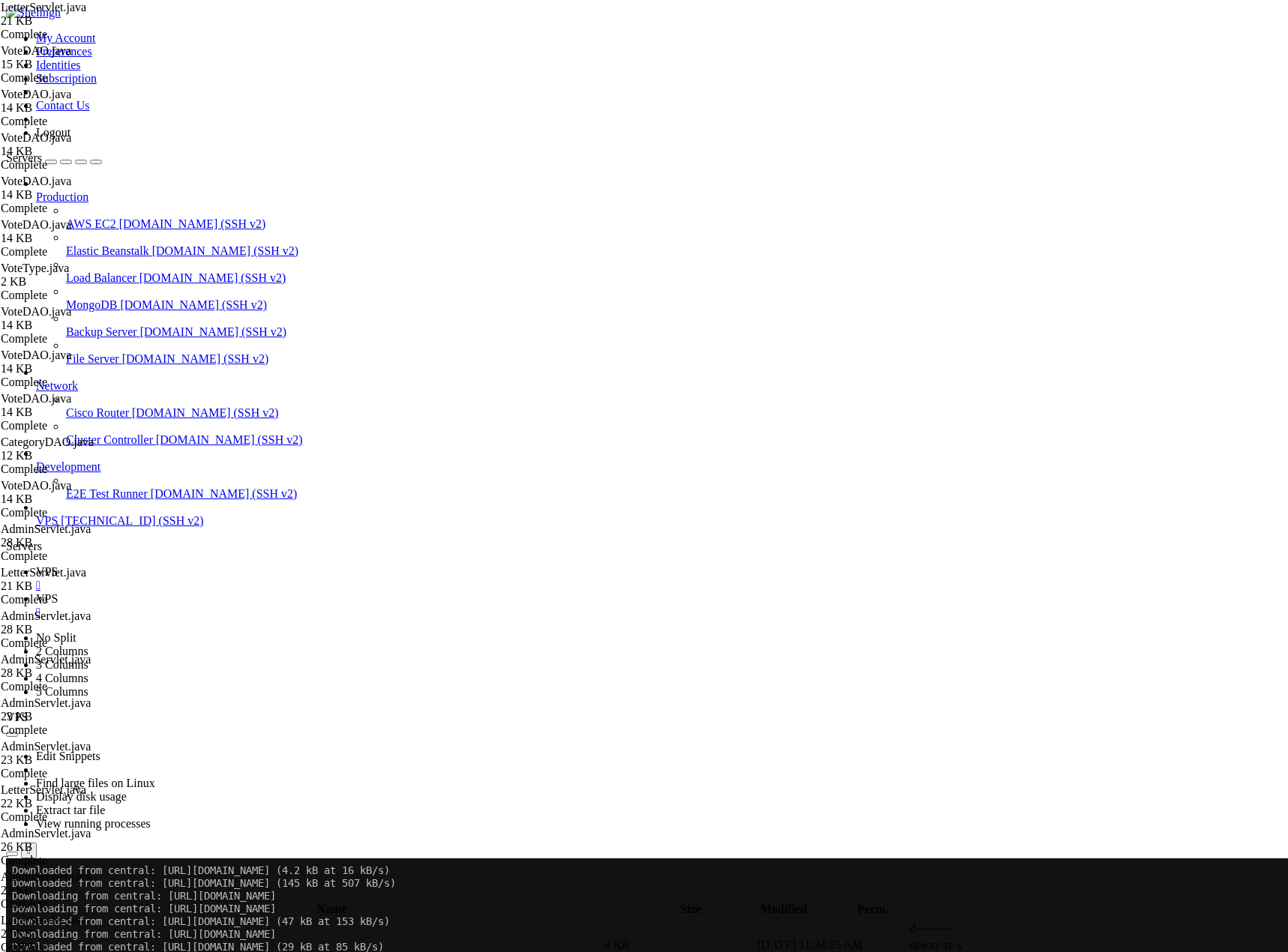 click on "  resources" at bounding box center (33, 961) 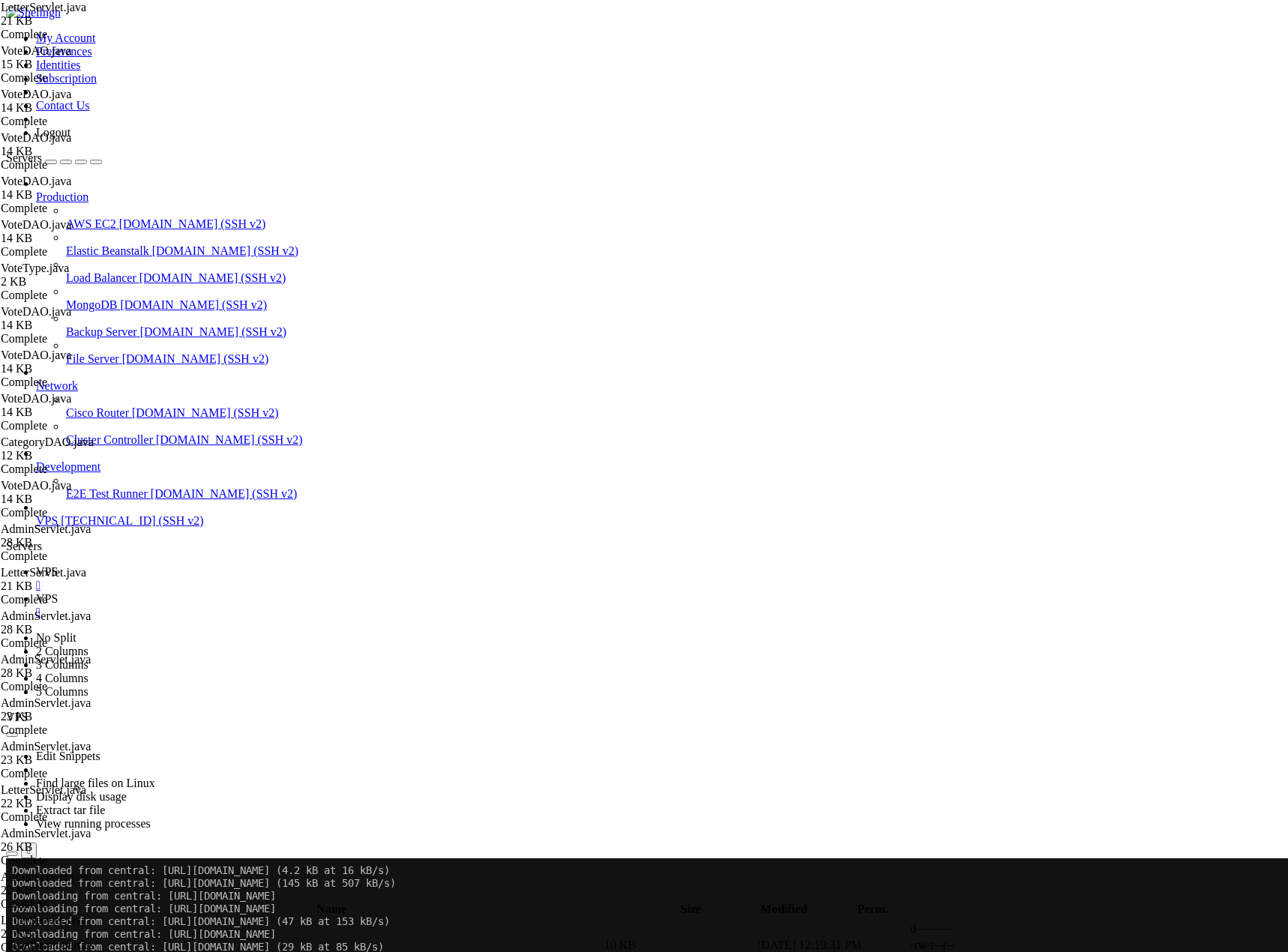 click at bounding box center [1063, 945] 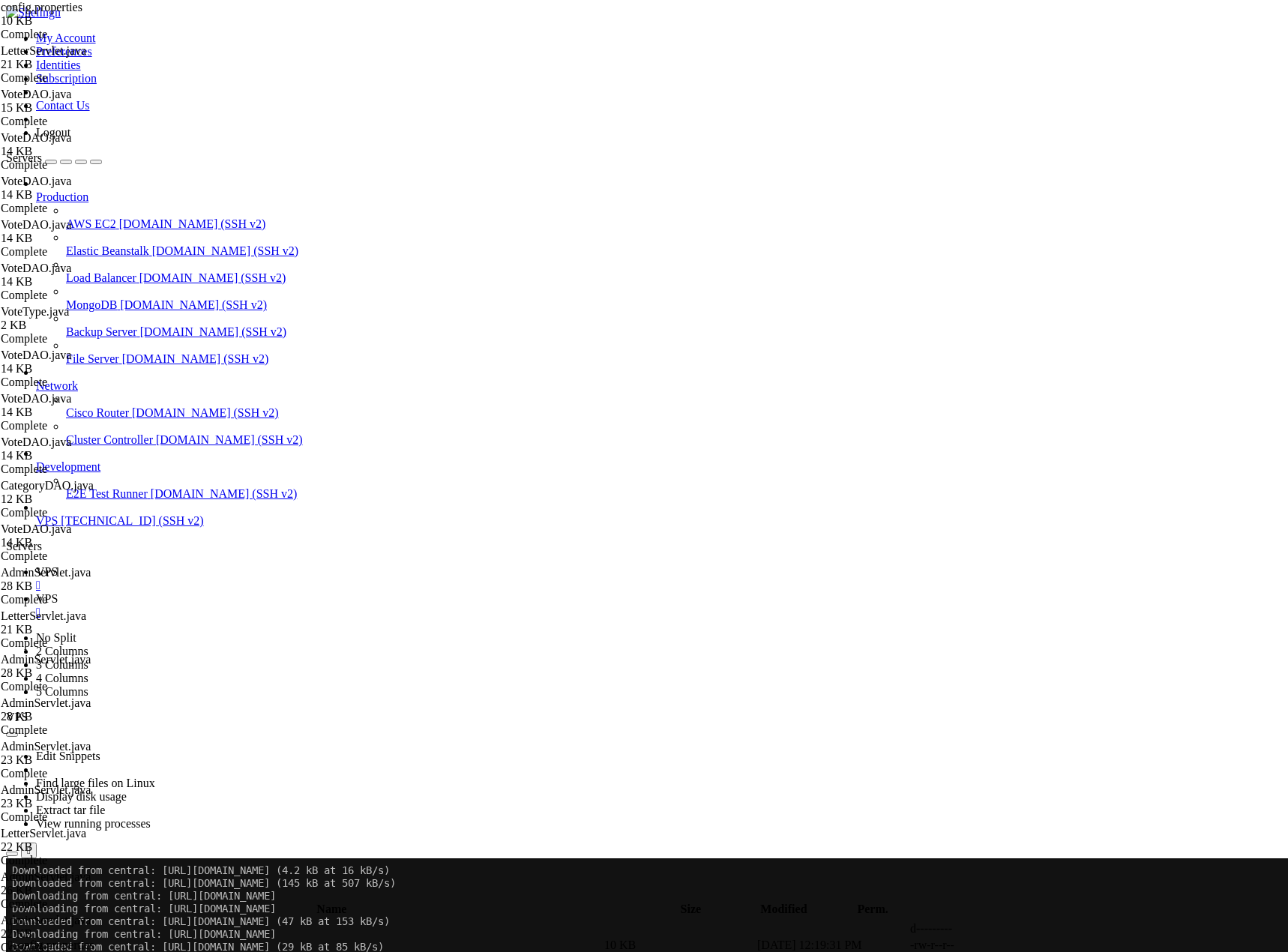 click on "# ============================================================================= # Save Not Send Application Configuration # ============================================================================= # This file contains all configuration settings for the Save Not Send application. # Modify these values according to your environment and deployment requirements. # File Location: src/main/resources/config.properties # ============================================================================= # DATABASE CONFIGURATION # ============================================================================= # Database Driver (MySQL 8.x) db.driver=com.mysql.cj.jdbc.Driver # Database Connection URL # Format: jdbc:mysql://hostname:port/database_name?parameters # Common parameters: #   - useSSL=false: Disable SSL for local development #   - serverTimezone=UTC: Set timezone to UTC #   - allowPublicKeyRetrieval=true: Allow public key retrieval for authentication #   - useUnicode=true: Enable Unicode support db.pool.minimum=5" at bounding box center [655, 2297] 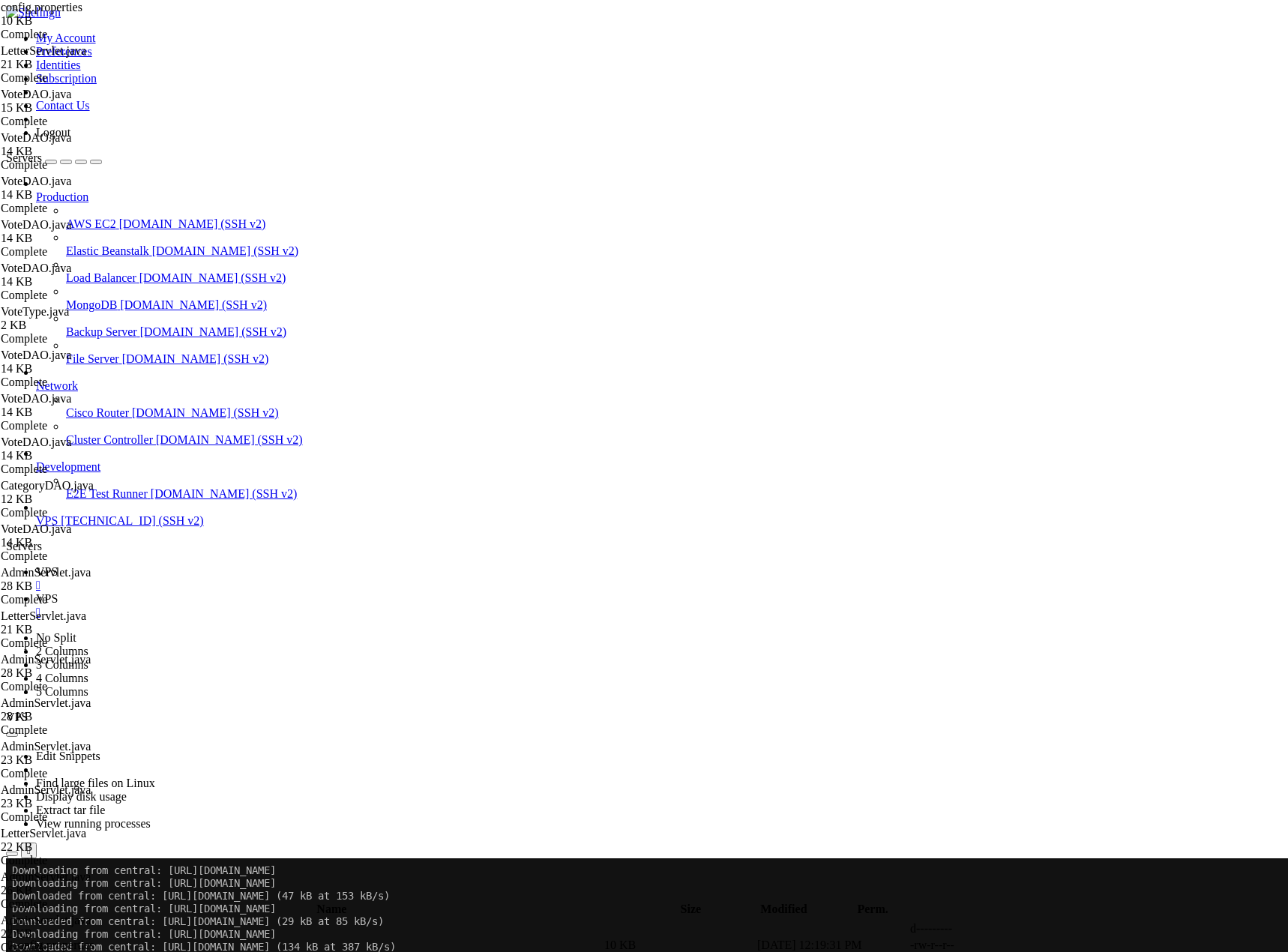 scroll, scrollTop: 91153, scrollLeft: 0, axis: vertical 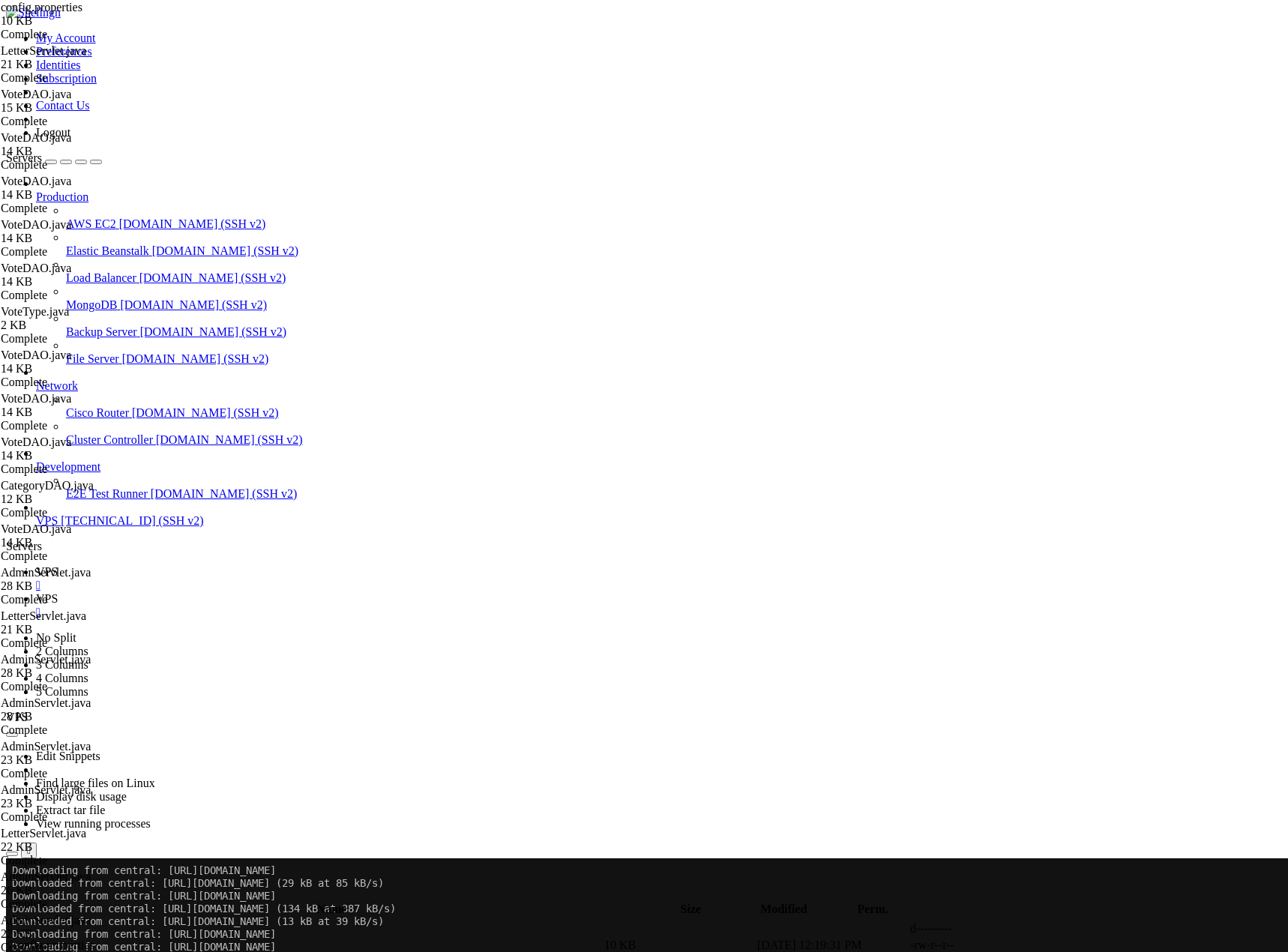 click on "Enter password:" 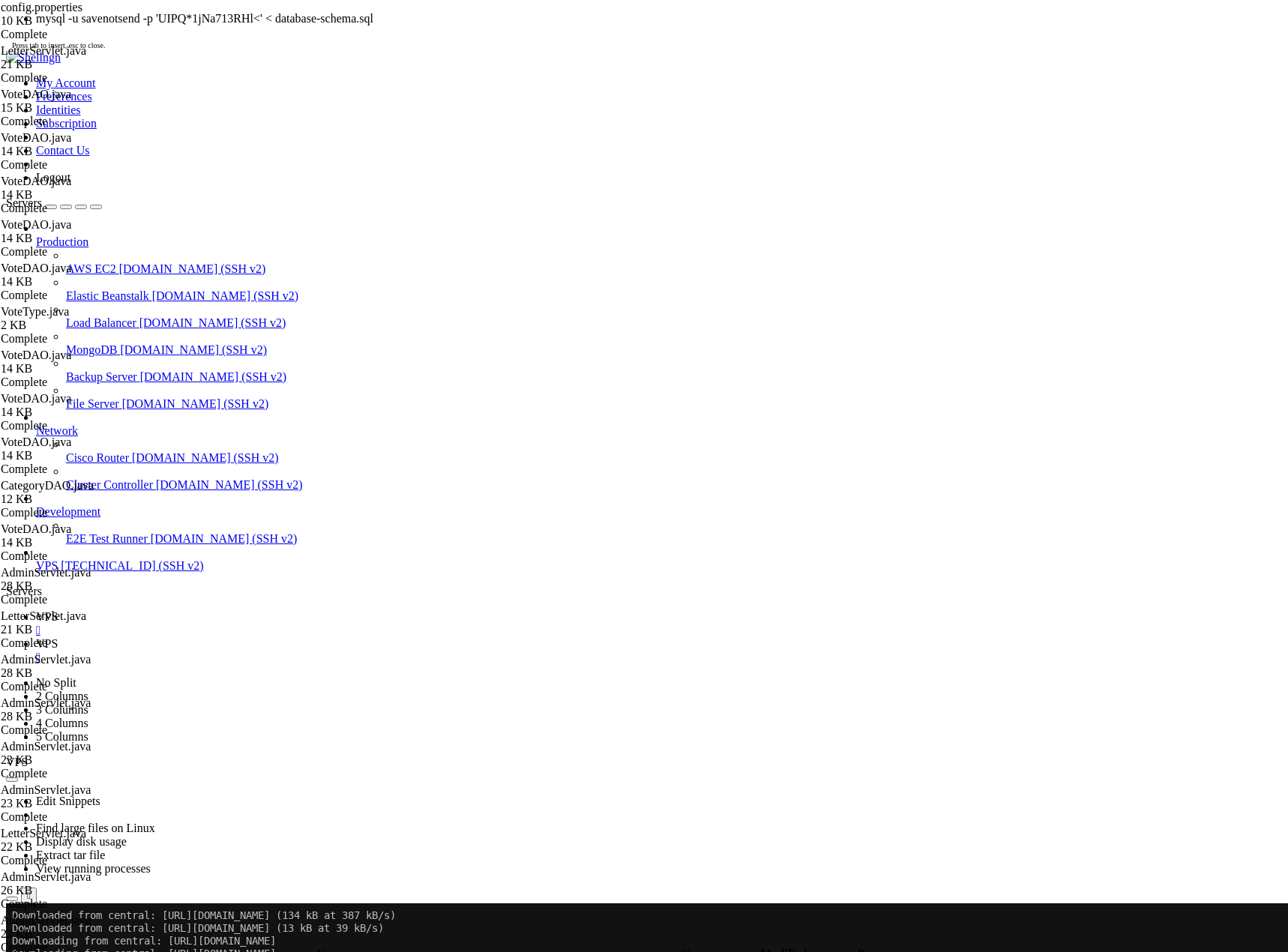 scroll, scrollTop: 91229, scrollLeft: 0, axis: vertical 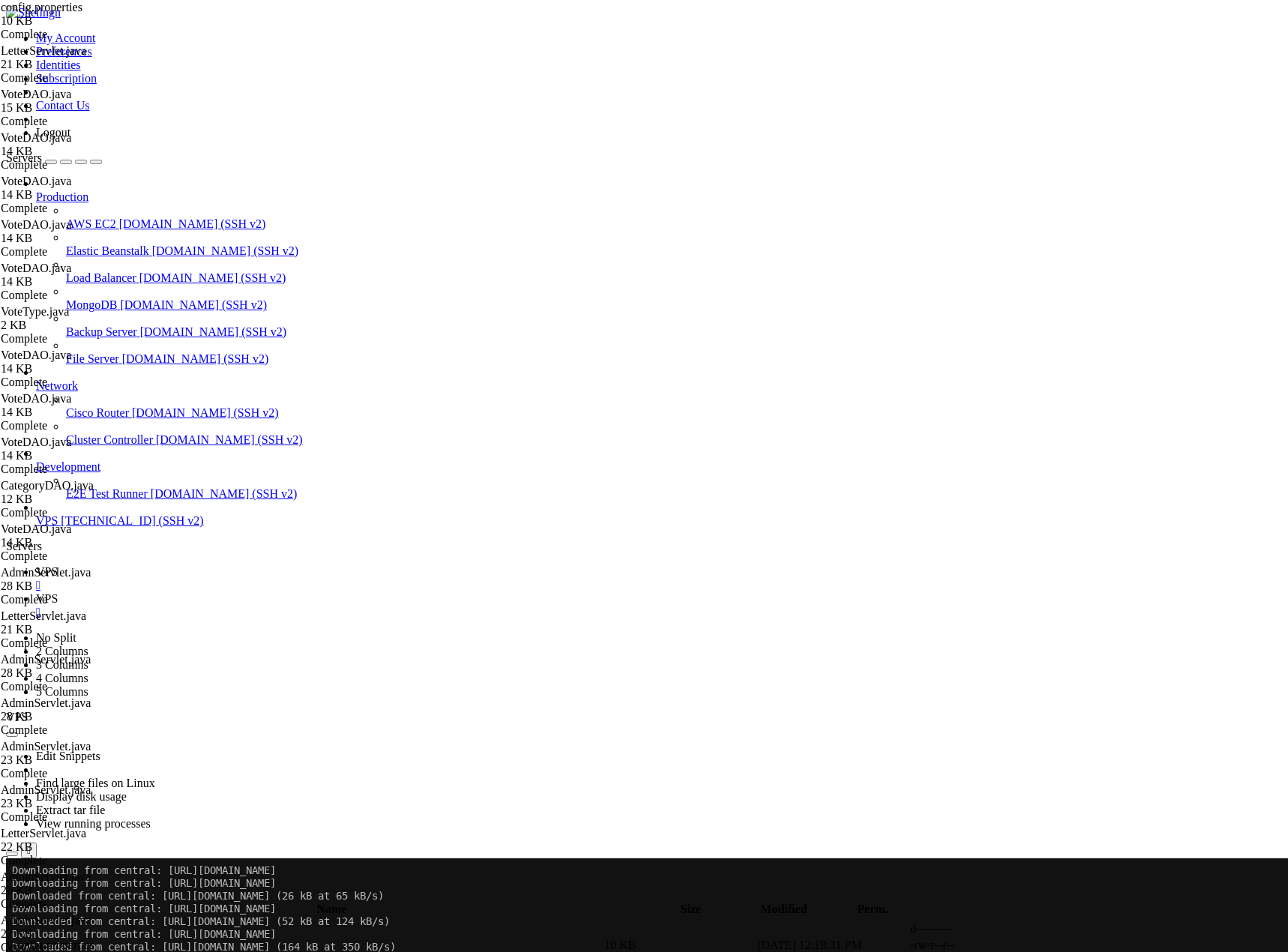click on "root@srv893663:/home/savenotsend#" 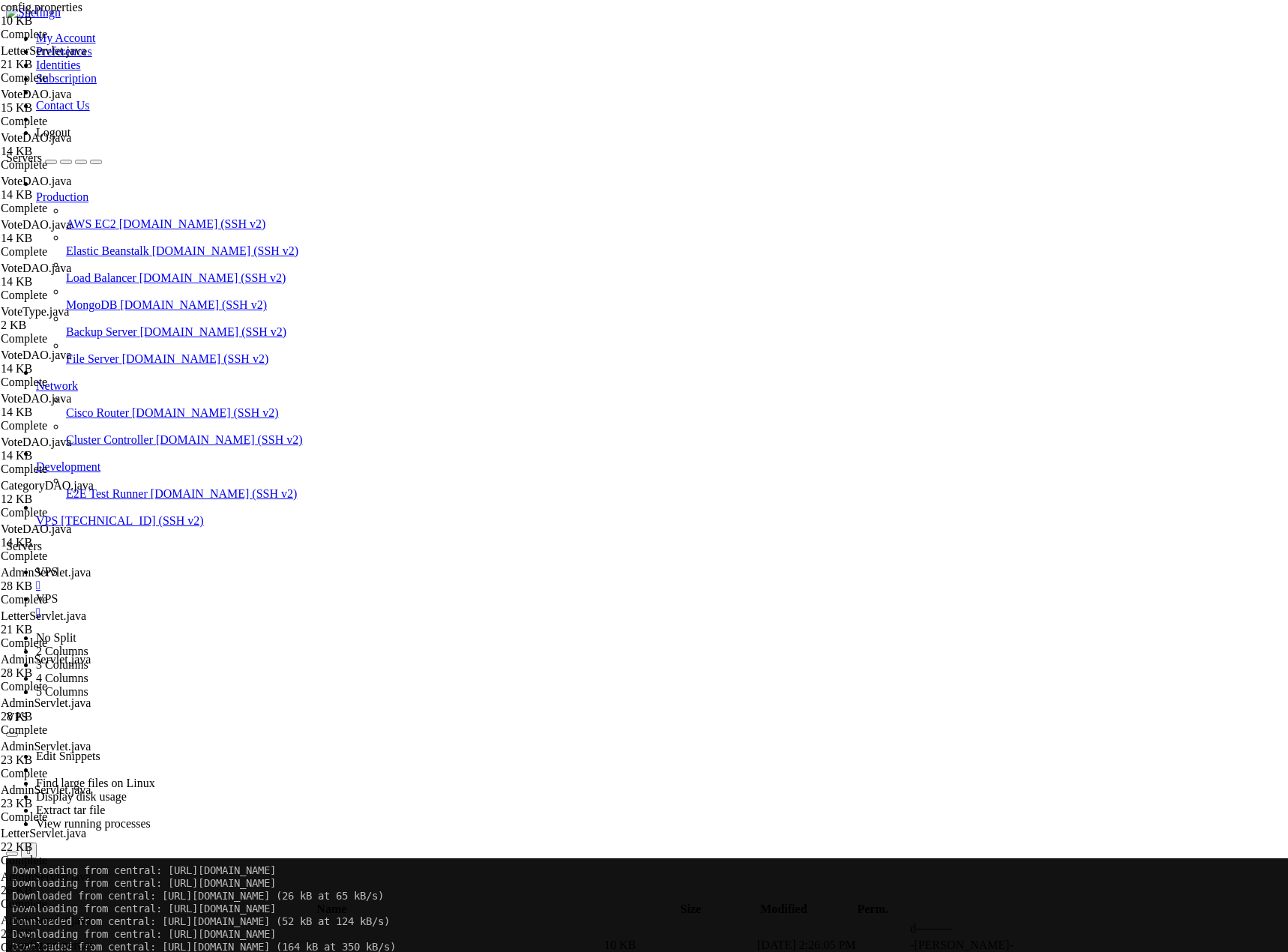 click on "  .." at bounding box center [13, 928] 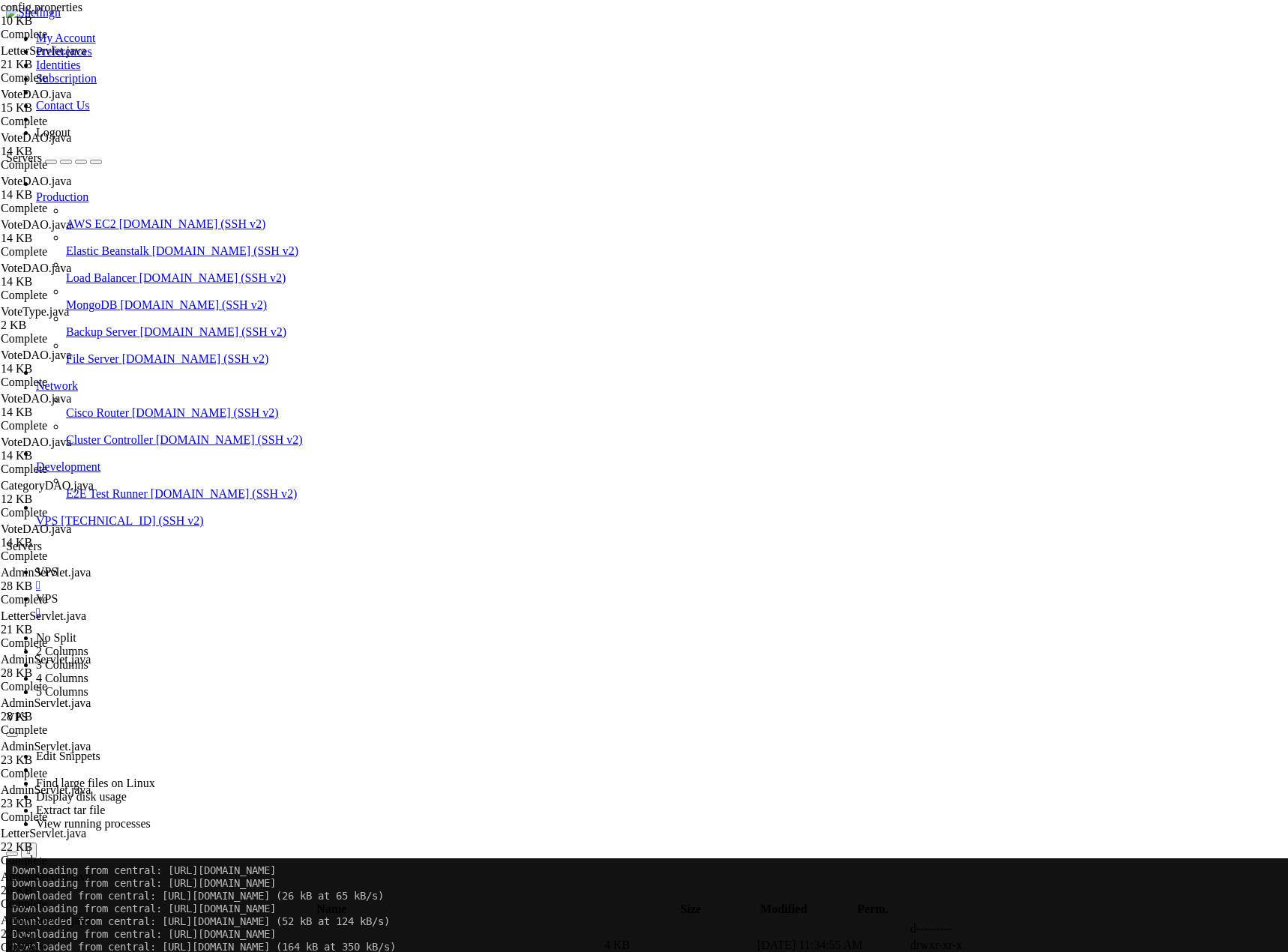 click on "  .." at bounding box center [13, 928] 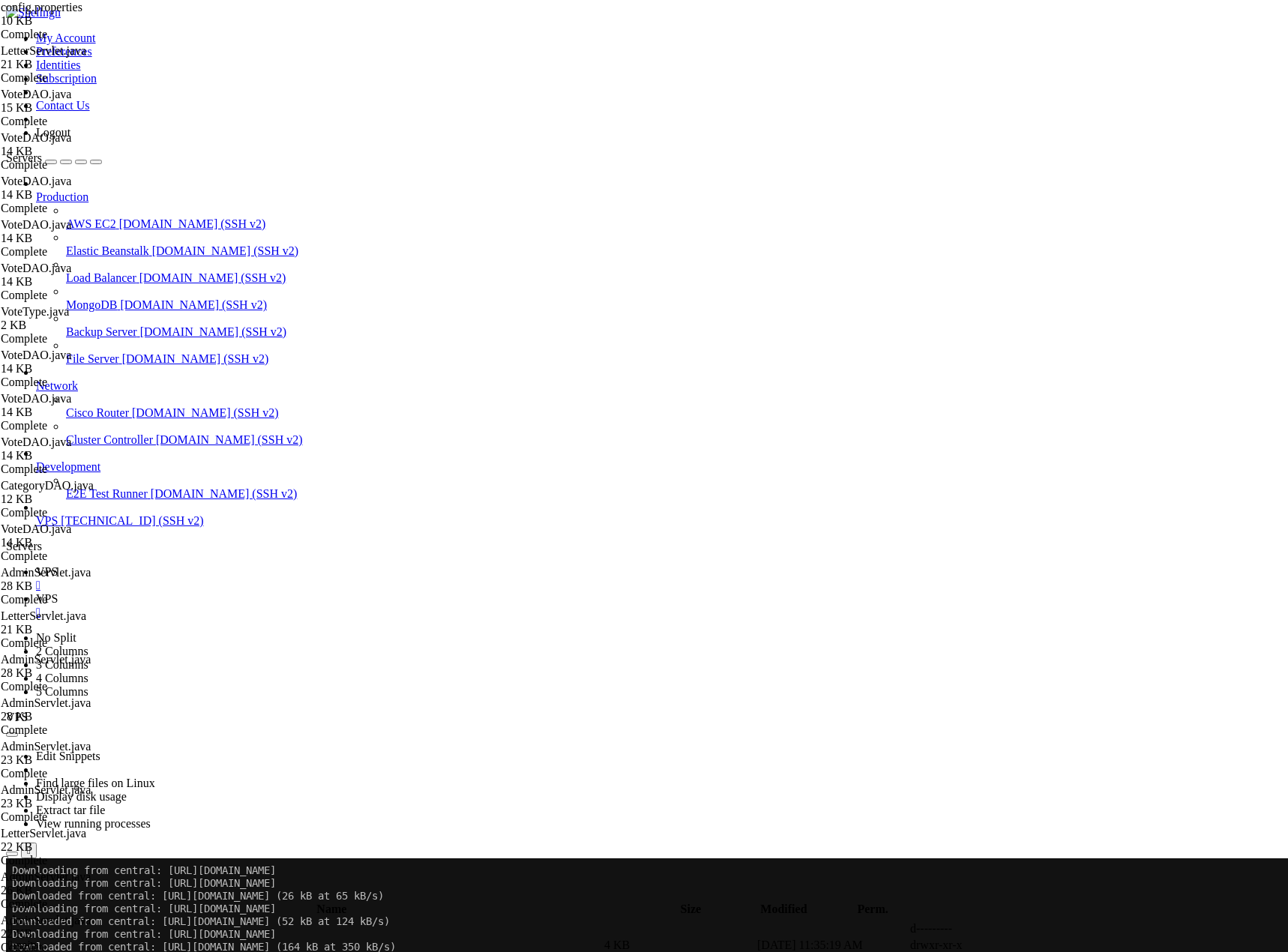 click on "  .." at bounding box center (13, 928) 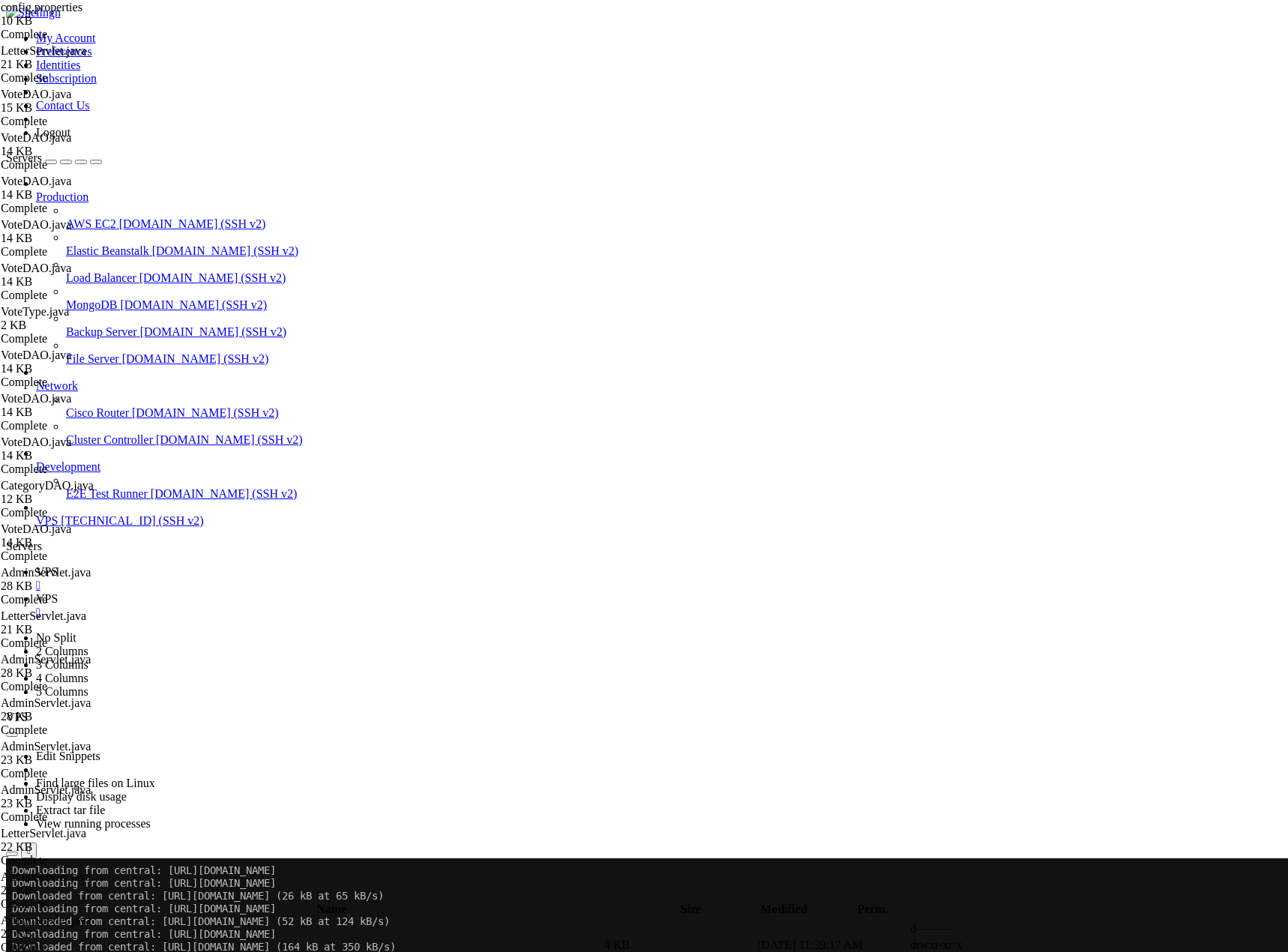 click at bounding box center (1063, 978) 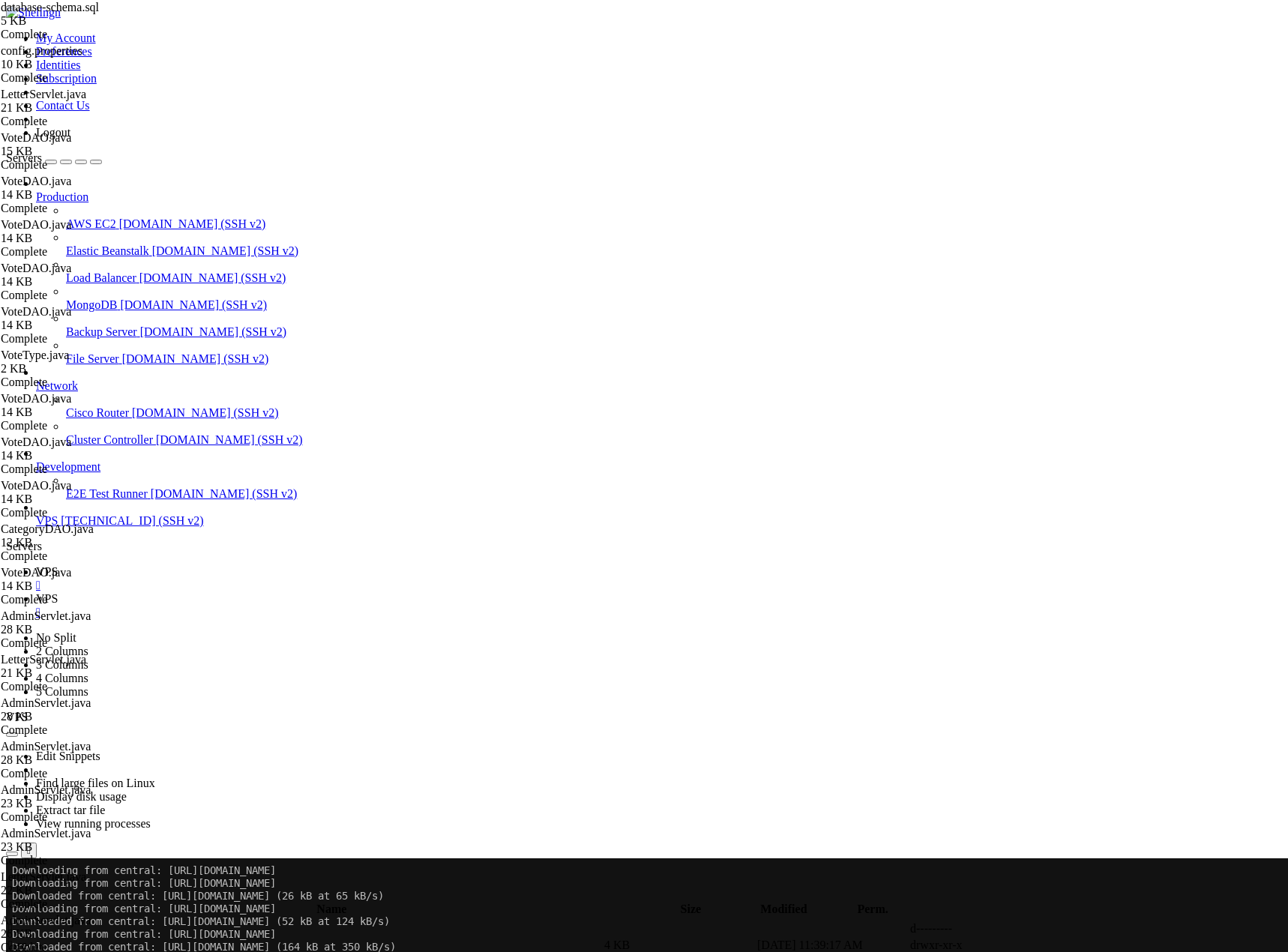 click on "-- Save Not Send Database Schema -- MySQL Database Creation Script CREATE   DATABASE   savenotsend ; USE   savenotsend ; -- User Table CREATE   TABLE   users   (       user_id   INT   PRIMARY   KEY   AUTO_INCREMENT ,       name   VARCHAR ( 100 )   NOT   NULL ,       display_name   VARCHAR ( 50 )   NOT   NULL   UNIQUE ,       email   VARCHAR ( 100 )   NOT   NULL   UNIQUE ,       password_hash   VARCHAR ( 255 )   NOT   NULL ,       password_salt   VARCHAR ( 100 )   NOT   NULL ,       user_role   ENUM ( 'User' ,  'Approver' ,  'Admin' ,  'Super Admin' )   DEFAULT   'User' ,       last_logged_in   DATETIME ,       is_active   BOOLEAN   DEFAULT   TRUE ,       email_verified   BOOLEAN   DEFAULT   FALSE ,       verification_token   VARCHAR ( 255 ) ,       created_date   DATETIME   DEFAULT   CURRENT_TIMESTAMP ) ; -- Categories Table CREATE   TABLE   categories   (       category_id   INT   PRIMARY   KEY   AUTO_INCREMENT ,       name   VARCHAR ( 50 )   NOT   NULL   UNIQUE ,       description   TEXT ,       is_active" at bounding box center [655, 2297] 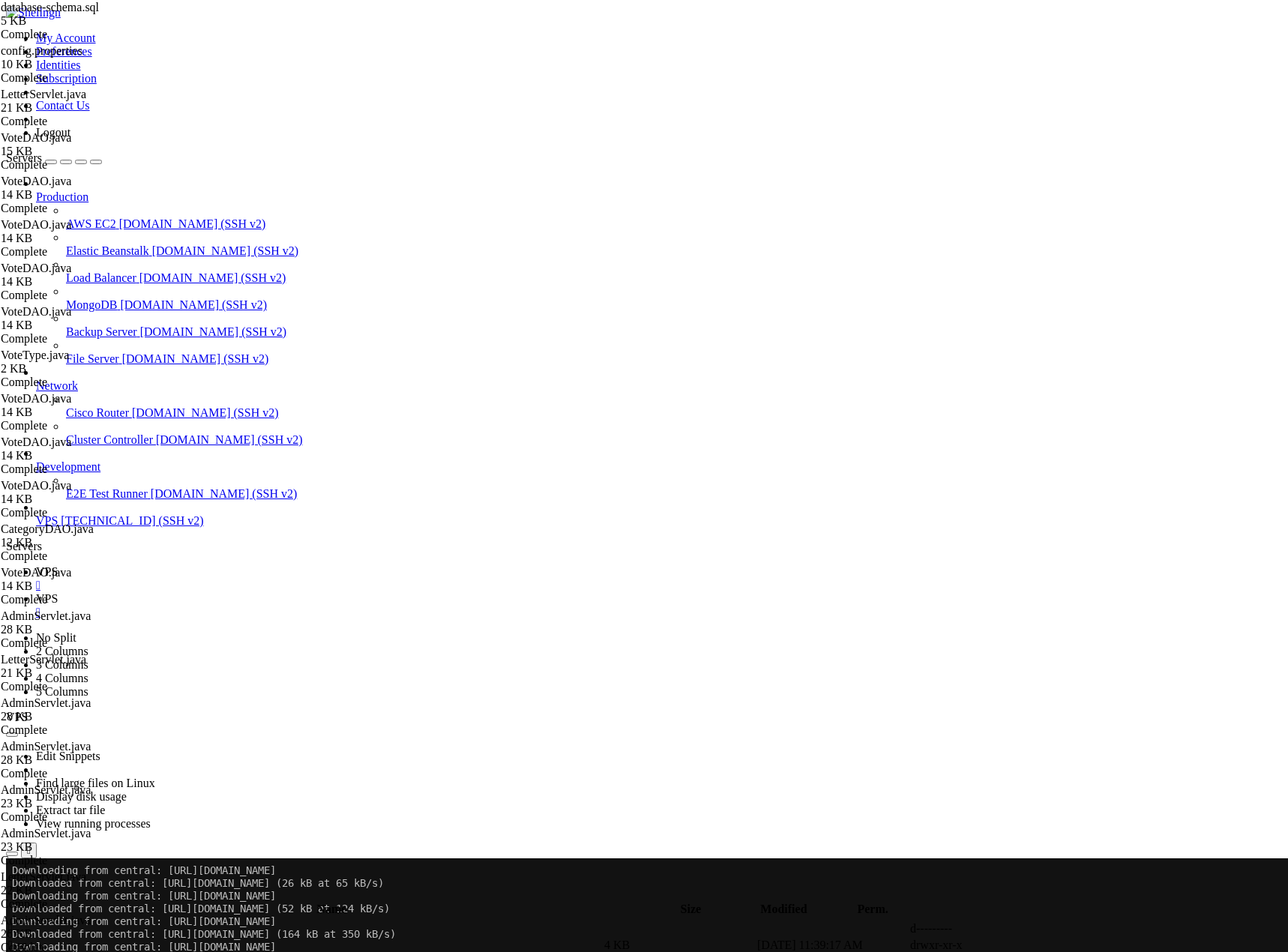 scroll, scrollTop: 91306, scrollLeft: 0, axis: vertical 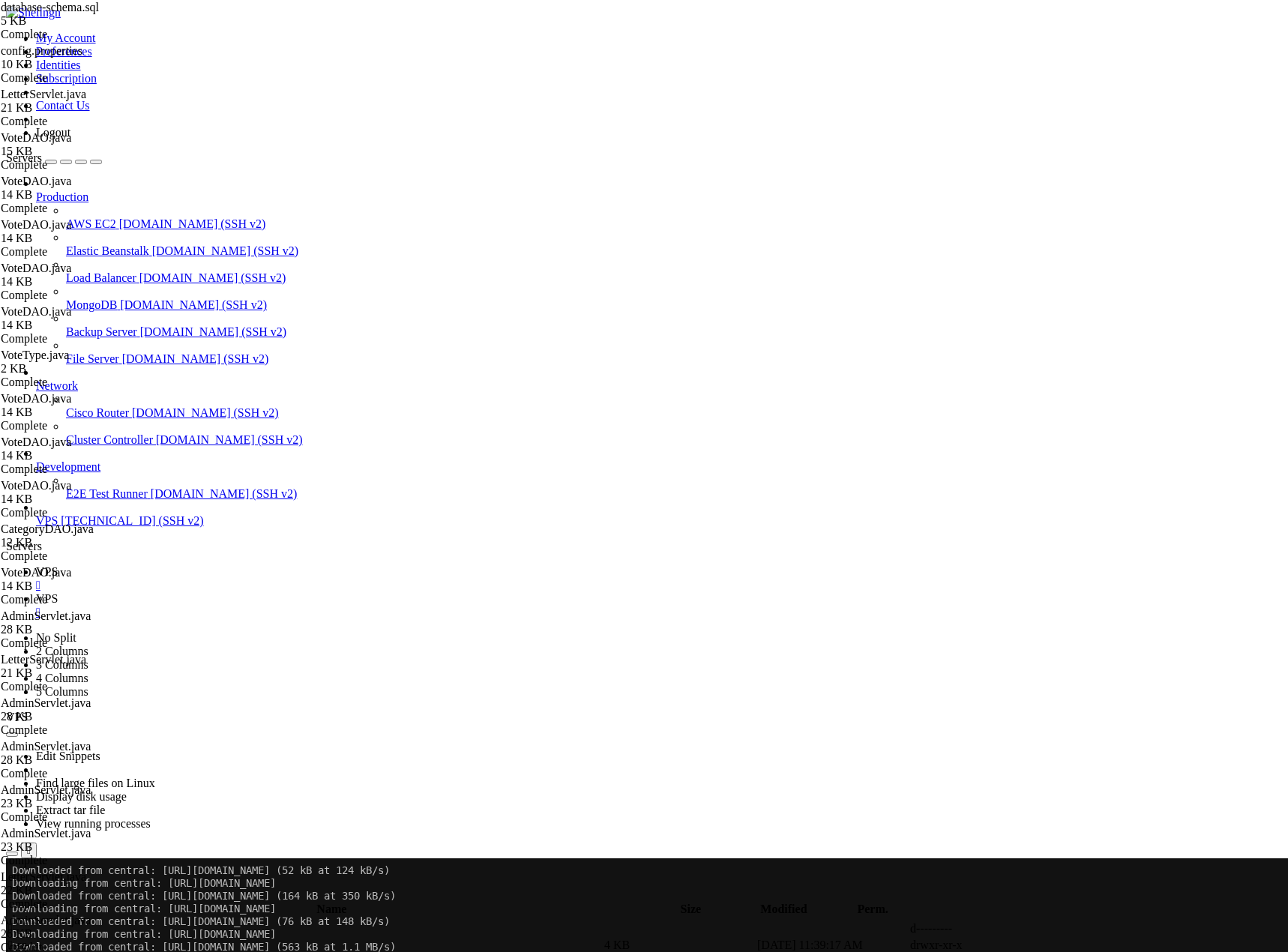 click on "VPS" at bounding box center (46, 598) 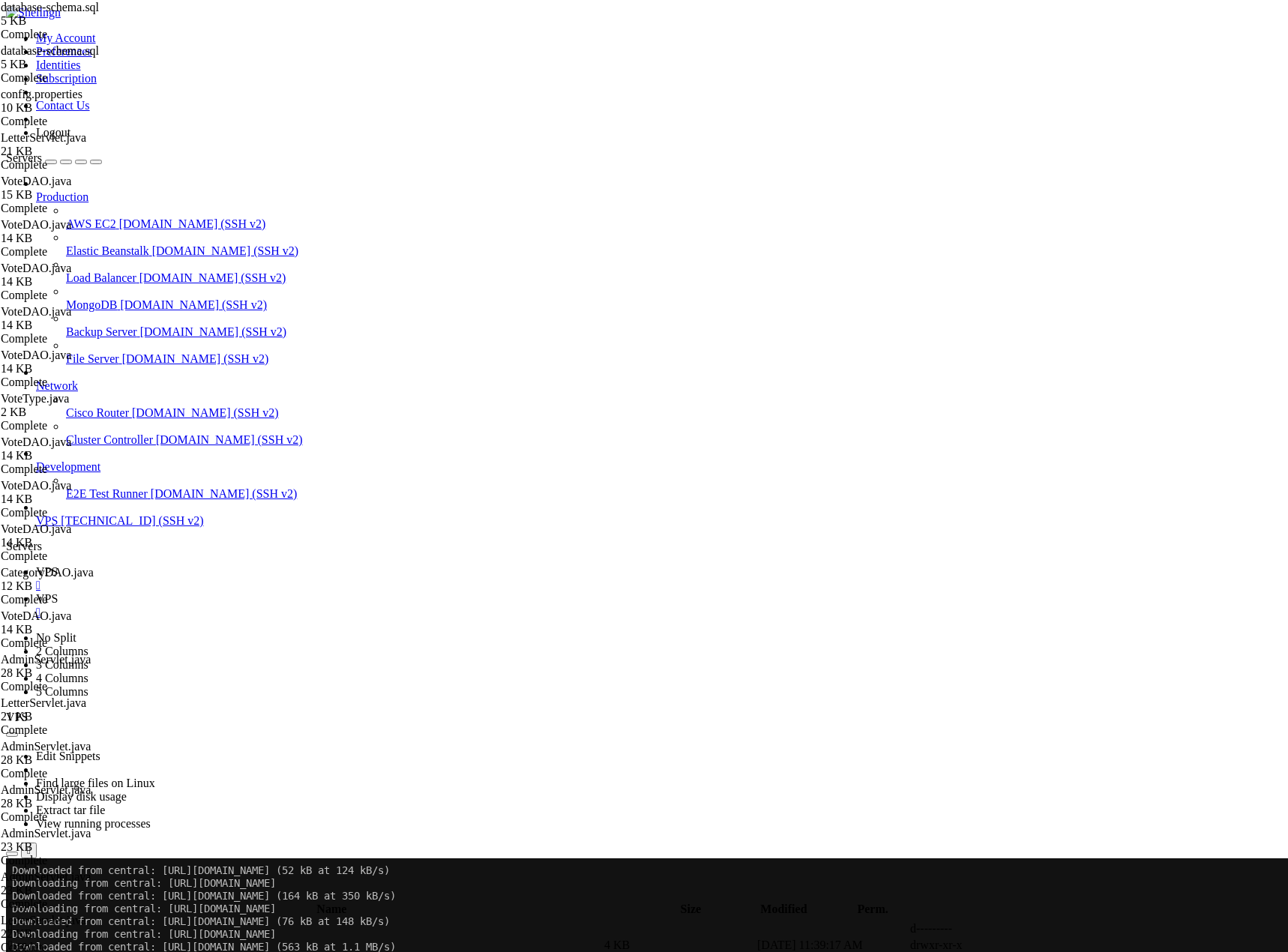 click on "-- Save Not Send Database Schema -- MySQL Database Creation Script --CREATE DATABASE savenotsend; USE   savenotsend ; -- User Table CREATE   TABLE   users   (       user_id   INT   PRIMARY   KEY   AUTO_INCREMENT ,       name   VARCHAR ( 100 )   NOT   NULL ,       display_name   VARCHAR ( 50 )   NOT   NULL   UNIQUE ,       email   VARCHAR ( 100 )   NOT   NULL   UNIQUE ,       password_hash   VARCHAR ( 255 )   NOT   NULL ,       password_salt   VARCHAR ( 100 )   NOT   NULL ,       user_role   ENUM ( 'User' ,  'Approver' ,  'Admin' ,  'Super Admin' )   DEFAULT   'User' ,       last_logged_in   DATETIME ,       is_active   BOOLEAN   DEFAULT   TRUE ,       email_verified   BOOLEAN   DEFAULT   FALSE ,       verification_token   VARCHAR ( 255 ) ,       created_date   DATETIME   DEFAULT   CURRENT_TIMESTAMP ) ; -- Categories Table CREATE   TABLE   categories   (       category_id   INT   PRIMARY   KEY   AUTO_INCREMENT ,       name   VARCHAR ( 50 )   NOT   NULL   UNIQUE ,       description   TEXT ,       is_active" at bounding box center (655, 2297) 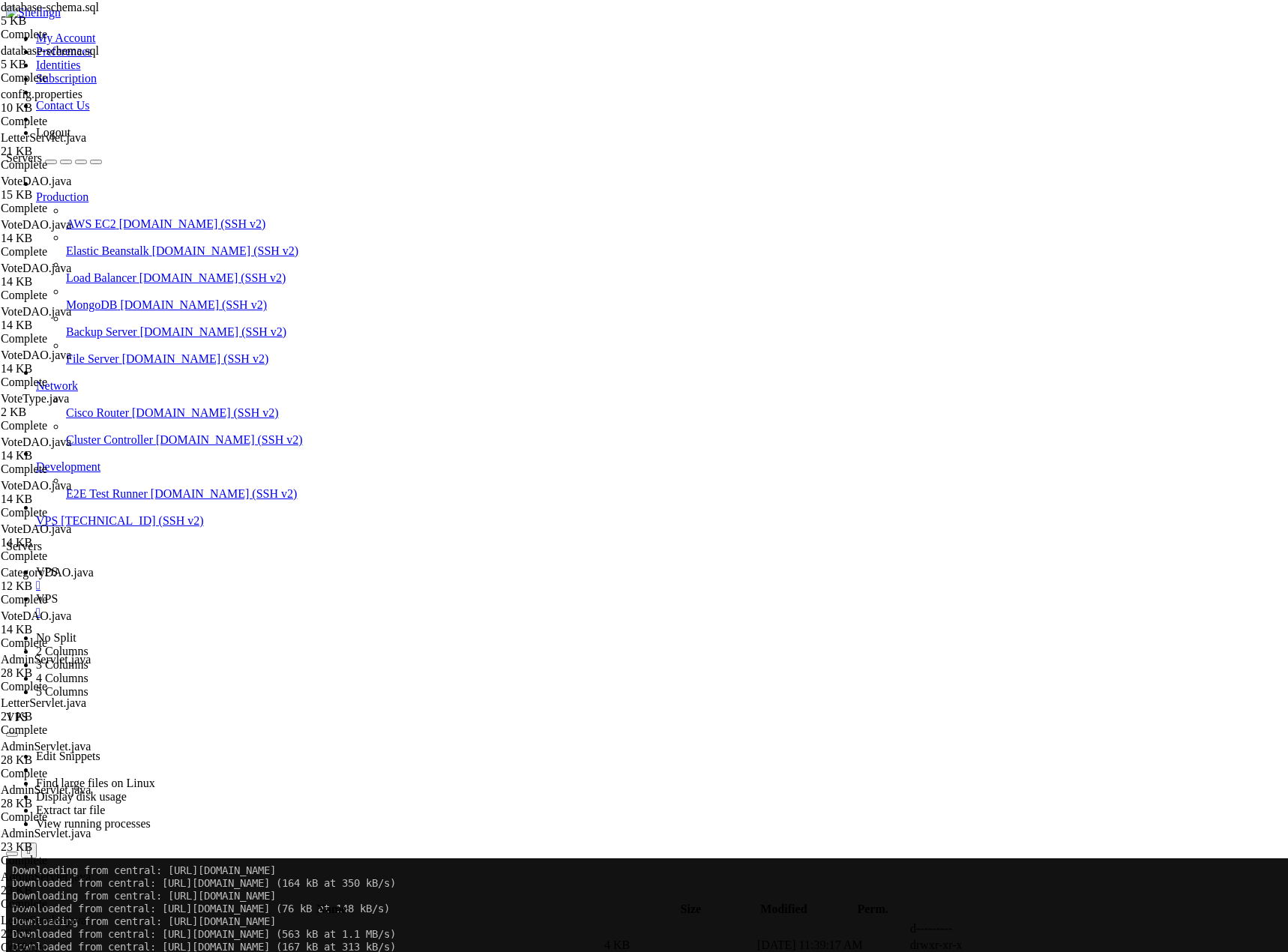 scroll, scrollTop: 91319, scrollLeft: 0, axis: vertical 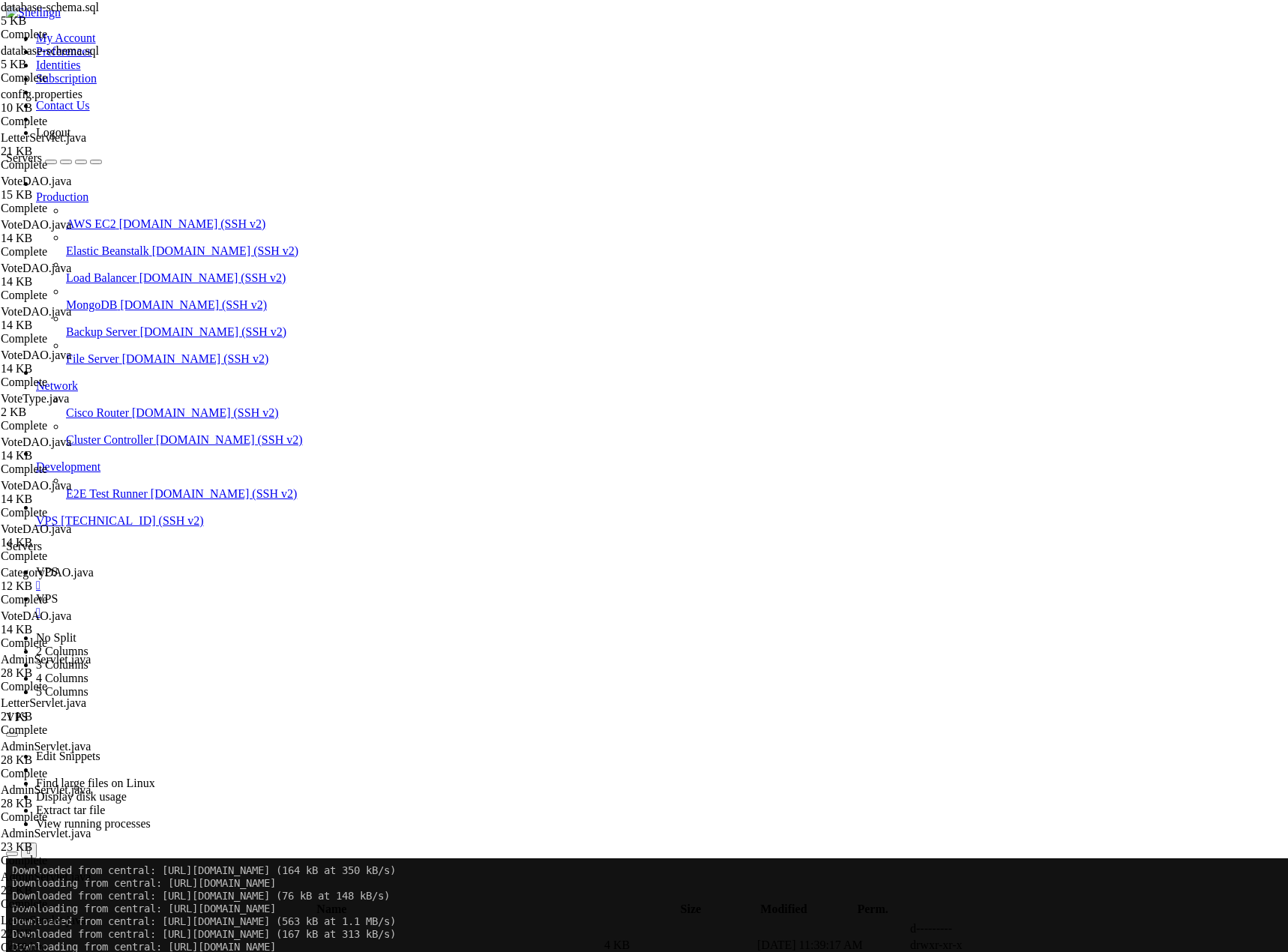 click on "root@srv893663:/home/savenotsend#" 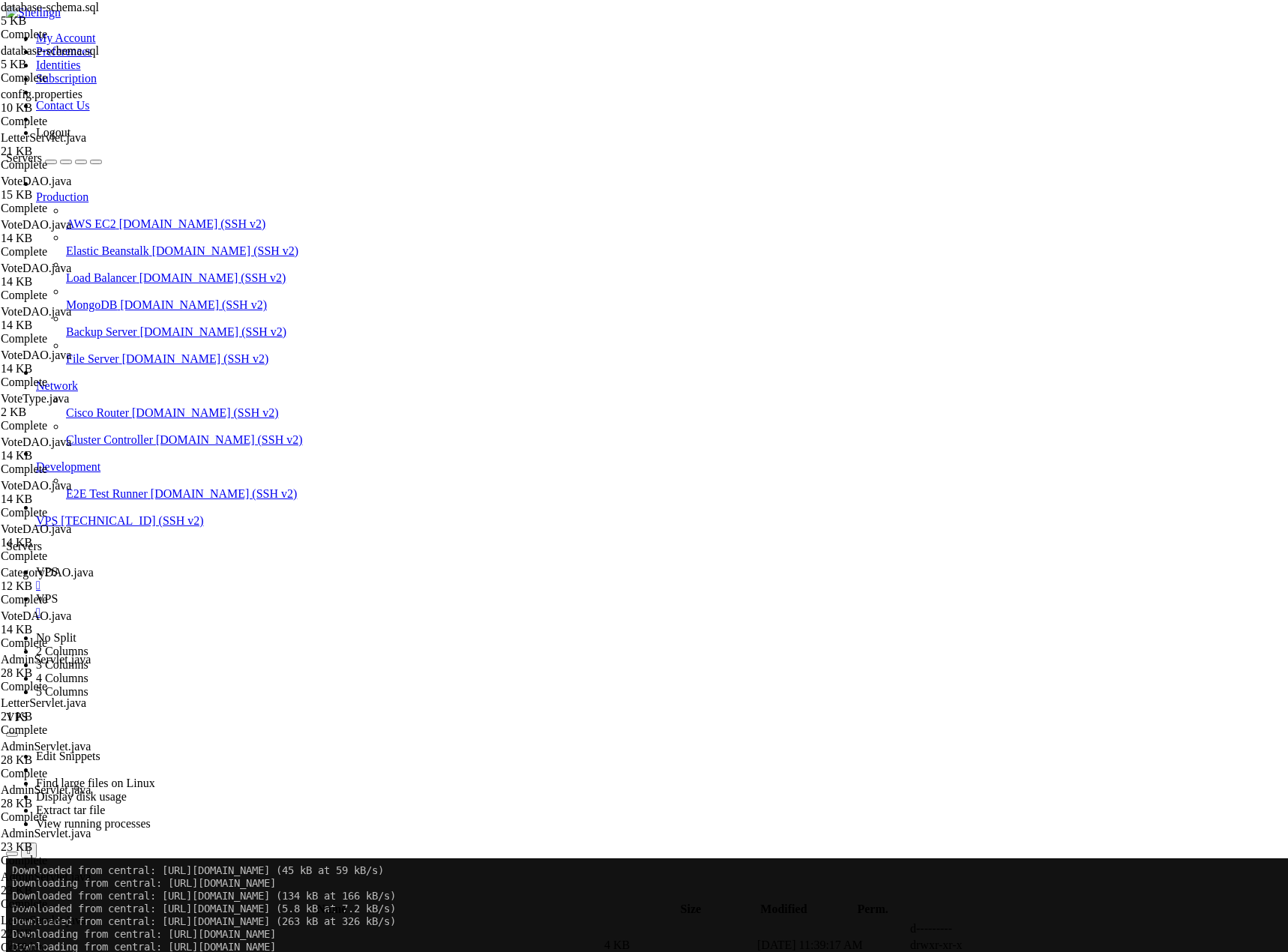 scroll, scrollTop: 91726, scrollLeft: 0, axis: vertical 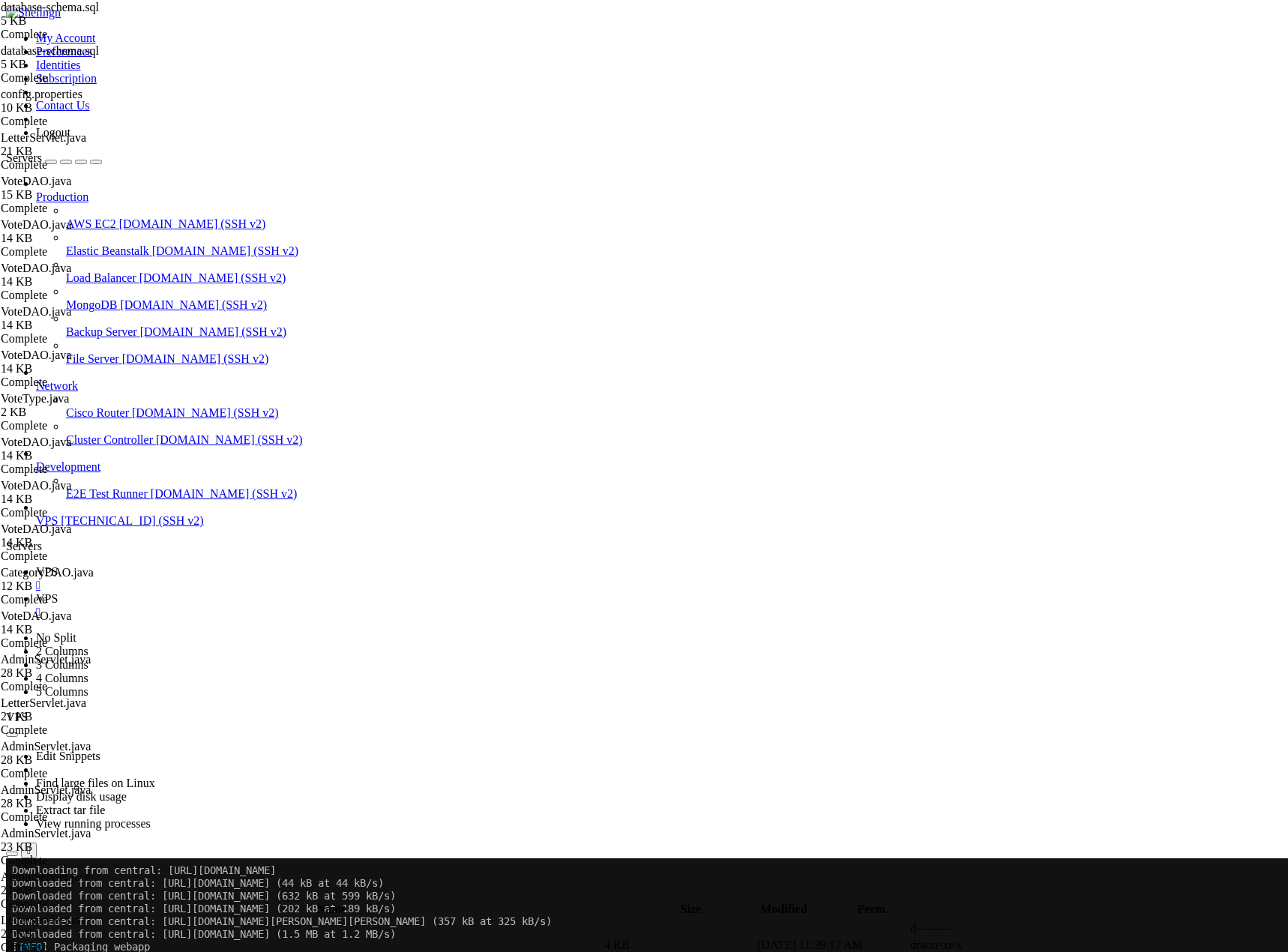 click on "Downloading from central: [URL][DOMAIN_NAME] Downloaded from central: [URL][DOMAIN_NAME] (44 kB at 44 kB/s) Downloaded from central: [URL][DOMAIN_NAME] (632 kB at 599 kB/s) Downloaded from central: [URL][DOMAIN_NAME] (202 kB at 189 kB/s) Downloaded from central: [URL][DOMAIN_NAME][PERSON_NAME][PERSON_NAME] (357 kB at 325 kB/s) Downloaded from central: [URL][DOMAIN_NAME] (1.5 MB at 1.2 MB/s) [ INFO ] Packaging webapp [ INFO ] Assembling webapp [savenotsend-webapp] in [/home/savenotsend/target/savenotsend] [ INFO ] Processing war project [ INFO ] Copying webapp resources [/home/savenotsend/src/main/webapp] [ INFO [ IN FO ]  [ IN FO ]  BUILD SUCCESS [" at bounding box center [650, 1334] 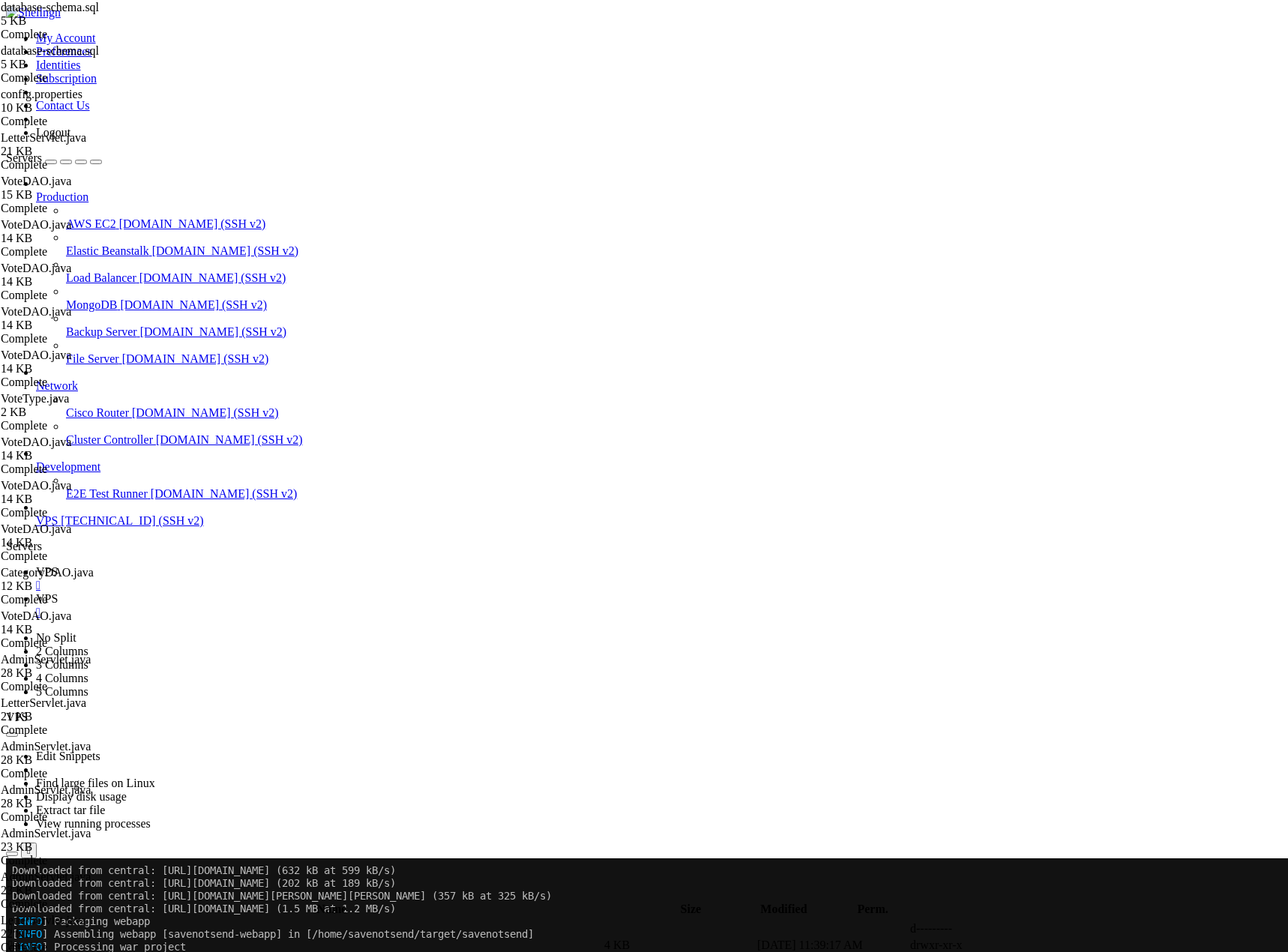 scroll, scrollTop: 91752, scrollLeft: 0, axis: vertical 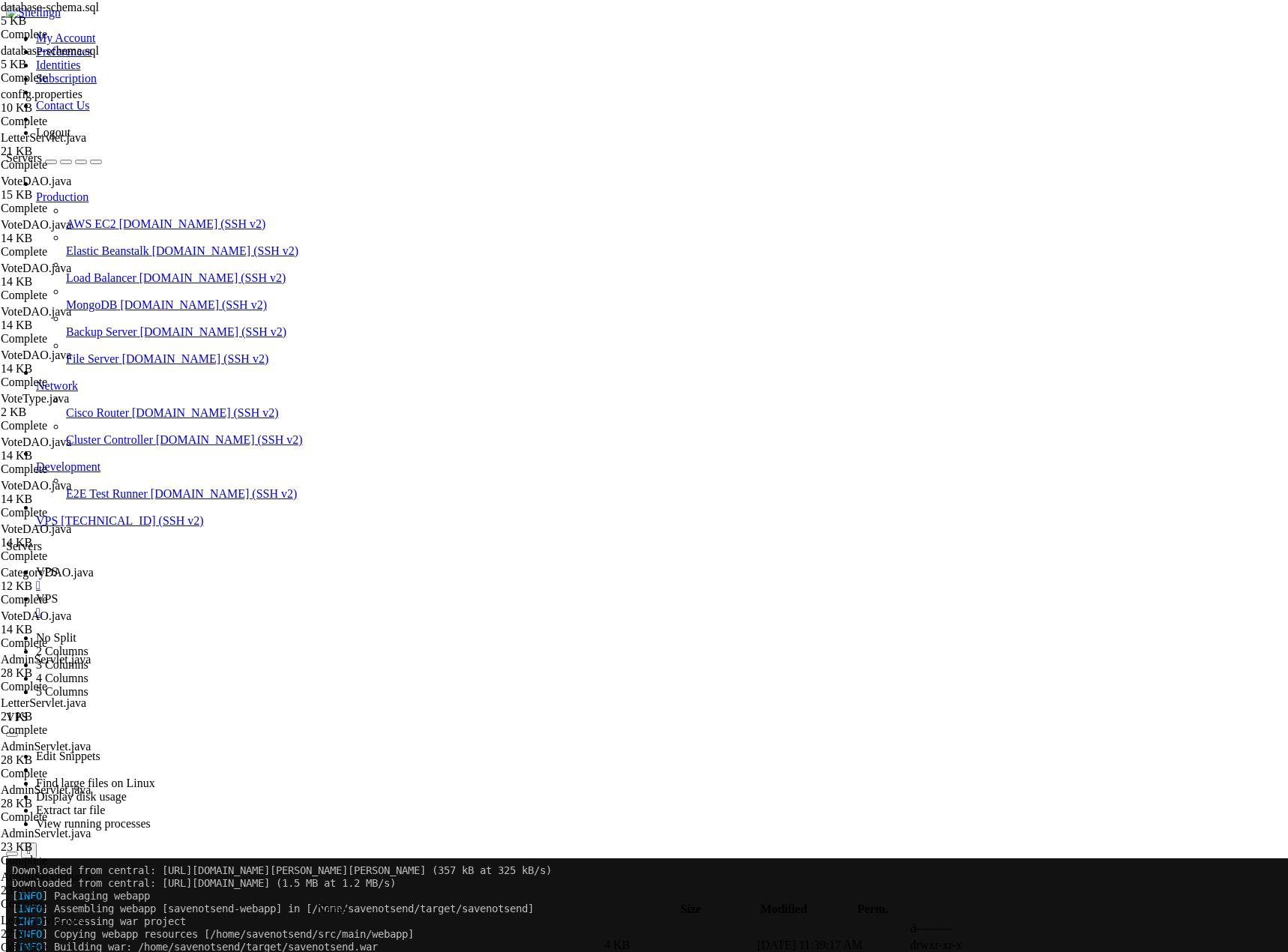 click on "Downloaded from central: [URL][DOMAIN_NAME][PERSON_NAME][PERSON_NAME] (357 kB at 325 kB/s) Downloaded from central: [URL][DOMAIN_NAME] (1.5 MB at 1.2 MB/s) [ INFO ] Packaging webapp [ INFO ] Assembling webapp [savenotsend-webapp] in [/home/savenotsend/target/savenotsend] [ INFO ] Processing war project [ INFO ] Copying webapp resources [/home/savenotsend/src/main/webapp] [ INFO ] Building war: /home/savenotsend/target/savenotsend.war [ IN FO ]  ------------------------------------------------------------------------ [ [GEOGRAPHIC_DATA] FO ]  BUILD SUCCESS [ INFO ]  ------------------------------------------------------------------------ [ INFO ] Total time:  10.949 s [ INFO ] Finished at: [DATE]T18:19:17Z [ INFO ]  ------------------------------------------------------------------------ root@srv893663:/home/savenotsend# cp target/savenotsend.war /opt/tomcat/latest/webapps/ root@srv893663:/home/savenotsend# ls" at bounding box center [650, 1334] 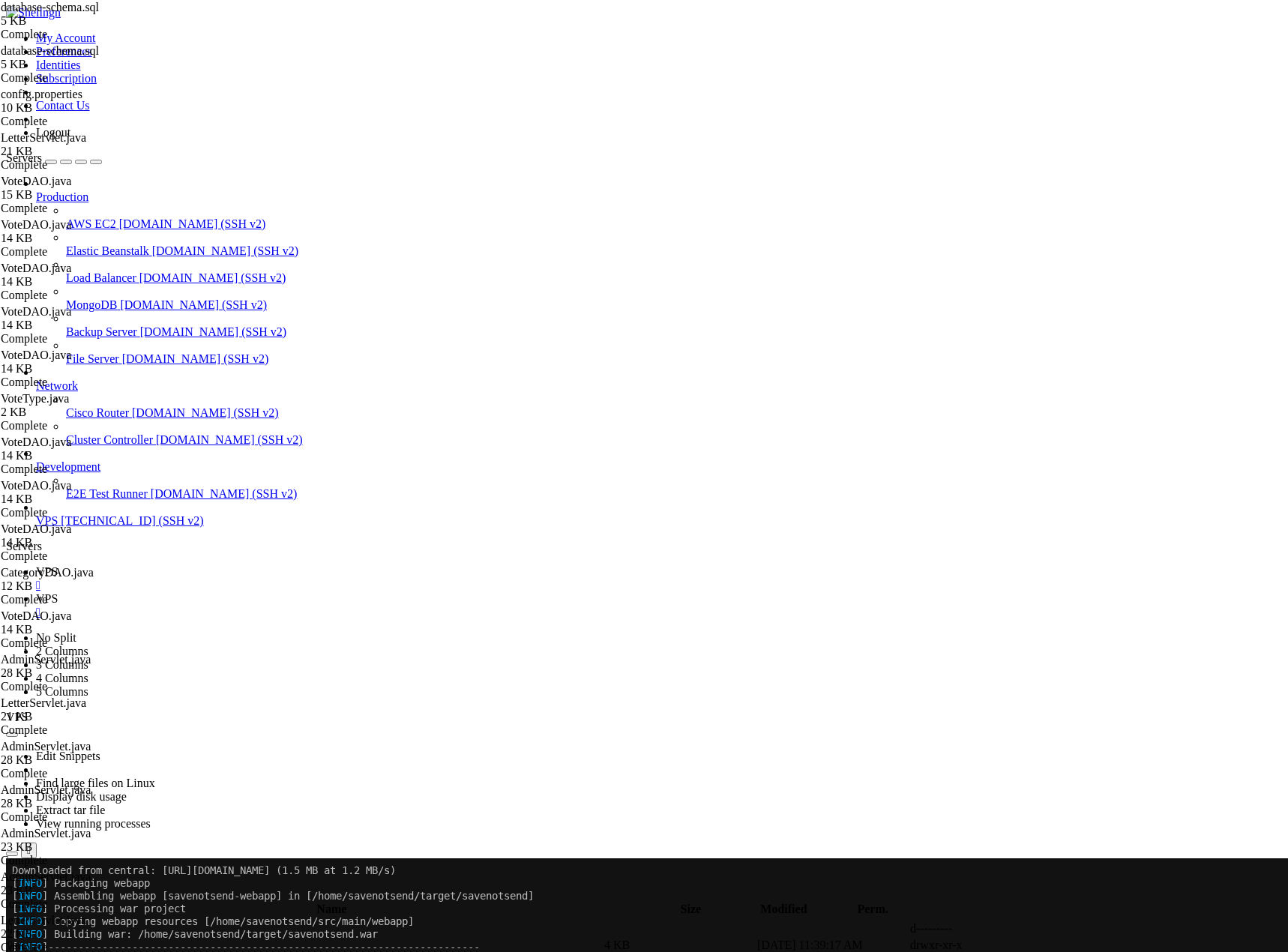 scroll, scrollTop: 91956, scrollLeft: 0, axis: vertical 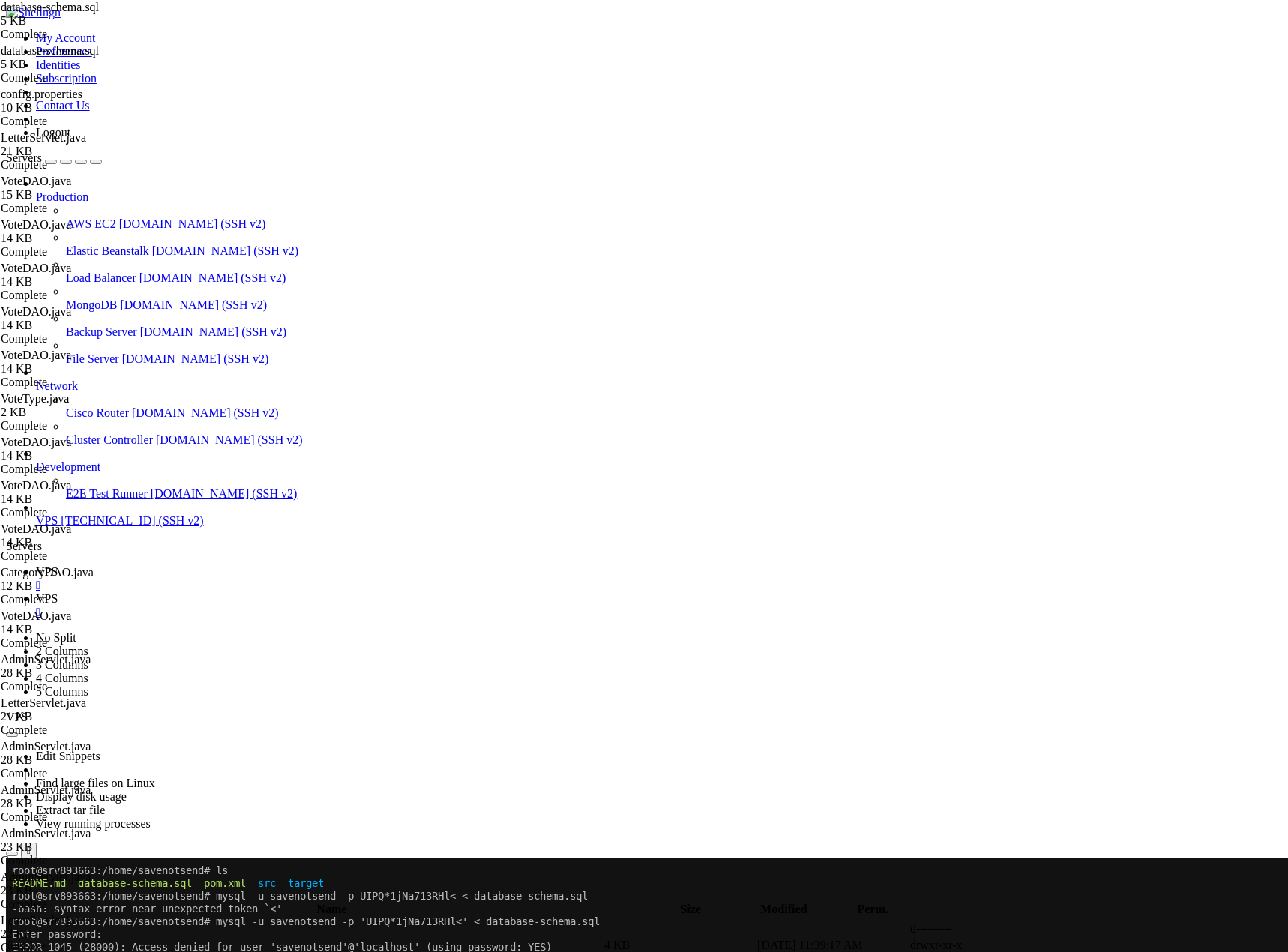 click on "mysql>" 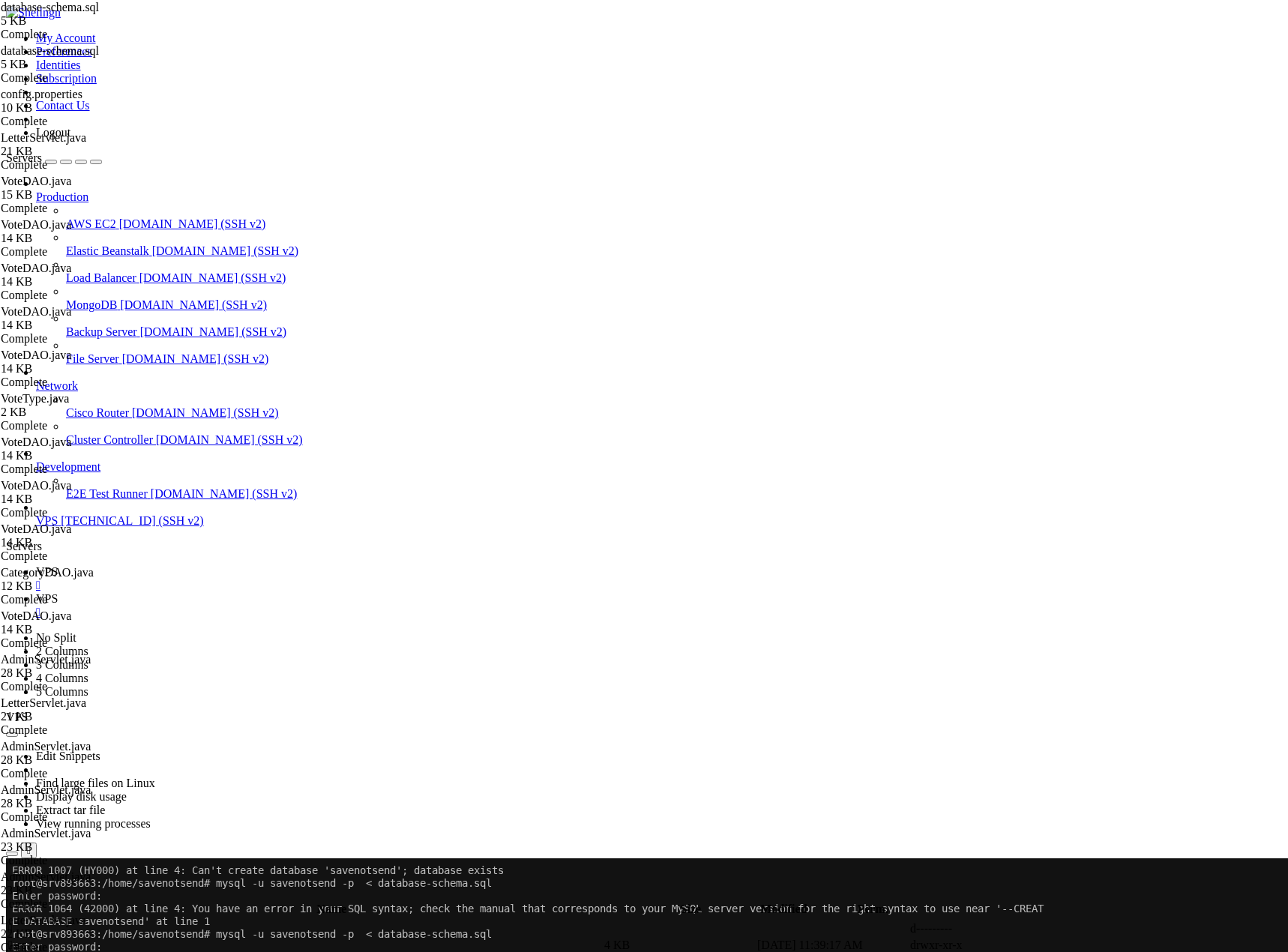 scroll, scrollTop: 92262, scrollLeft: 0, axis: vertical 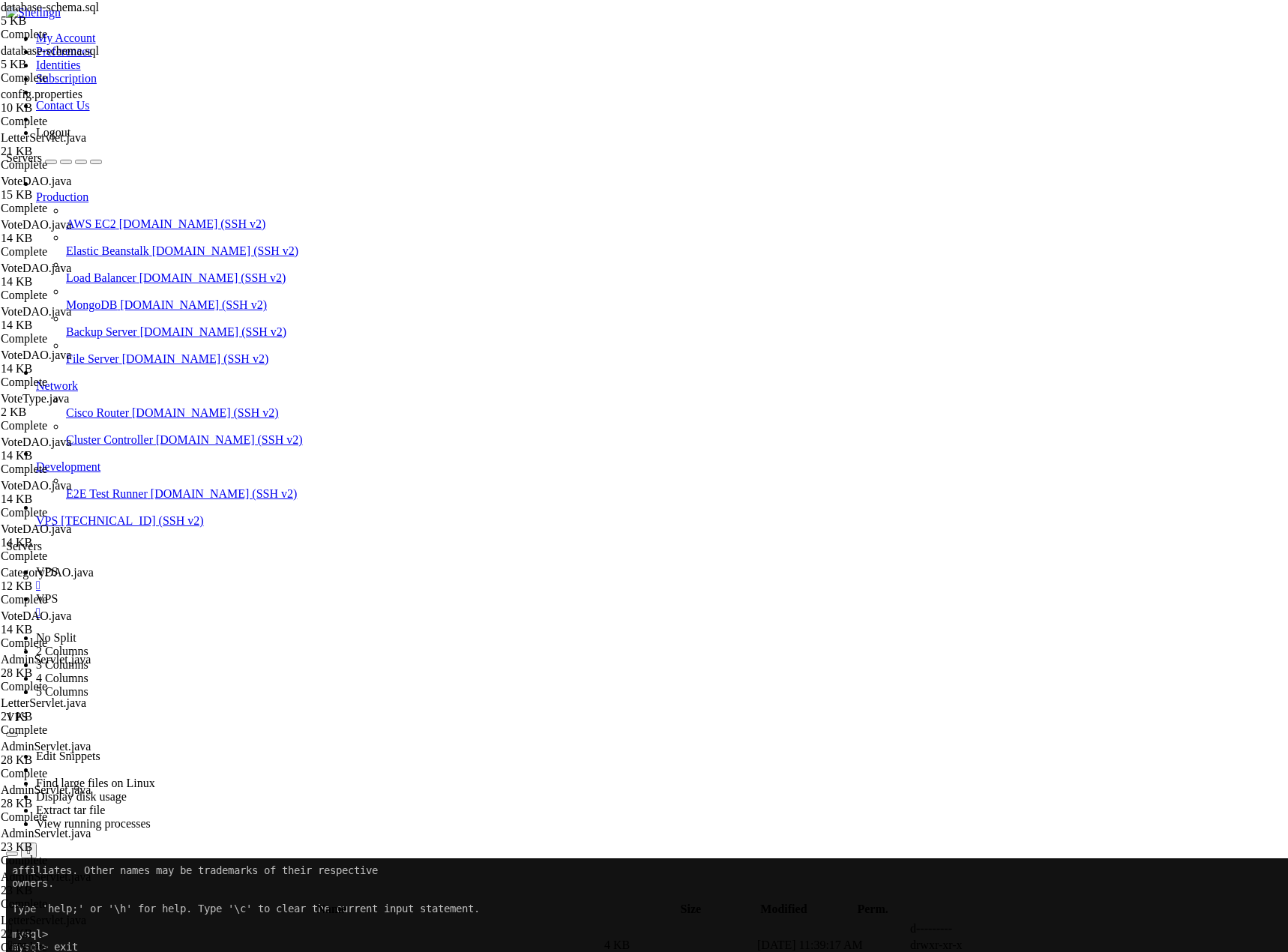 click on "mysql>" 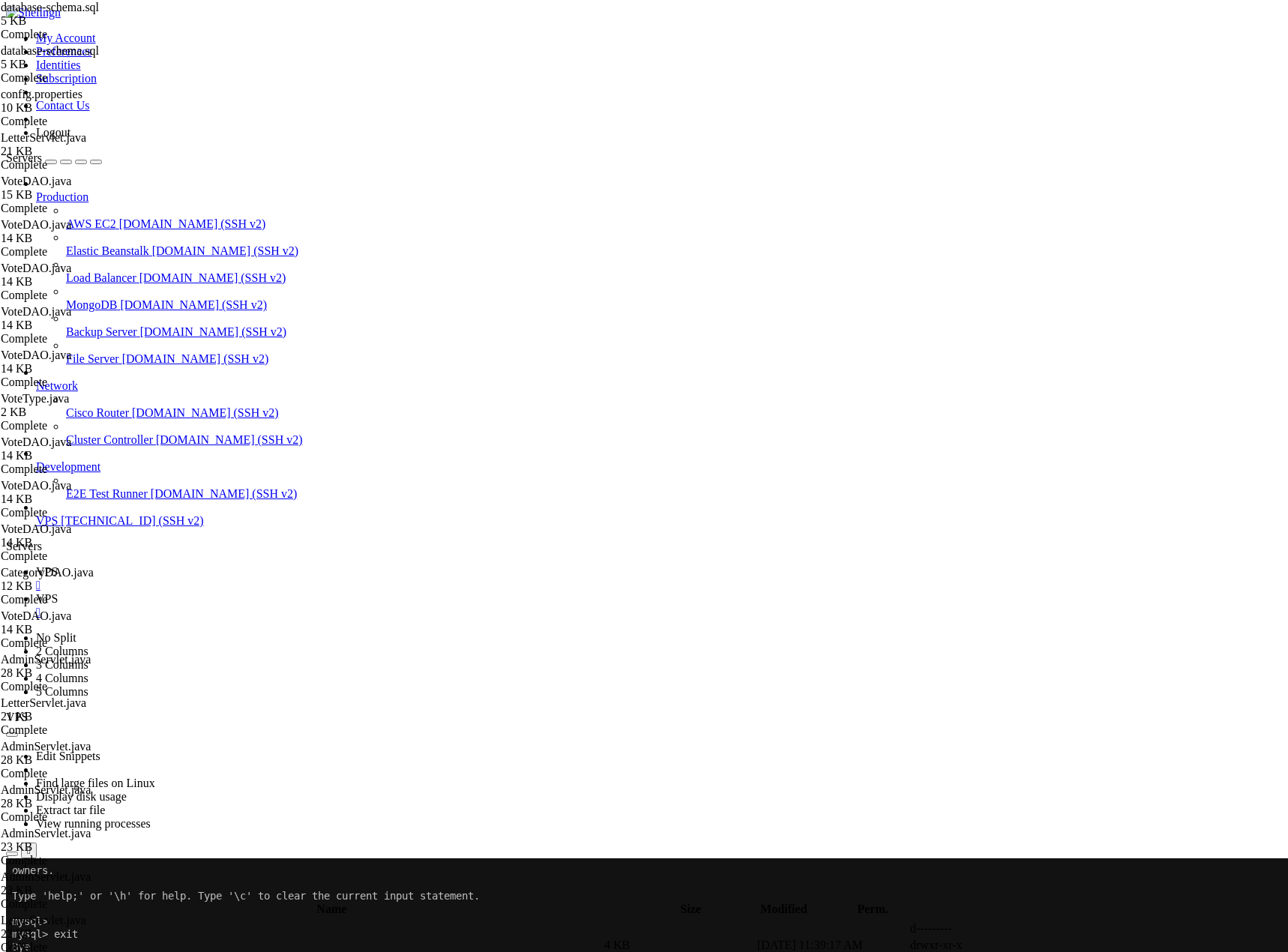 scroll, scrollTop: 92287, scrollLeft: 0, axis: vertical 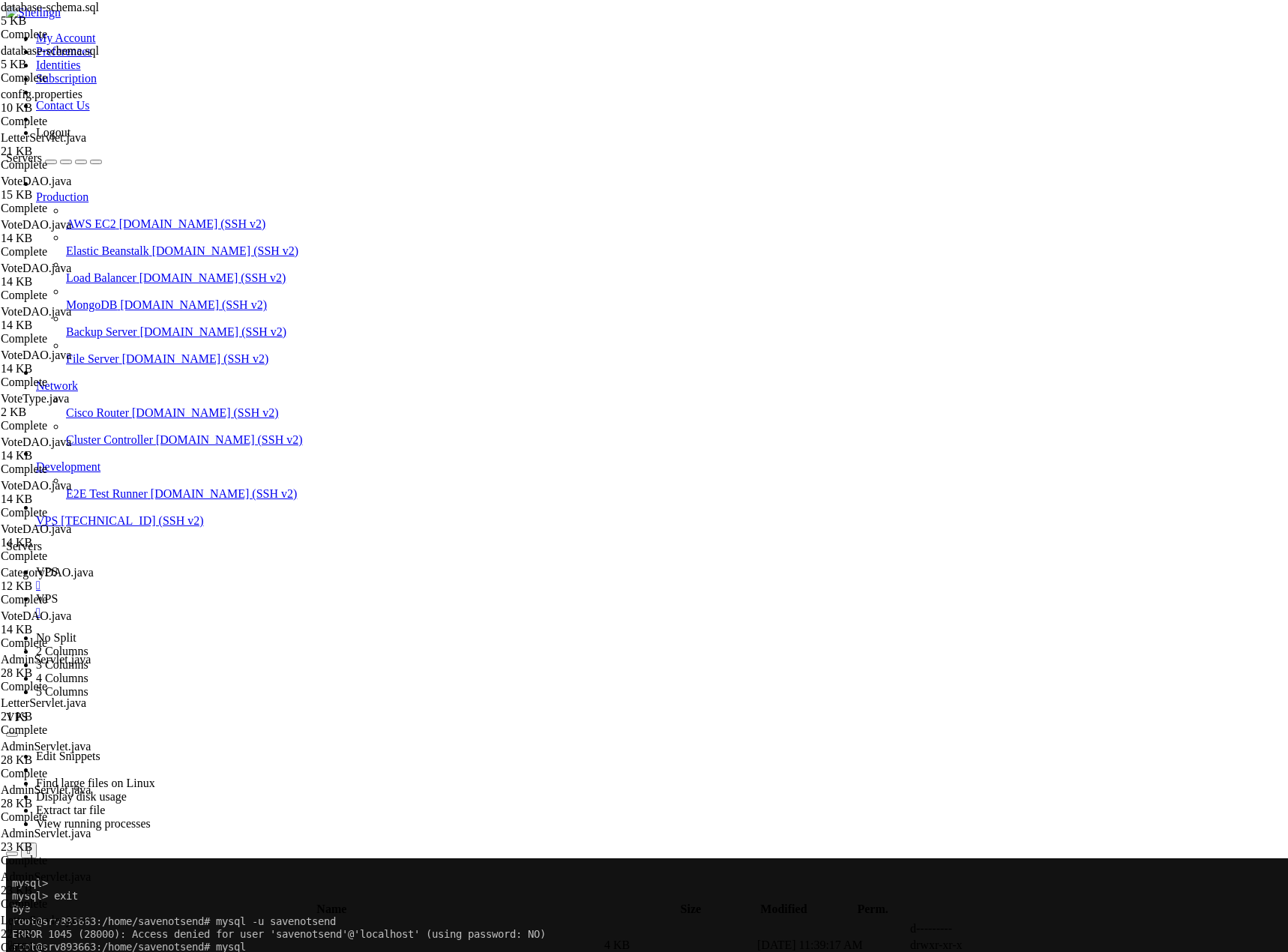 click on "mysql>" 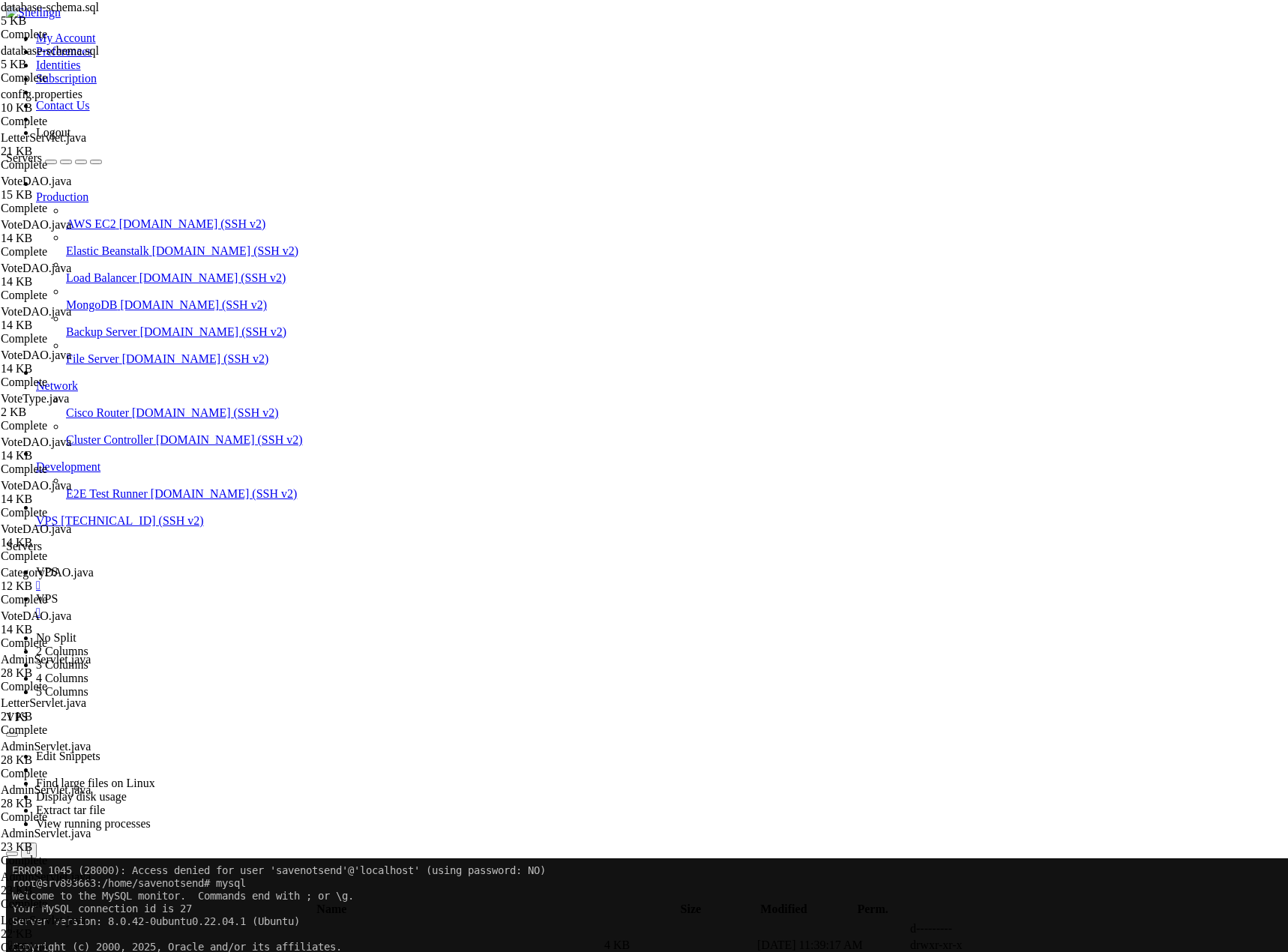 scroll, scrollTop: 92376, scrollLeft: 0, axis: vertical 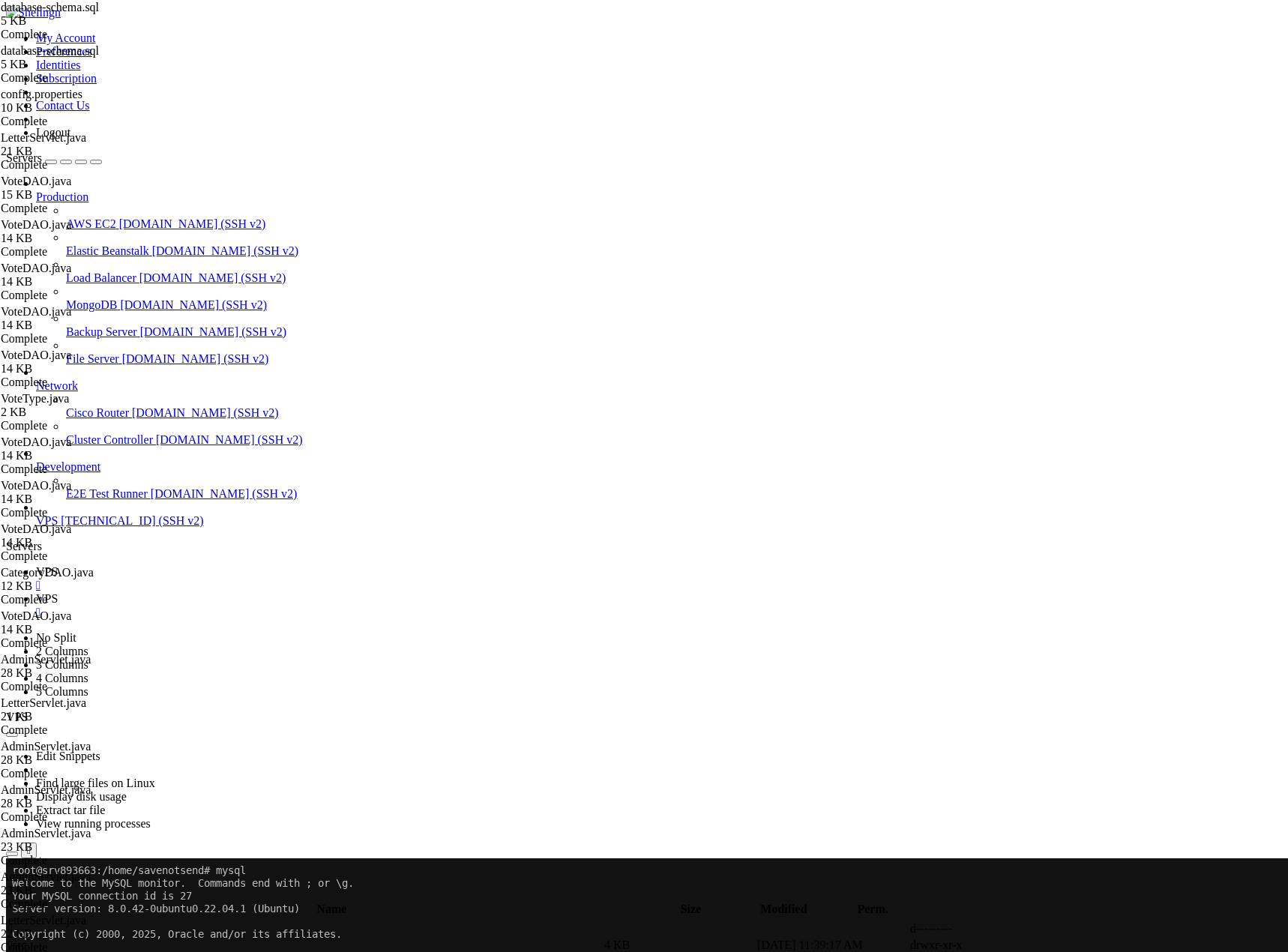 click at bounding box center (9, 858) 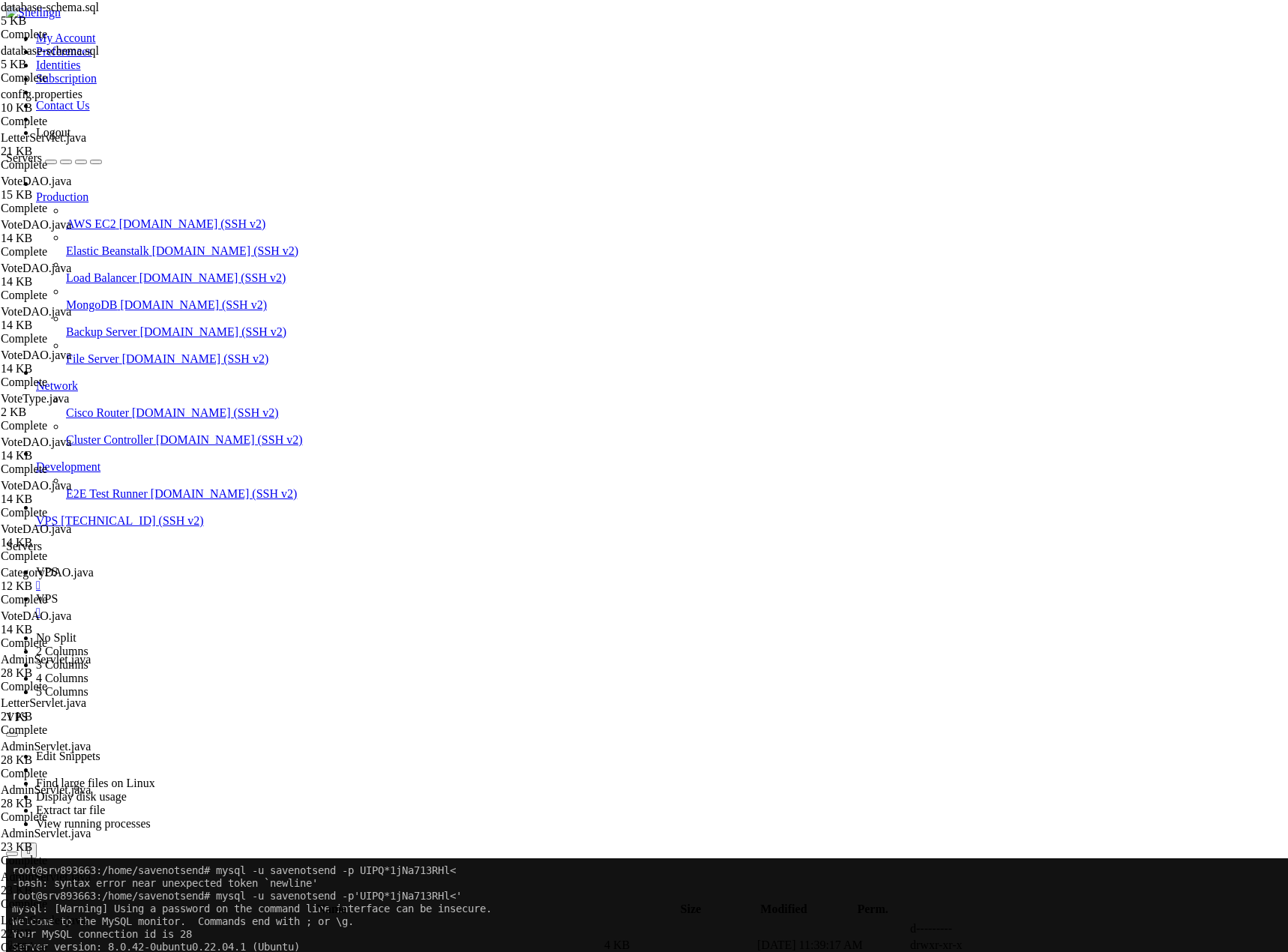click 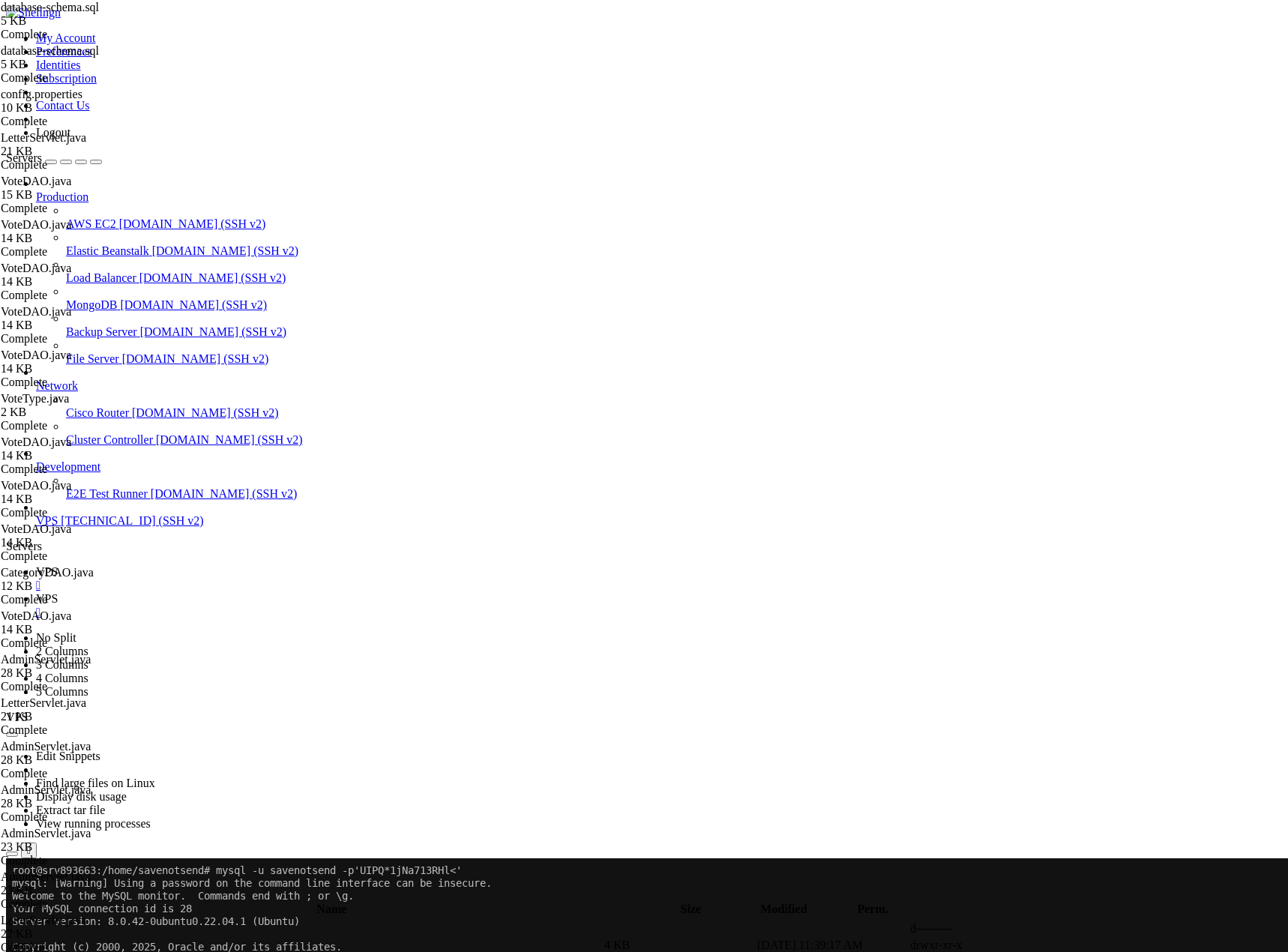 scroll, scrollTop: 92618, scrollLeft: 0, axis: vertical 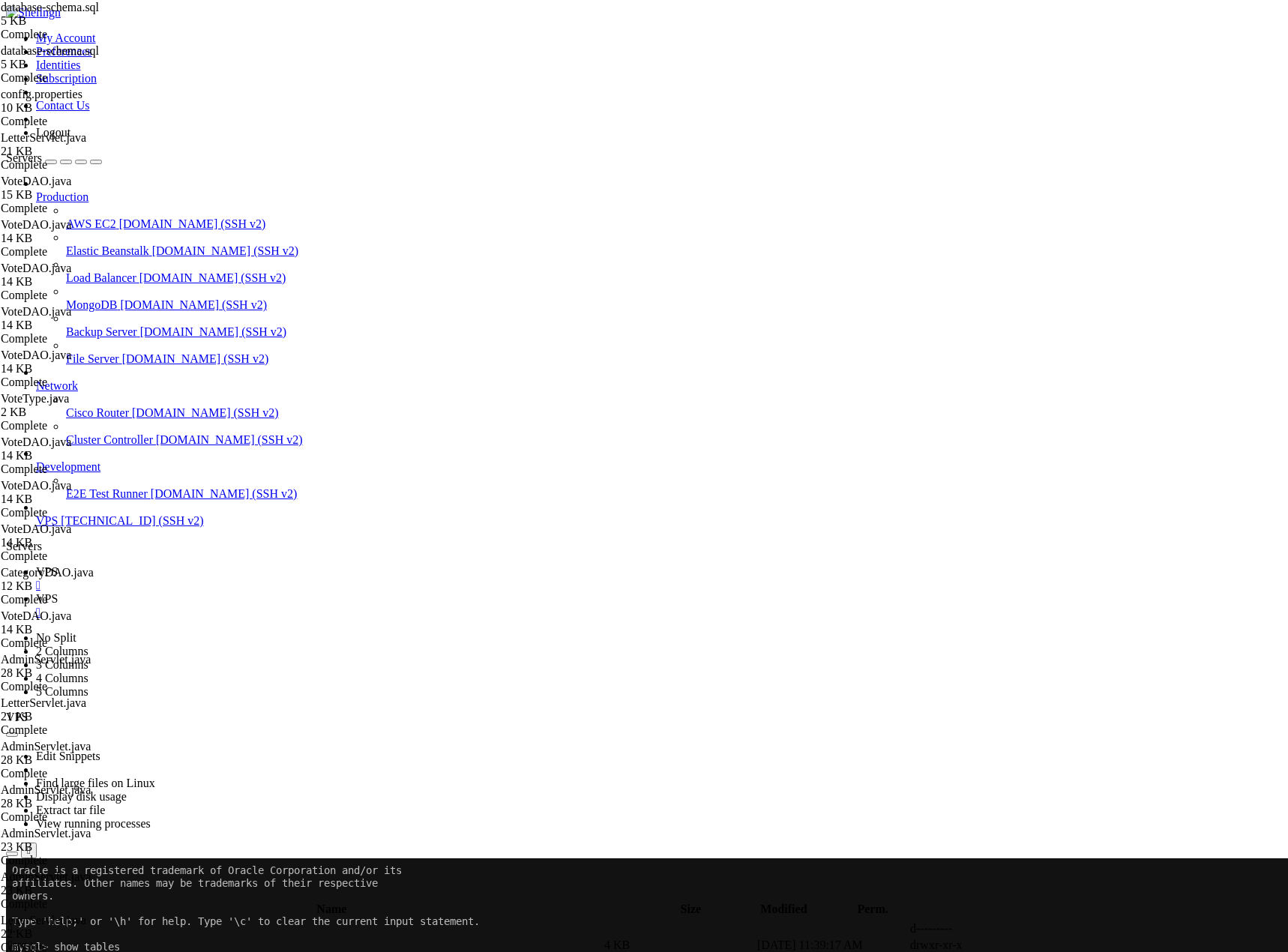 click on "root@srv893663:/home/savenotsend#" 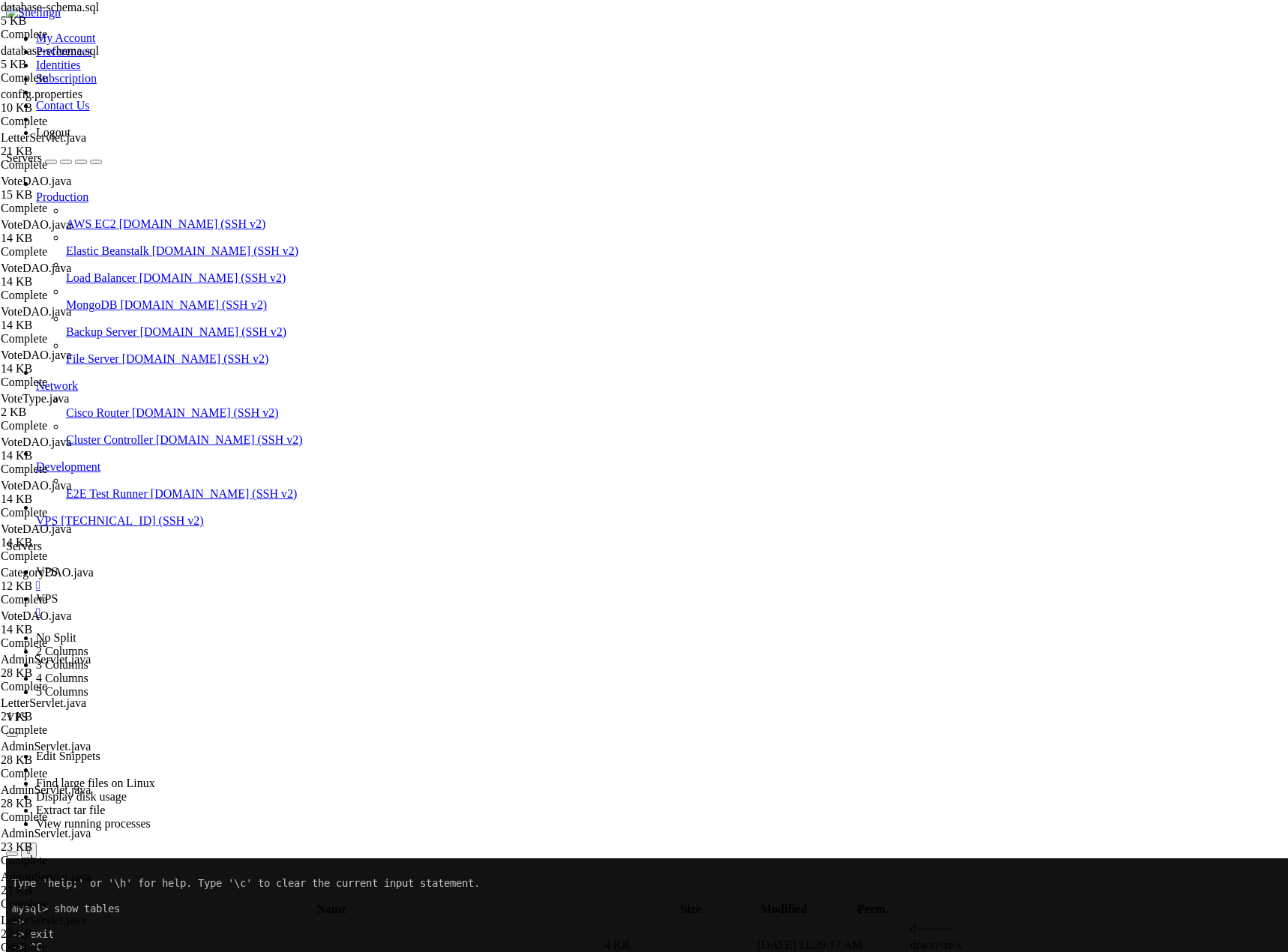 scroll, scrollTop: 92746, scrollLeft: 0, axis: vertical 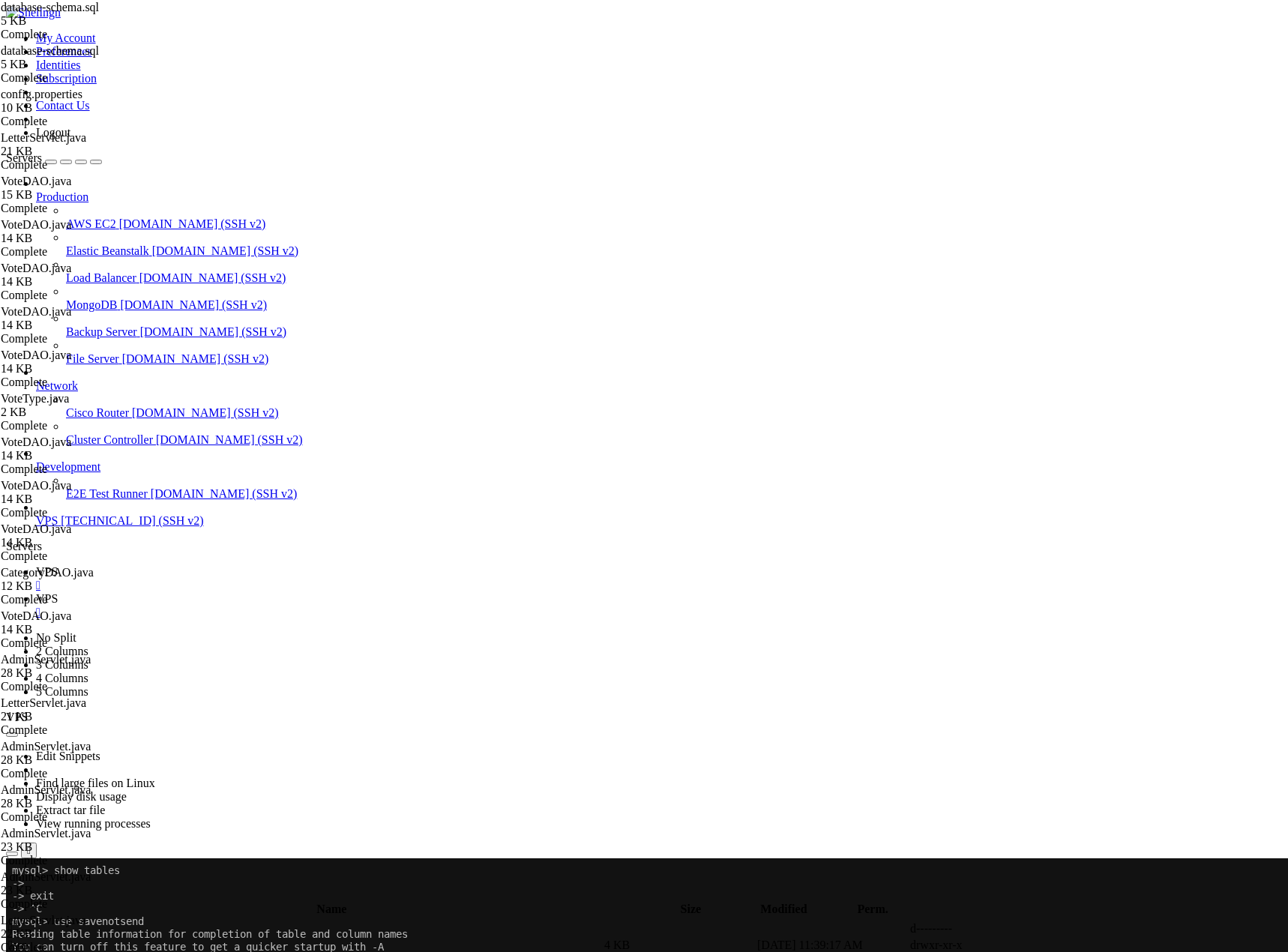 click on "root@srv893663:/home/savenotsend#" 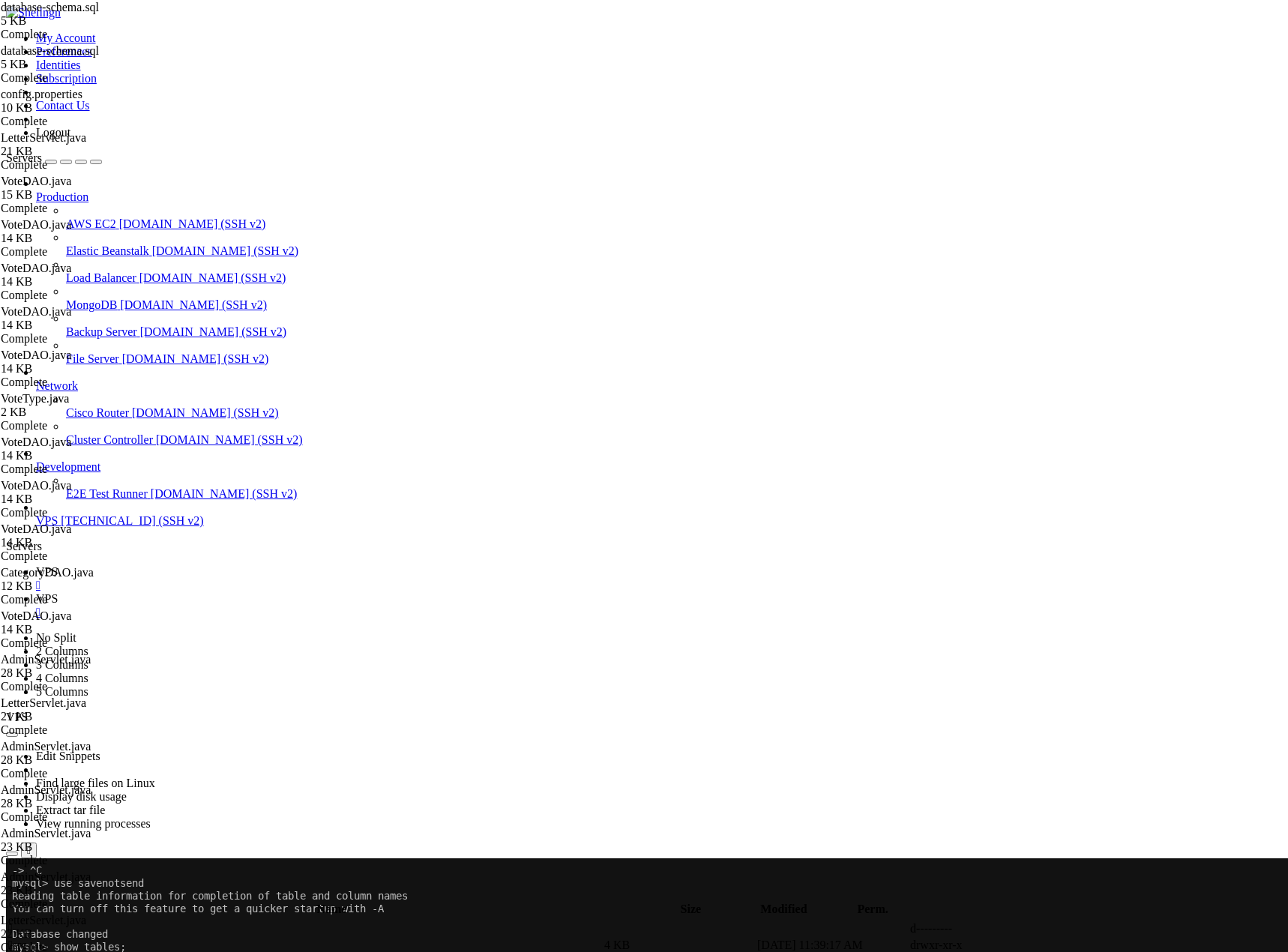 click on "root@srv893663:/home/savenotsend#" 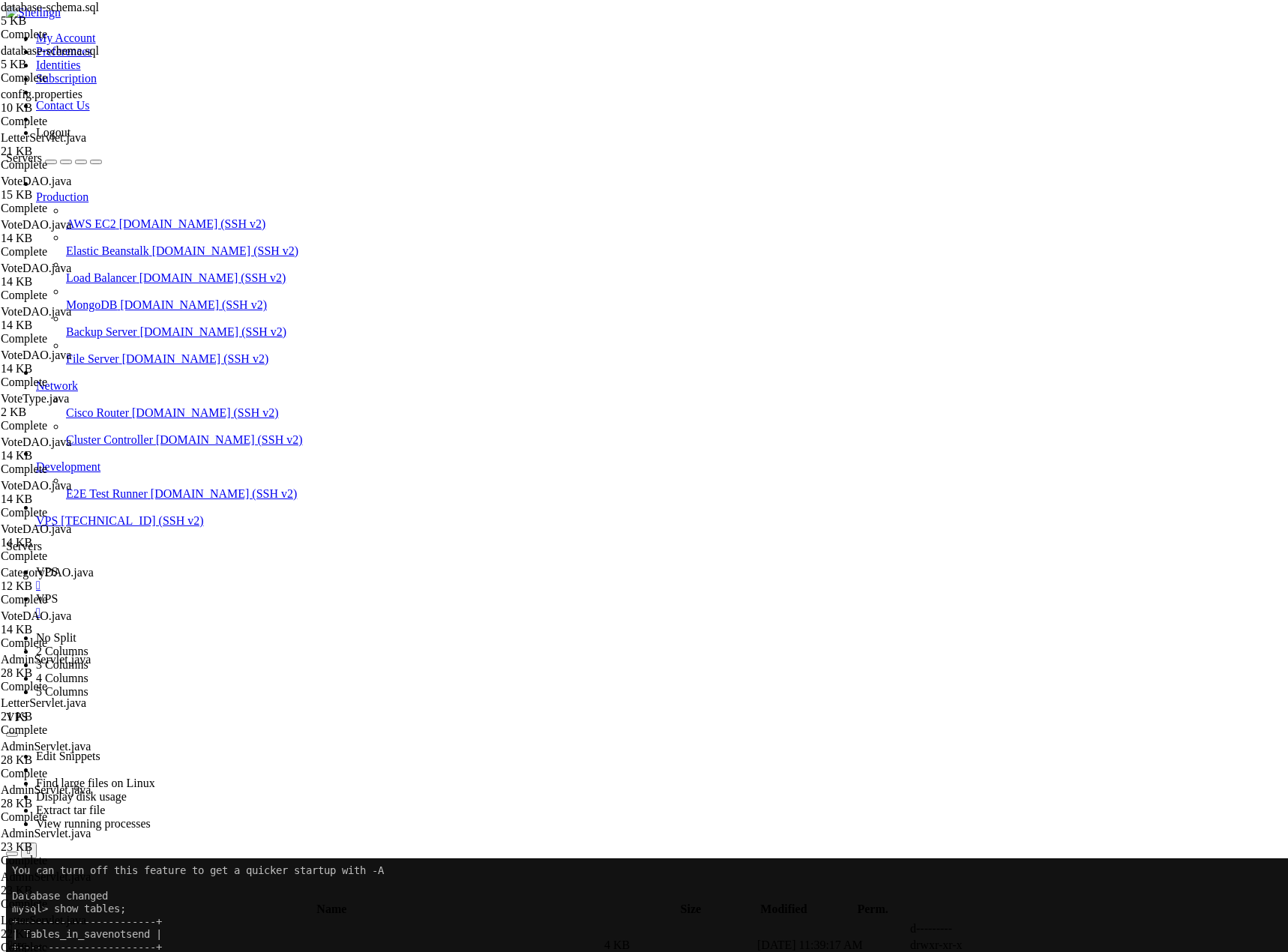 click on "root@srv893663:/home/savenotsend#" 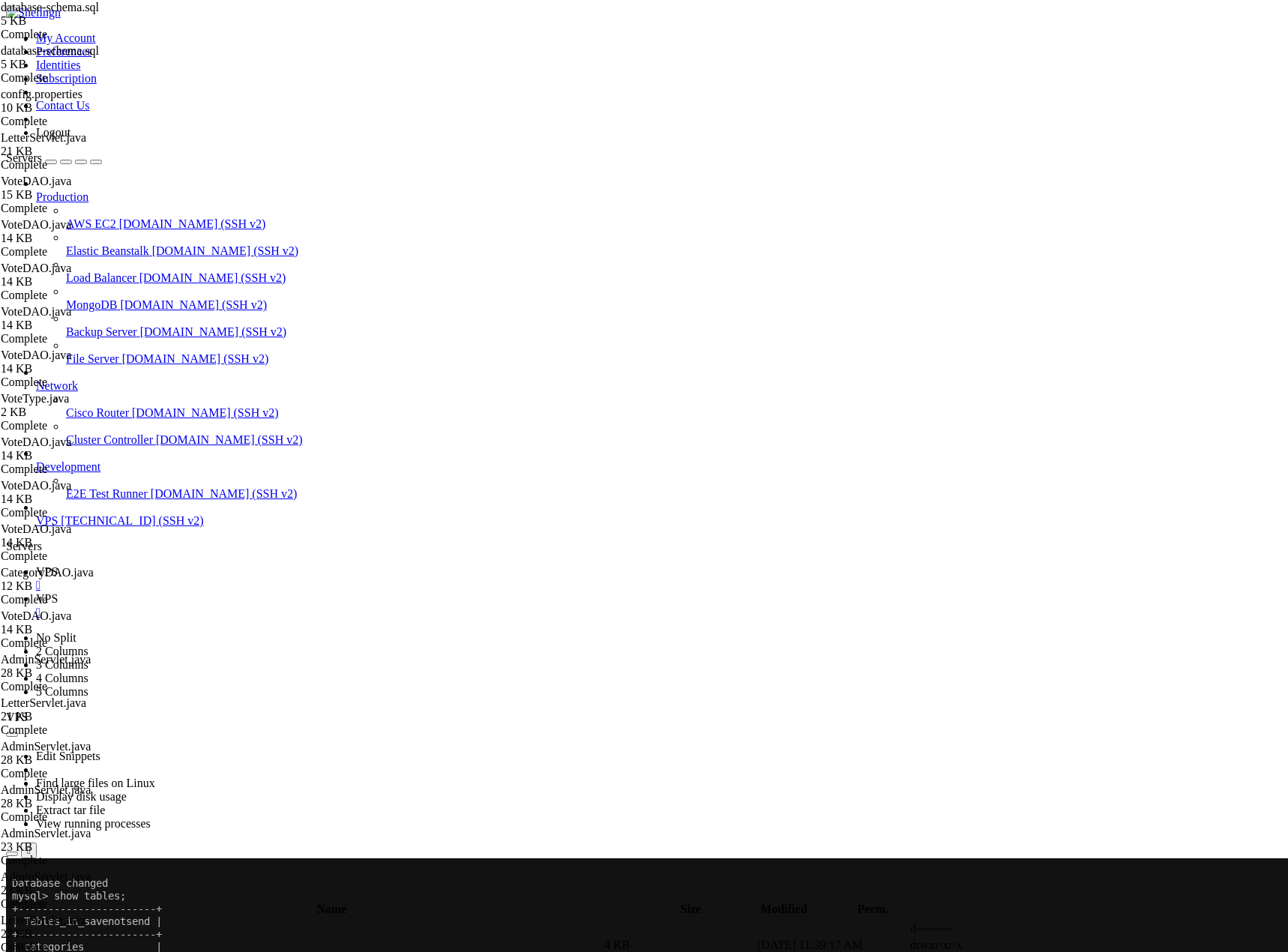 scroll, scrollTop: 92873, scrollLeft: 0, axis: vertical 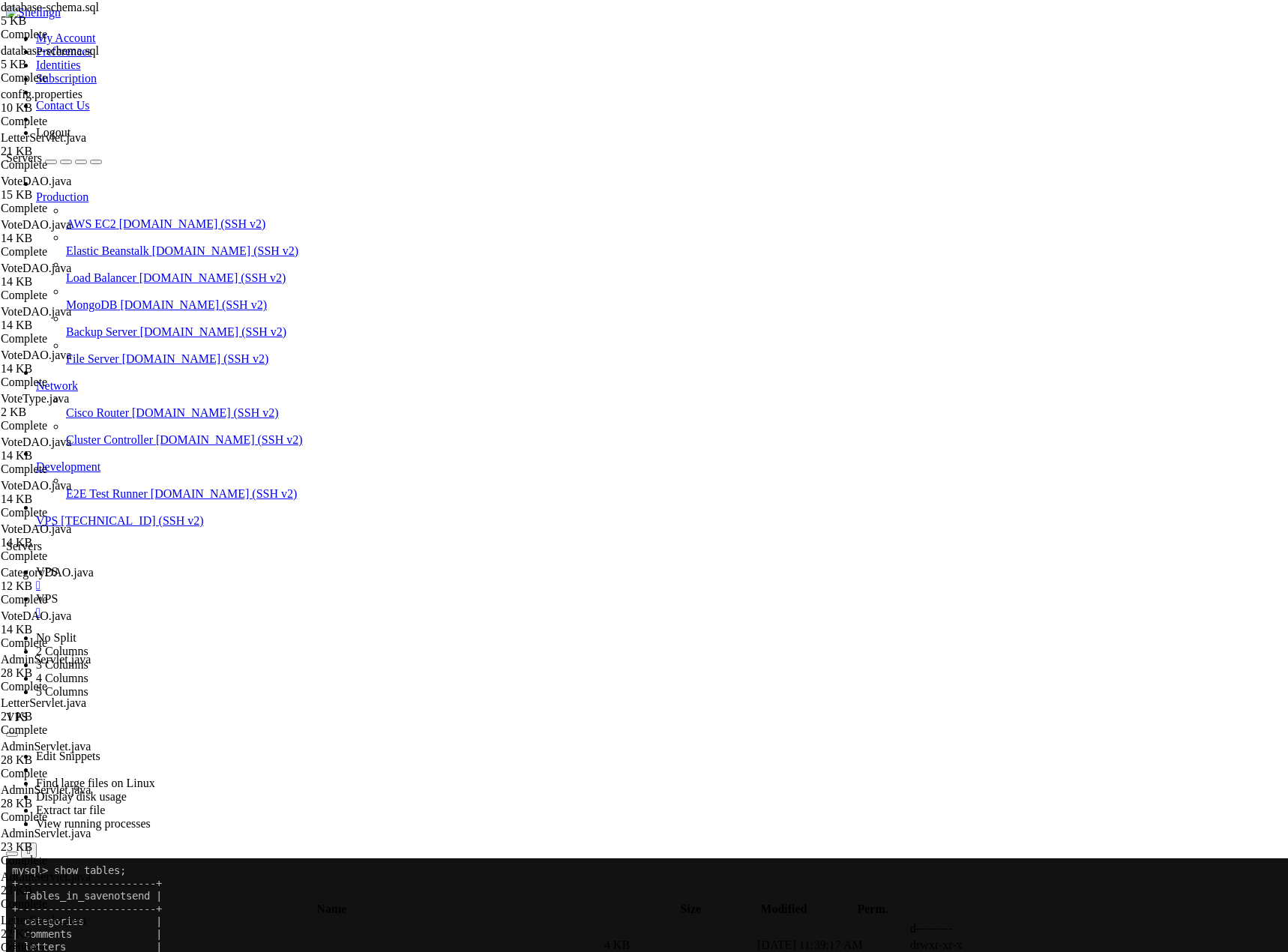 click on "mysql> show tables; +-----------------------+ | Tables_in_savenotsend | +-----------------------+ | categories            | | comments              | | letters               | | removal_requests      | | reports               | | users                 | | vote_types            | | votes                 | +-----------------------+ 8 rows in set (0.00 sec) mysql> ALTER USER 'savenotsend'@'localhost' IDENTIFIED BY 'MyNewSecurePassword!'; ERROR 1819 (HY000): Your password does not satisfy the current policy requirements mysql> ALTER USER 'savenotsend'@'localhost' IDENTIFIED BY 'MyNewSecurePassword!'; ERROR 1819 (HY000): Your password does not satisfy the current policy requirements mysql> ALTER USER 'savenotsend'@'localhost' IDENTIFIED BY 'UIPQ*1jNa713RHl'; Query OK, 0 rows affected (0.01 sec) mysql> exit Bye root@srv893663:/home/savenotsend# systemctl restart tomcat root@srv893663:/home/savenotsend# tail -f /opt/tomcat/latest/logs/catalina.out  finished in [64] ms ] has finished in [43] ms s finished in [339] ms" at bounding box center (650, 1334) 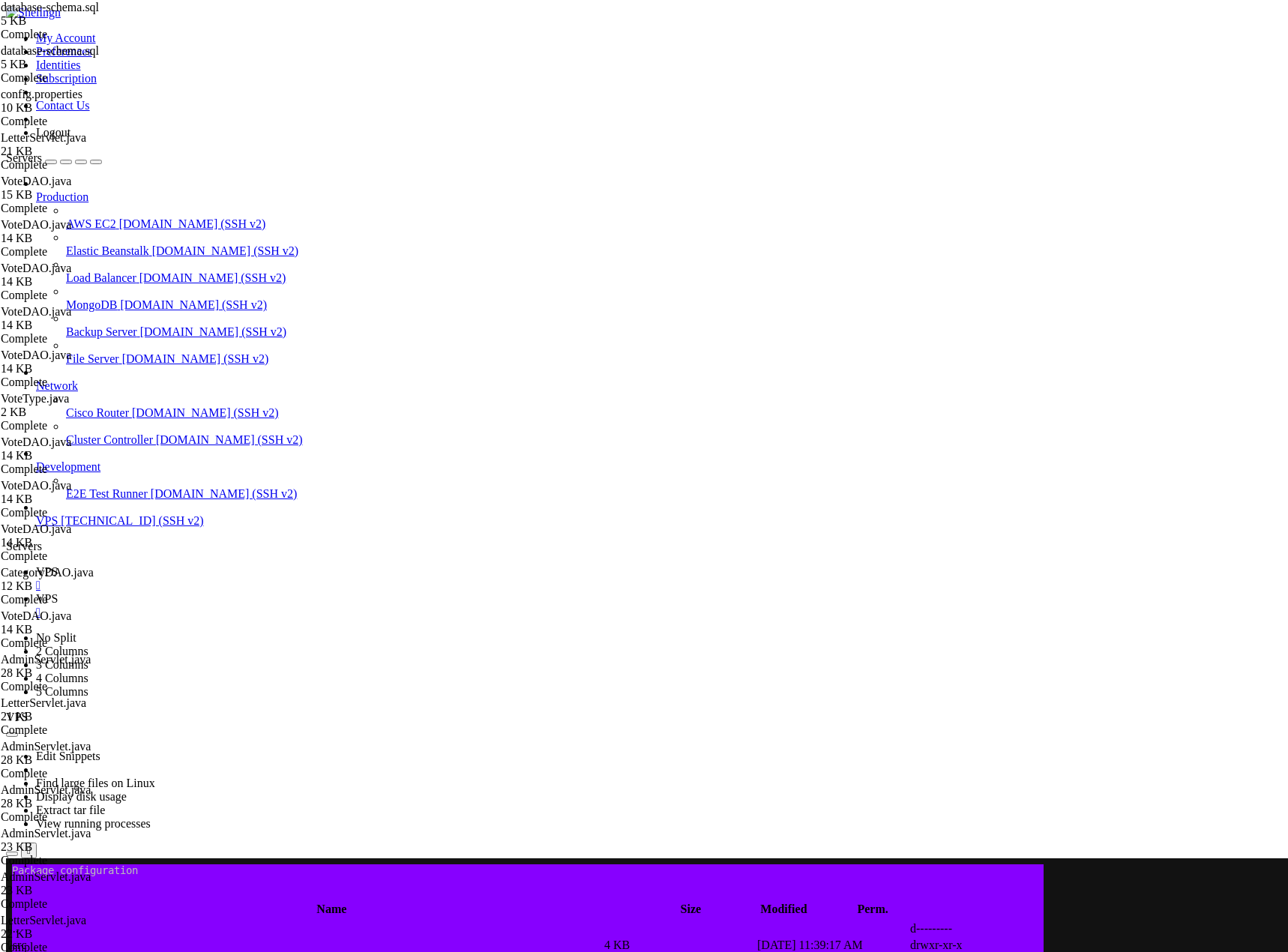 scroll, scrollTop: 94173, scrollLeft: 0, axis: vertical 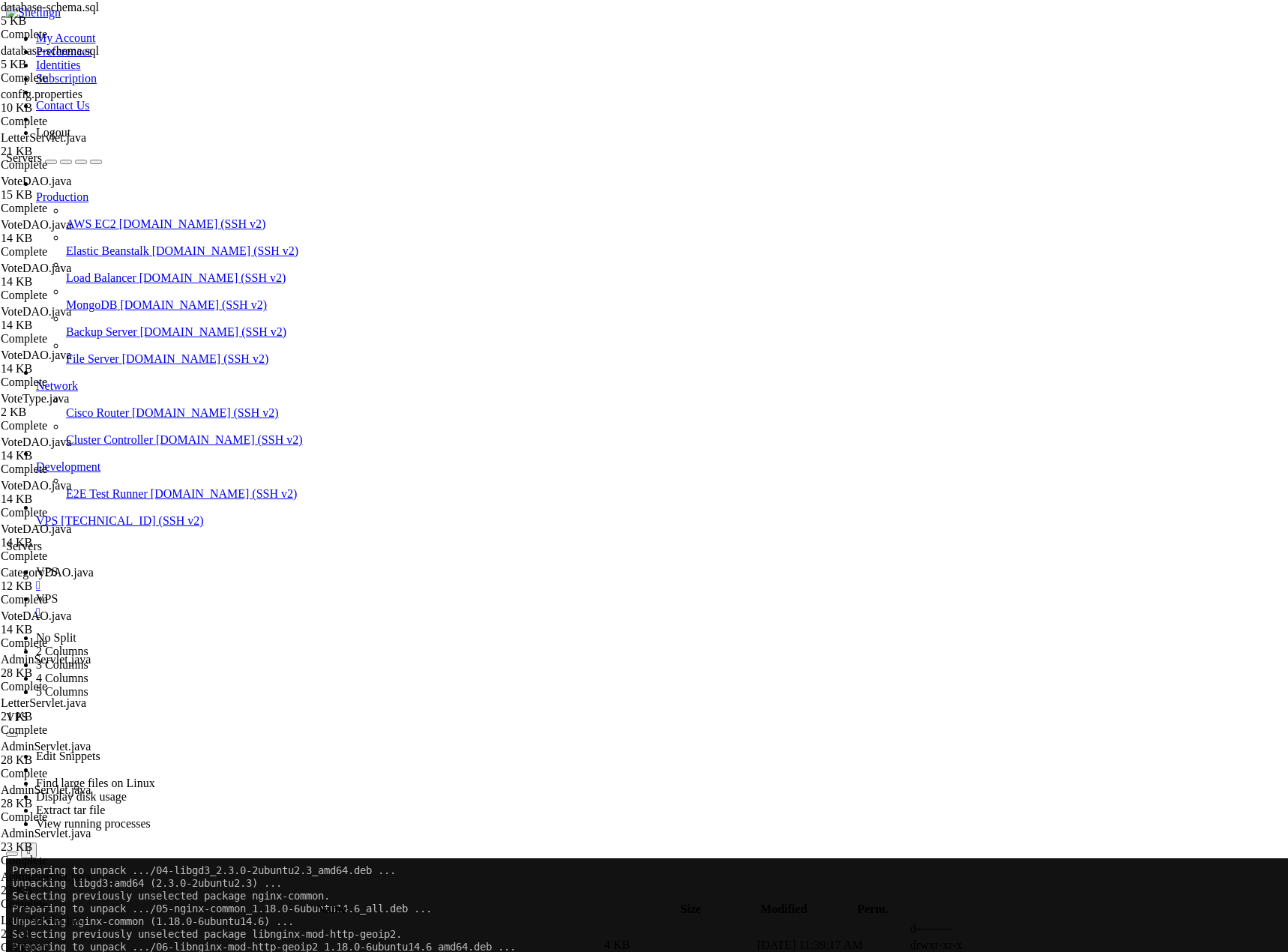 click at bounding box center [9, 858] 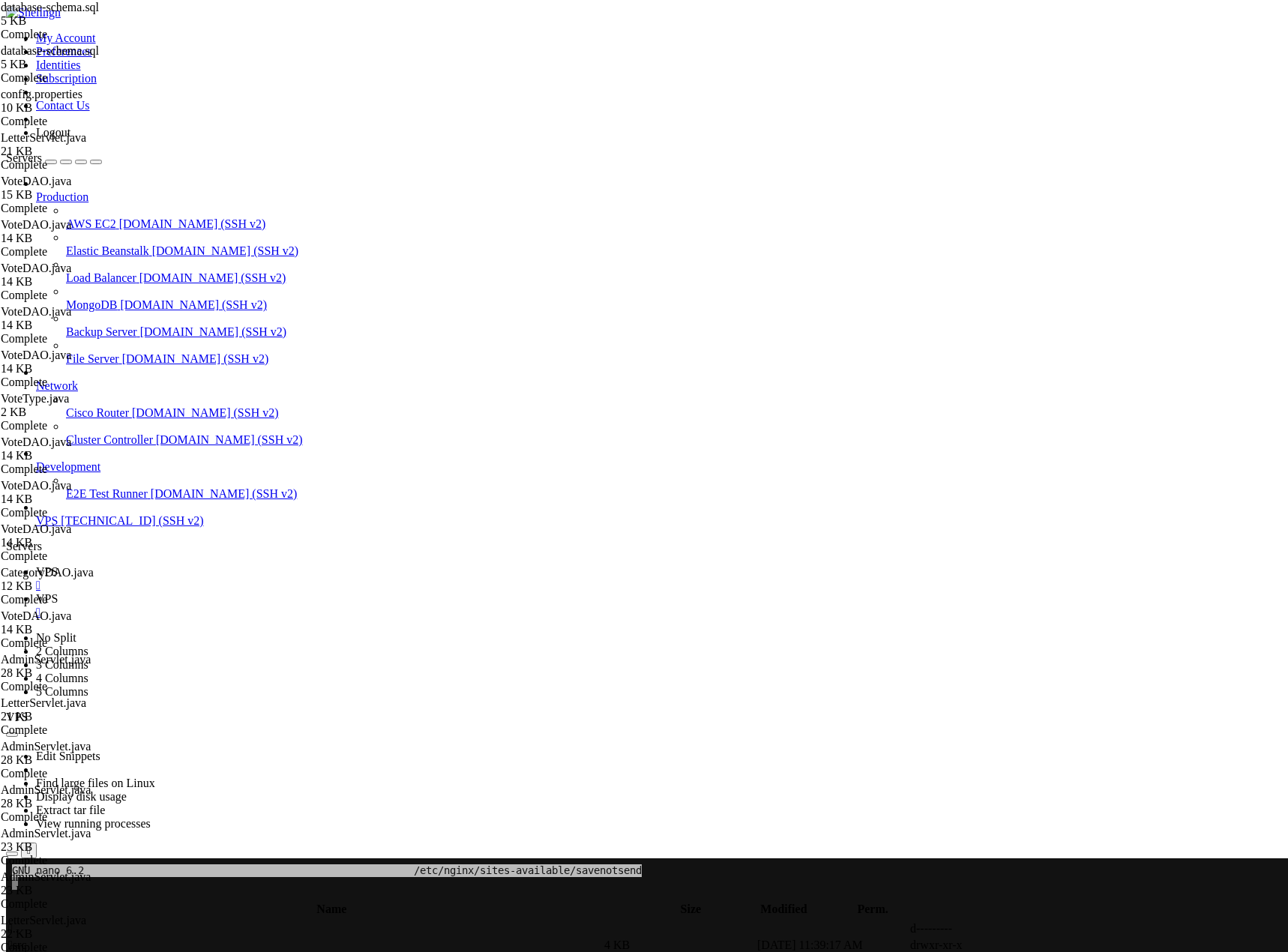 click 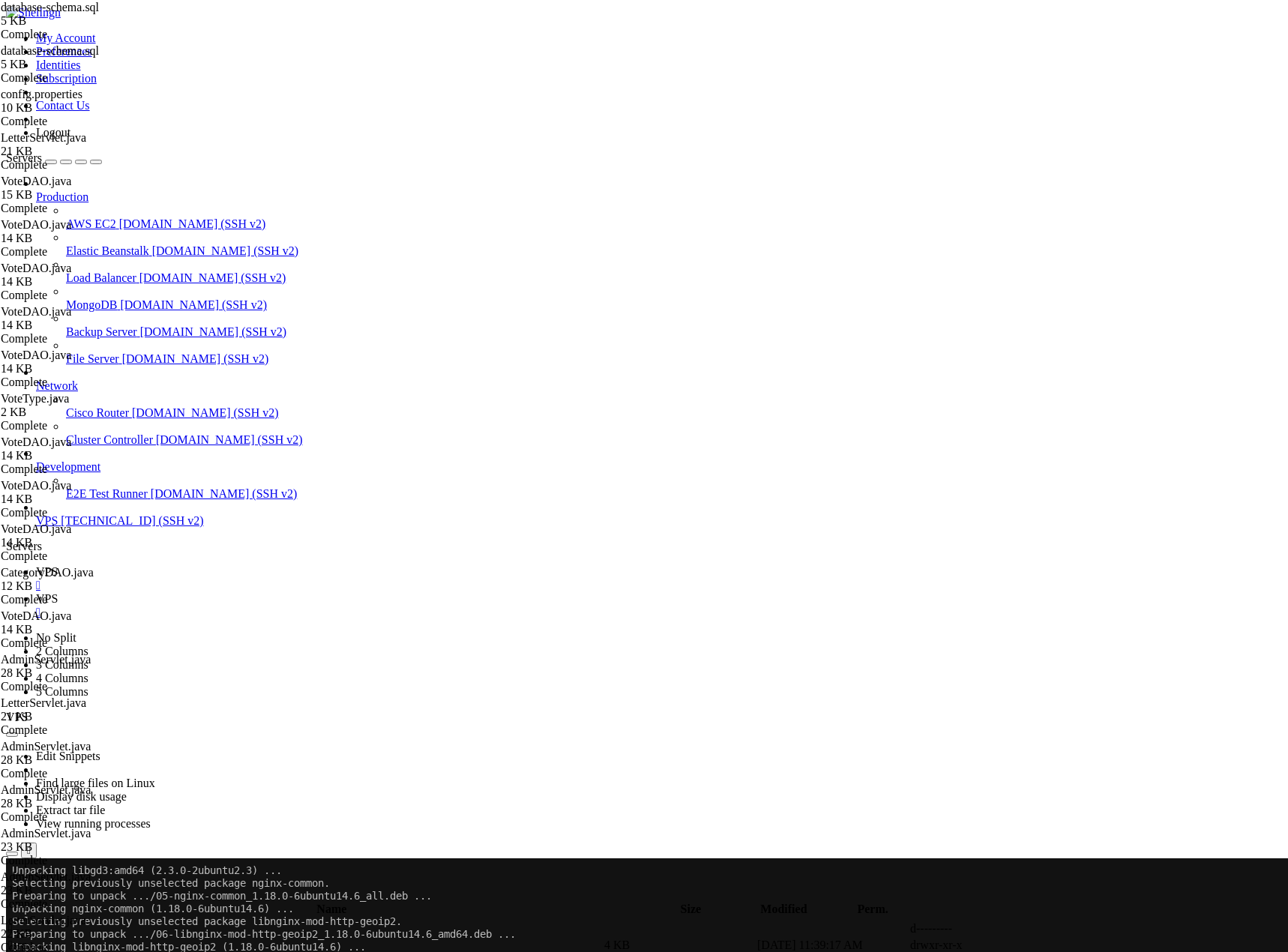 click on "root@srv893663:/home/savenotsend#" 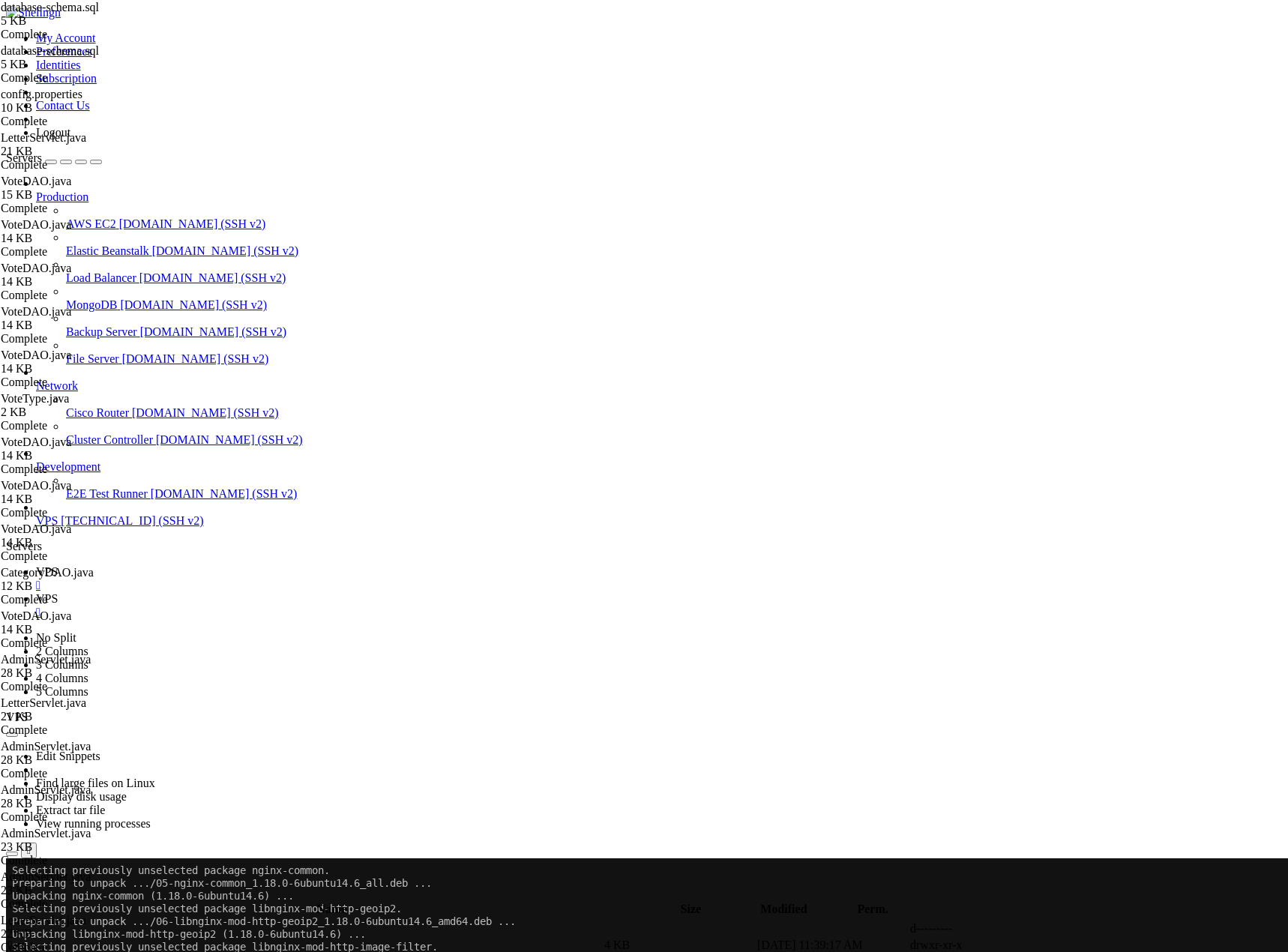 click on "root@srv893663:/home/savenotsend#" 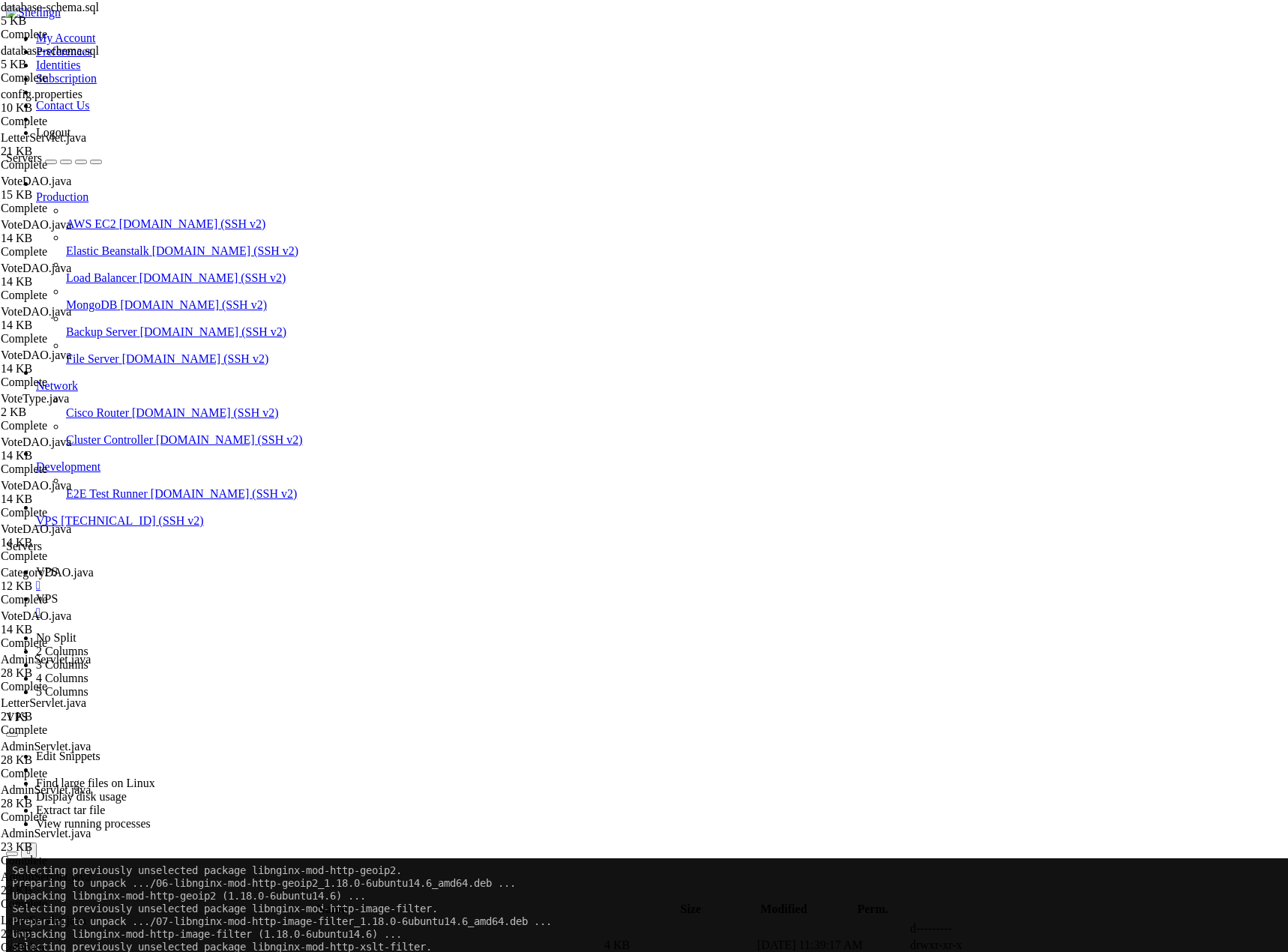 click on "root@srv893663:/home/savenotsend#" 